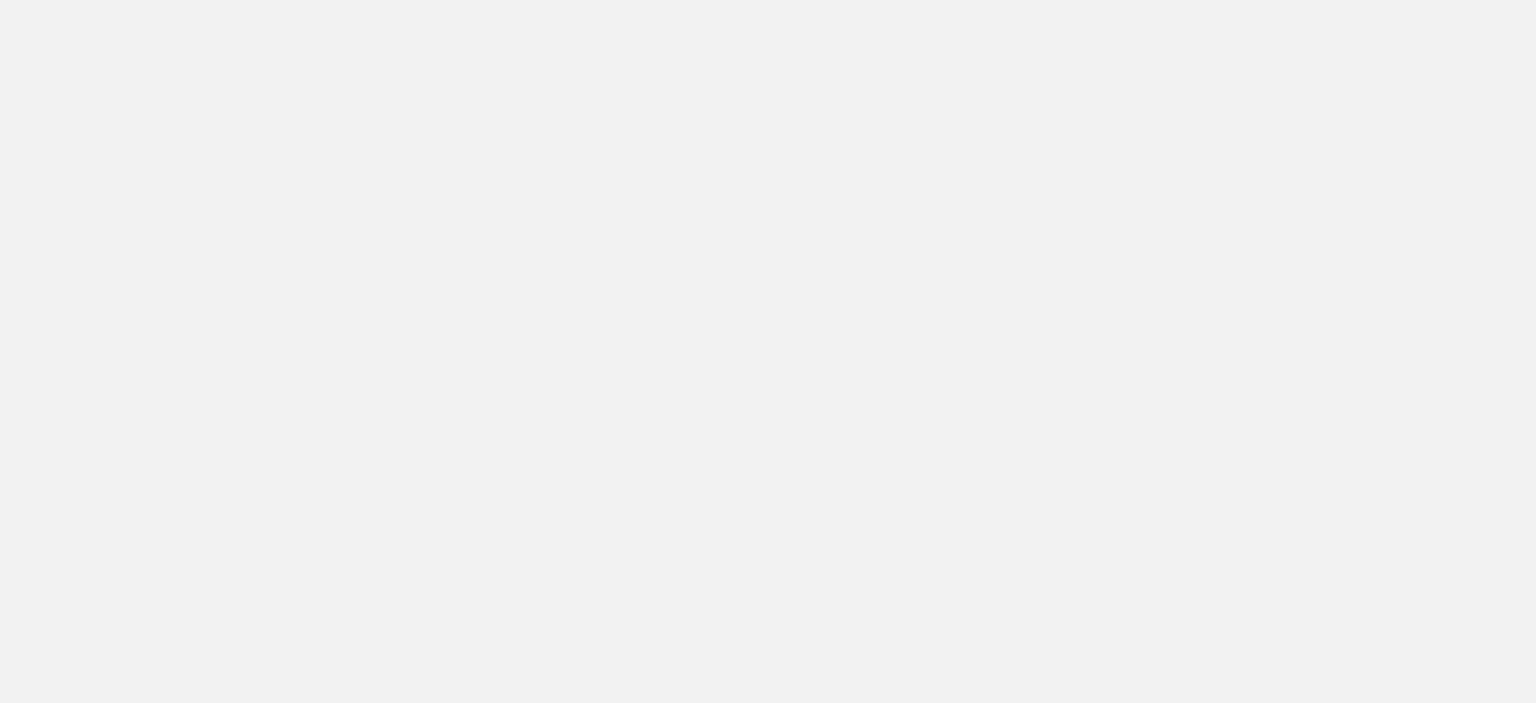 scroll, scrollTop: 0, scrollLeft: 0, axis: both 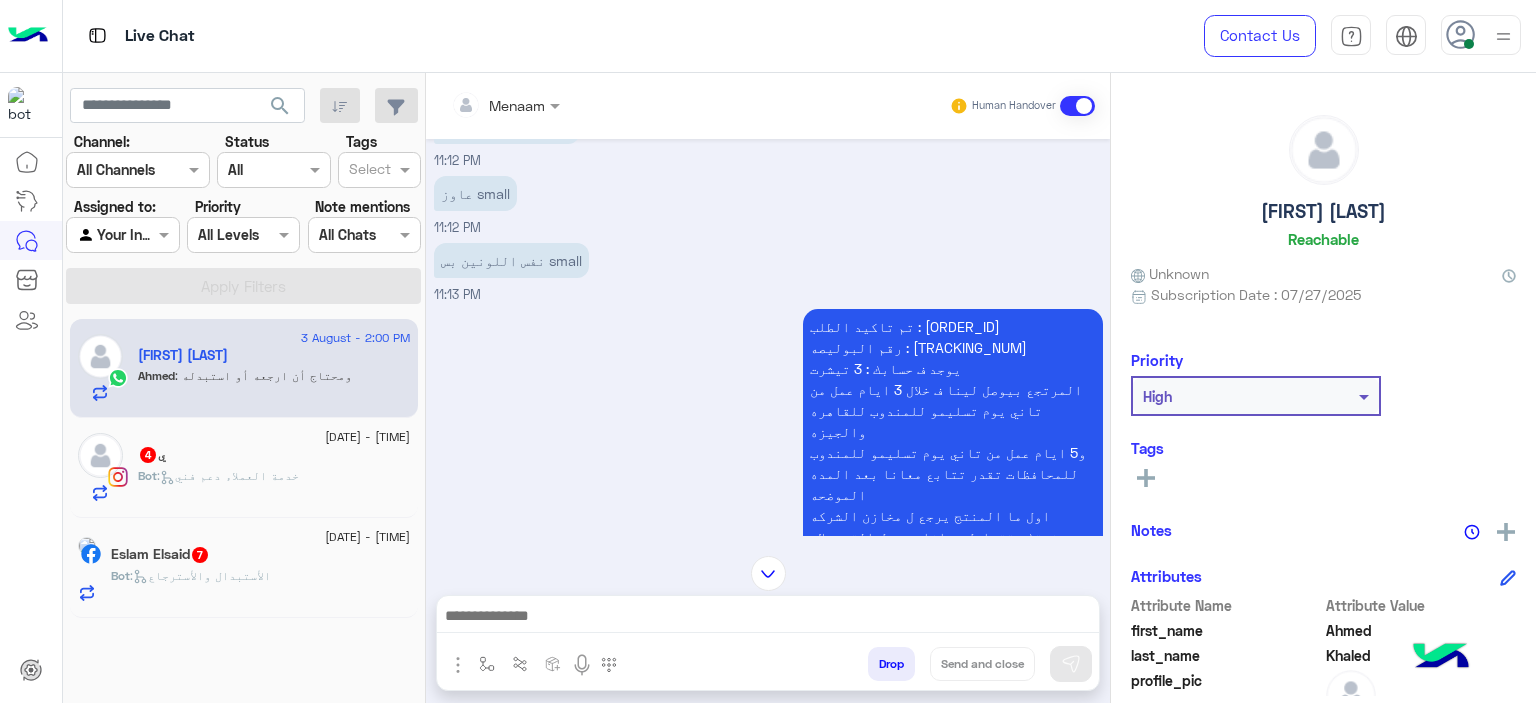 click on "تم تاكيد الطلب :   G29A8D7 رقم البوليصه :   51048496483 يوجد ف حسابك :   3 تيشرت  المرتجع بيوصل لينا ف خلال 3 ايام عمل من تاني يوم تسليمو للمندوب للقاهره والجيزه  و5 ايام عمل من تاني يوم تسليمو للمندوب للمحافظات تقدر تتابع معانا بعد المده الموضحه اول ما المنتج يرجع ل مخازن الشركه    حضرتك بتتواصل معانا  ومسؤل التبديلات بيتابع مع حضرتك لتاكيد اوردر جديد  المندوب هيتواصل معاك خلال 3 ايام عمل بحد اقصي لاستلام المنتج من حضرتك  تنبيه❌  ف حاله عدم التواصل مع حضرتك من قبل المندوب ف خلال المده برجاء التواصل معانا مره اخري للتواصل مع شركه الشحن" at bounding box center (953, 494) 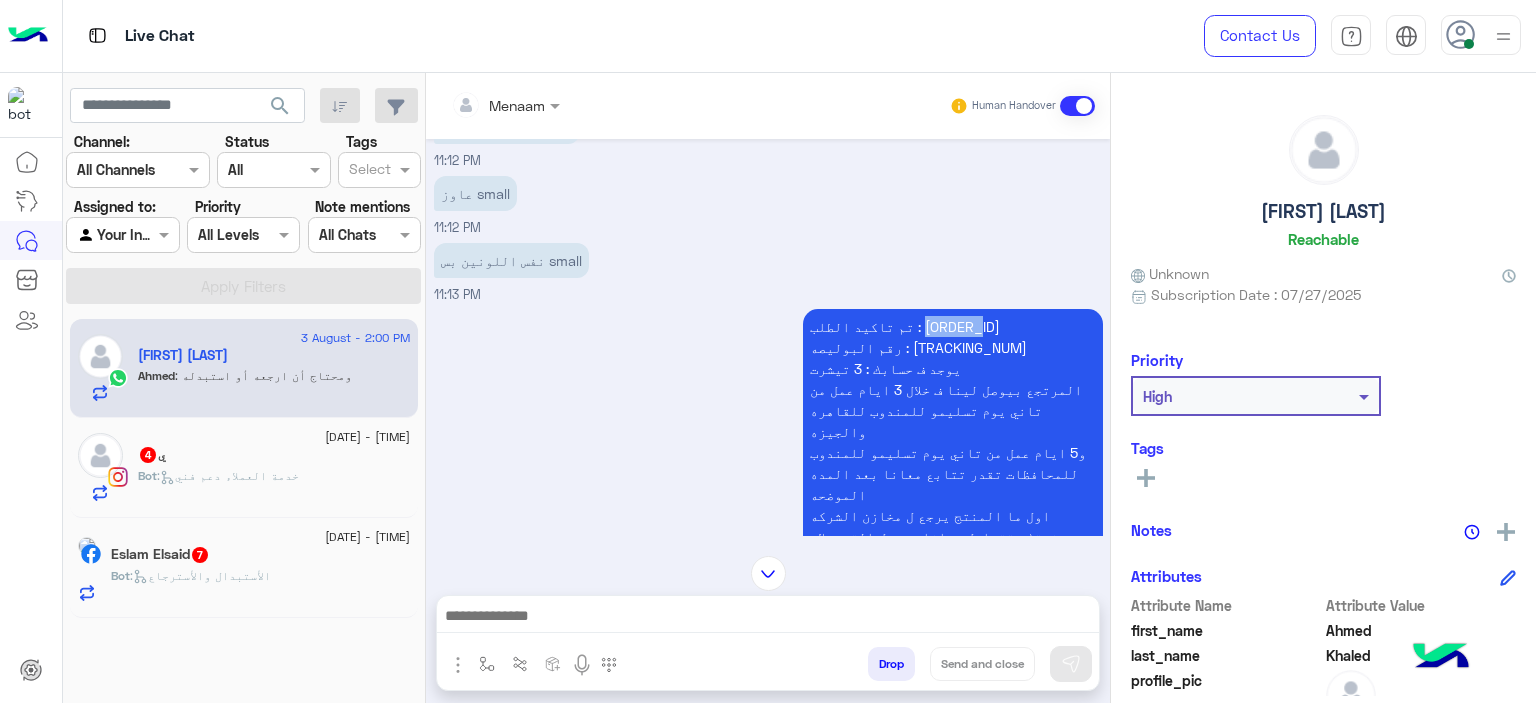 click on "تم تاكيد الطلب :   G29A8D7 رقم البوليصه :   51048496483 يوجد ف حسابك :   3 تيشرت  المرتجع بيوصل لينا ف خلال 3 ايام عمل من تاني يوم تسليمو للمندوب للقاهره والجيزه  و5 ايام عمل من تاني يوم تسليمو للمندوب للمحافظات تقدر تتابع معانا بعد المده الموضحه اول ما المنتج يرجع ل مخازن الشركه    حضرتك بتتواصل معانا  ومسؤل التبديلات بيتابع مع حضرتك لتاكيد اوردر جديد  المندوب هيتواصل معاك خلال 3 ايام عمل بحد اقصي لاستلام المنتج من حضرتك  تنبيه❌  ف حاله عدم التواصل مع حضرتك من قبل المندوب ف خلال المده برجاء التواصل معانا مره اخري للتواصل مع شركه الشحن" at bounding box center (953, 494) 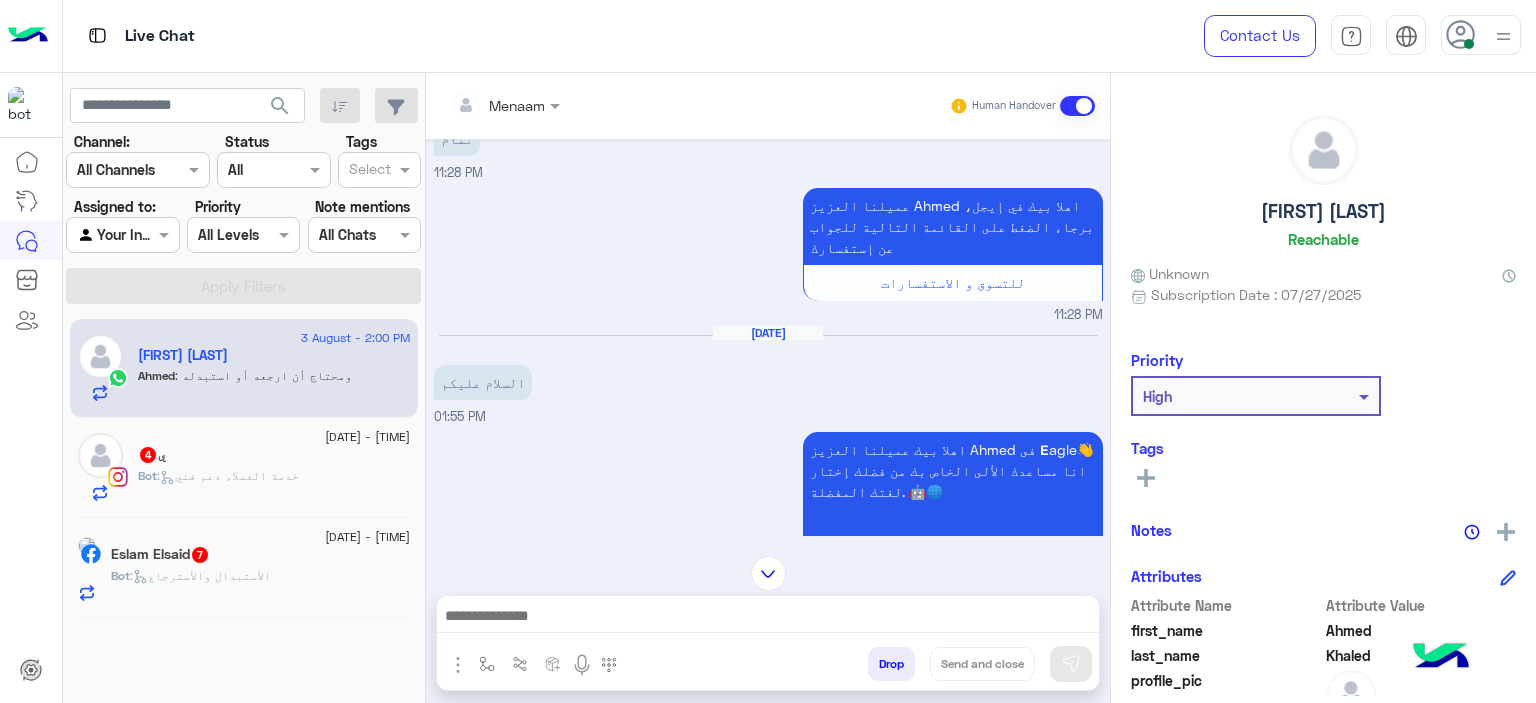 scroll, scrollTop: 2172, scrollLeft: 0, axis: vertical 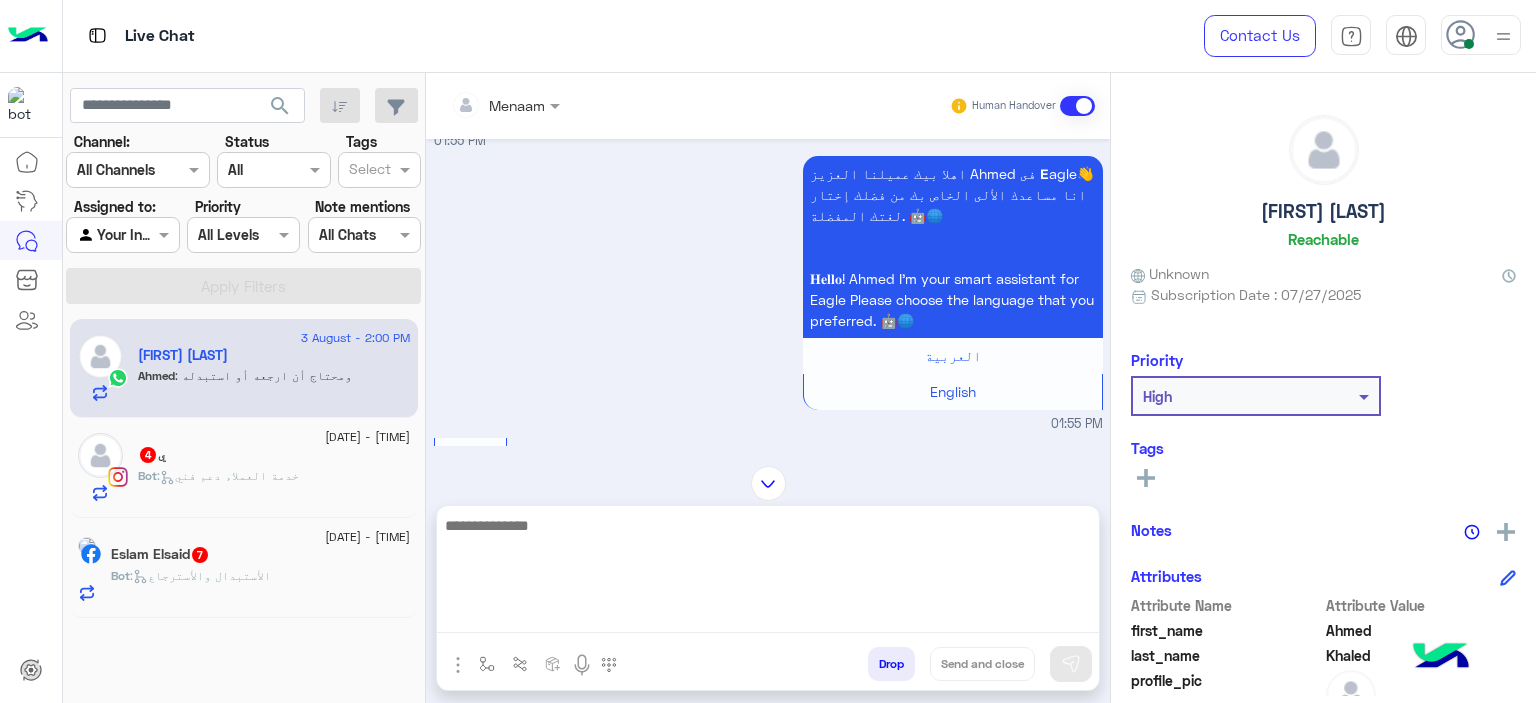click at bounding box center [768, 573] 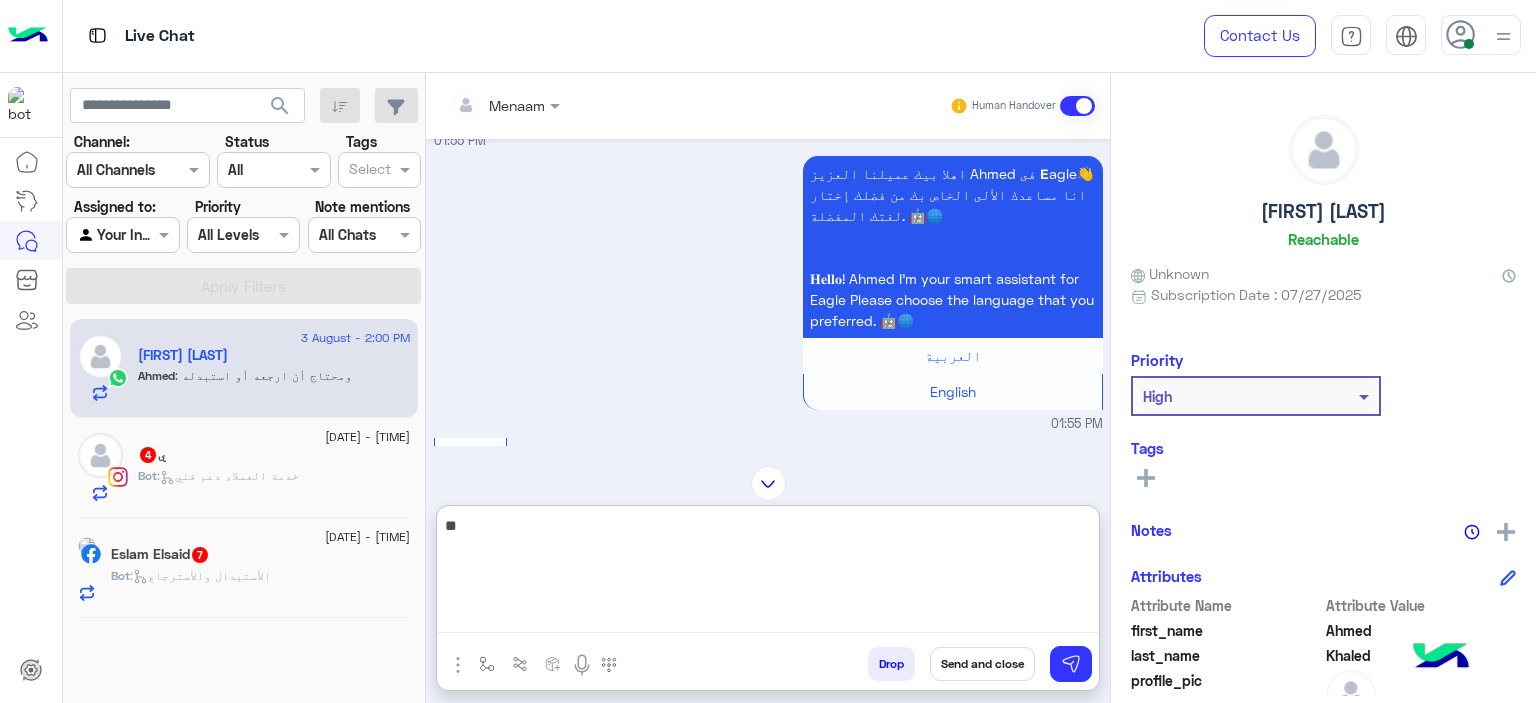 type on "*" 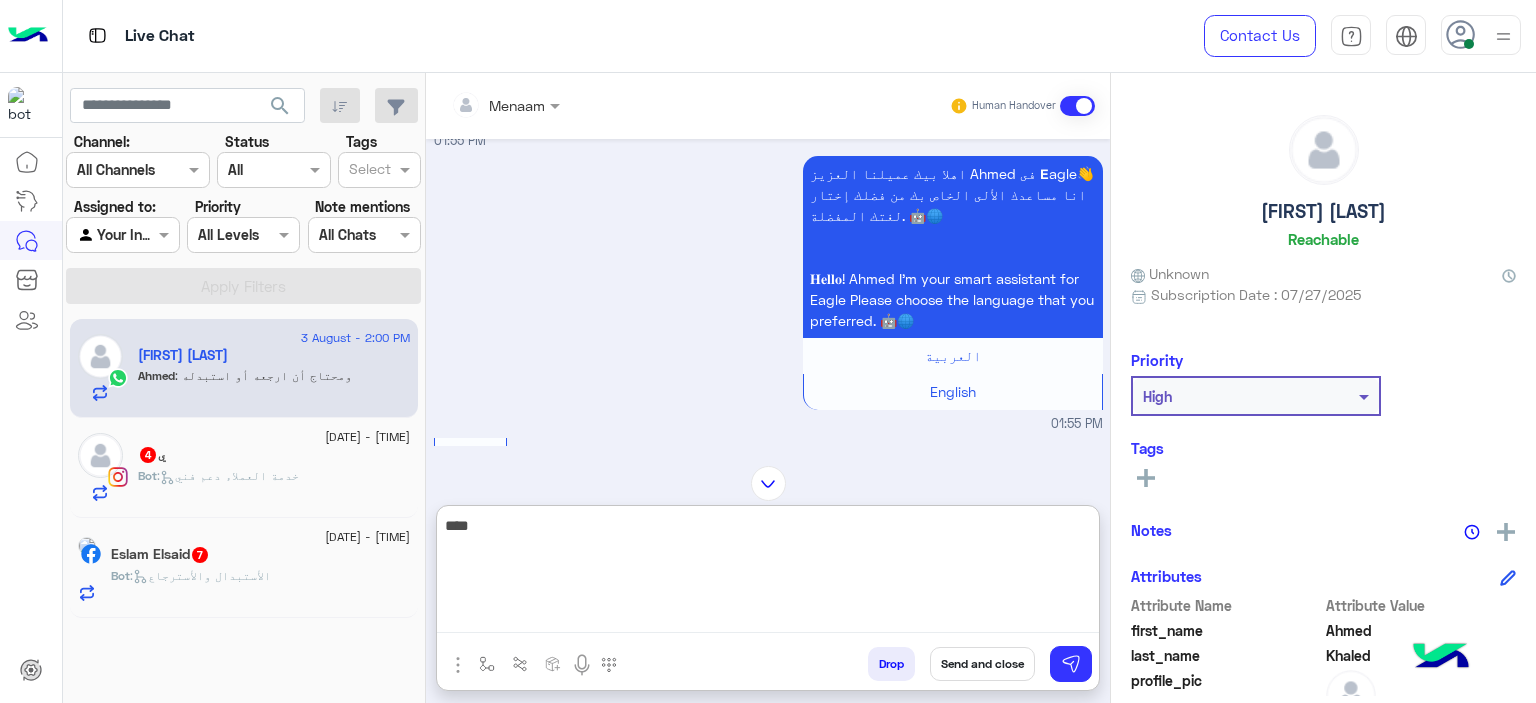 type on "****" 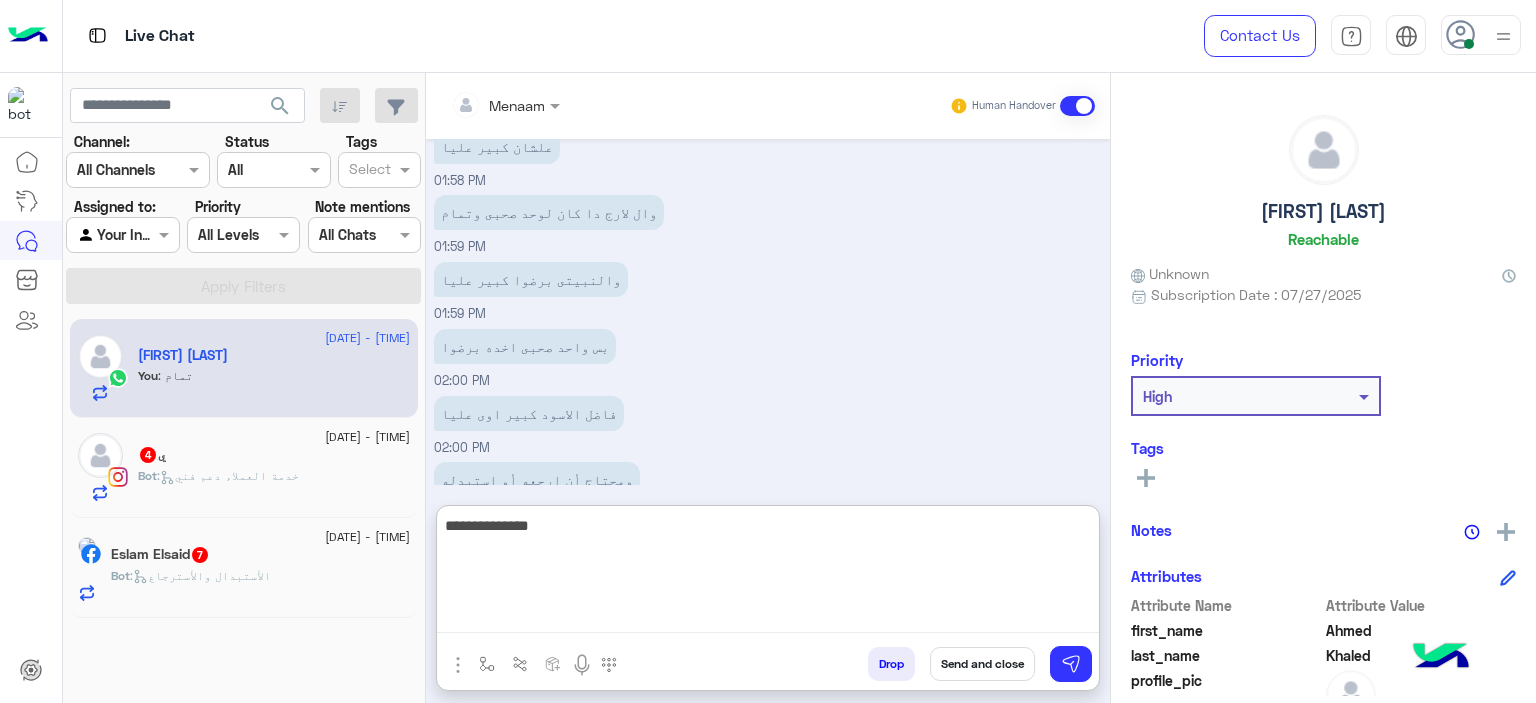 scroll, scrollTop: 3982, scrollLeft: 0, axis: vertical 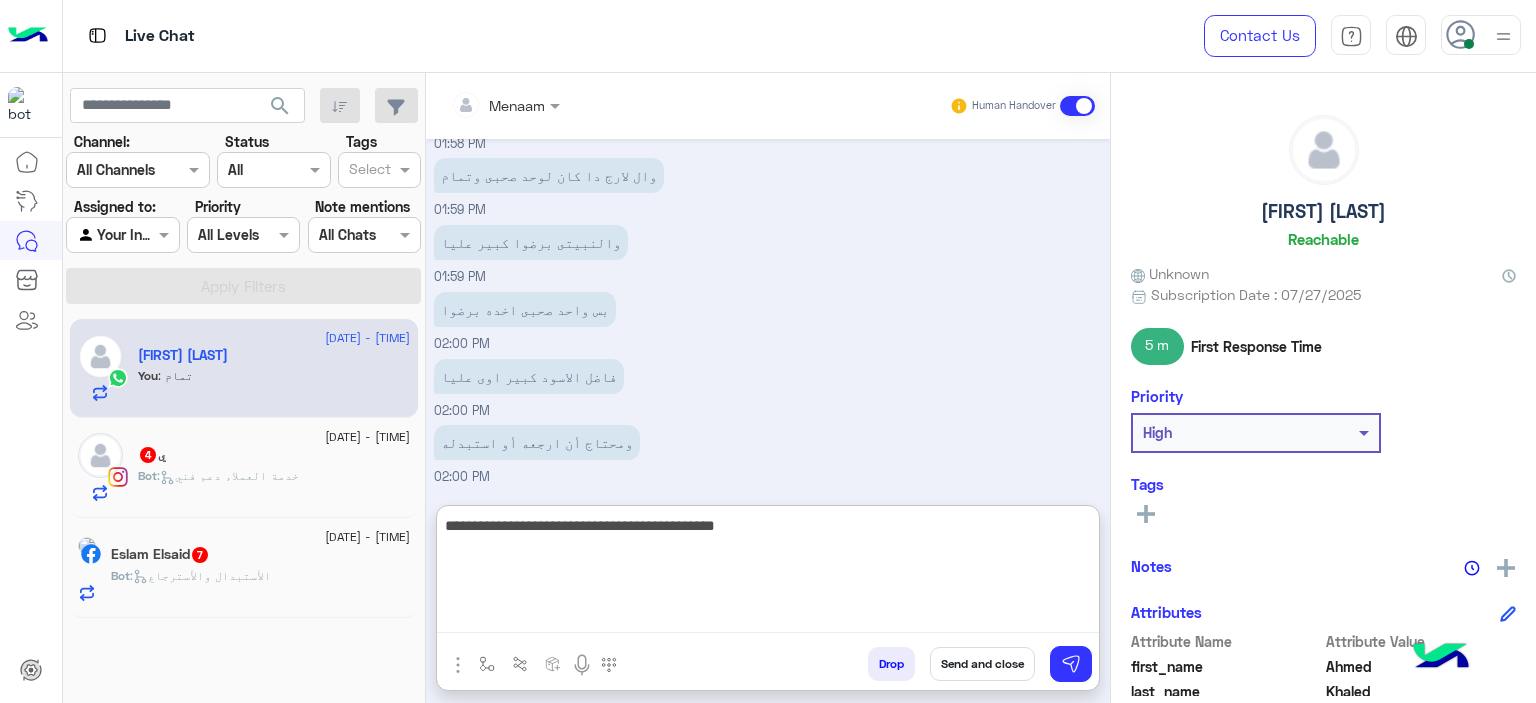 type on "**********" 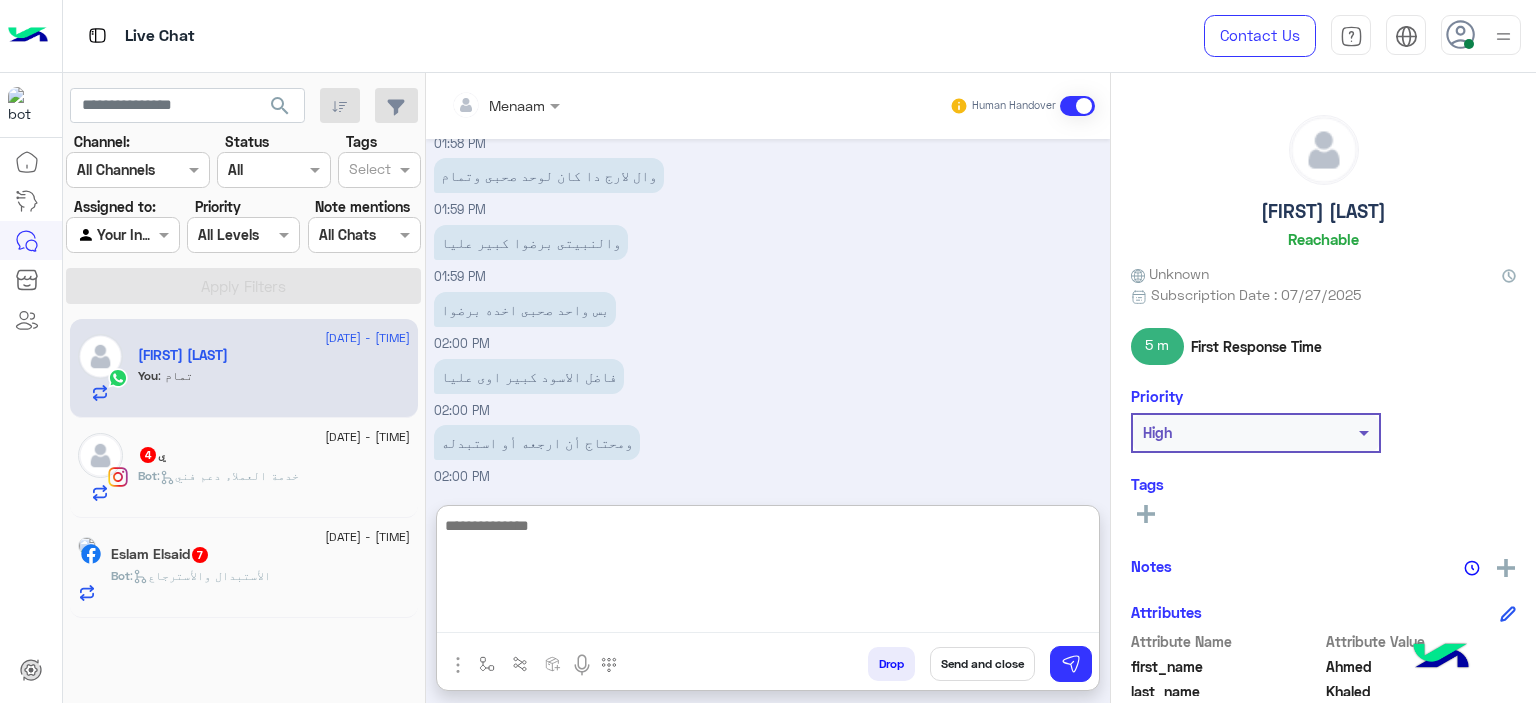 scroll, scrollTop: 4067, scrollLeft: 0, axis: vertical 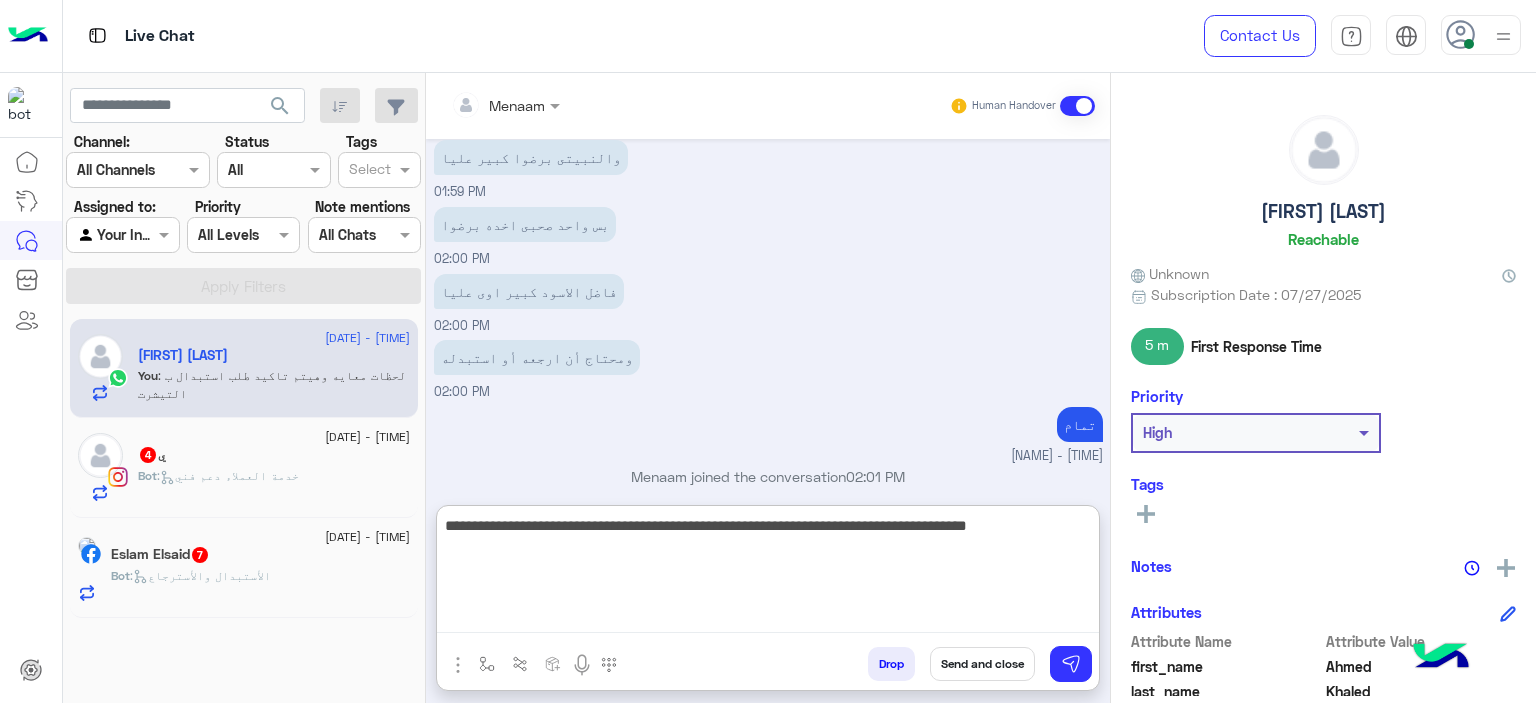 type on "**********" 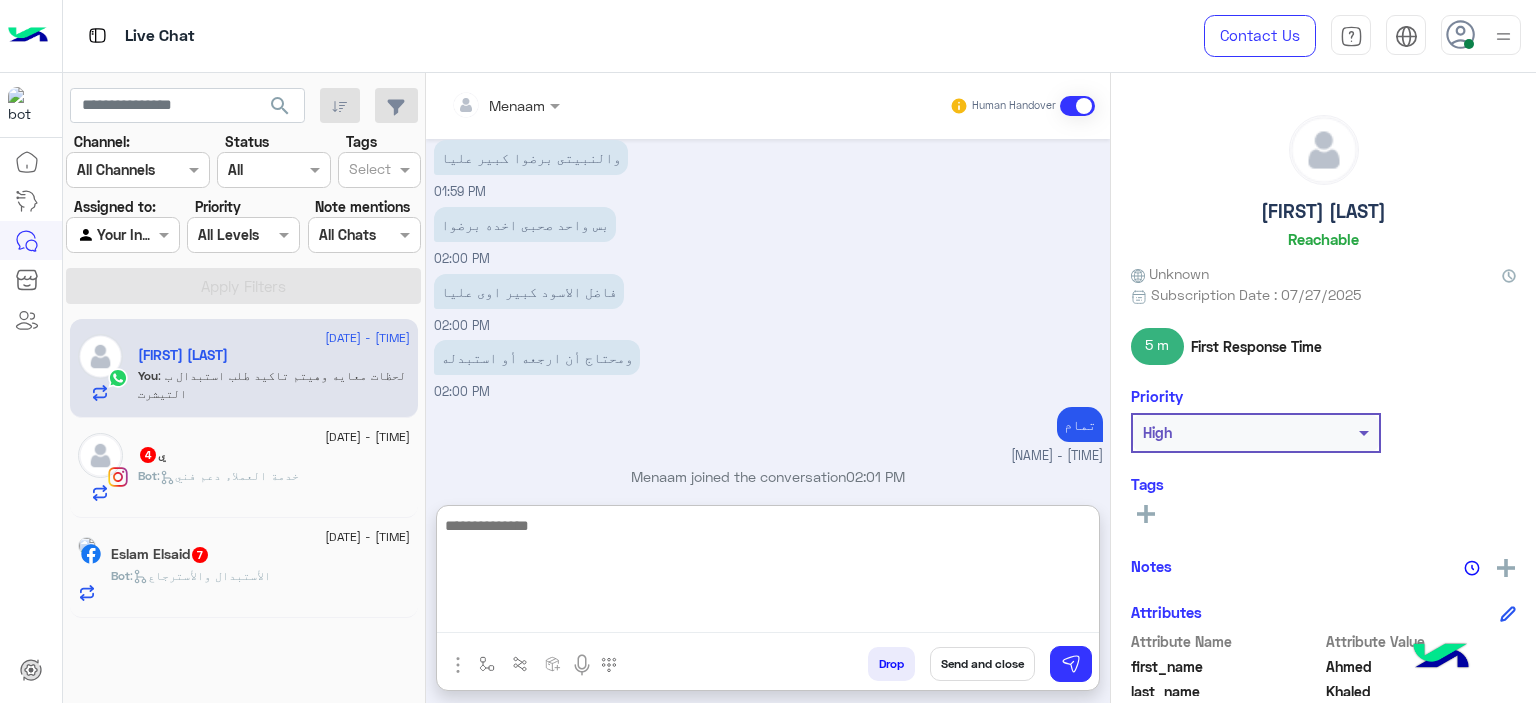 type on "*" 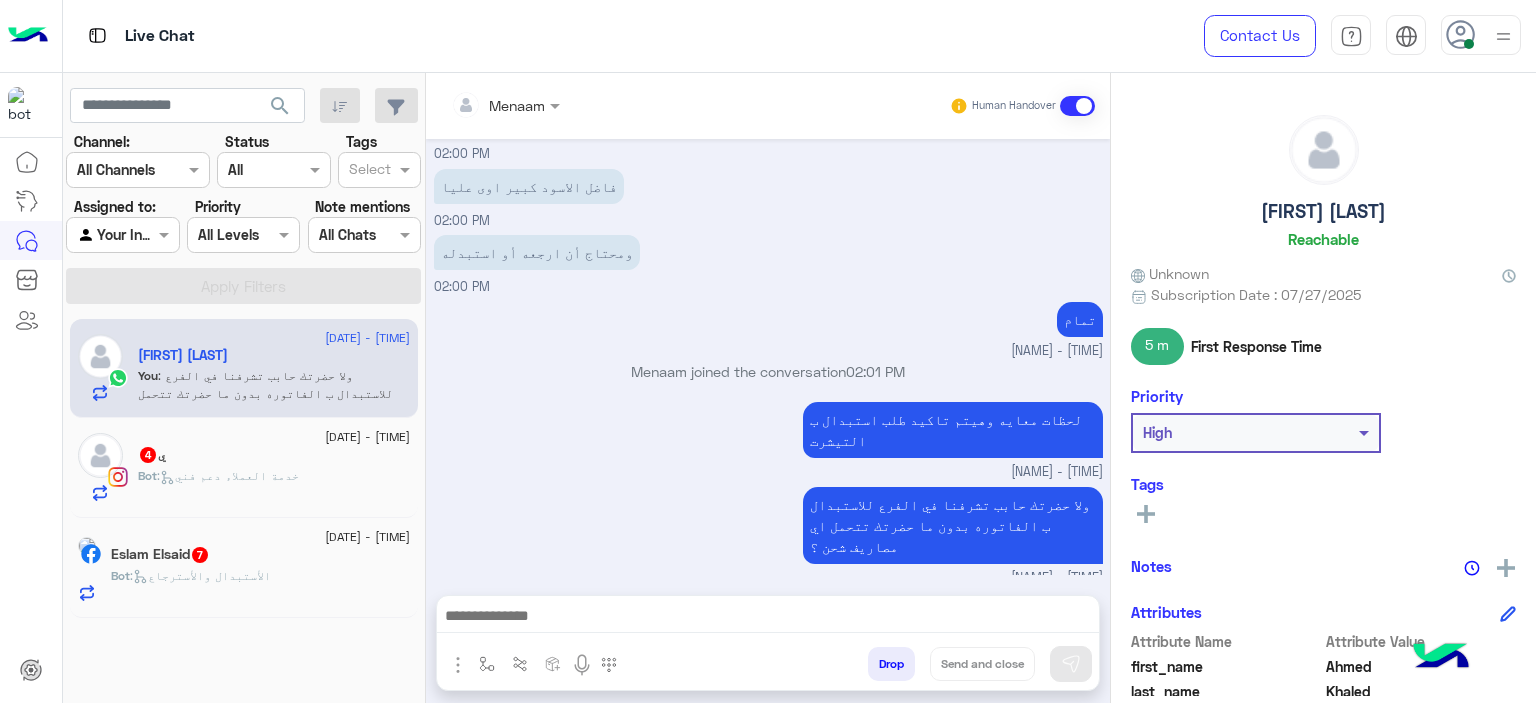 scroll, scrollTop: 4082, scrollLeft: 0, axis: vertical 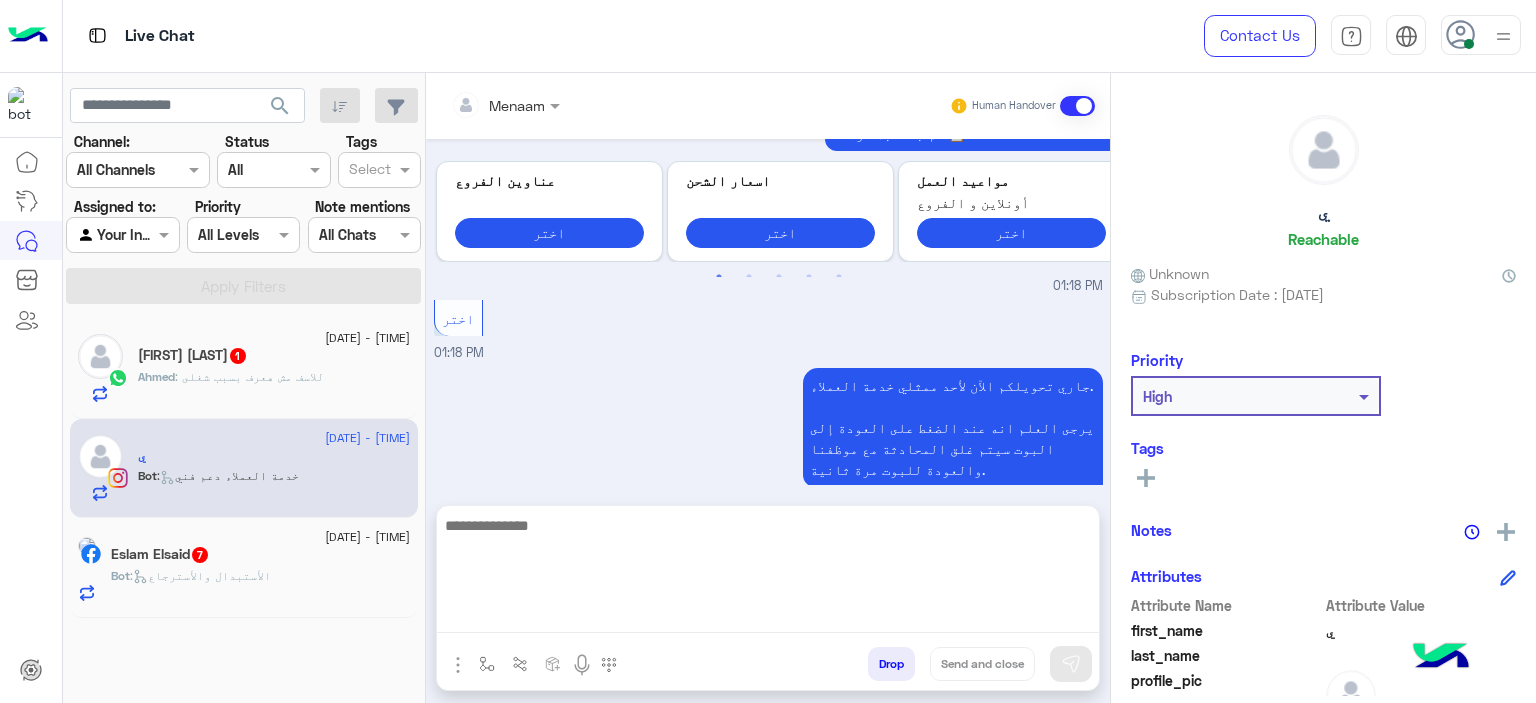 click at bounding box center [768, 573] 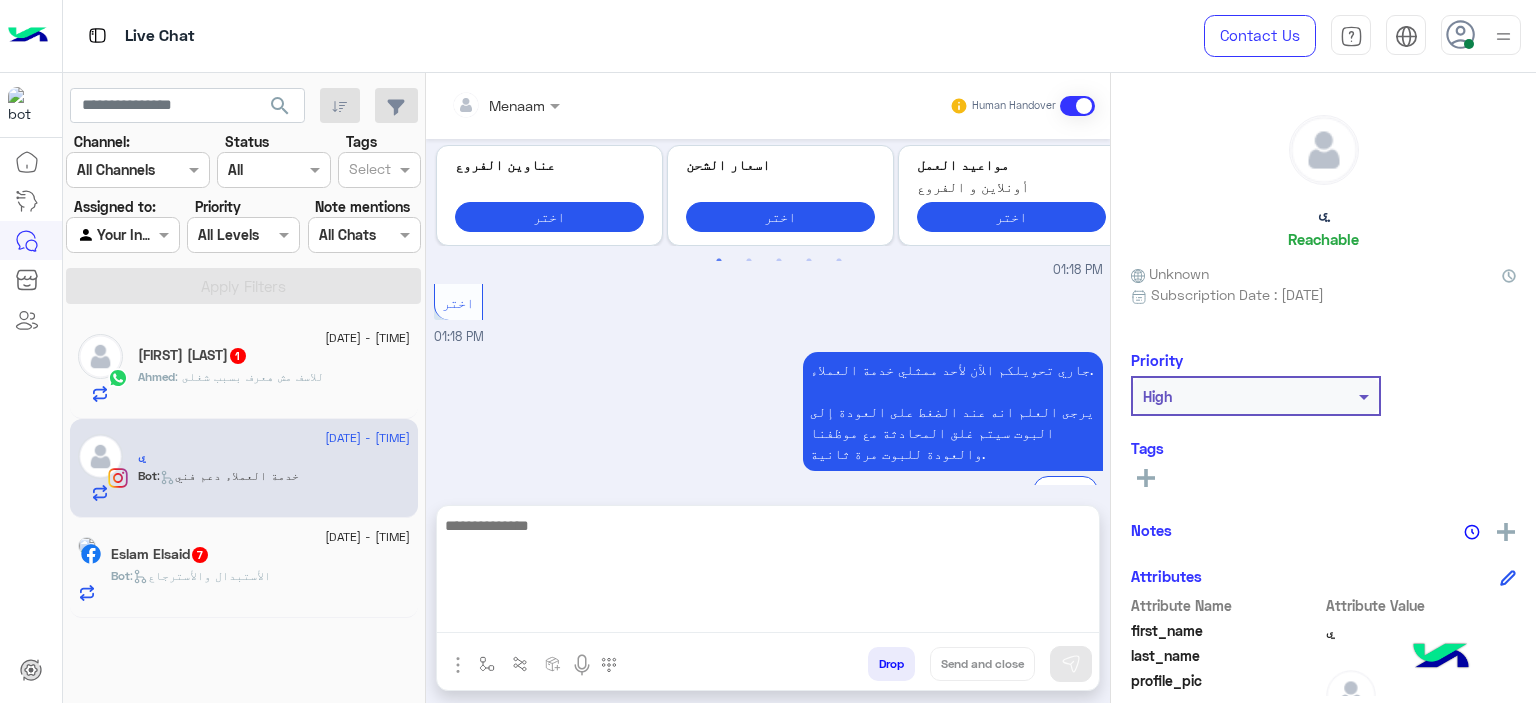 paste on "**********" 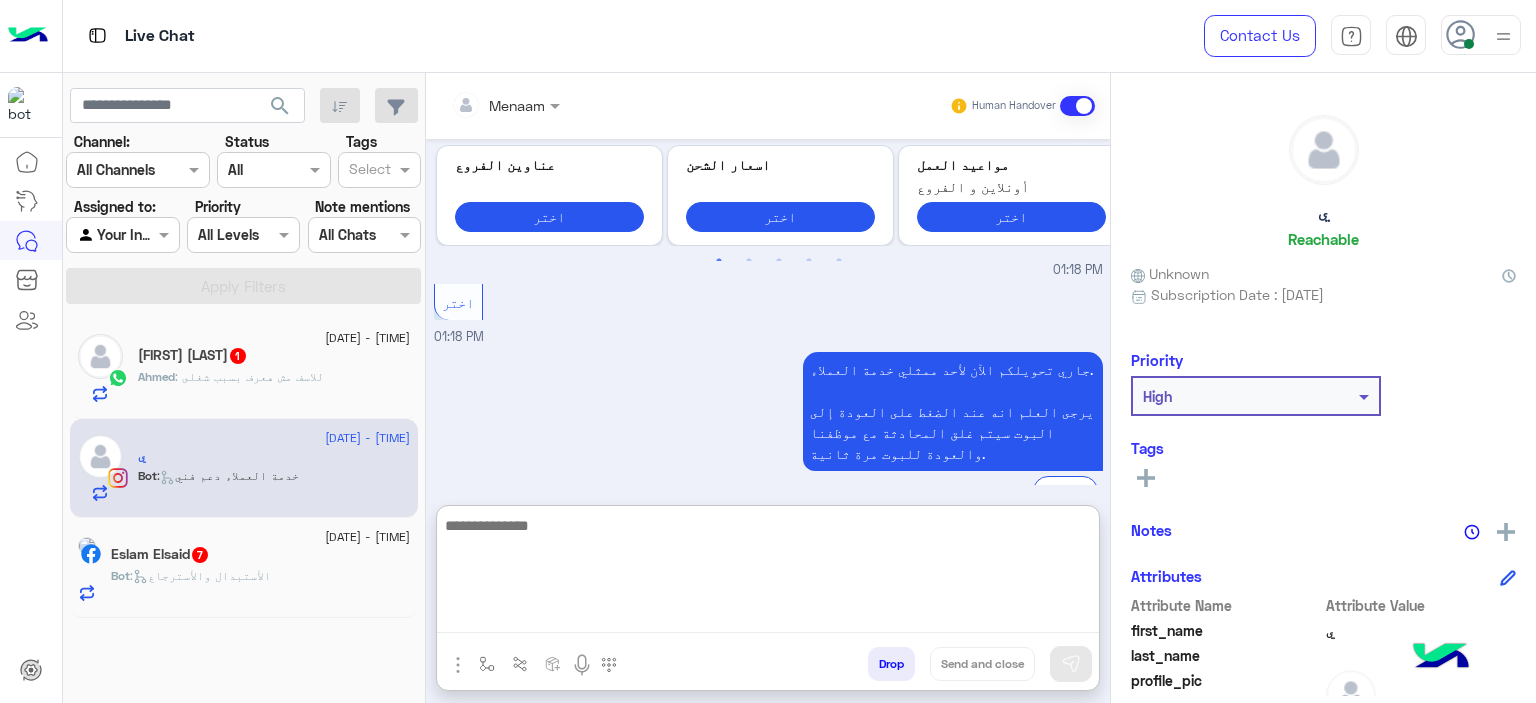 scroll, scrollTop: 928, scrollLeft: 0, axis: vertical 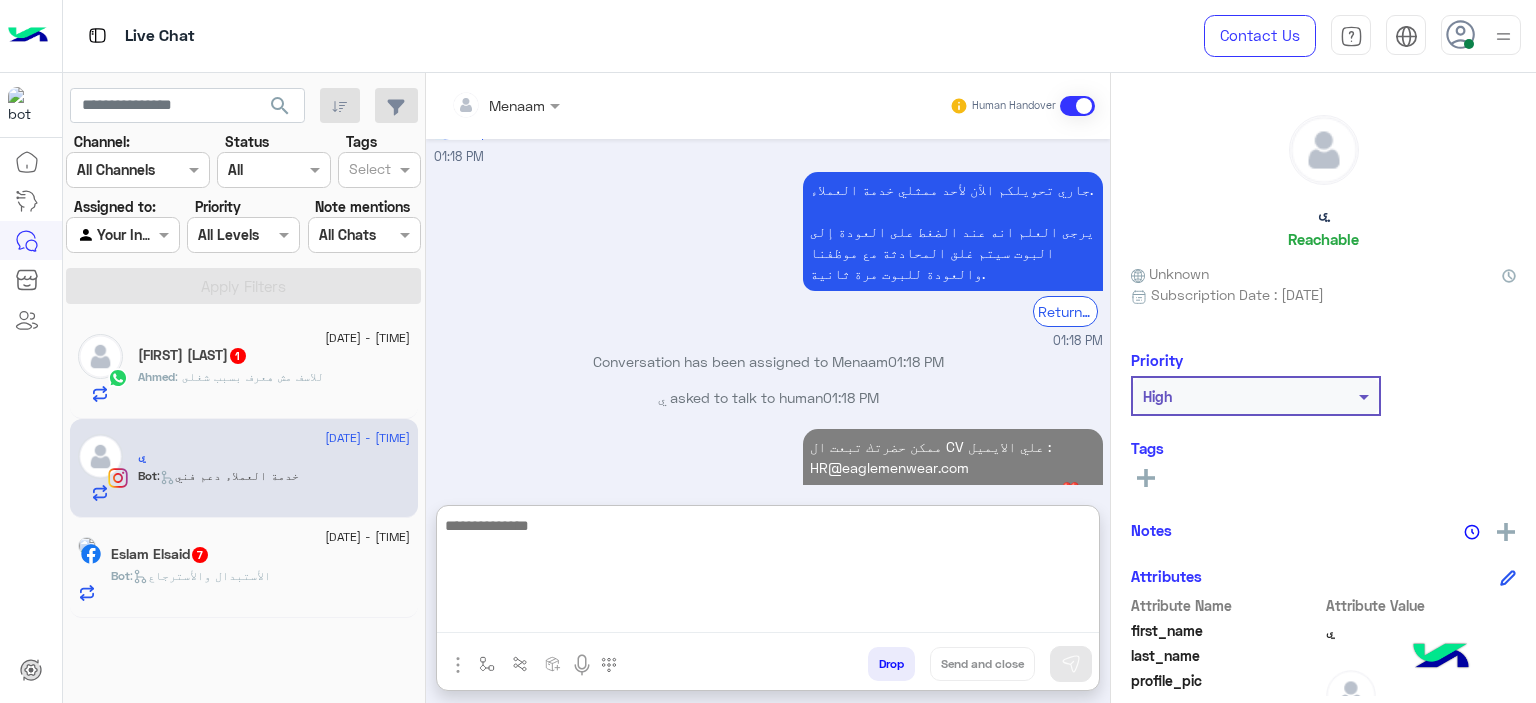 click at bounding box center [768, 573] 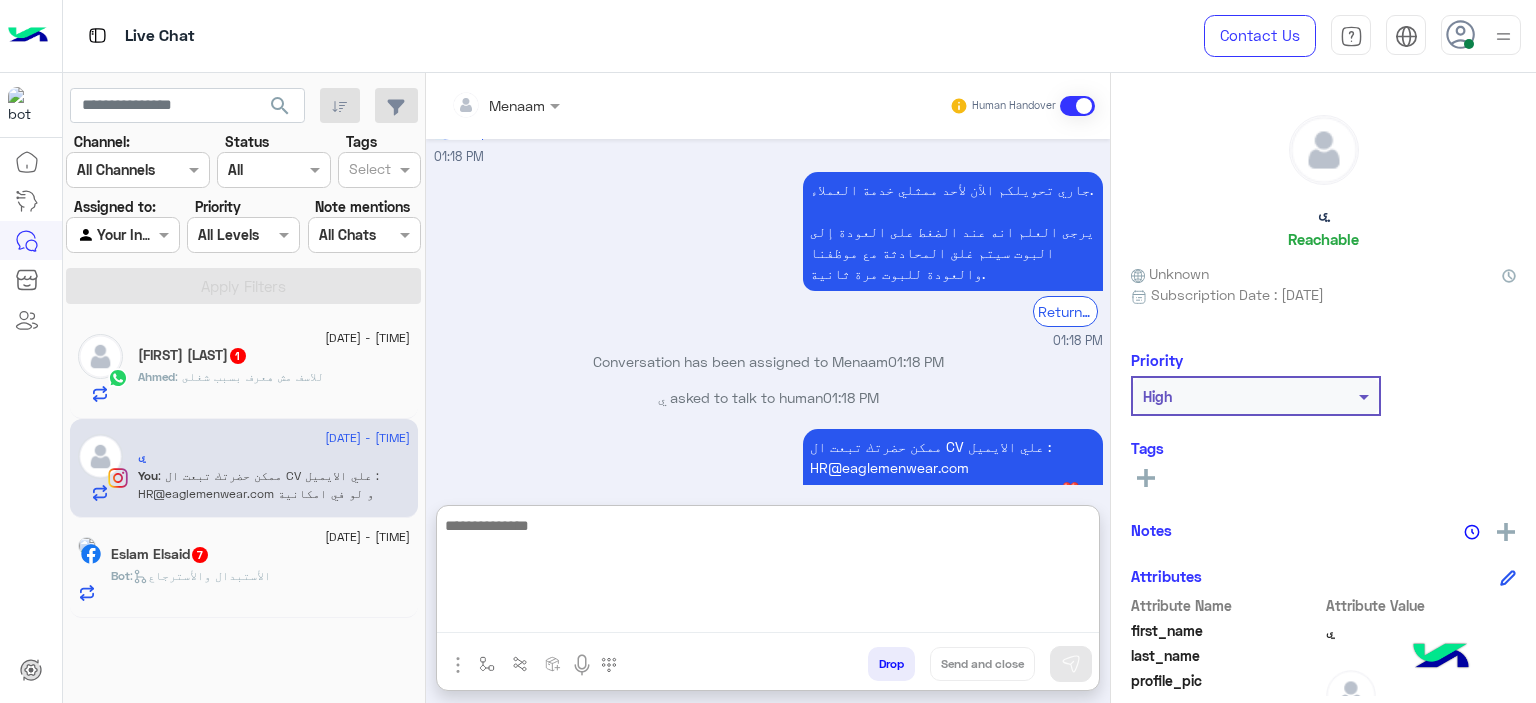 scroll, scrollTop: 964, scrollLeft: 0, axis: vertical 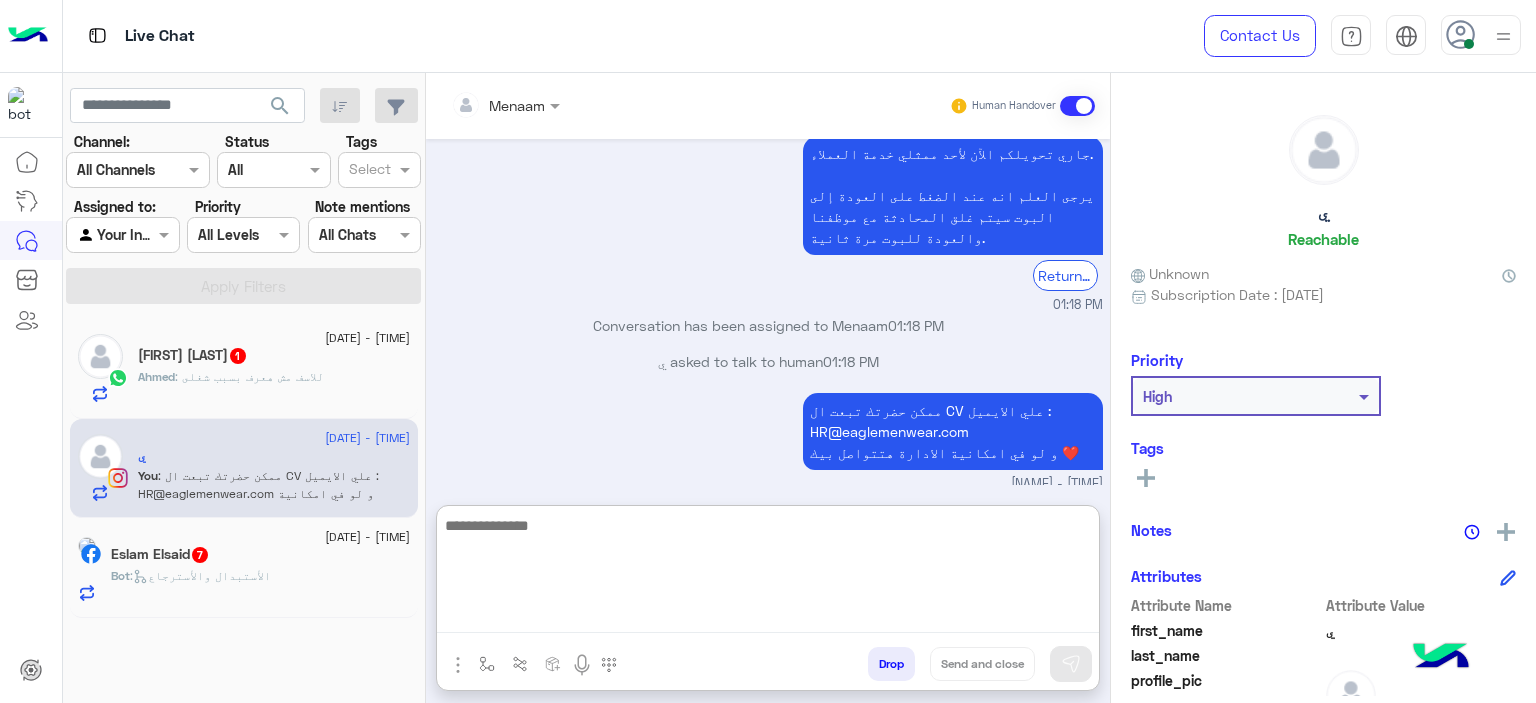 paste on "**********" 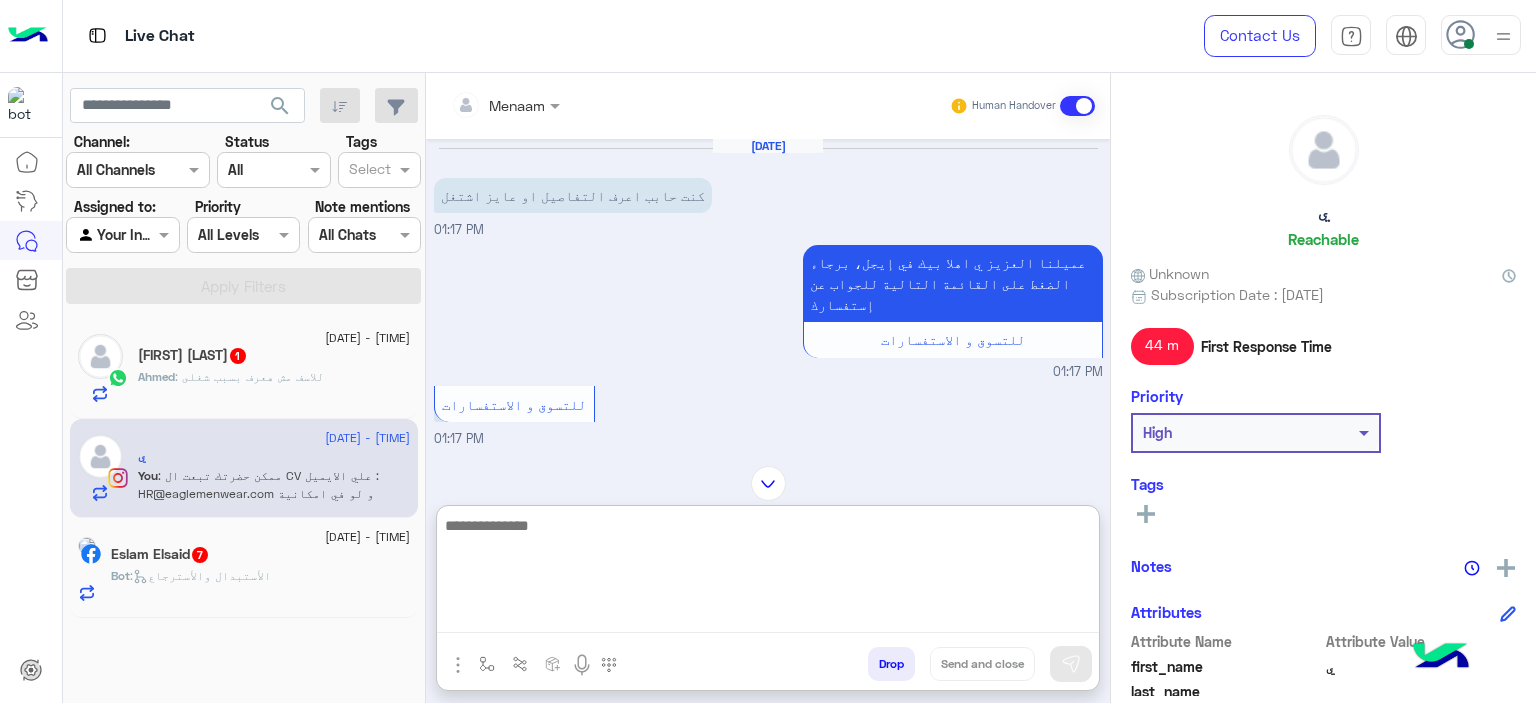 scroll, scrollTop: 0, scrollLeft: 0, axis: both 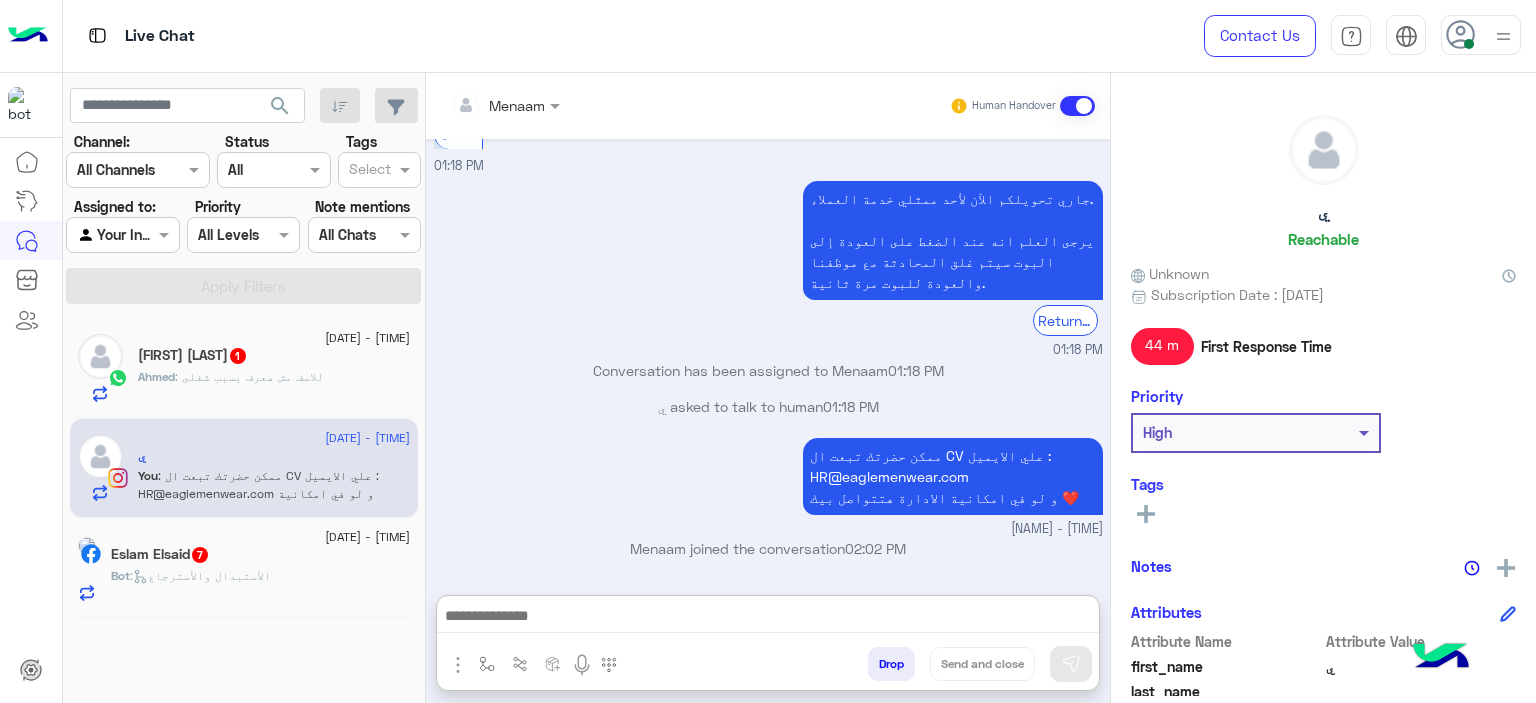 drag, startPoint x: 1335, startPoint y: 211, endPoint x: 1426, endPoint y: 229, distance: 92.76314 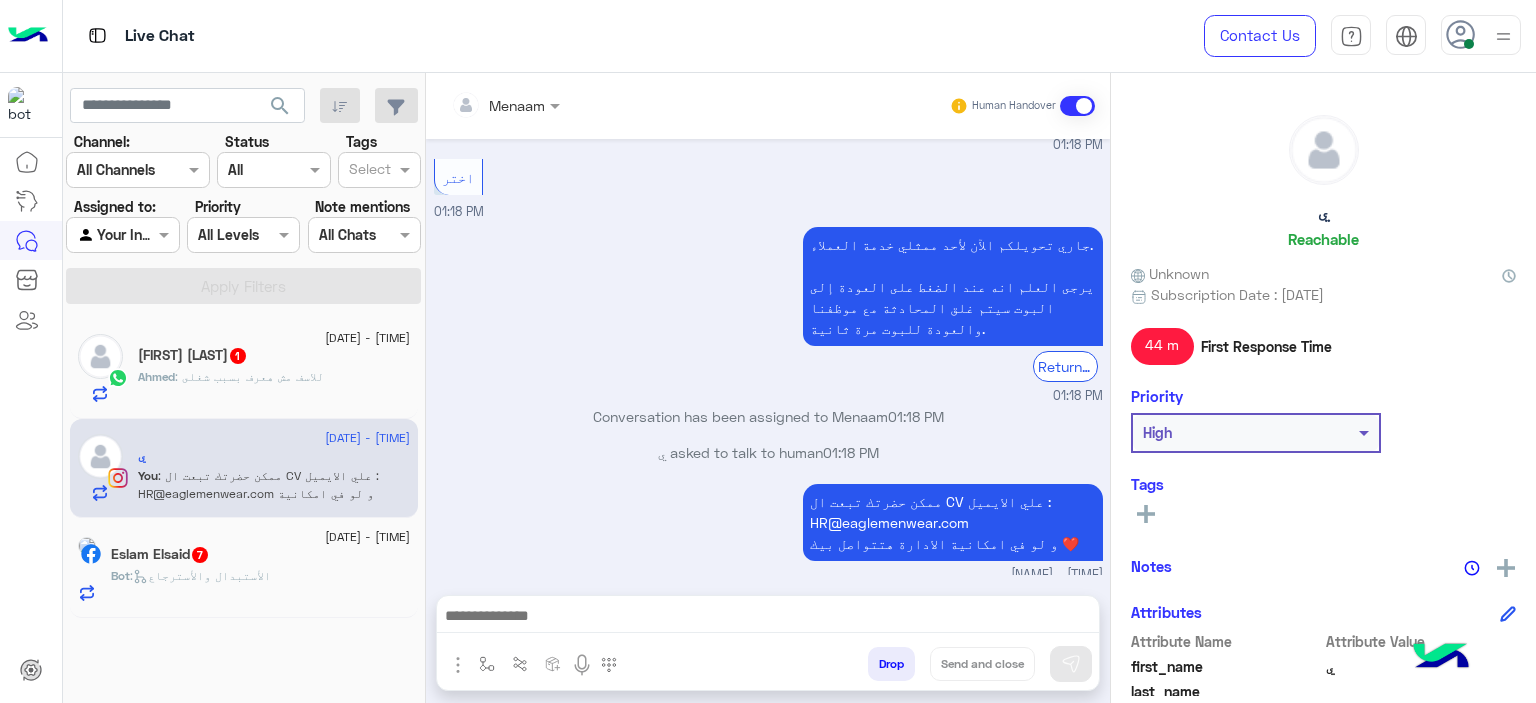 click on "ي    Reachable" 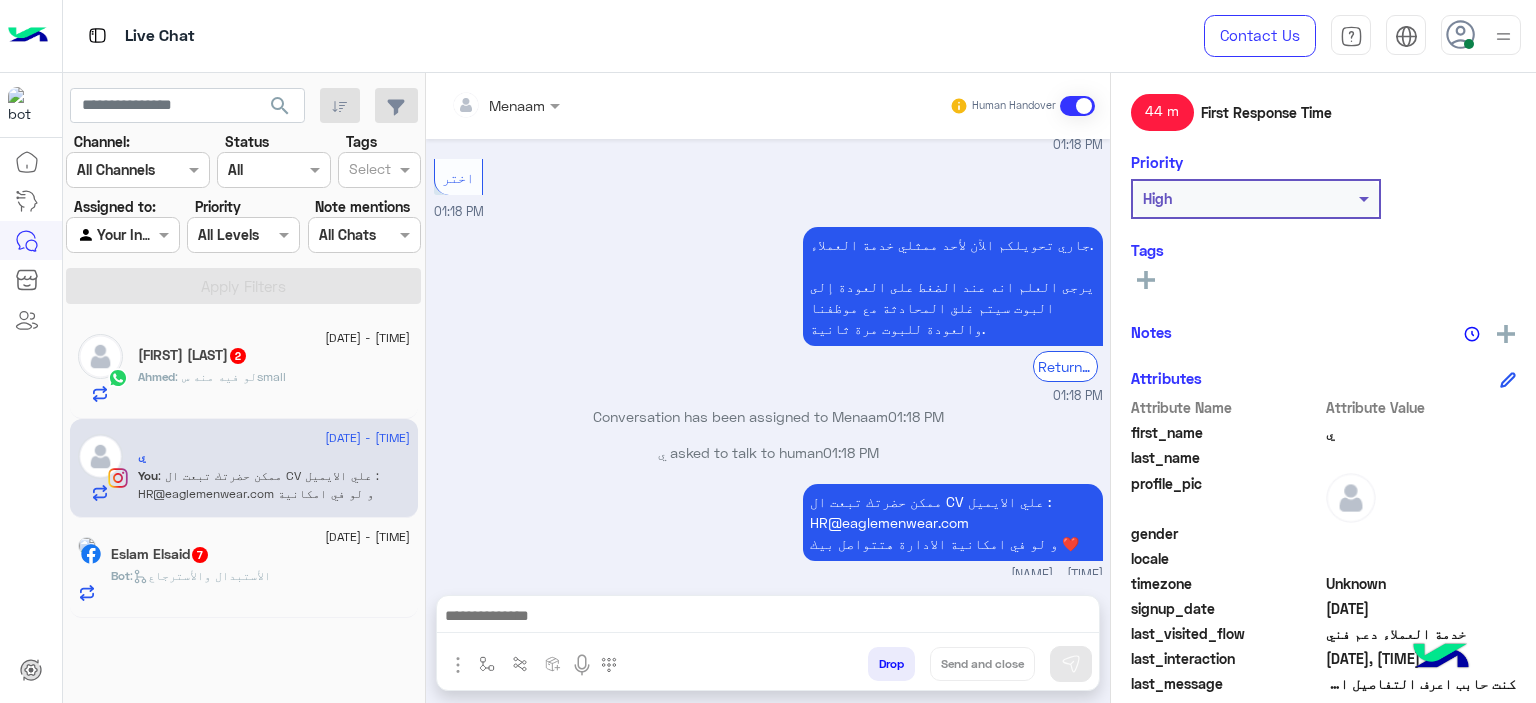 scroll, scrollTop: 456, scrollLeft: 0, axis: vertical 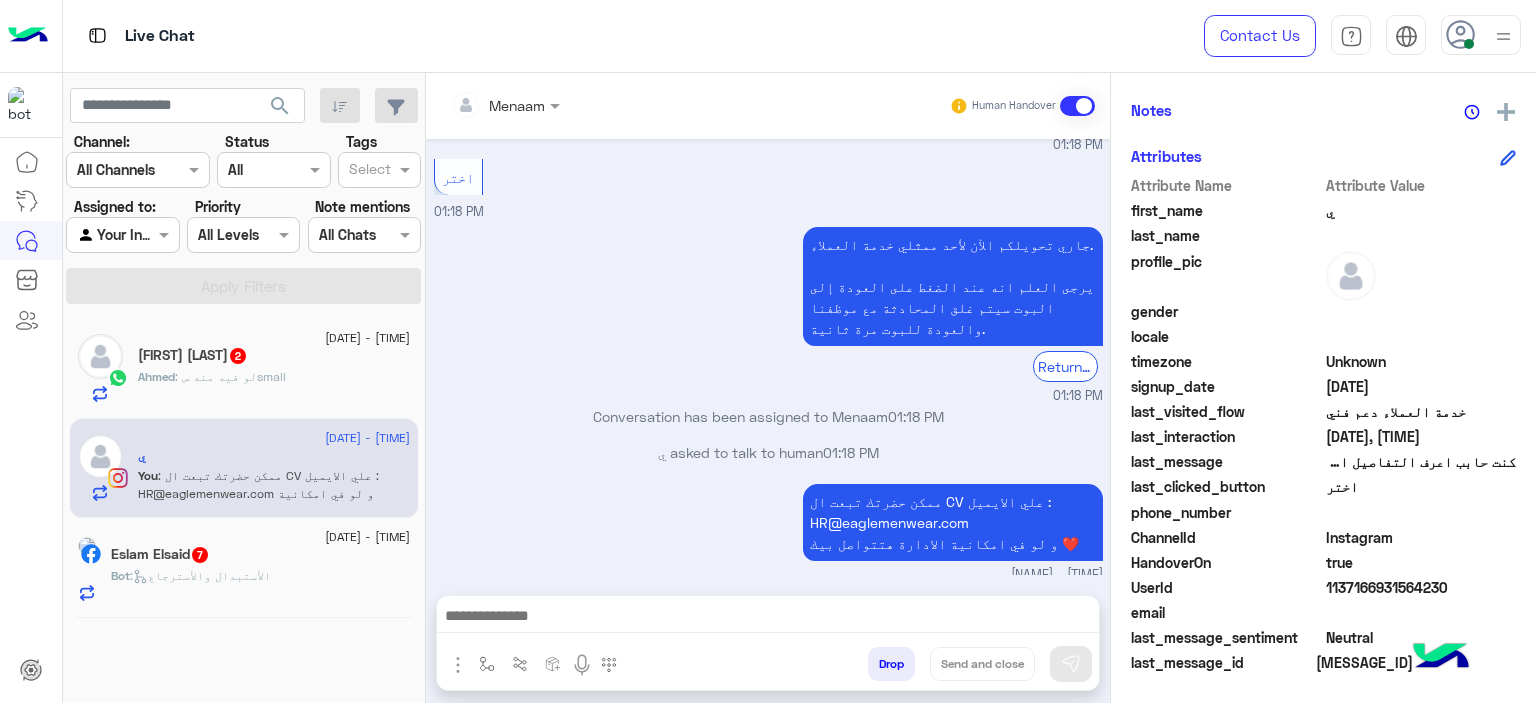 click on "1137166931564230" 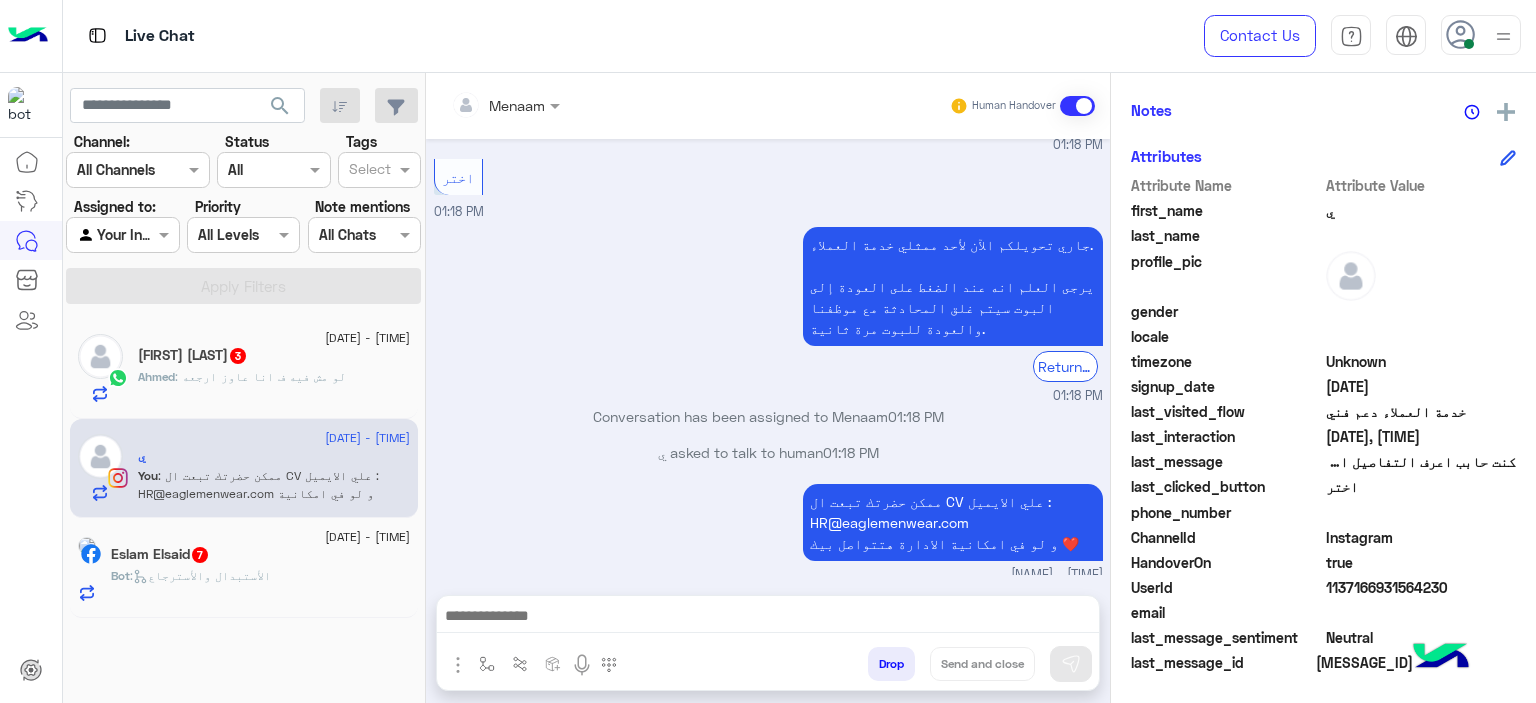 click on "Drop" at bounding box center [891, 664] 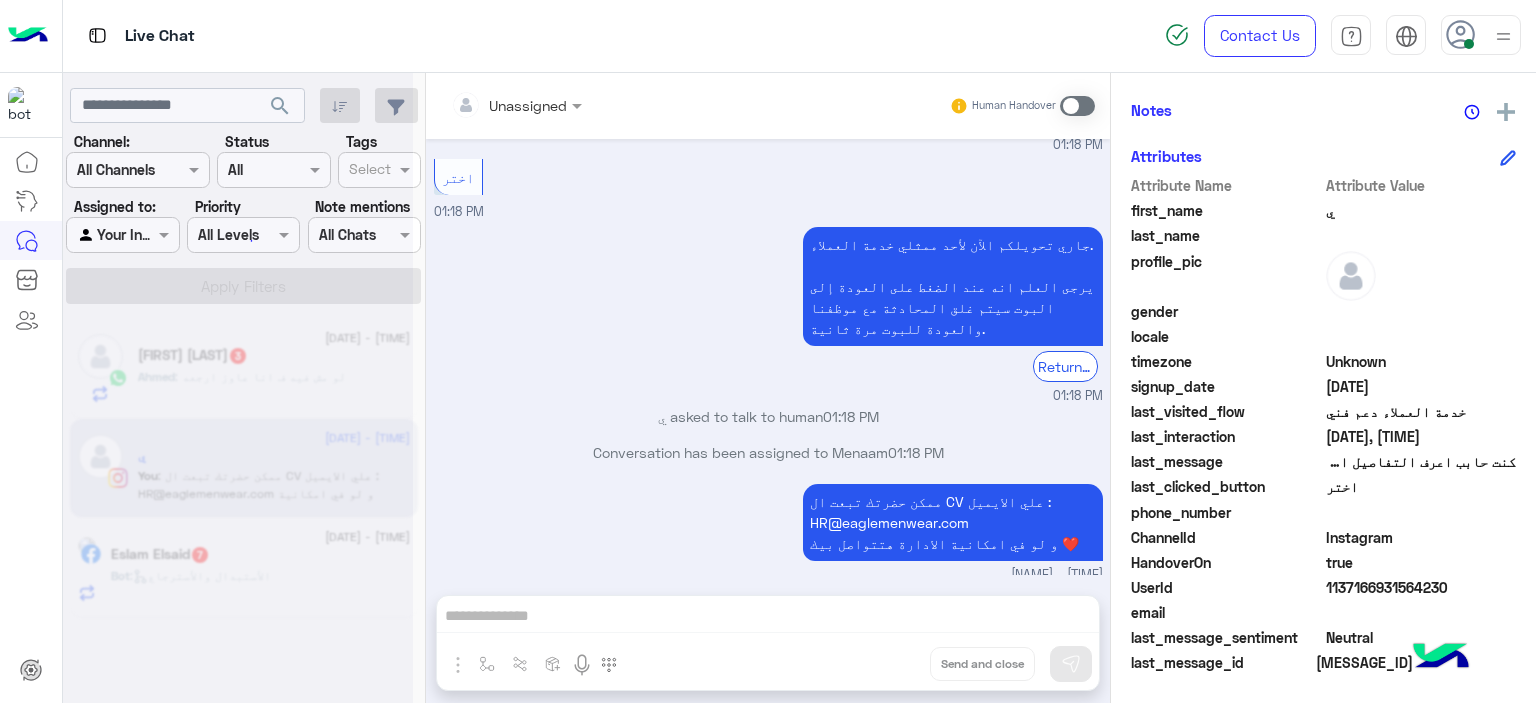 scroll, scrollTop: 910, scrollLeft: 0, axis: vertical 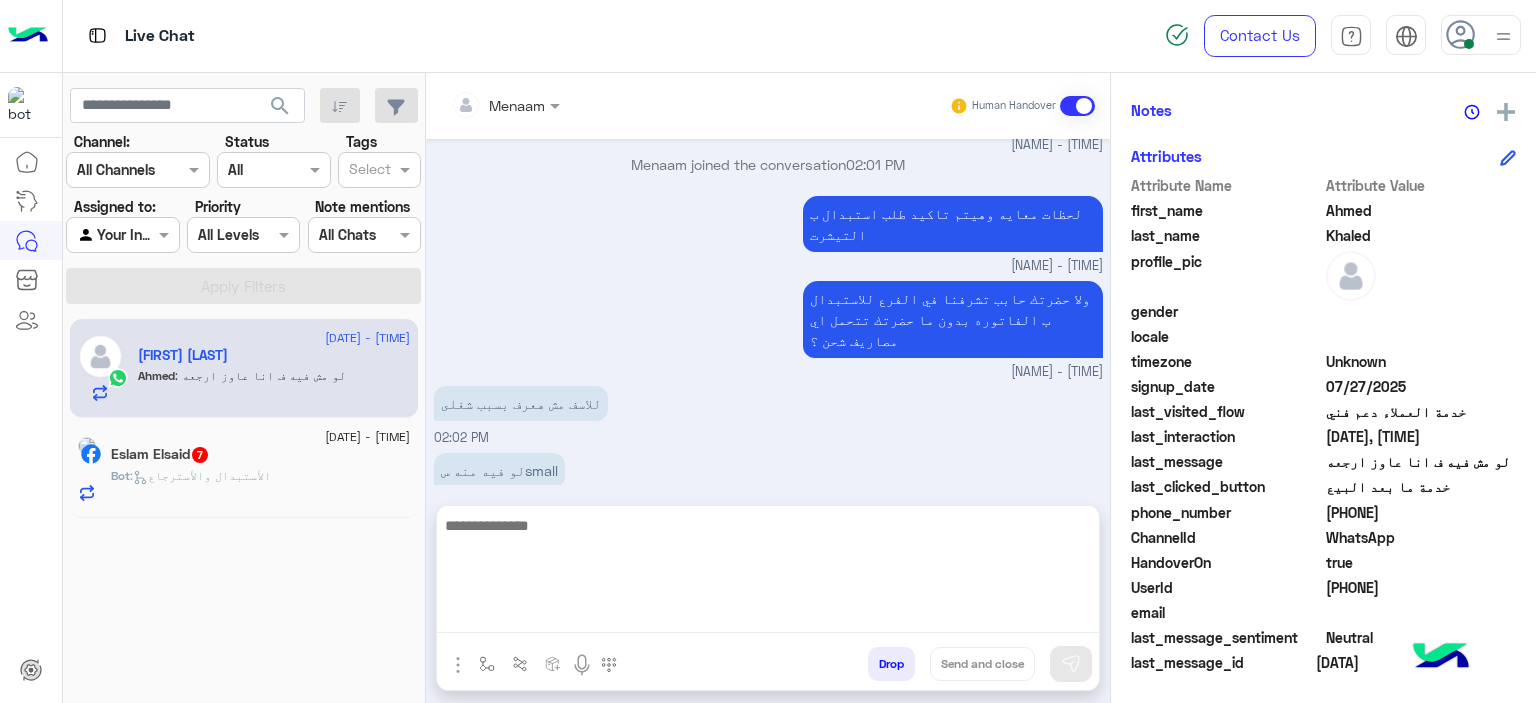 click at bounding box center [768, 573] 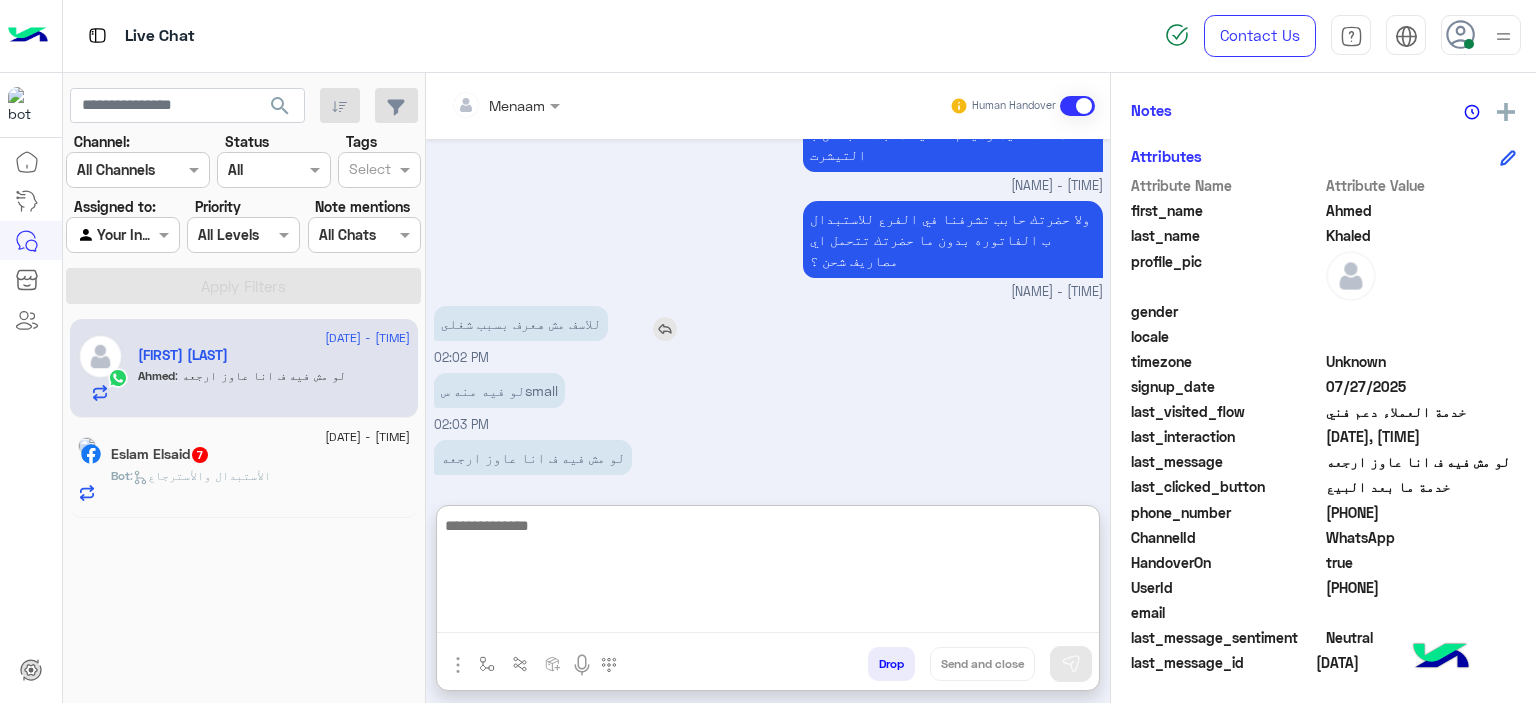 scroll, scrollTop: 1184, scrollLeft: 0, axis: vertical 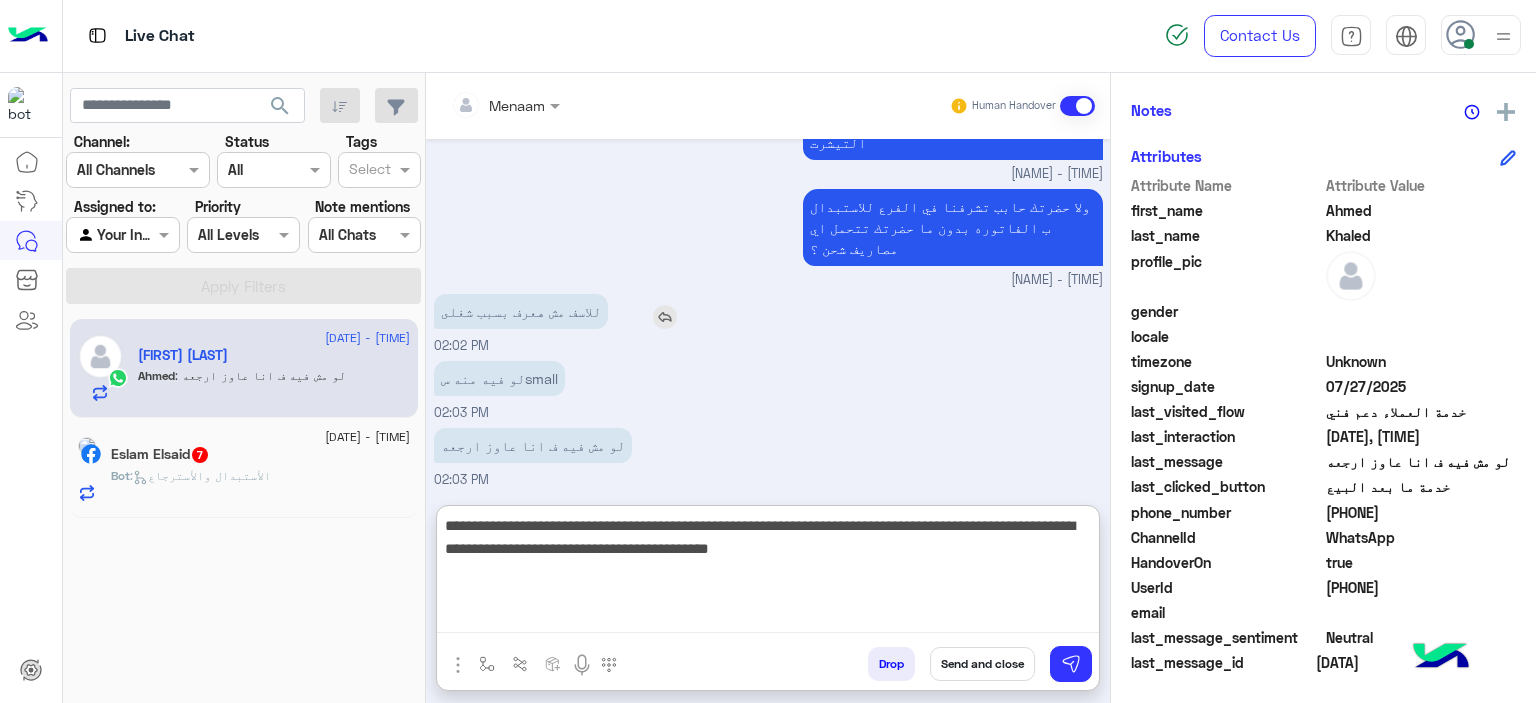type on "**********" 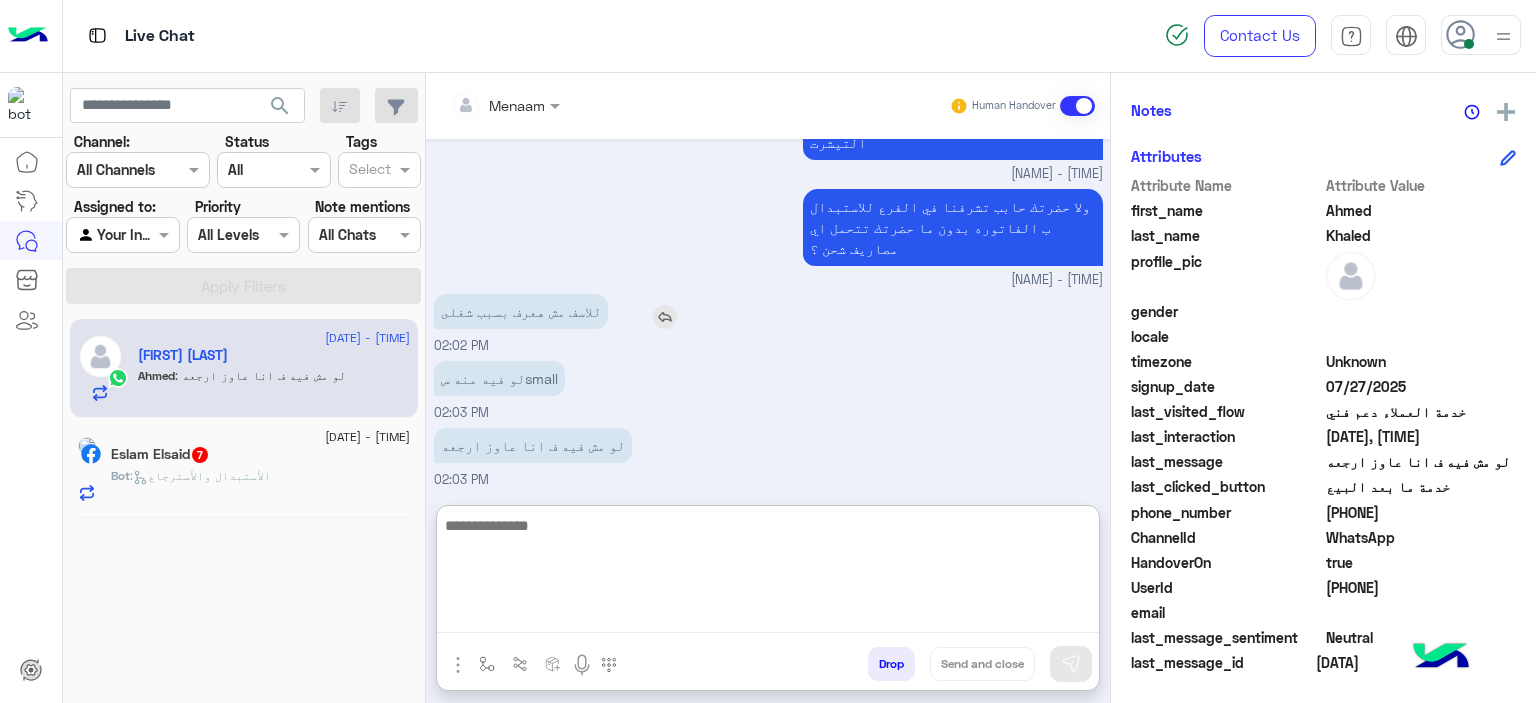 scroll, scrollTop: 1310, scrollLeft: 0, axis: vertical 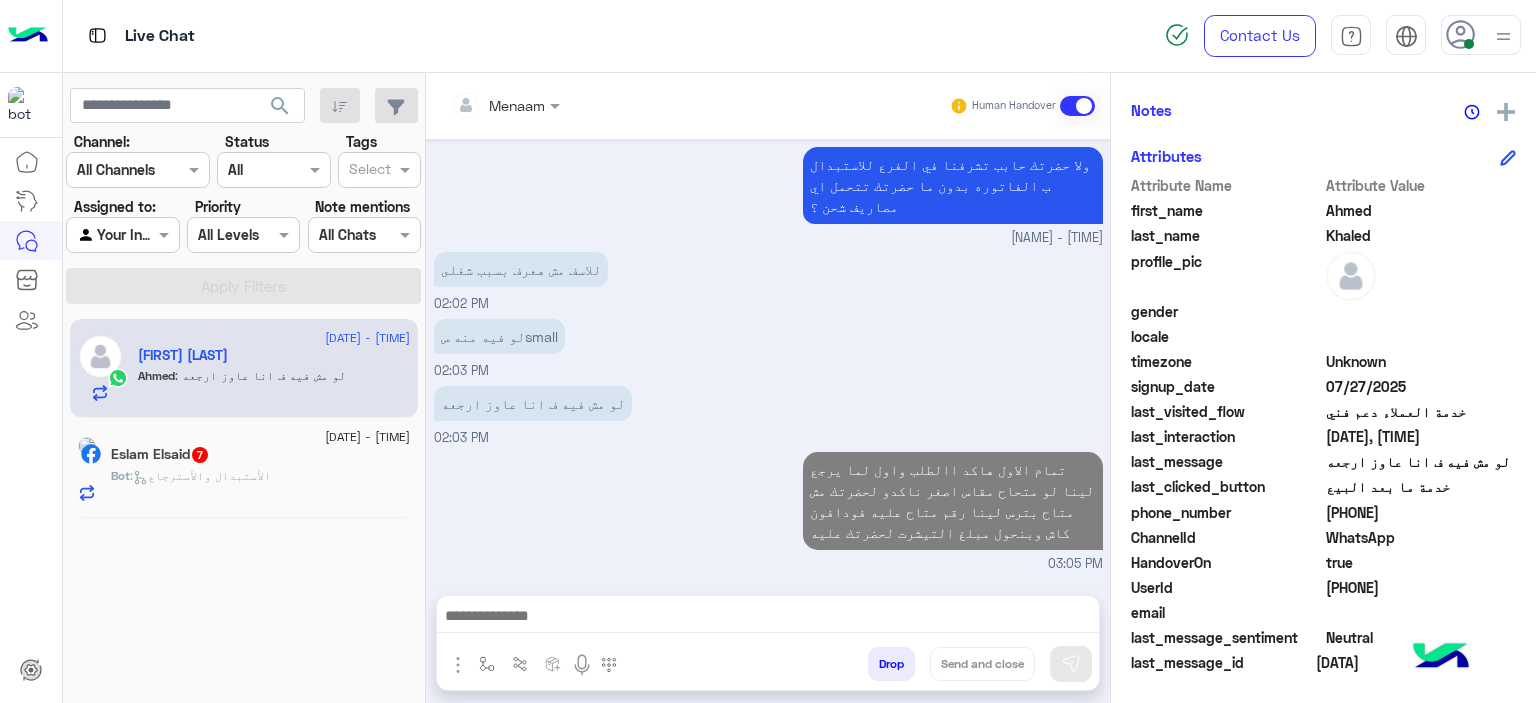 click on "Eslam Elsaid  7" 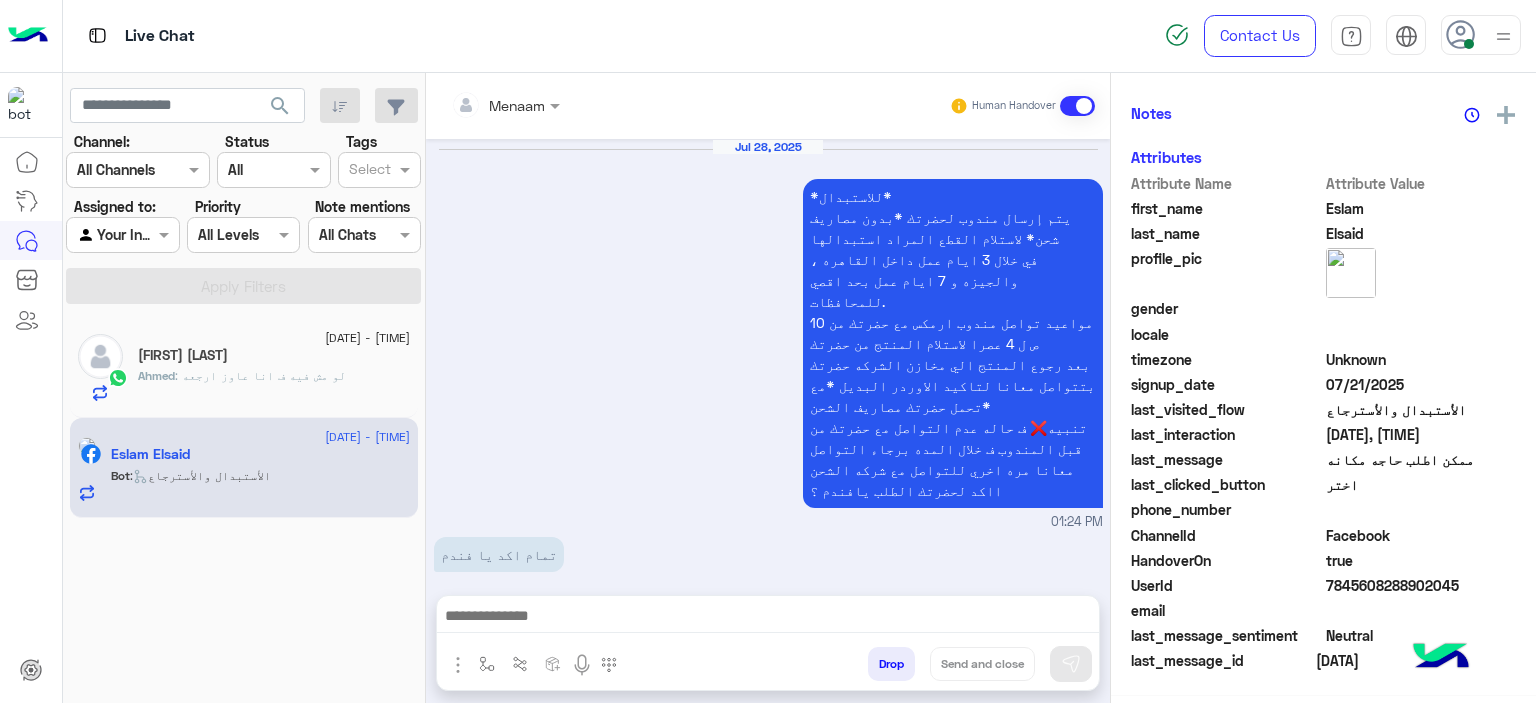 scroll, scrollTop: 478, scrollLeft: 0, axis: vertical 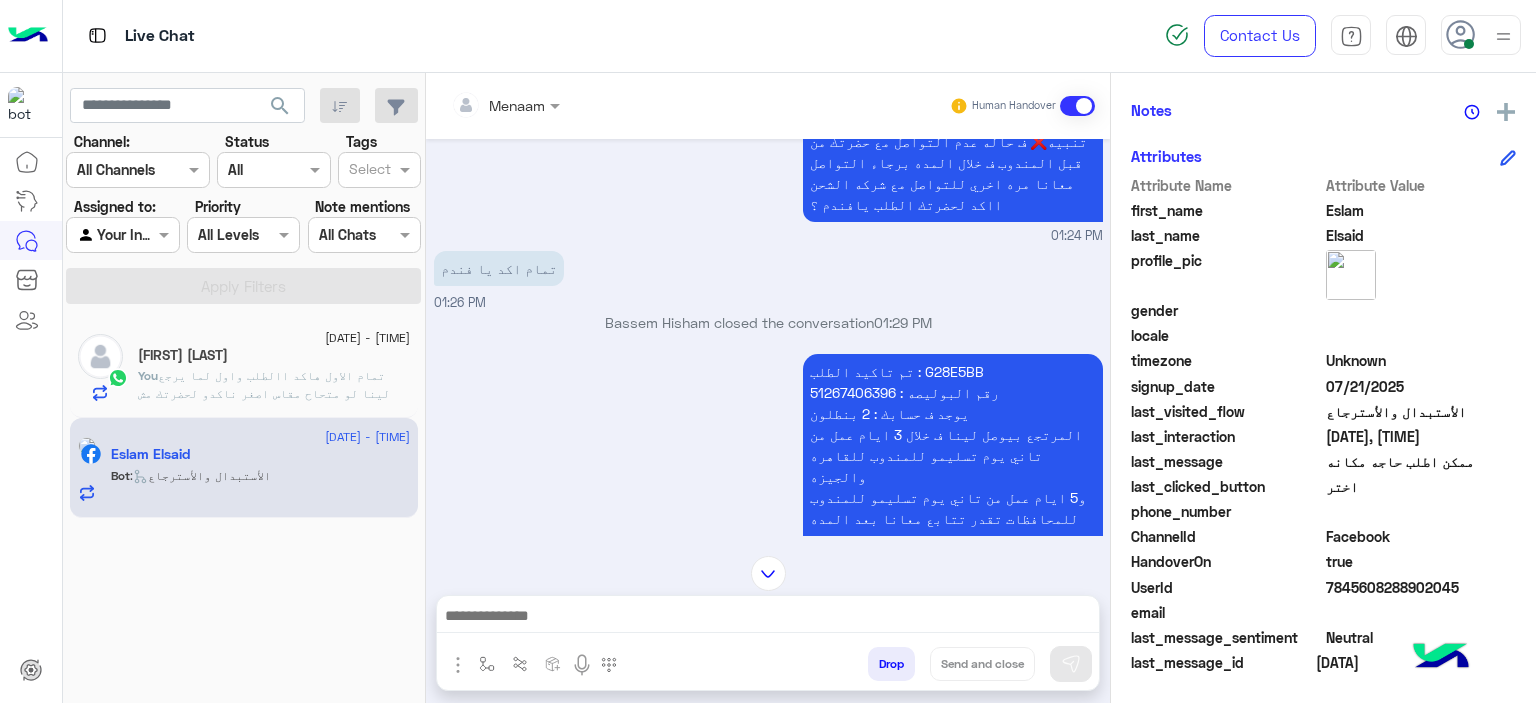 click on "تم تاكيد الطلب :   G28E5BB رقم البوليصه :  51267406396 يوجد ف حسابك :  2 بنطلون  المرتجع بيوصل لينا ف خلال 3 ايام عمل من تاني يوم تسليمو للمندوب للقاهره والجيزه  و5 ايام عمل من تاني يوم تسليمو للمندوب للمحافظات تقدر تتابع معانا بعد المده الموضحه اول ما المنتج يرجع ل مخازن الشركه    حضرتك بتتواصل معانا  ومسؤل التبديلات بيتابع مع حضرتك لتاكيد اوردر جديد  المندوب هيتواصل معاك خلال 3 ايام عمل بحد اقصي لاستلام المنتج من حضرتك  تنبيه❌  ف حاله عدم التواصل مع حضرتك من قبل المندوب ف خلال المده برجاء التواصل معانا مره اخري للتواصل مع شركه الشحن" at bounding box center [953, 539] 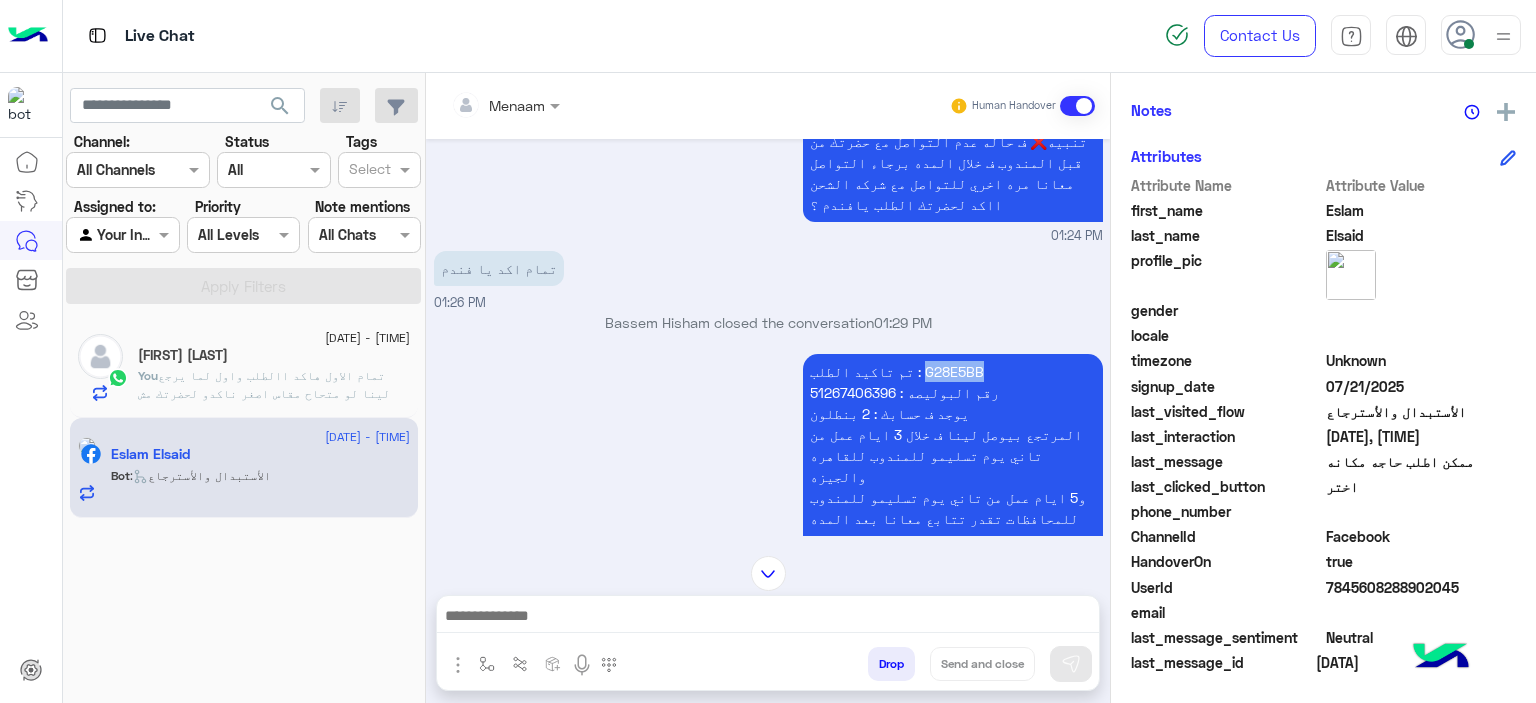 click on "تم تاكيد الطلب :   G28E5BB رقم البوليصه :  51267406396 يوجد ف حسابك :  2 بنطلون  المرتجع بيوصل لينا ف خلال 3 ايام عمل من تاني يوم تسليمو للمندوب للقاهره والجيزه  و5 ايام عمل من تاني يوم تسليمو للمندوب للمحافظات تقدر تتابع معانا بعد المده الموضحه اول ما المنتج يرجع ل مخازن الشركه    حضرتك بتتواصل معانا  ومسؤل التبديلات بيتابع مع حضرتك لتاكيد اوردر جديد  المندوب هيتواصل معاك خلال 3 ايام عمل بحد اقصي لاستلام المنتج من حضرتك  تنبيه❌  ف حاله عدم التواصل مع حضرتك من قبل المندوب ف خلال المده برجاء التواصل معانا مره اخري للتواصل مع شركه الشحن" at bounding box center [953, 539] 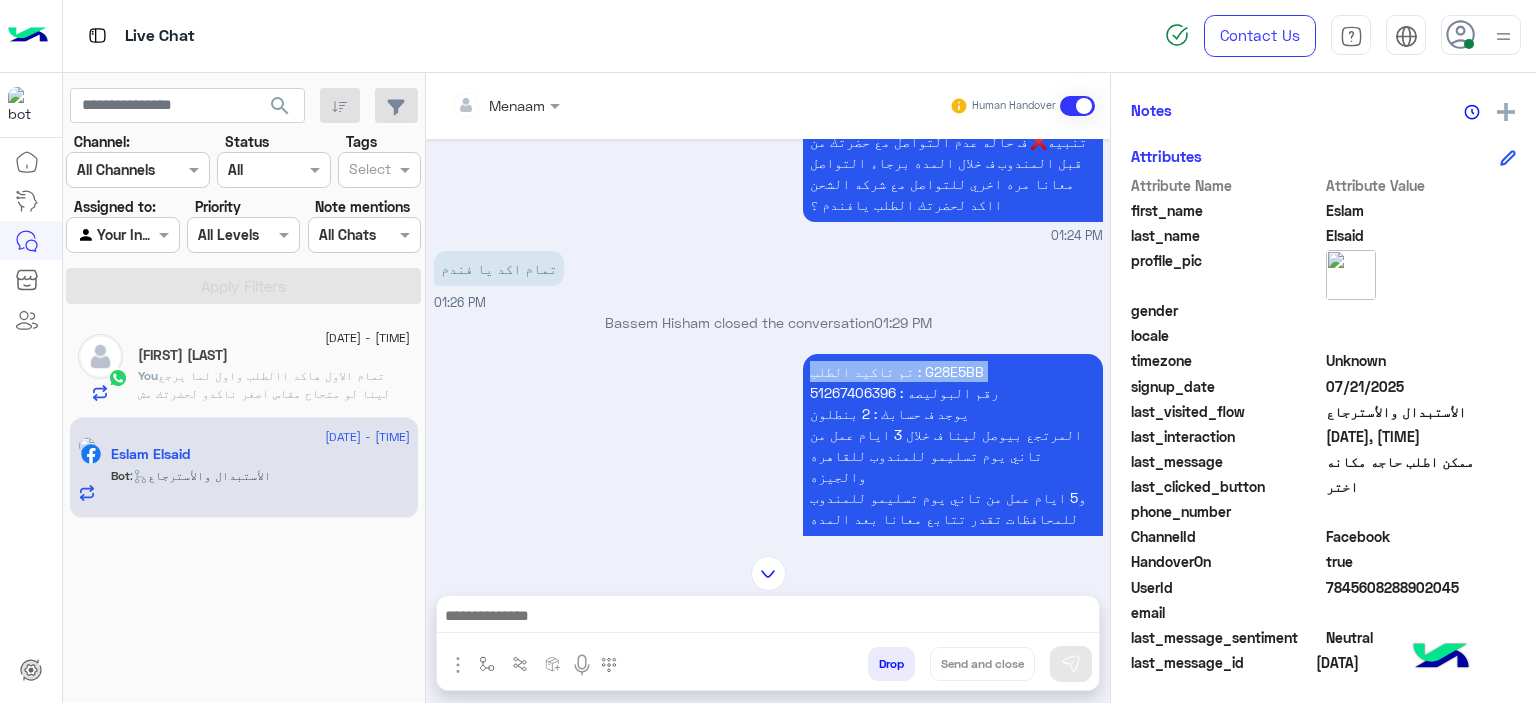 click on "تم تاكيد الطلب :   G28E5BB رقم البوليصه :  51267406396 يوجد ف حسابك :  2 بنطلون  المرتجع بيوصل لينا ف خلال 3 ايام عمل من تاني يوم تسليمو للمندوب للقاهره والجيزه  و5 ايام عمل من تاني يوم تسليمو للمندوب للمحافظات تقدر تتابع معانا بعد المده الموضحه اول ما المنتج يرجع ل مخازن الشركه    حضرتك بتتواصل معانا  ومسؤل التبديلات بيتابع مع حضرتك لتاكيد اوردر جديد  المندوب هيتواصل معاك خلال 3 ايام عمل بحد اقصي لاستلام المنتج من حضرتك  تنبيه❌  ف حاله عدم التواصل مع حضرتك من قبل المندوب ف خلال المده برجاء التواصل معانا مره اخري للتواصل مع شركه الشحن" at bounding box center (953, 539) 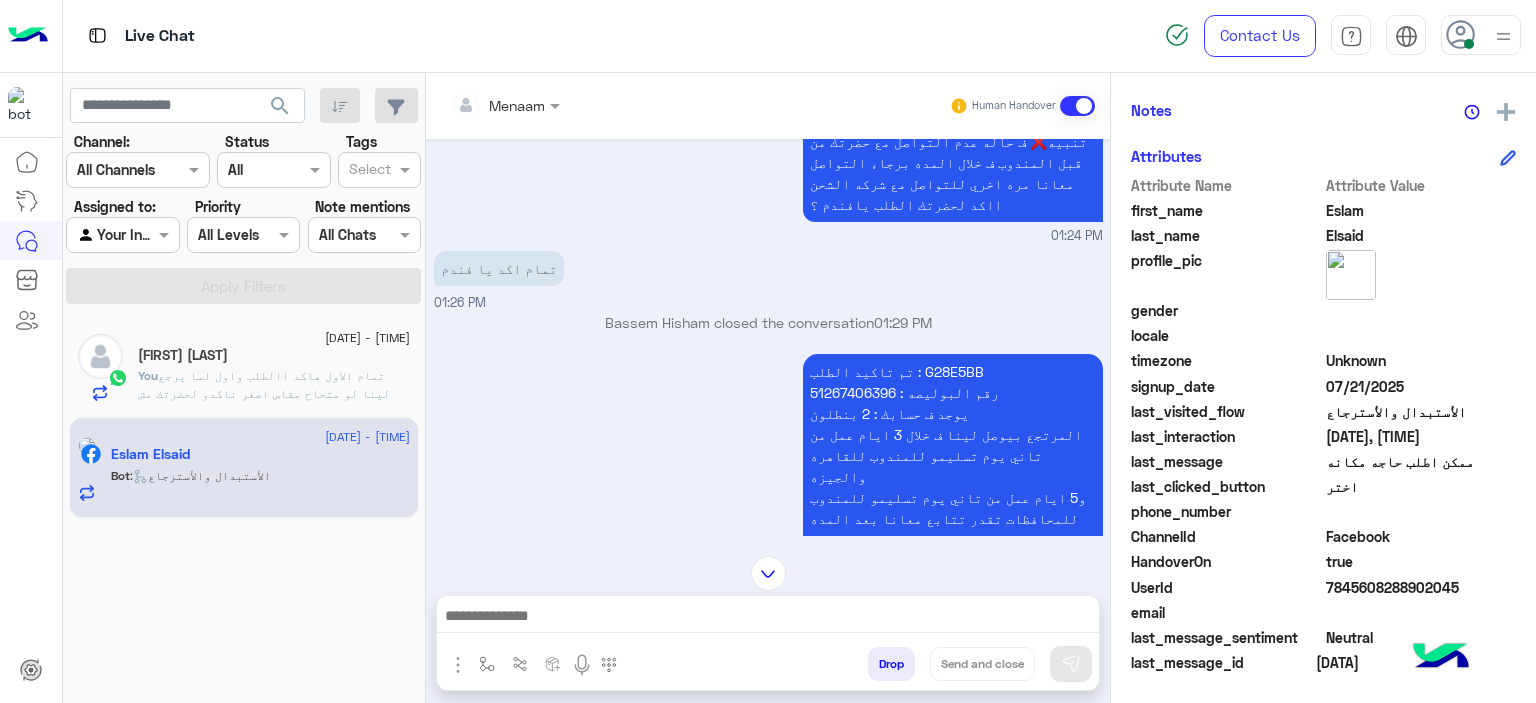 click on "تم تاكيد الطلب :   G28E5BB رقم البوليصه :  51267406396 يوجد ف حسابك :  2 بنطلون  المرتجع بيوصل لينا ف خلال 3 ايام عمل من تاني يوم تسليمو للمندوب للقاهره والجيزه  و5 ايام عمل من تاني يوم تسليمو للمندوب للمحافظات تقدر تتابع معانا بعد المده الموضحه اول ما المنتج يرجع ل مخازن الشركه    حضرتك بتتواصل معانا  ومسؤل التبديلات بيتابع مع حضرتك لتاكيد اوردر جديد  المندوب هيتواصل معاك خلال 3 ايام عمل بحد اقصي لاستلام المنتج من حضرتك  تنبيه❌  ف حاله عدم التواصل مع حضرتك من قبل المندوب ف خلال المده برجاء التواصل معانا مره اخري للتواصل مع شركه الشحن" at bounding box center [953, 539] 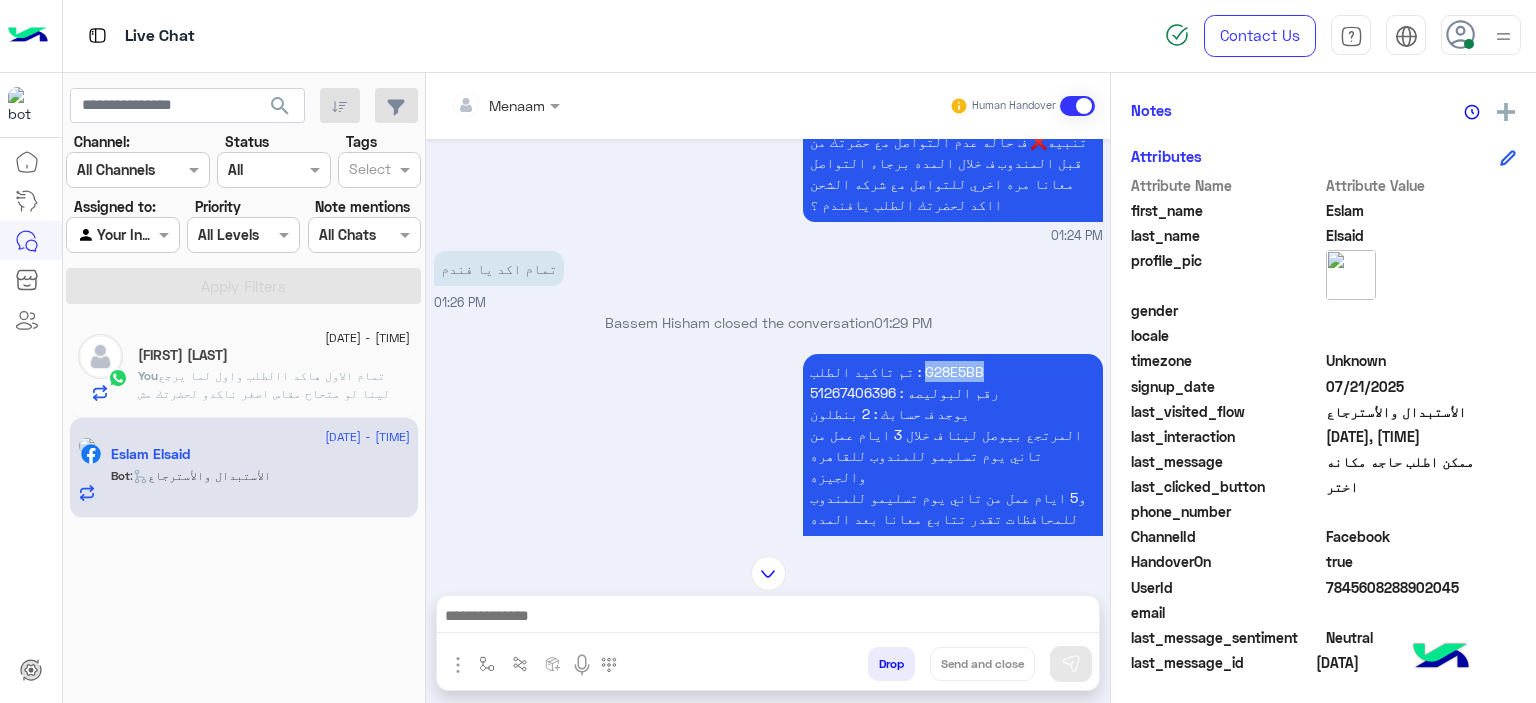 click on "تم تاكيد الطلب :   G28E5BB رقم البوليصه :  51267406396 يوجد ف حسابك :  2 بنطلون  المرتجع بيوصل لينا ف خلال 3 ايام عمل من تاني يوم تسليمو للمندوب للقاهره والجيزه  و5 ايام عمل من تاني يوم تسليمو للمندوب للمحافظات تقدر تتابع معانا بعد المده الموضحه اول ما المنتج يرجع ل مخازن الشركه    حضرتك بتتواصل معانا  ومسؤل التبديلات بيتابع مع حضرتك لتاكيد اوردر جديد  المندوب هيتواصل معاك خلال 3 ايام عمل بحد اقصي لاستلام المنتج من حضرتك  تنبيه❌  ف حاله عدم التواصل مع حضرتك من قبل المندوب ف خلال المده برجاء التواصل معانا مره اخري للتواصل مع شركه الشحن" at bounding box center [953, 539] 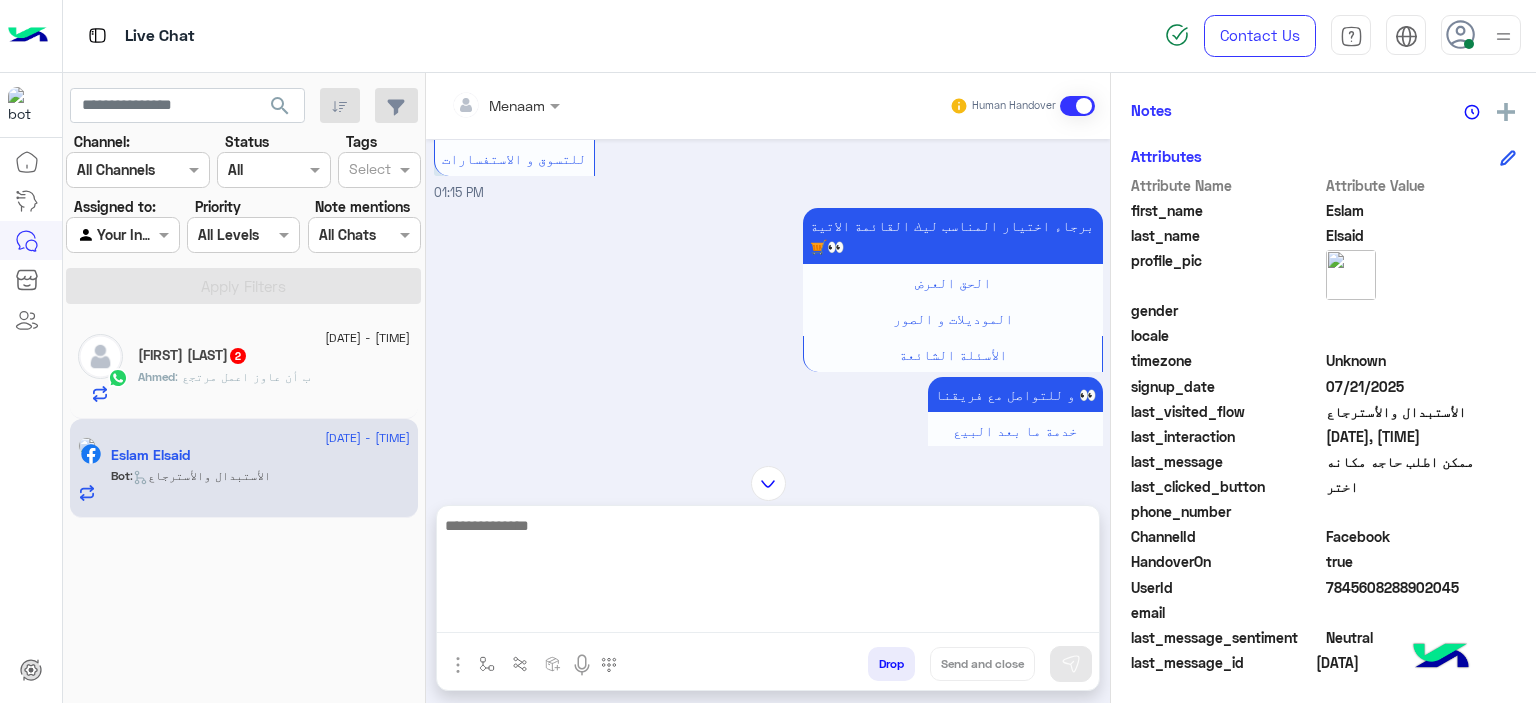 click at bounding box center [768, 573] 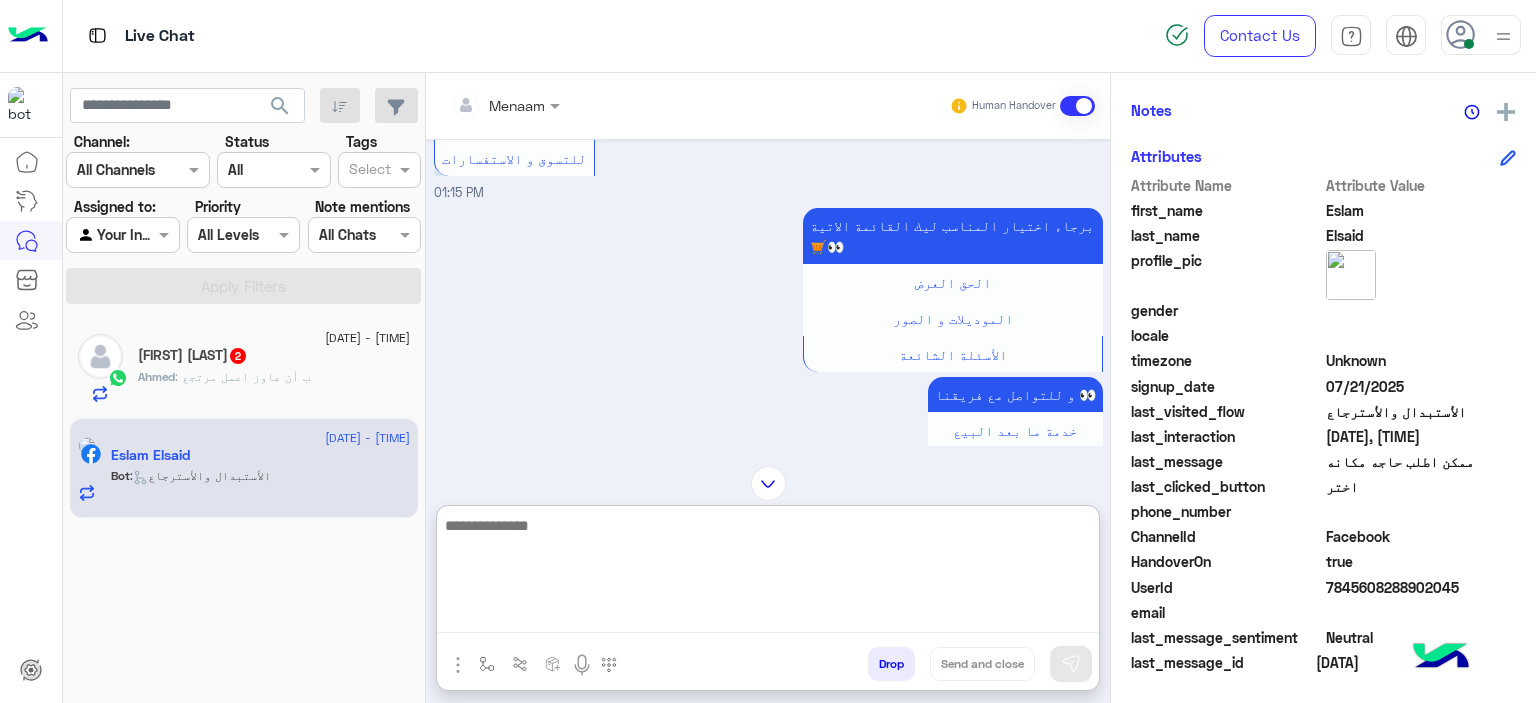 paste on "**********" 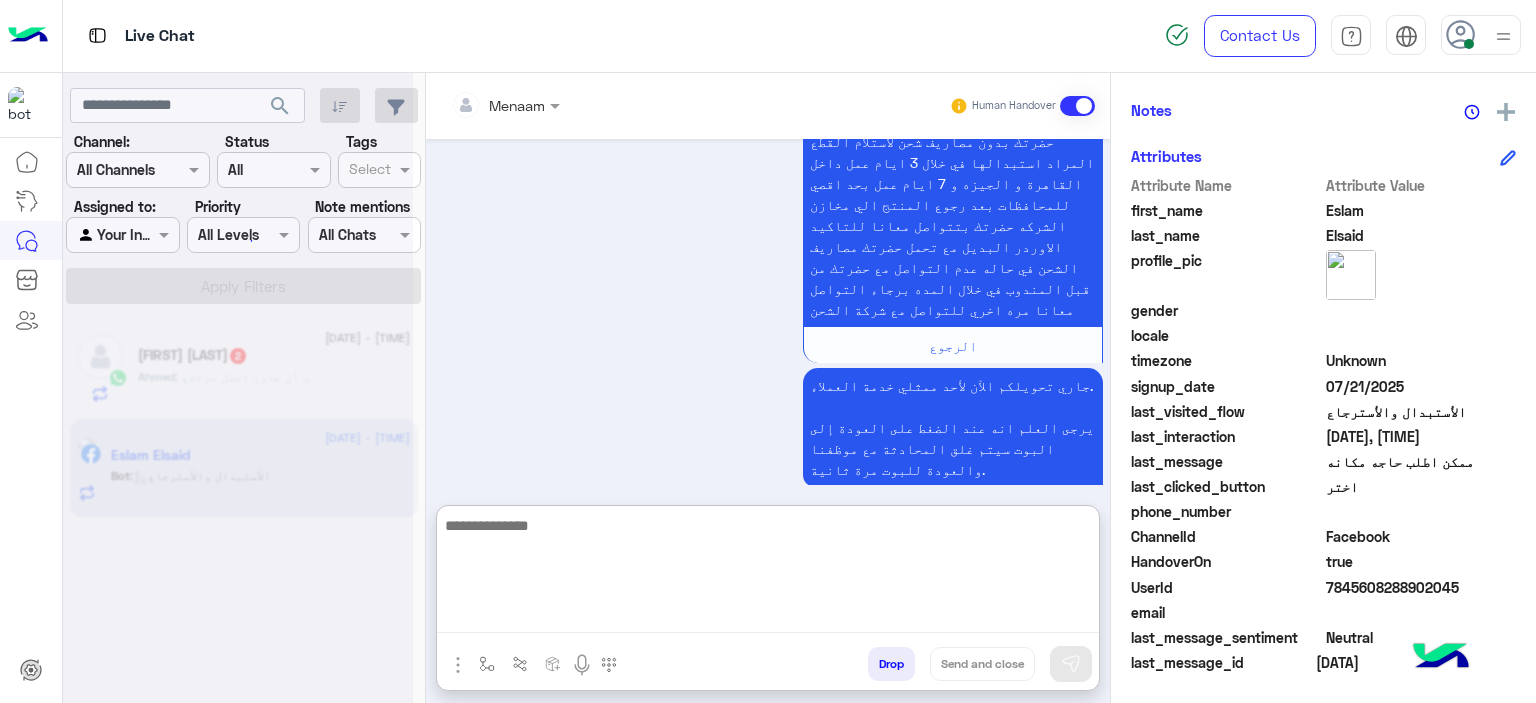 scroll, scrollTop: 5287, scrollLeft: 0, axis: vertical 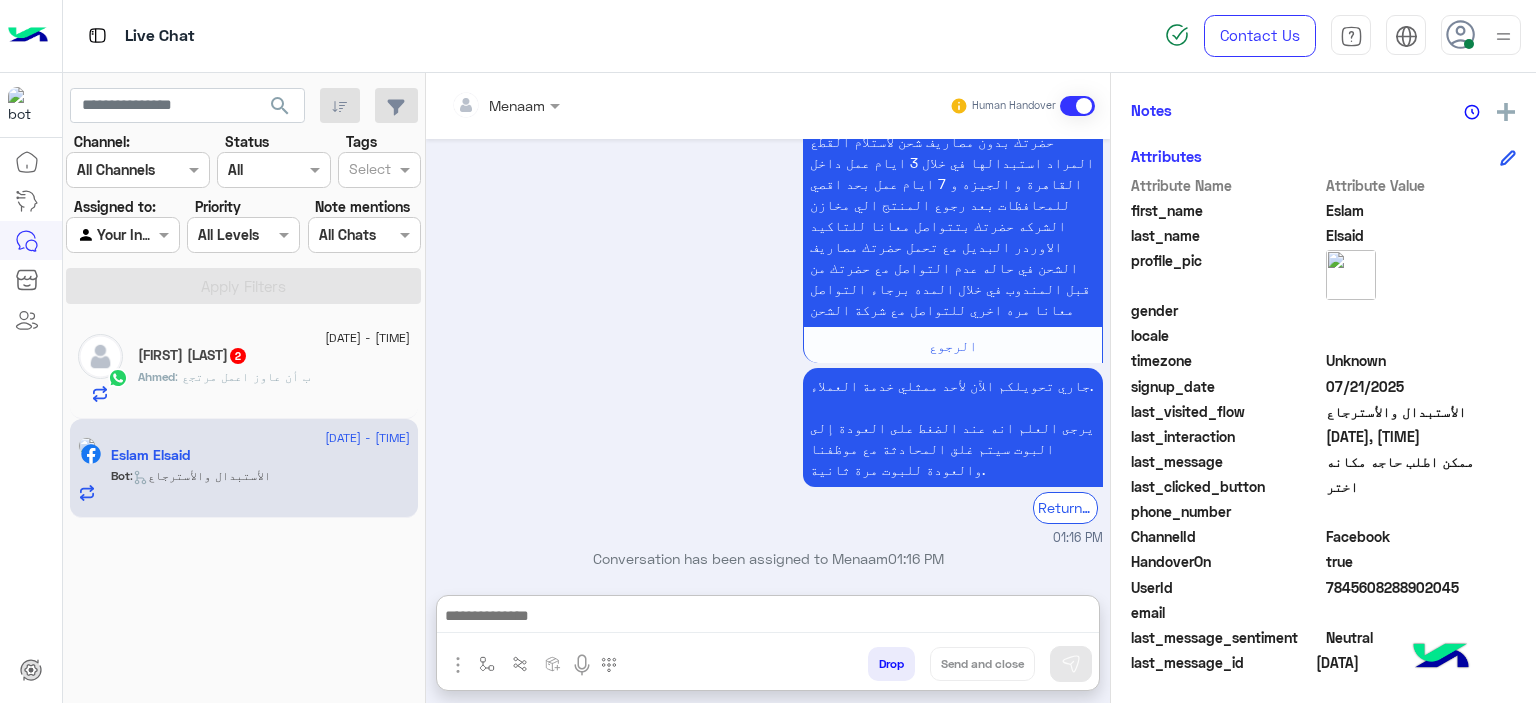 click on ": ب أن عاوز اعمل مرتجع" 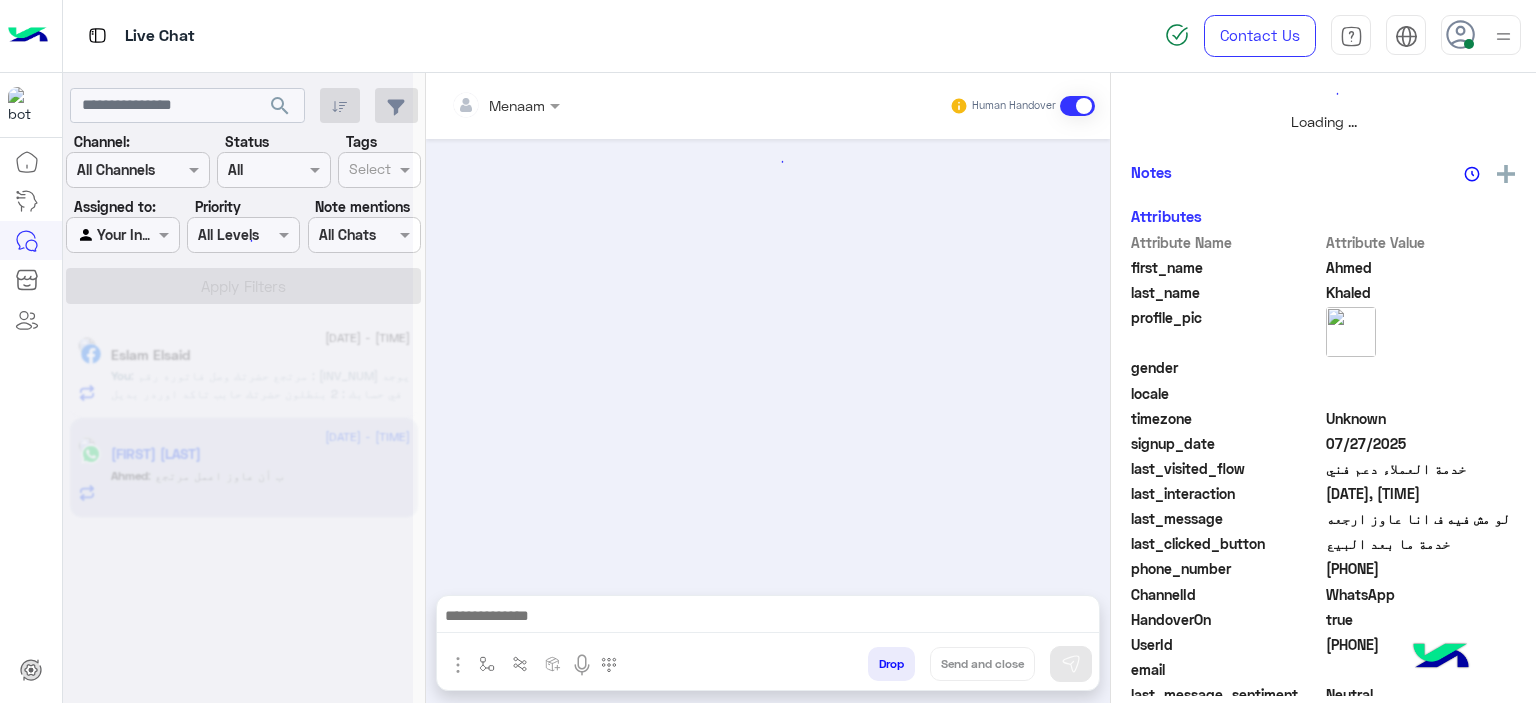 scroll, scrollTop: 0, scrollLeft: 0, axis: both 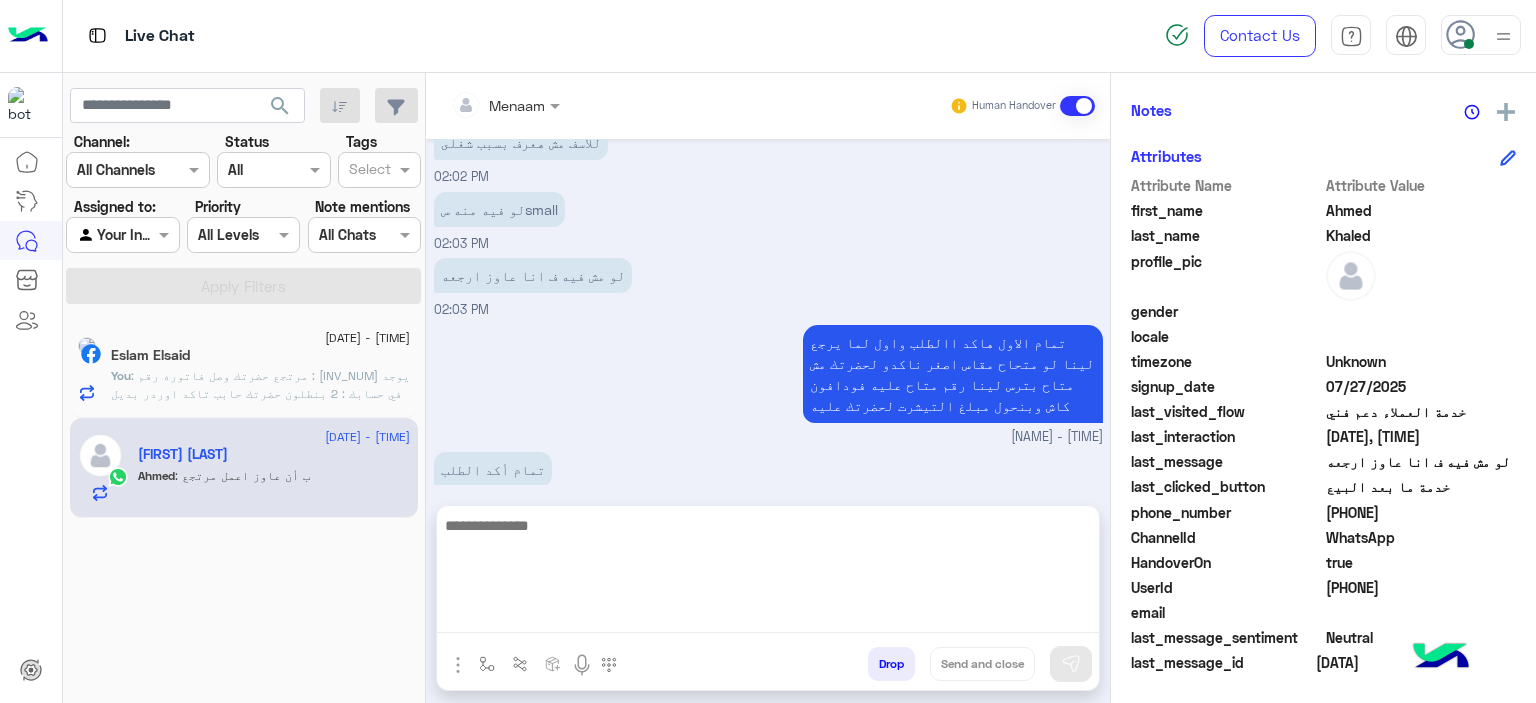 click at bounding box center (768, 573) 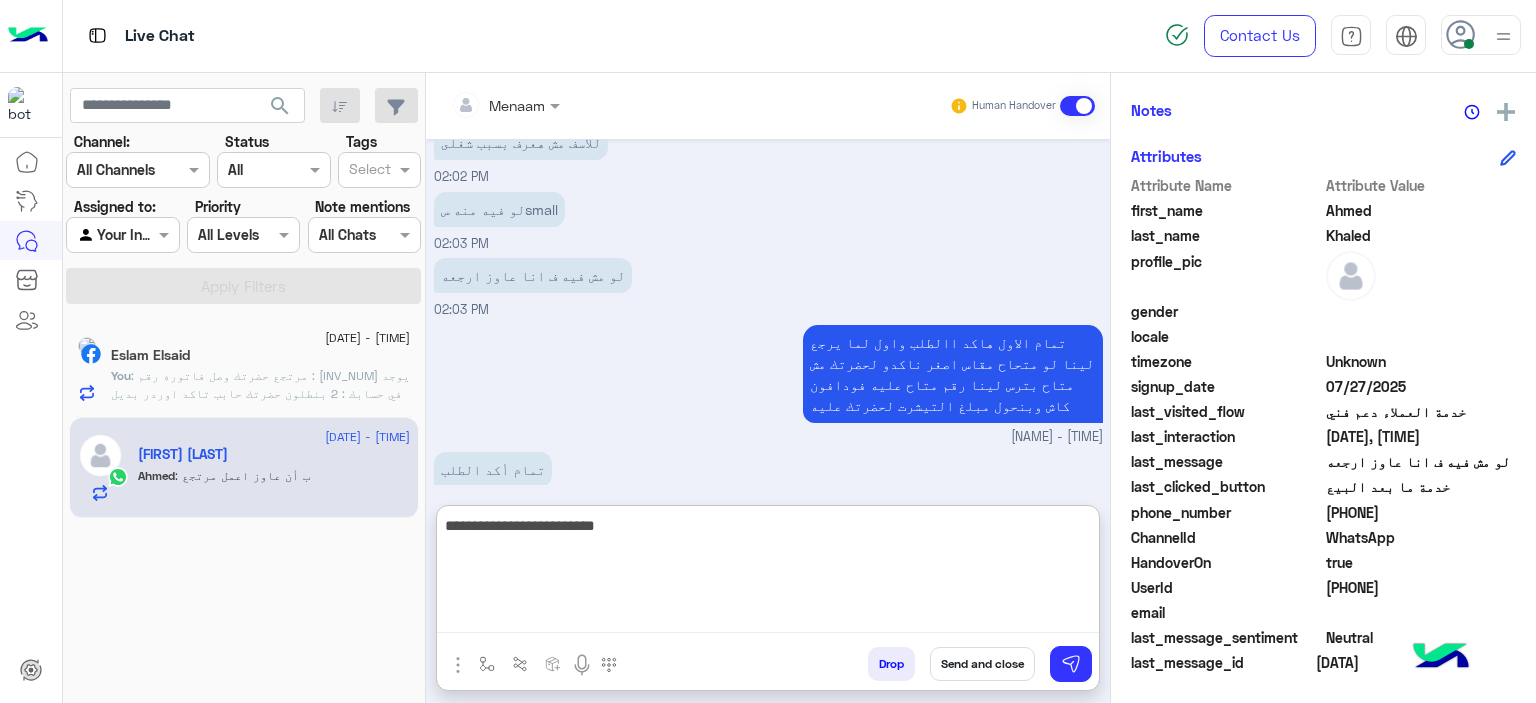 type on "**********" 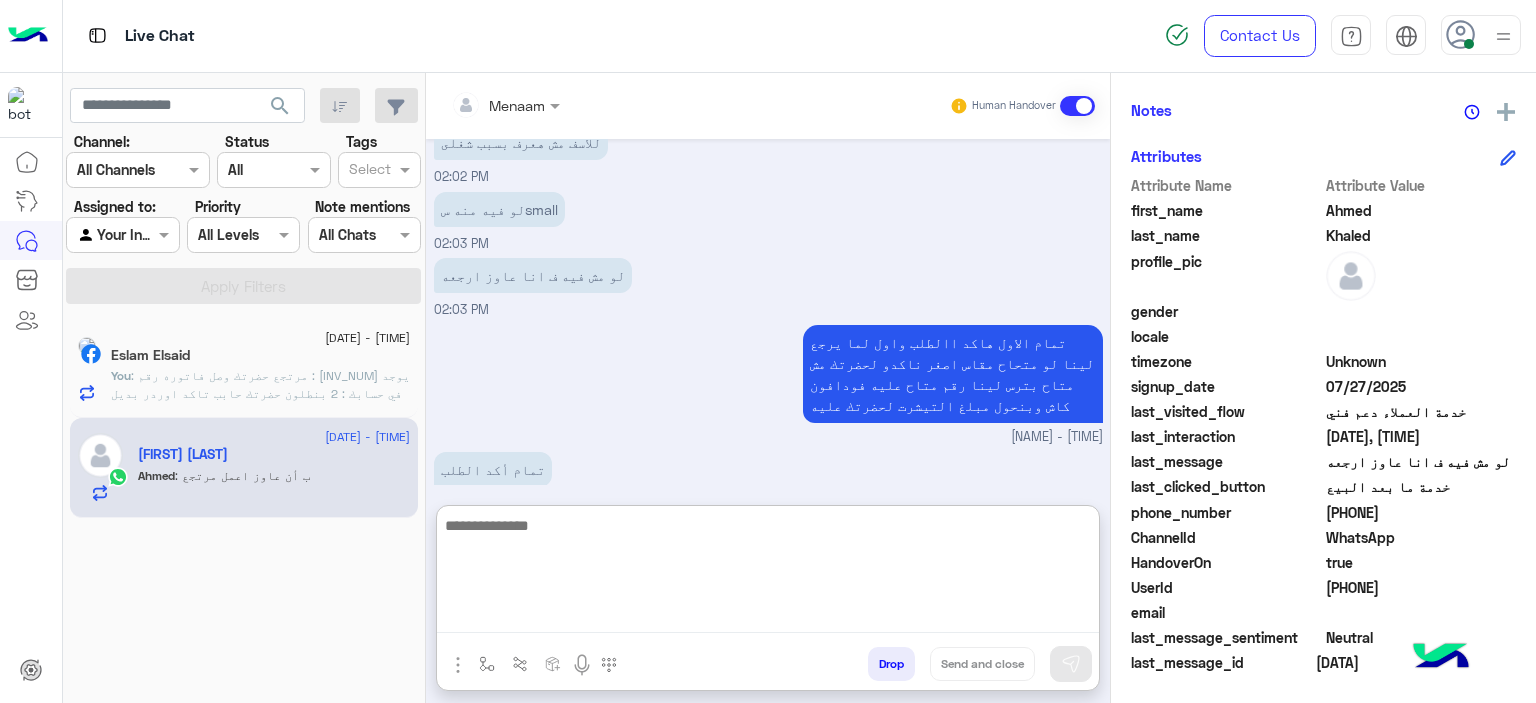 scroll, scrollTop: 1219, scrollLeft: 0, axis: vertical 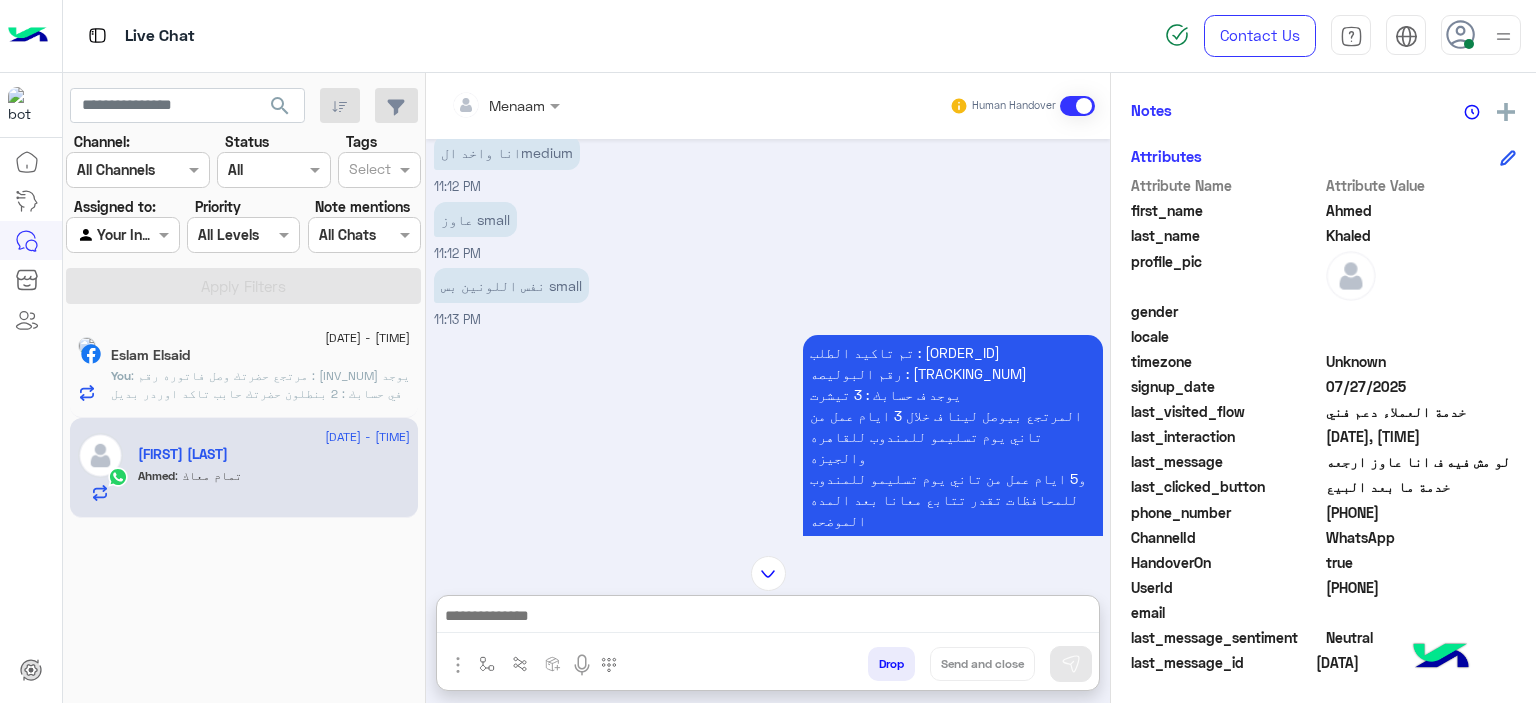 click on "تم تاكيد الطلب :   G29A8D7 رقم البوليصه :   51048496483 يوجد ف حسابك :   3 تيشرت  المرتجع بيوصل لينا ف خلال 3 ايام عمل من تاني يوم تسليمو للمندوب للقاهره والجيزه  و5 ايام عمل من تاني يوم تسليمو للمندوب للمحافظات تقدر تتابع معانا بعد المده الموضحه اول ما المنتج يرجع ل مخازن الشركه    حضرتك بتتواصل معانا  ومسؤل التبديلات بيتابع مع حضرتك لتاكيد اوردر جديد  المندوب هيتواصل معاك خلال 3 ايام عمل بحد اقصي لاستلام المنتج من حضرتك  تنبيه❌  ف حاله عدم التواصل مع حضرتك من قبل المندوب ف خلال المده برجاء التواصل معانا مره اخري للتواصل مع شركه الشحن" at bounding box center (953, 520) 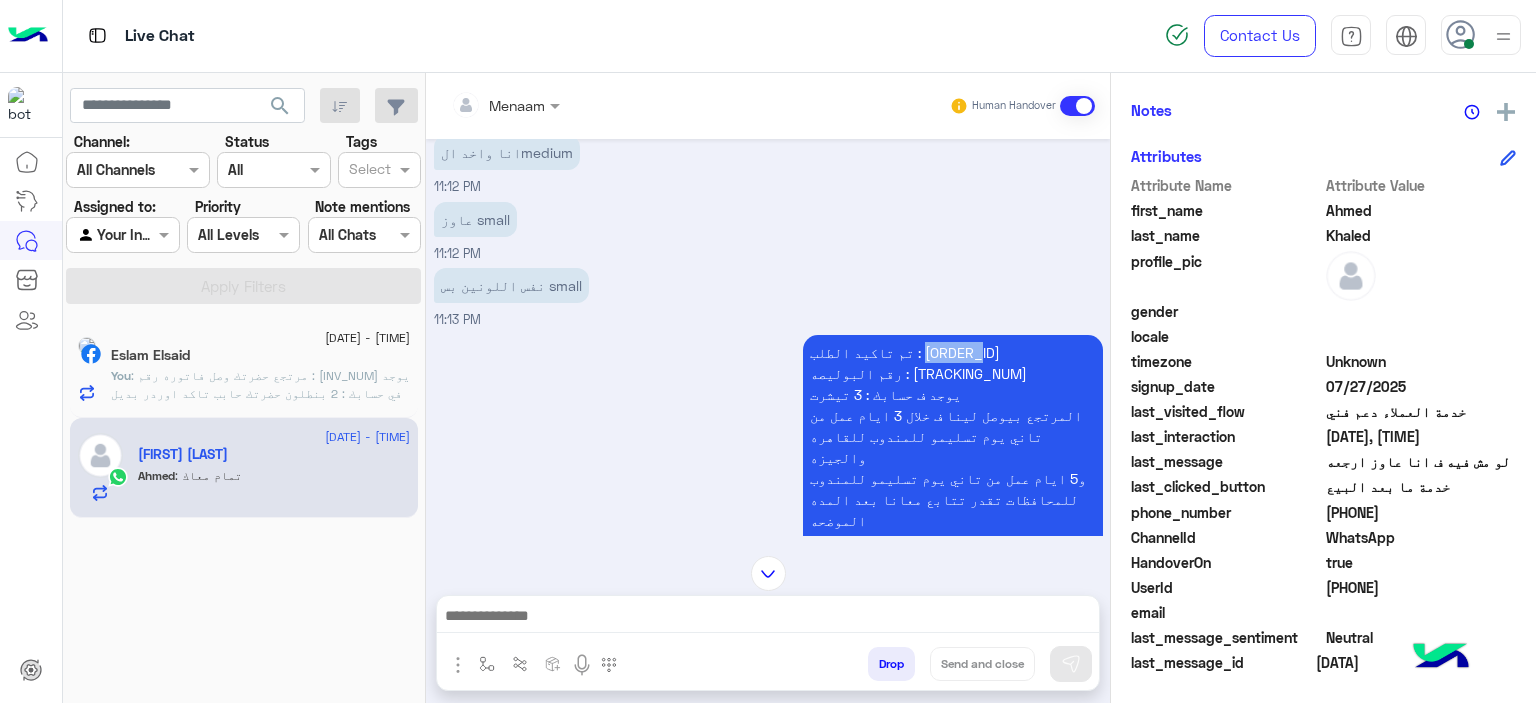 click on "تم تاكيد الطلب :   G29A8D7 رقم البوليصه :   51048496483 يوجد ف حسابك :   3 تيشرت  المرتجع بيوصل لينا ف خلال 3 ايام عمل من تاني يوم تسليمو للمندوب للقاهره والجيزه  و5 ايام عمل من تاني يوم تسليمو للمندوب للمحافظات تقدر تتابع معانا بعد المده الموضحه اول ما المنتج يرجع ل مخازن الشركه    حضرتك بتتواصل معانا  ومسؤل التبديلات بيتابع مع حضرتك لتاكيد اوردر جديد  المندوب هيتواصل معاك خلال 3 ايام عمل بحد اقصي لاستلام المنتج من حضرتك  تنبيه❌  ف حاله عدم التواصل مع حضرتك من قبل المندوب ف خلال المده برجاء التواصل معانا مره اخري للتواصل مع شركه الشحن" at bounding box center (953, 520) 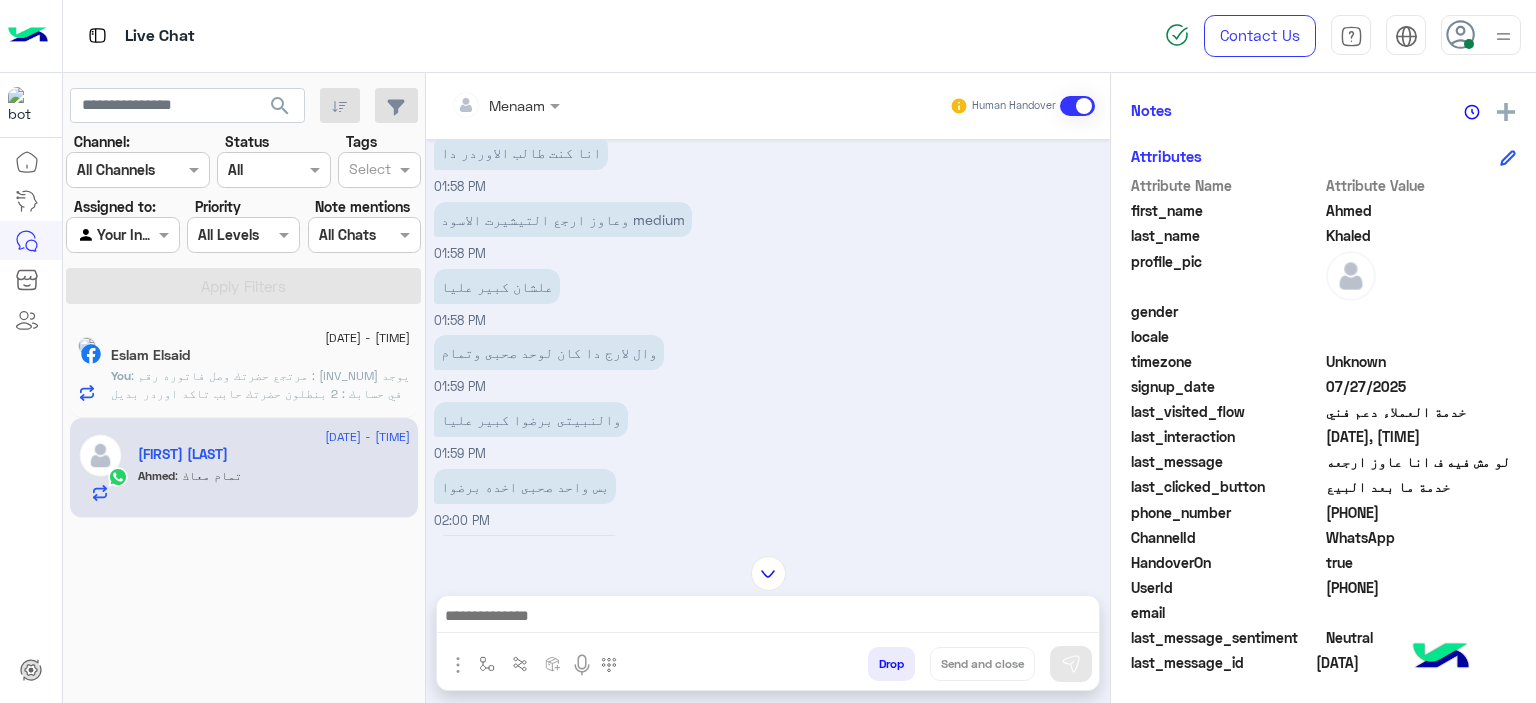 scroll, scrollTop: 2644, scrollLeft: 0, axis: vertical 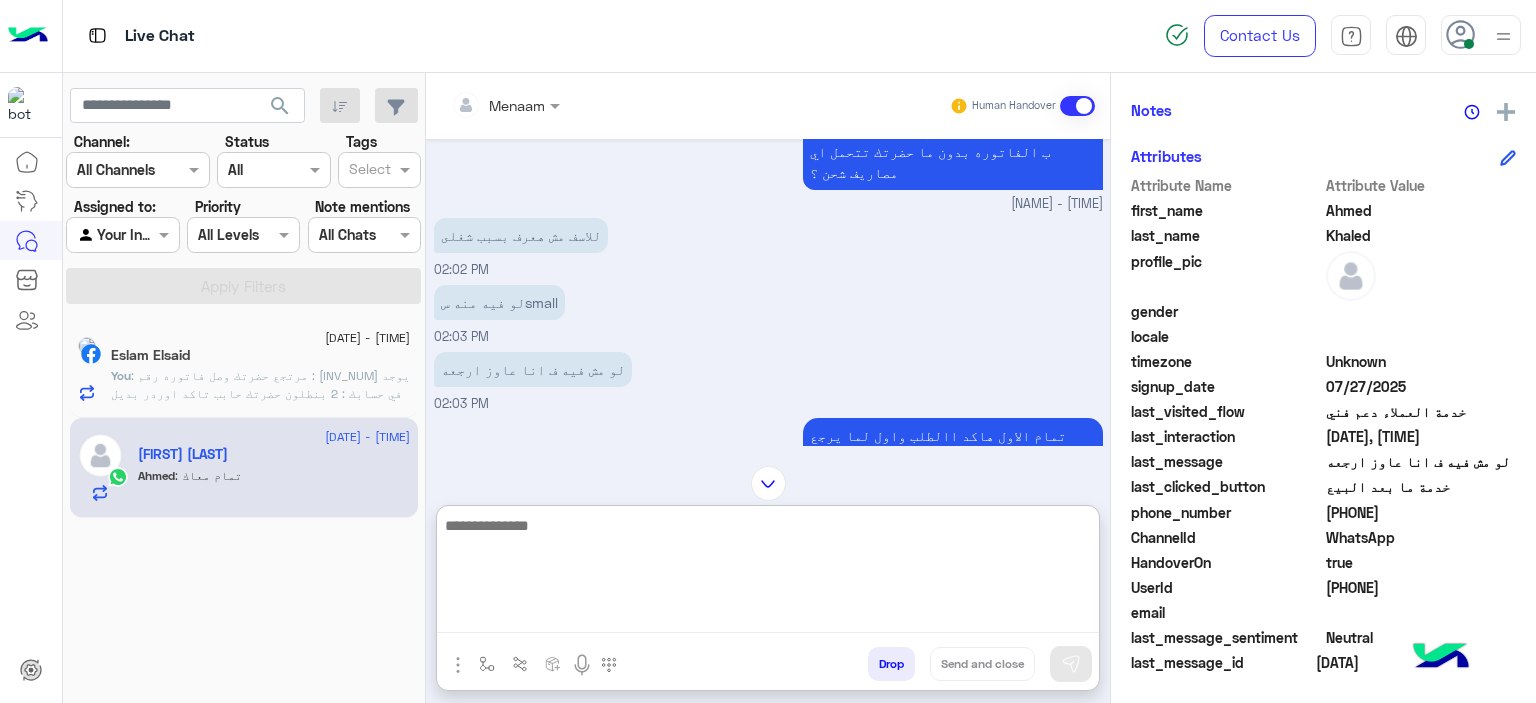 click at bounding box center (768, 573) 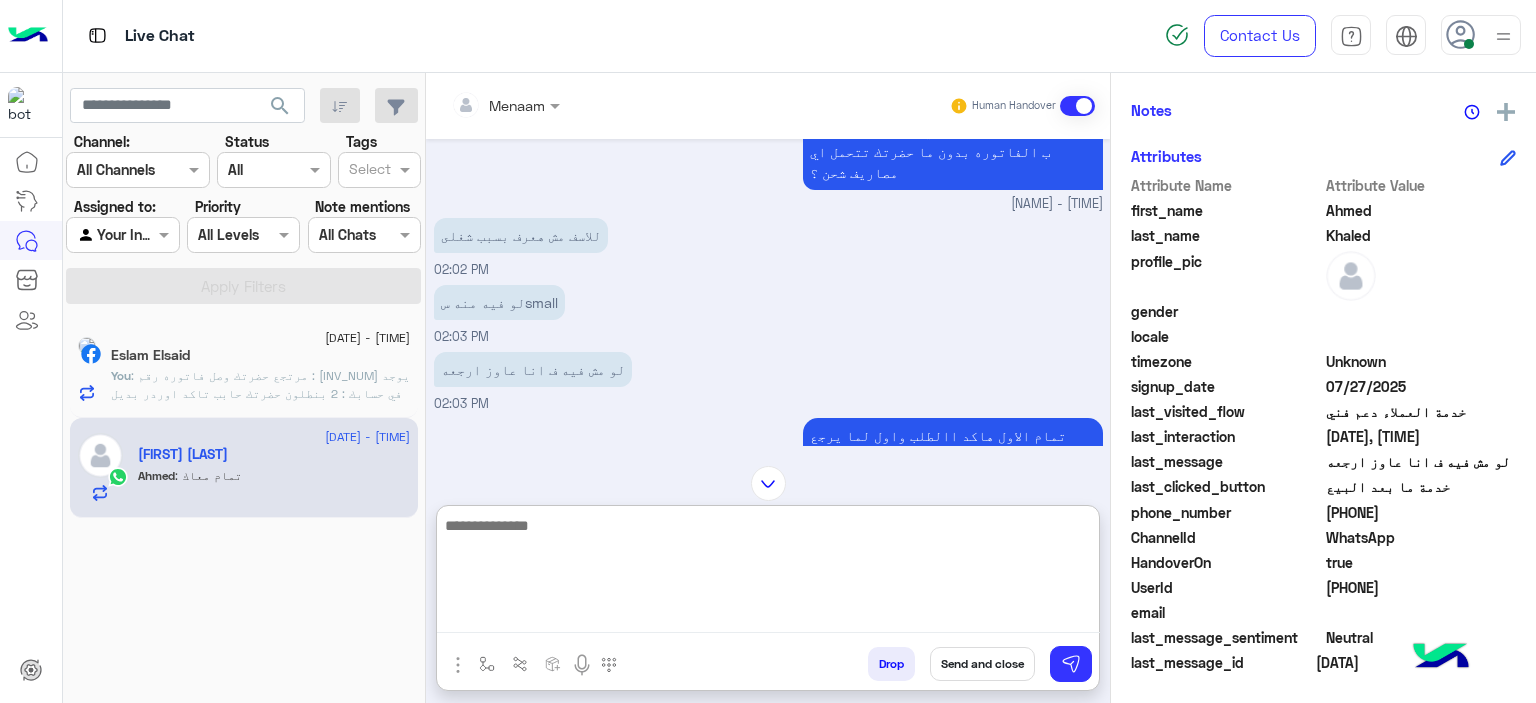 scroll, scrollTop: 0, scrollLeft: 0, axis: both 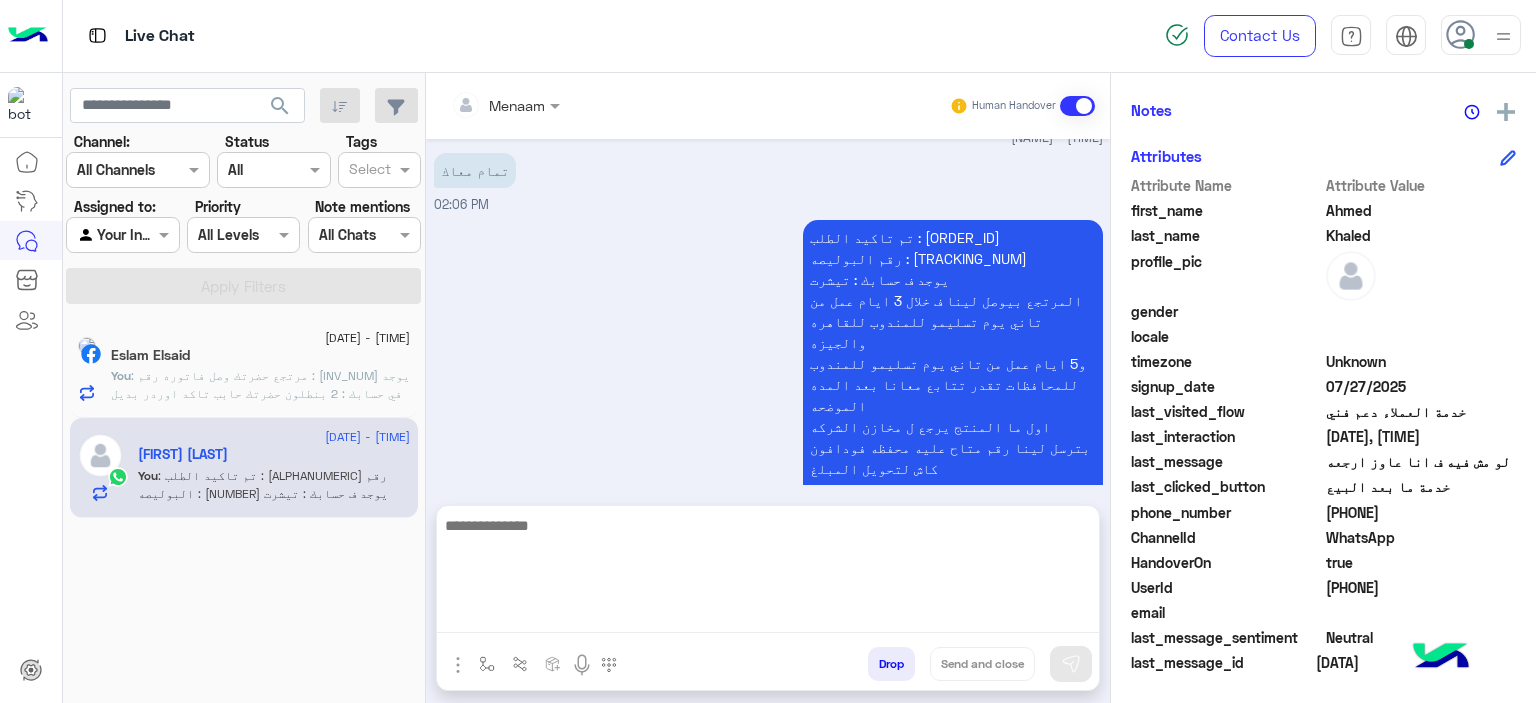 click on "تم تاكيد الطلب :   H036A91 رقم البوليصه :   51049436631 يوجد ف حسابك :   تيشرت  المرتجع بيوصل لينا ف خلال 3 ايام عمل من تاني يوم تسليمو للمندوب للقاهره والجيزه  و5 ايام عمل من تاني يوم تسليمو للمندوب للمحافظات تقدر تتابع معانا بعد المده الموضحه اول ما المنتج يرجع ل مخازن الشركه    بترسل لينا رقم متاح عليه محفظه فودافون كاش لتحويل المبلغ  المندوب هيتواصل معاك خلال 3 ايام عمل بحد اقصي لاستلام المنتج من حضرتك  تنبيه❌  ف حاله عدم التواصل مع حضرتك من قبل المندوب ف خلال المده برجاء التواصل معانا مره اخري للتواصل مع شركه الشحن" at bounding box center (953, 405) 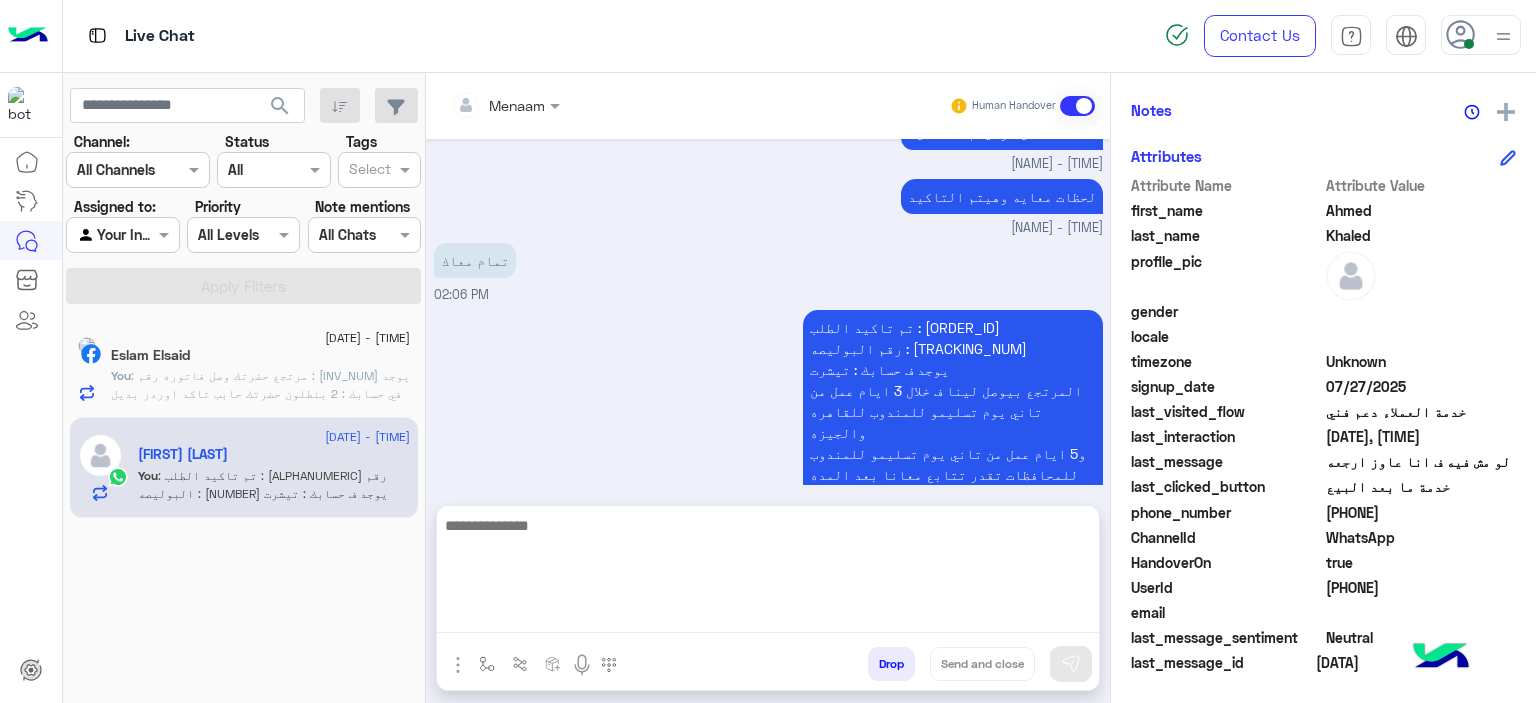 click on "تمام معاك   02:06 PM" at bounding box center (768, 271) 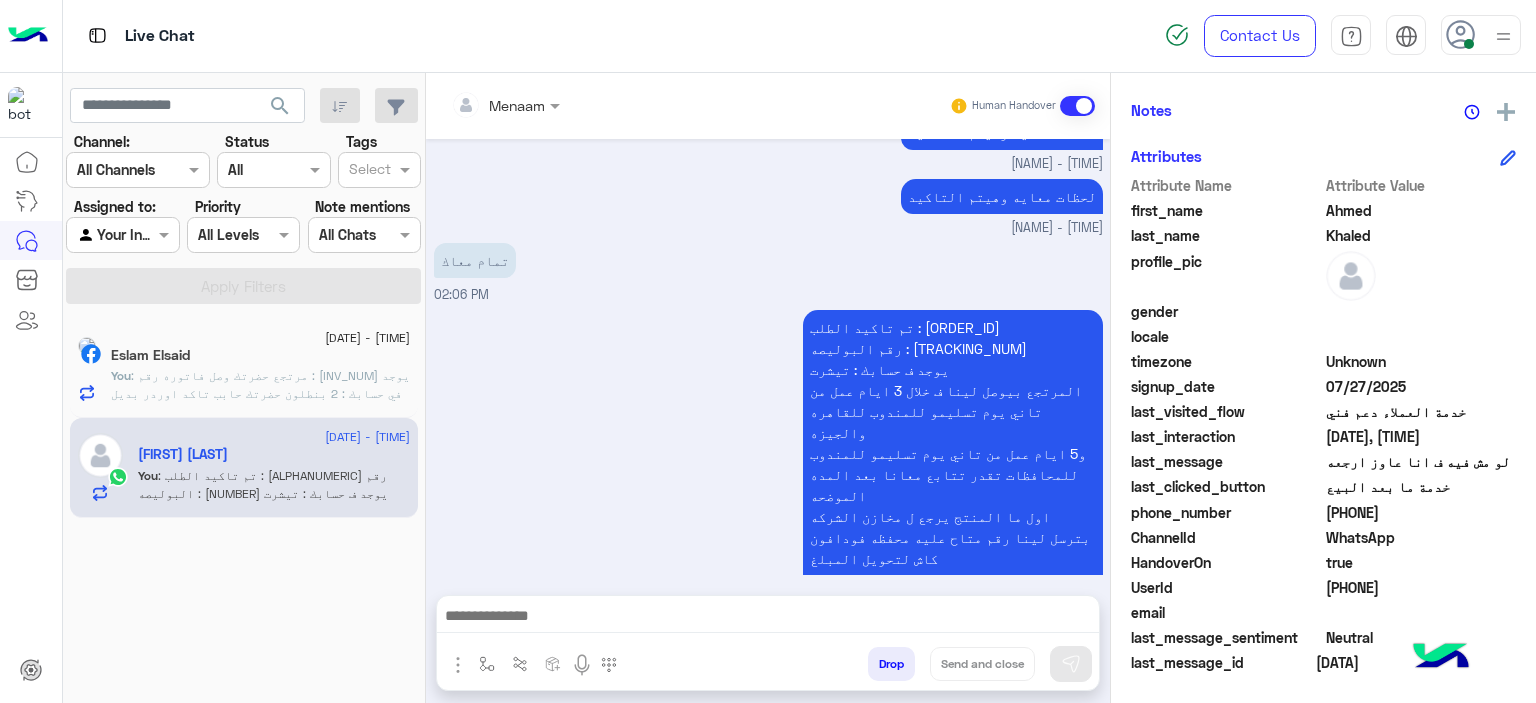 click on "تم تاكيد الطلب :   H036A91 رقم البوليصه :   51049436631 يوجد ف حسابك :   تيشرت  المرتجع بيوصل لينا ف خلال 3 ايام عمل من تاني يوم تسليمو للمندوب للقاهره والجيزه  و5 ايام عمل من تاني يوم تسليمو للمندوب للمحافظات تقدر تتابع معانا بعد المده الموضحه اول ما المنتج يرجع ل مخازن الشركه    بترسل لينا رقم متاح عليه محفظه فودافون كاش لتحويل المبلغ  المندوب هيتواصل معاك خلال 3 ايام عمل بحد اقصي لاستلام المنتج من حضرتك  تنبيه❌  ف حاله عدم التواصل مع حضرتك من قبل المندوب ف خلال المده برجاء التواصل معانا مره اخري للتواصل مع شركه الشحن" at bounding box center (953, 495) 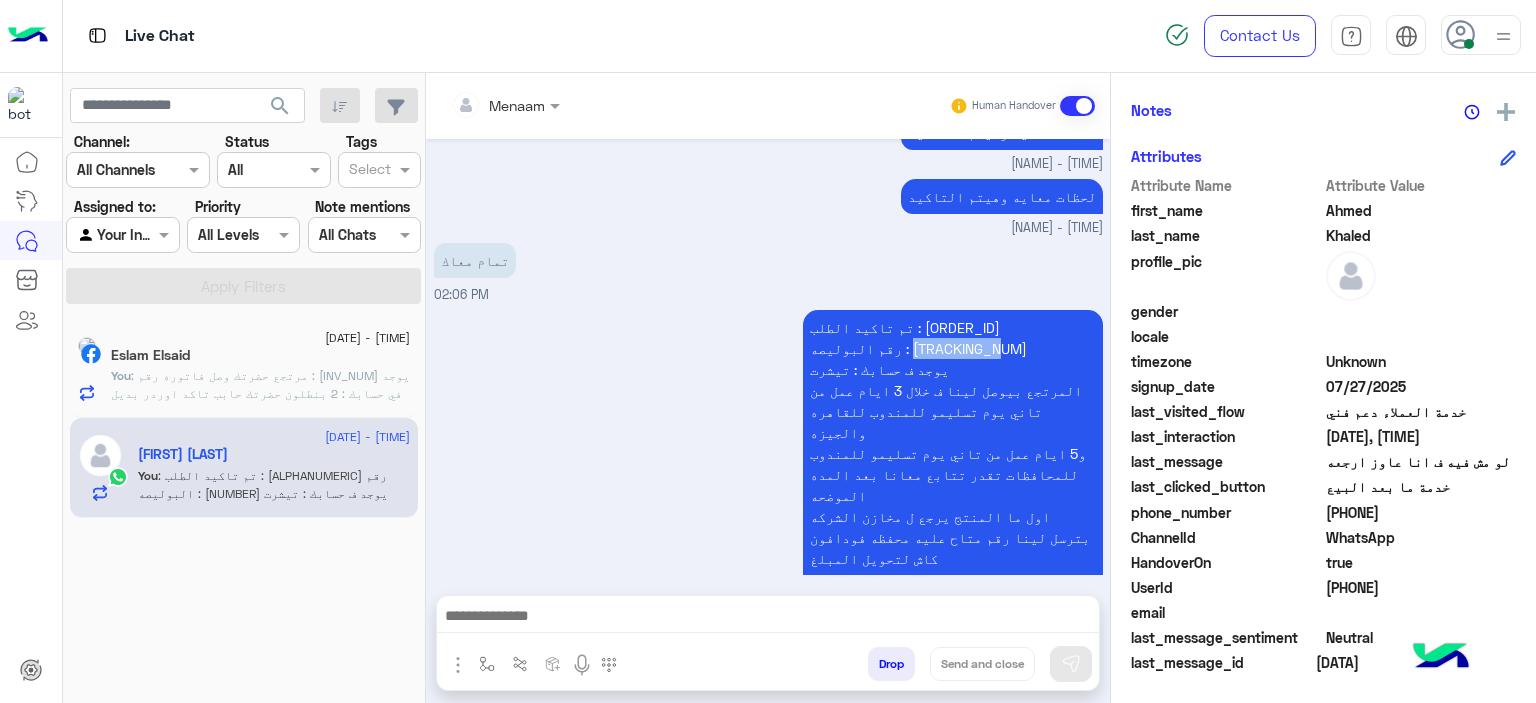 click on "تم تاكيد الطلب :   H036A91 رقم البوليصه :   51049436631 يوجد ف حسابك :   تيشرت  المرتجع بيوصل لينا ف خلال 3 ايام عمل من تاني يوم تسليمو للمندوب للقاهره والجيزه  و5 ايام عمل من تاني يوم تسليمو للمندوب للمحافظات تقدر تتابع معانا بعد المده الموضحه اول ما المنتج يرجع ل مخازن الشركه    بترسل لينا رقم متاح عليه محفظه فودافون كاش لتحويل المبلغ  المندوب هيتواصل معاك خلال 3 ايام عمل بحد اقصي لاستلام المنتج من حضرتك  تنبيه❌  ف حاله عدم التواصل مع حضرتك من قبل المندوب ف خلال المده برجاء التواصل معانا مره اخري للتواصل مع شركه الشحن" at bounding box center (953, 495) 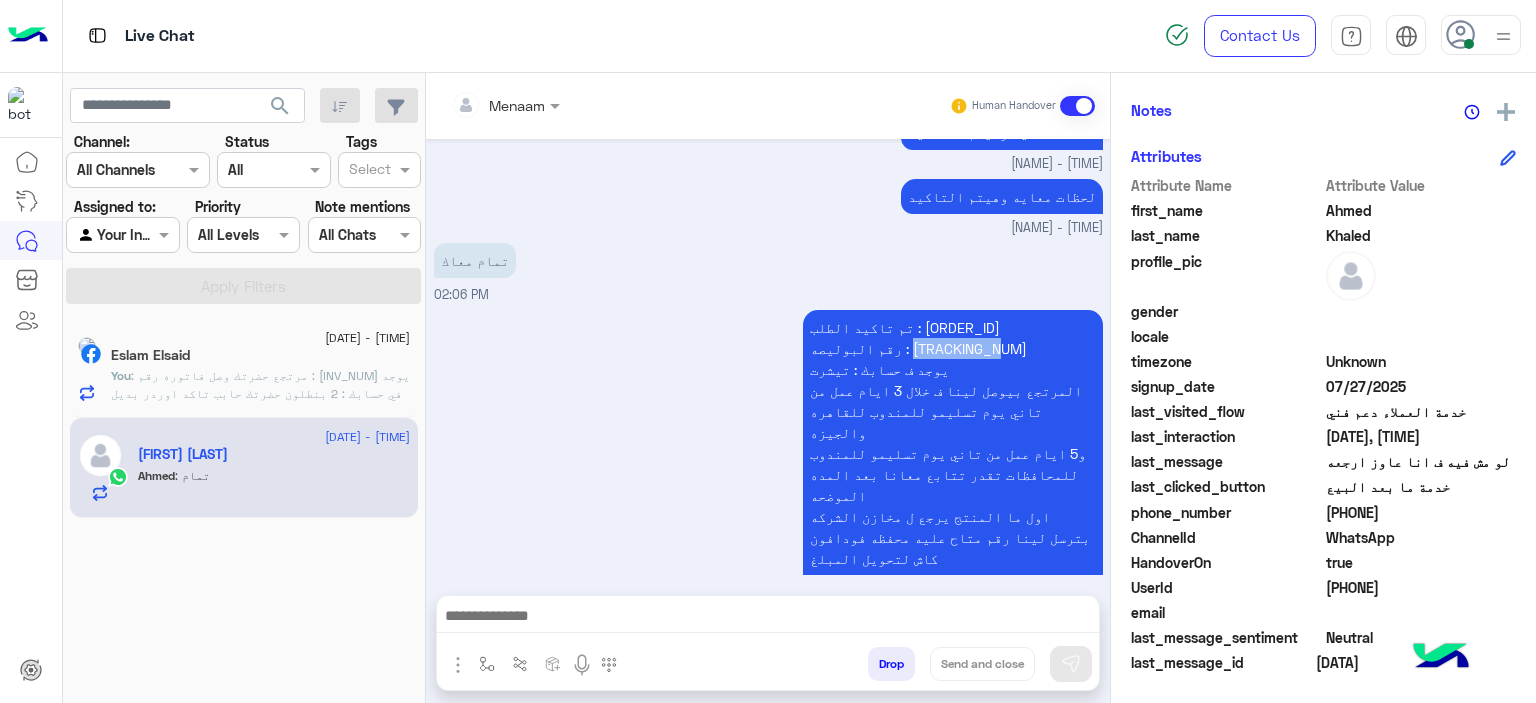 scroll, scrollTop: 3973, scrollLeft: 0, axis: vertical 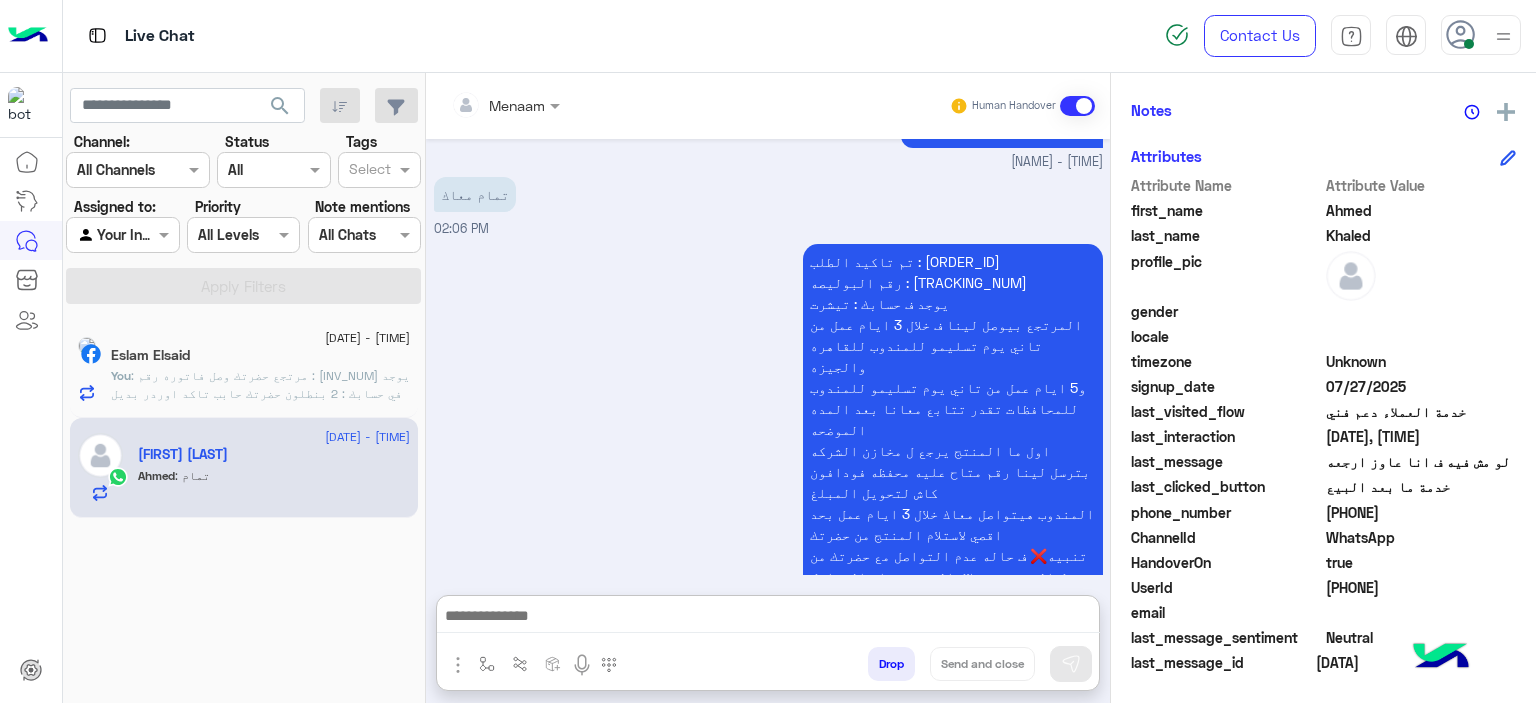 click at bounding box center [768, 618] 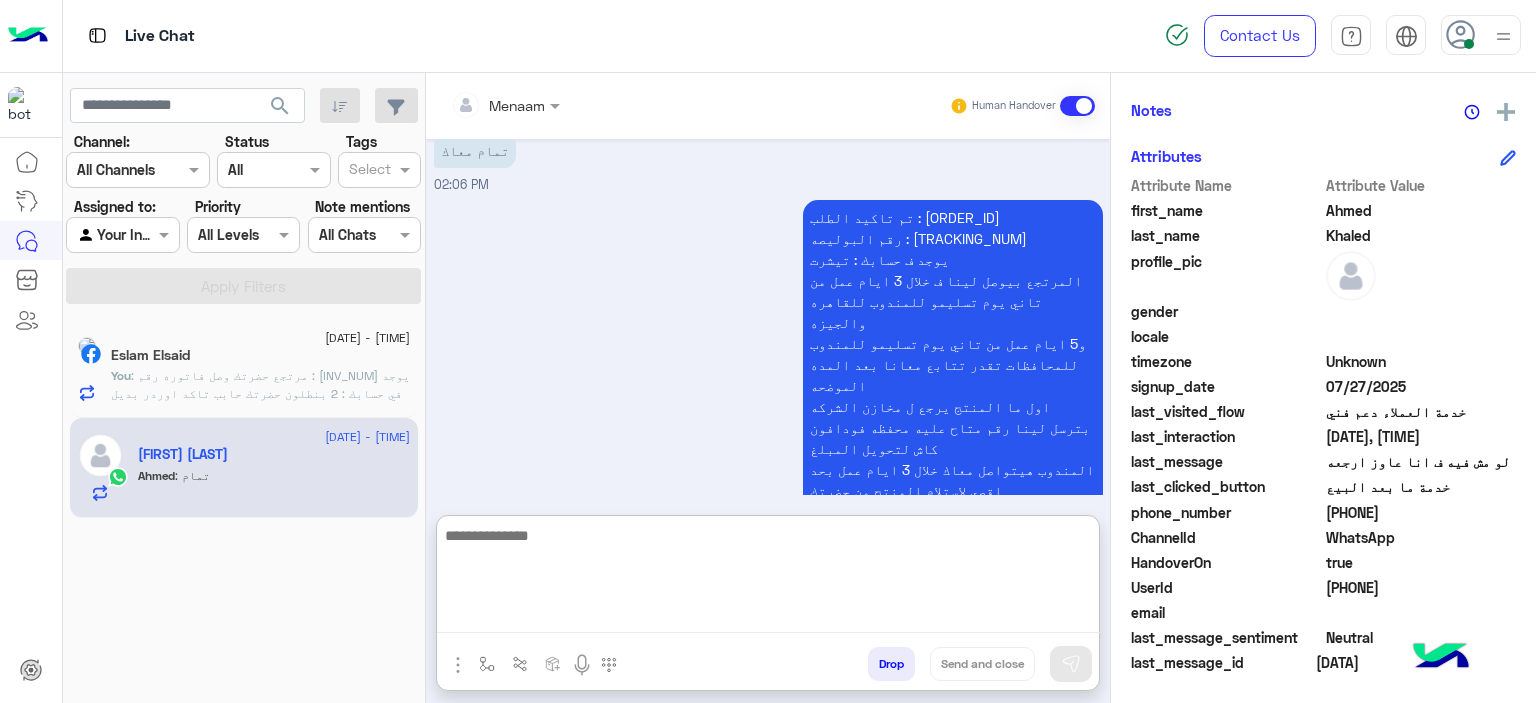 scroll, scrollTop: 4036, scrollLeft: 0, axis: vertical 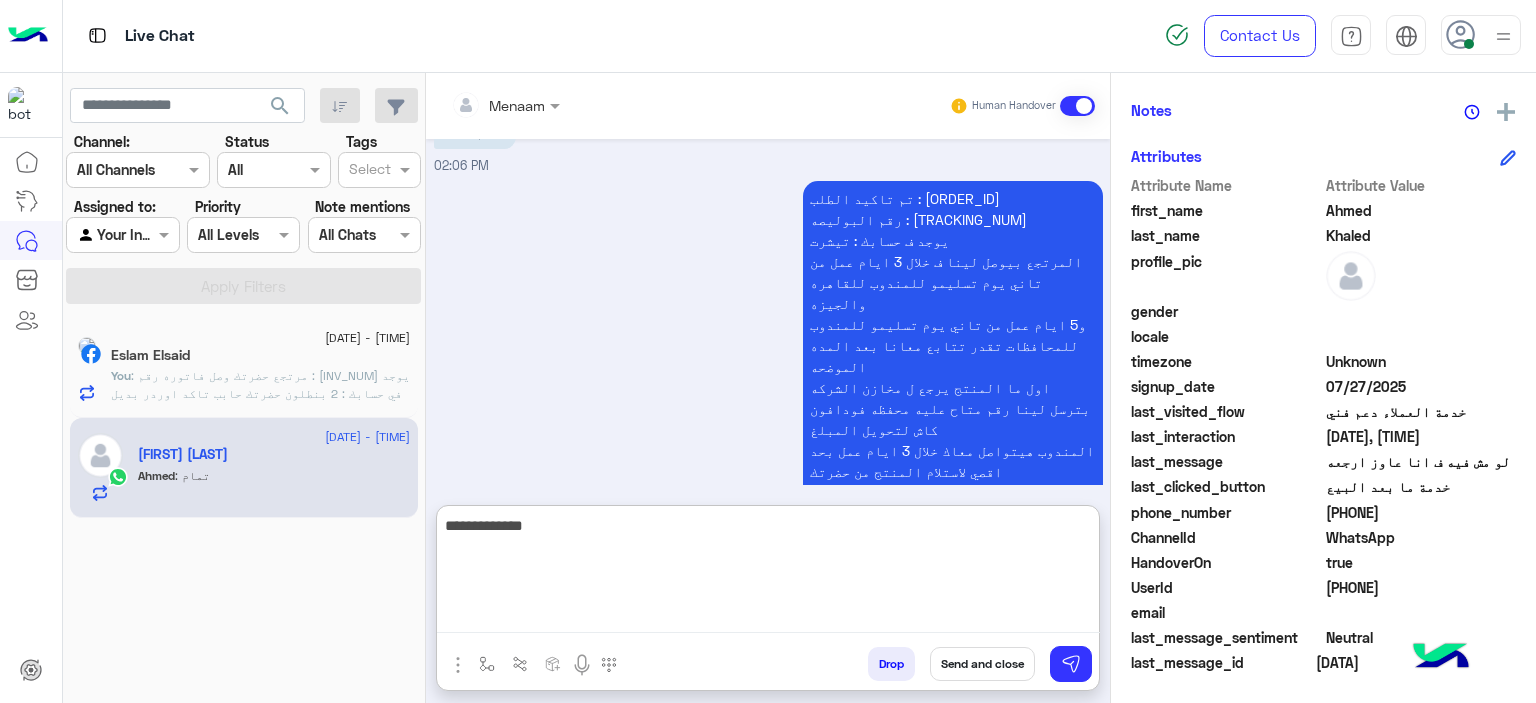 type on "**********" 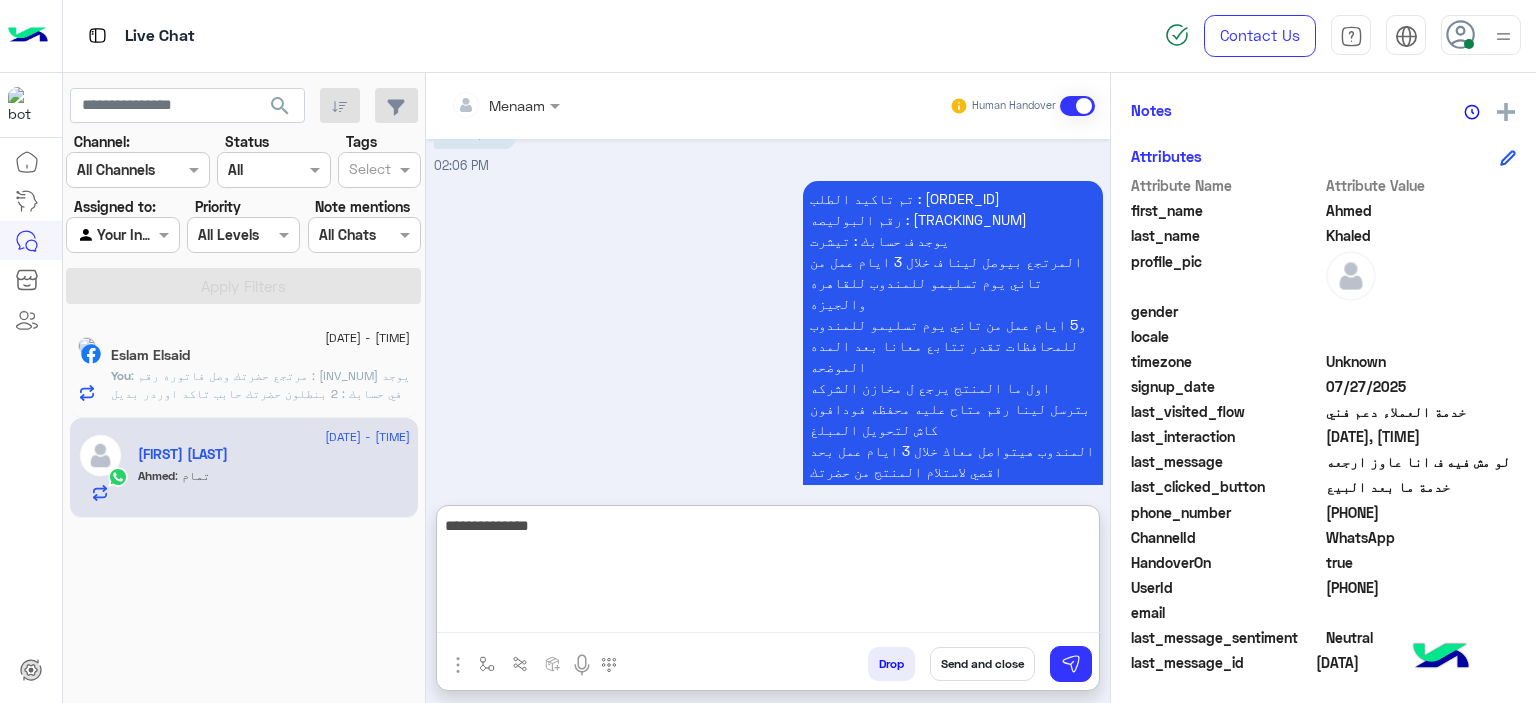 type 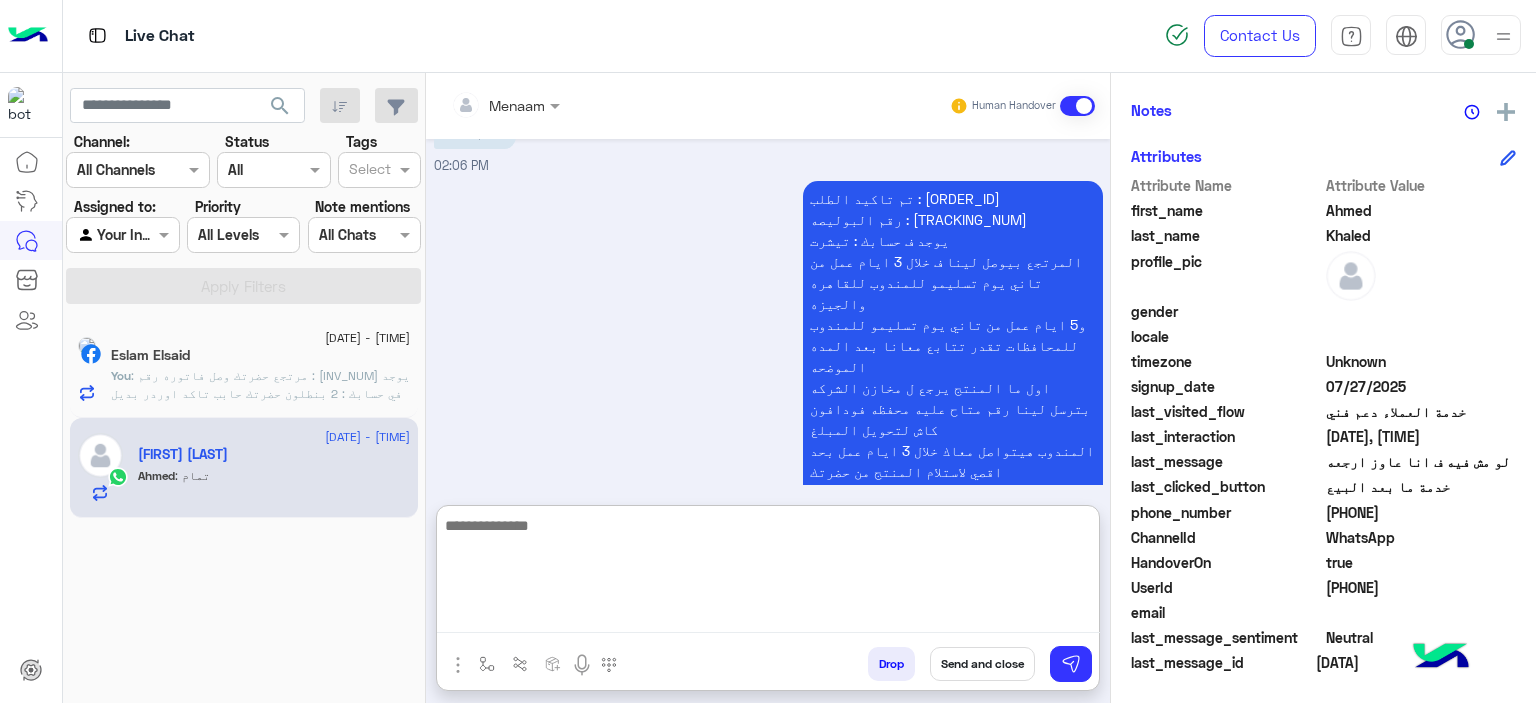 scroll, scrollTop: 4127, scrollLeft: 0, axis: vertical 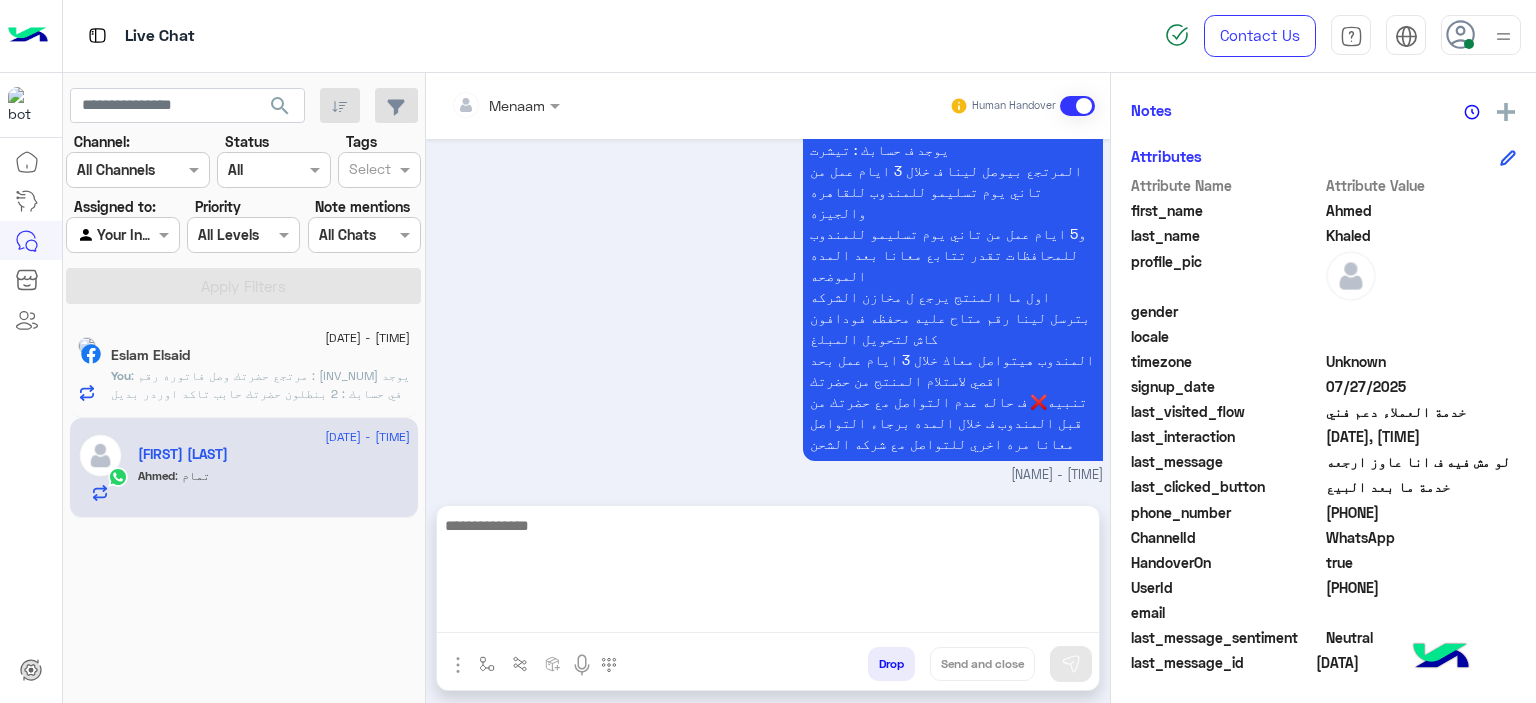 click on "Drop" at bounding box center (891, 664) 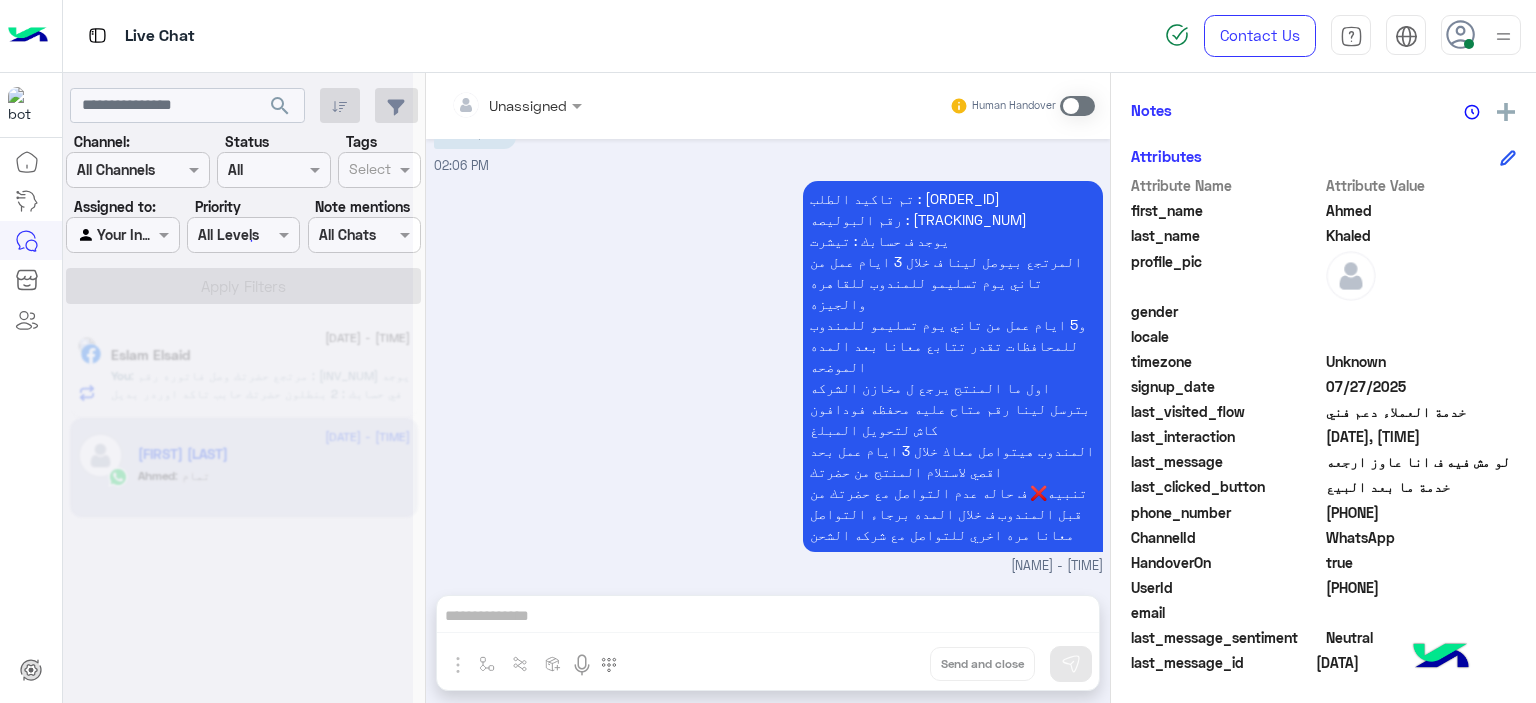 scroll, scrollTop: 4073, scrollLeft: 0, axis: vertical 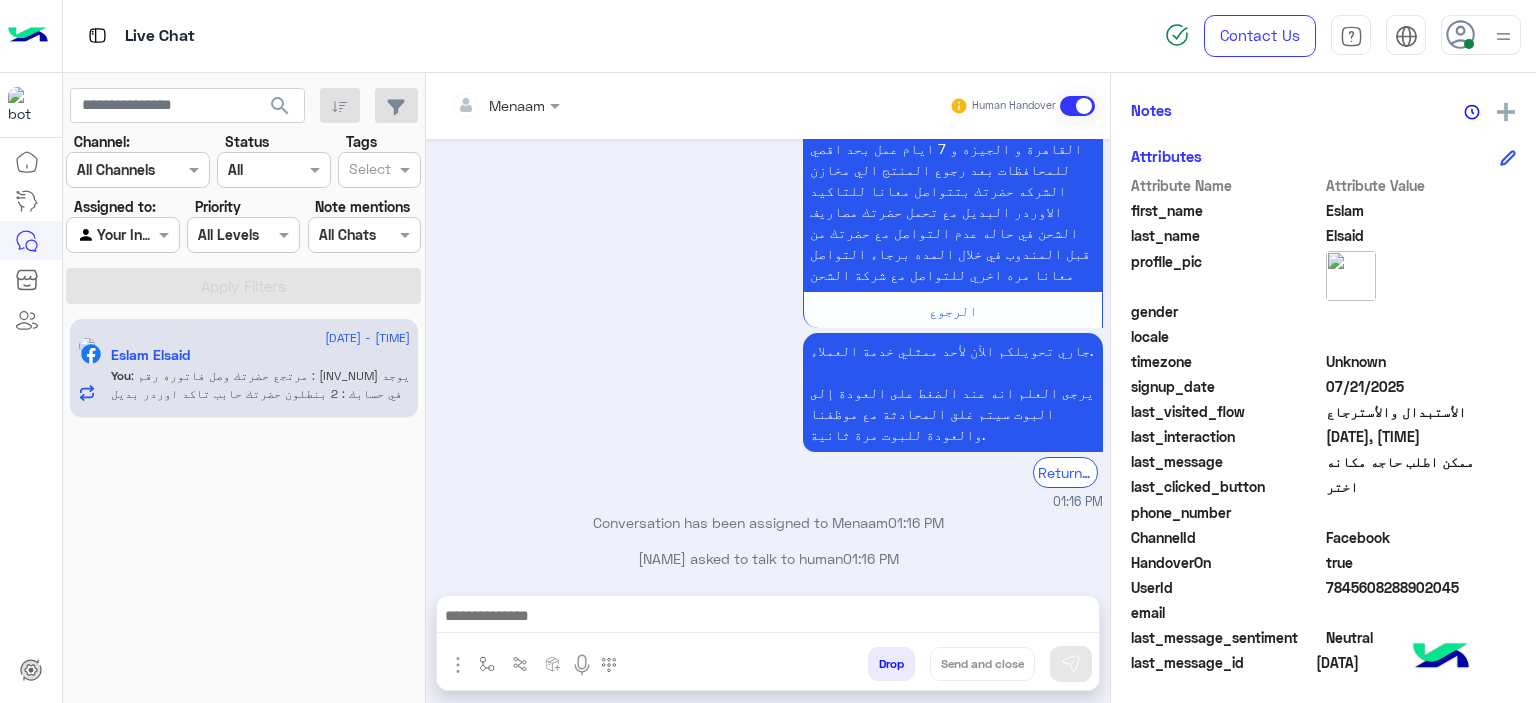 drag, startPoint x: 964, startPoint y: 455, endPoint x: 1086, endPoint y: 445, distance: 122.40915 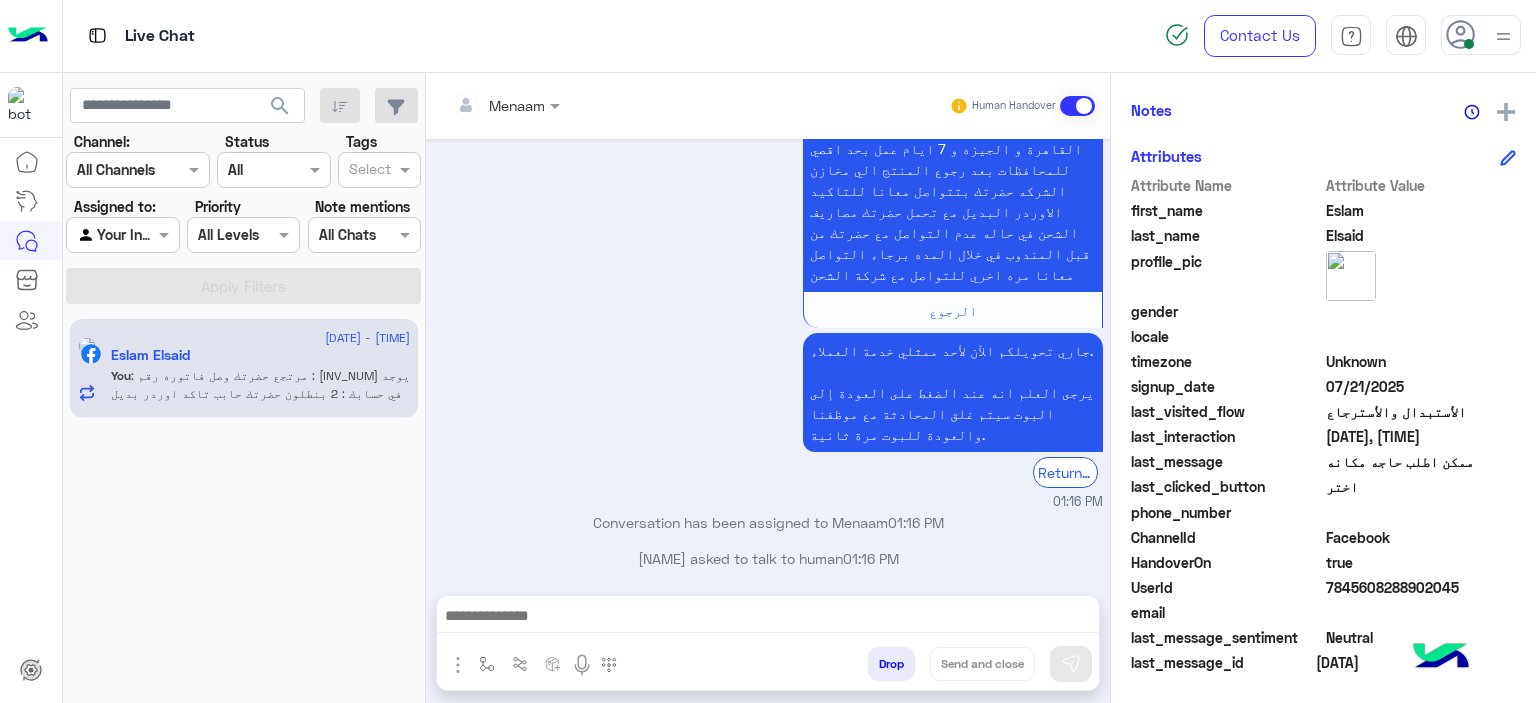 drag, startPoint x: 1076, startPoint y: 455, endPoint x: 968, endPoint y: 458, distance: 108.04166 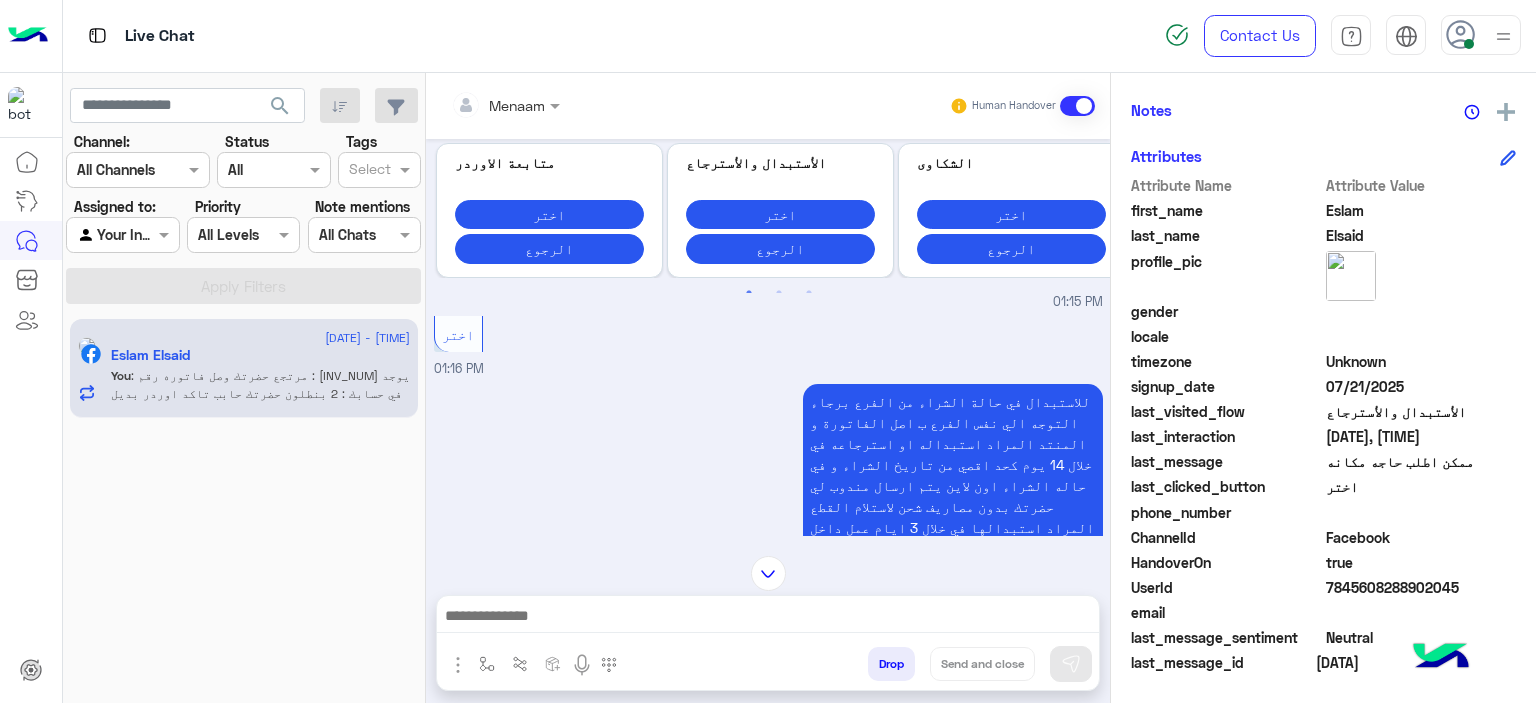 scroll, scrollTop: 2404, scrollLeft: 0, axis: vertical 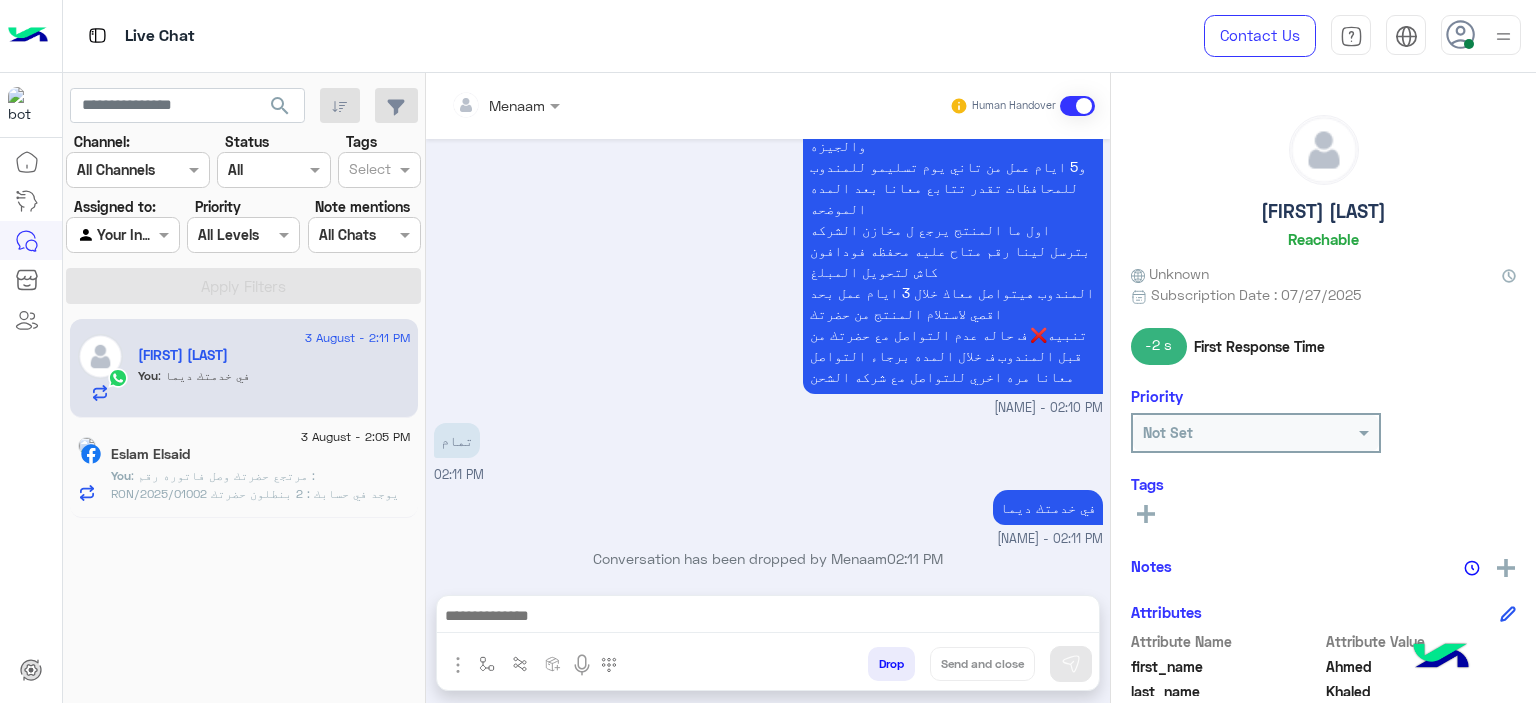 click on "Drop" at bounding box center (891, 664) 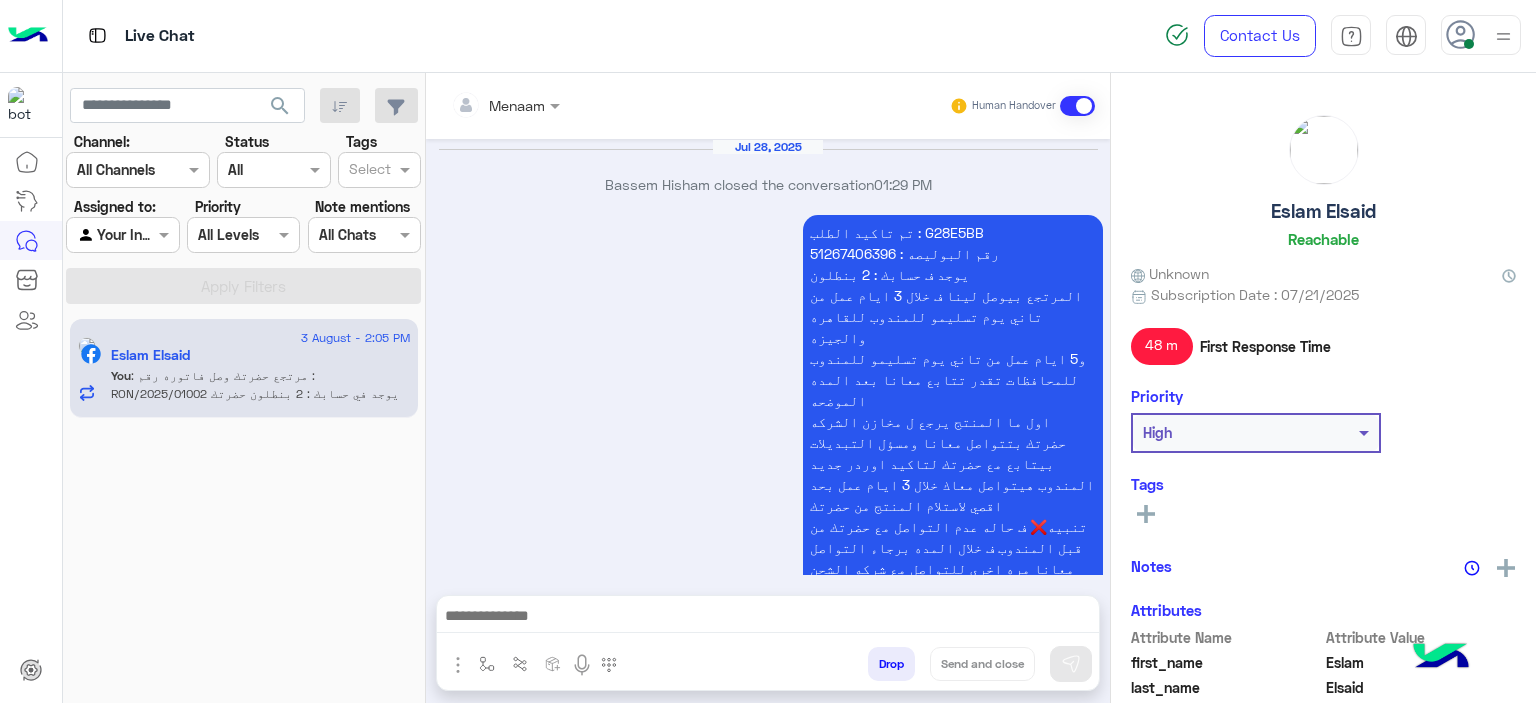 scroll, scrollTop: 2404, scrollLeft: 0, axis: vertical 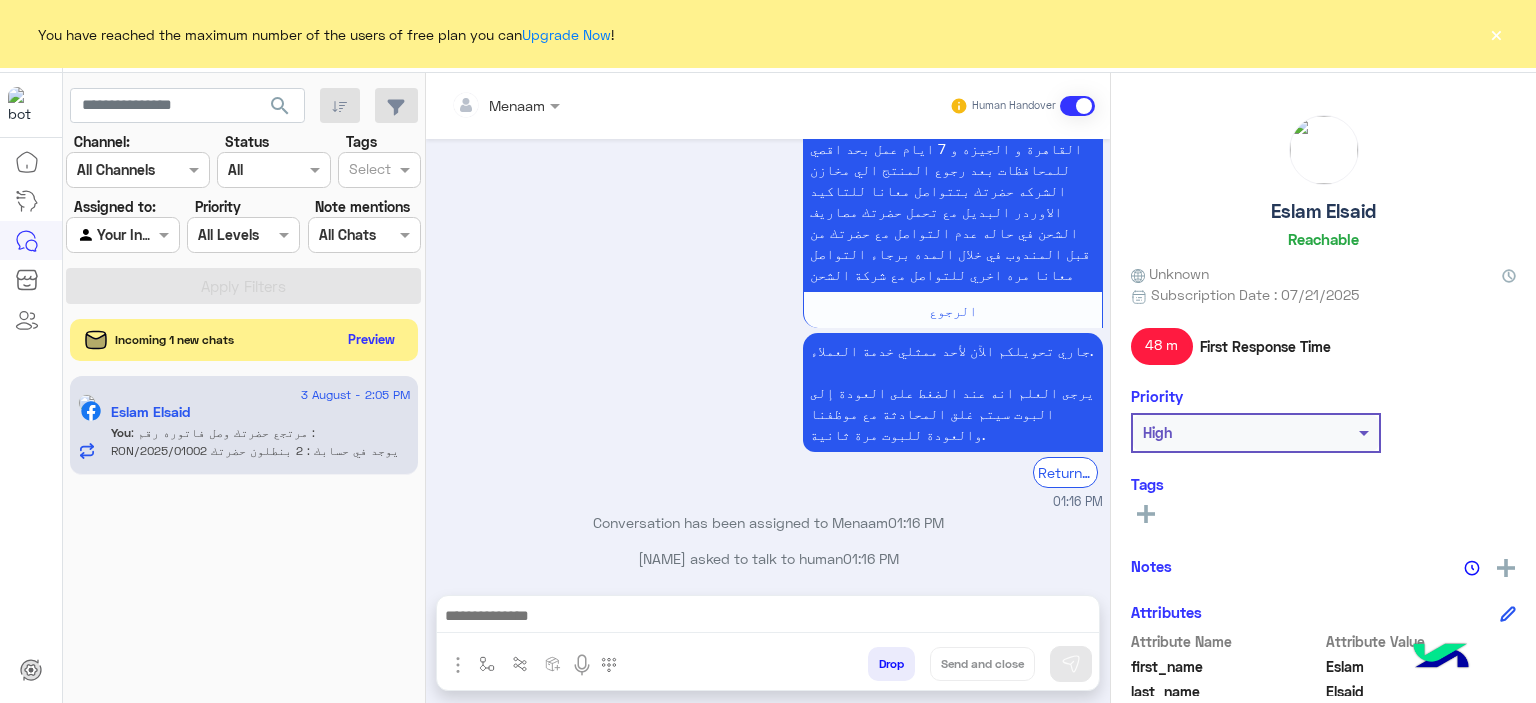 click on "Preview" 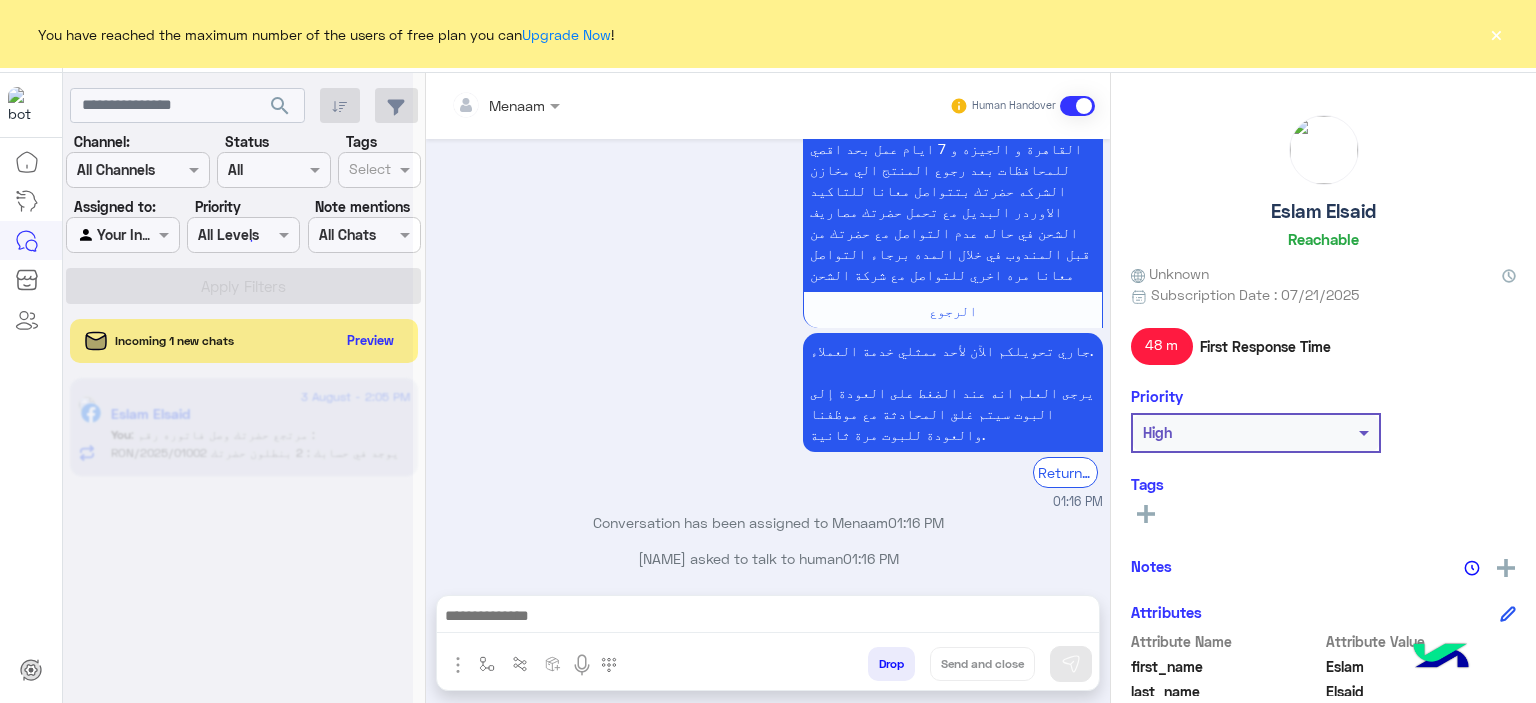click on "×" 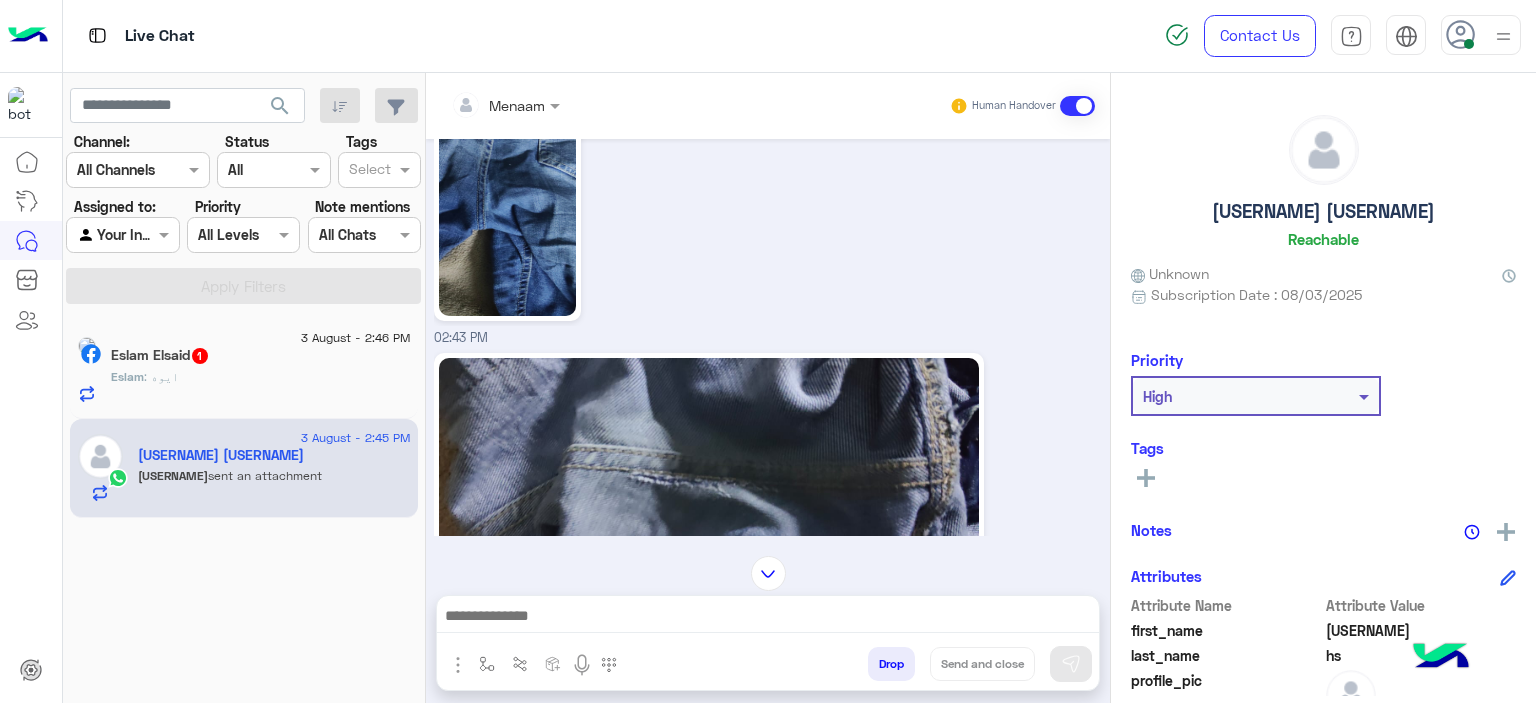 scroll, scrollTop: 471, scrollLeft: 0, axis: vertical 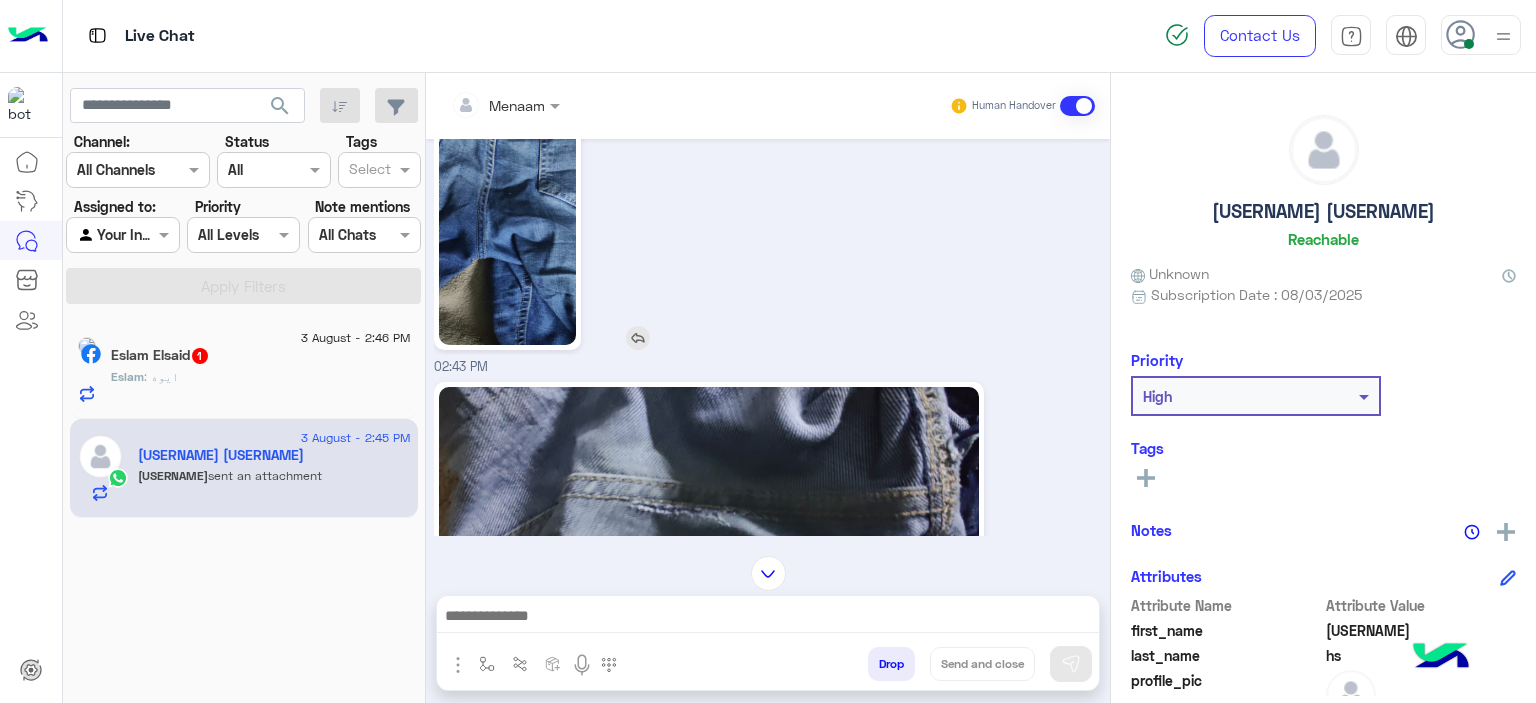 click 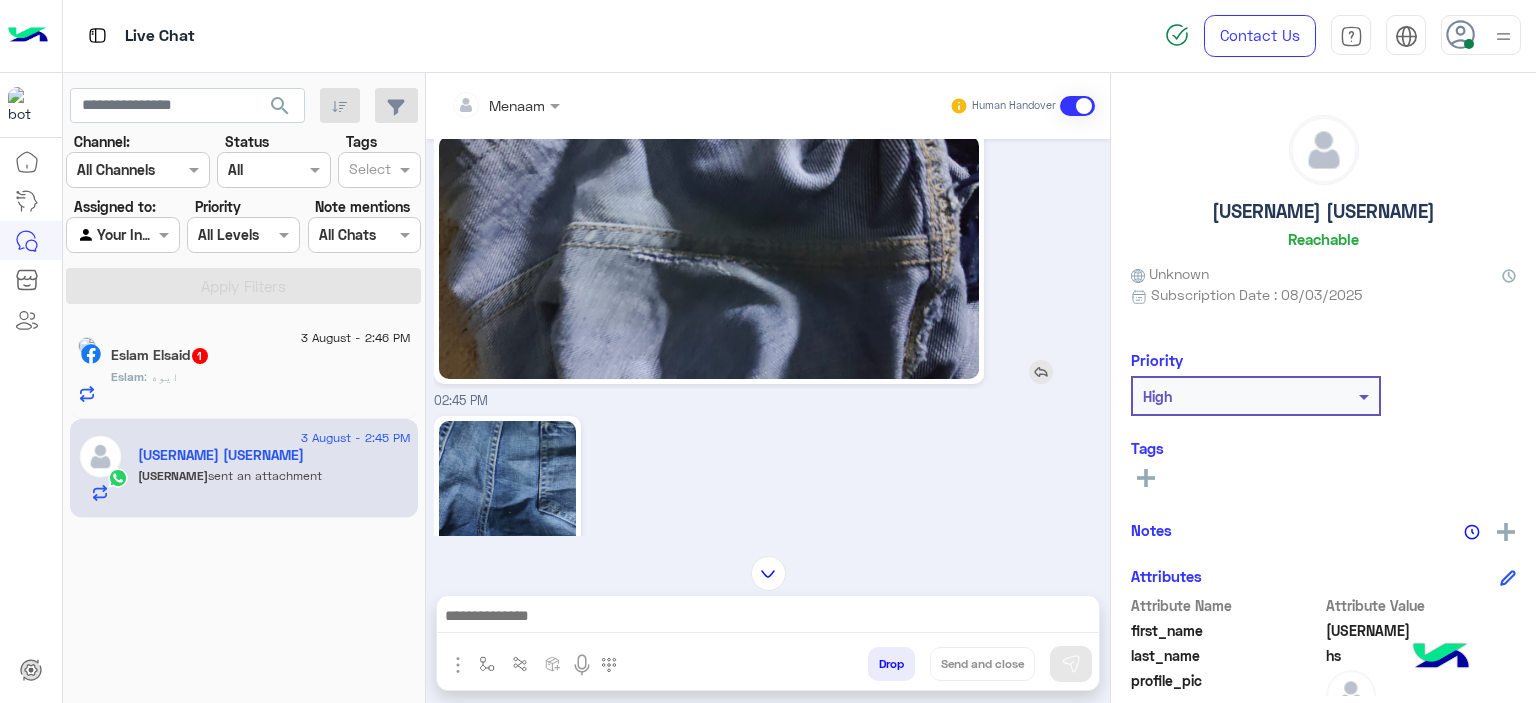 scroll, scrollTop: 2371, scrollLeft: 0, axis: vertical 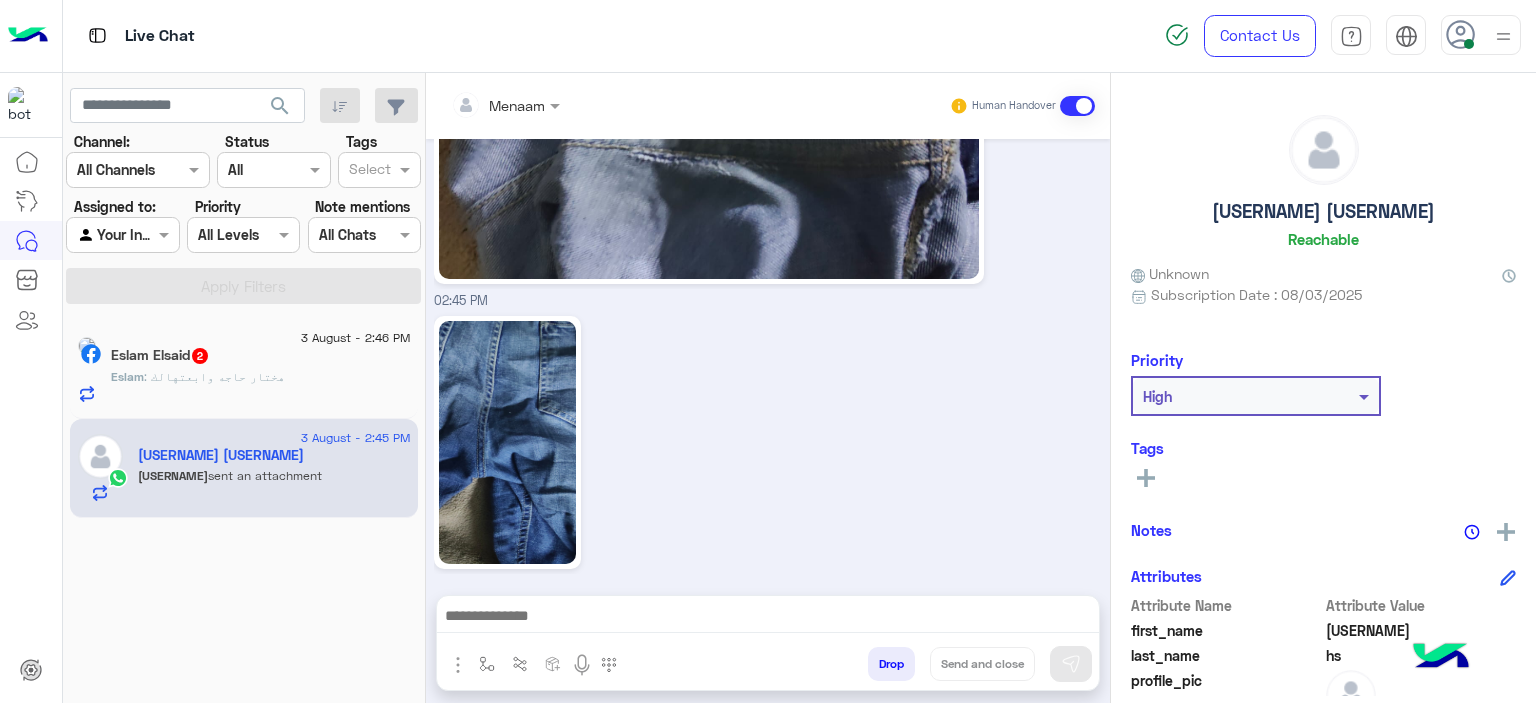 click on "2" 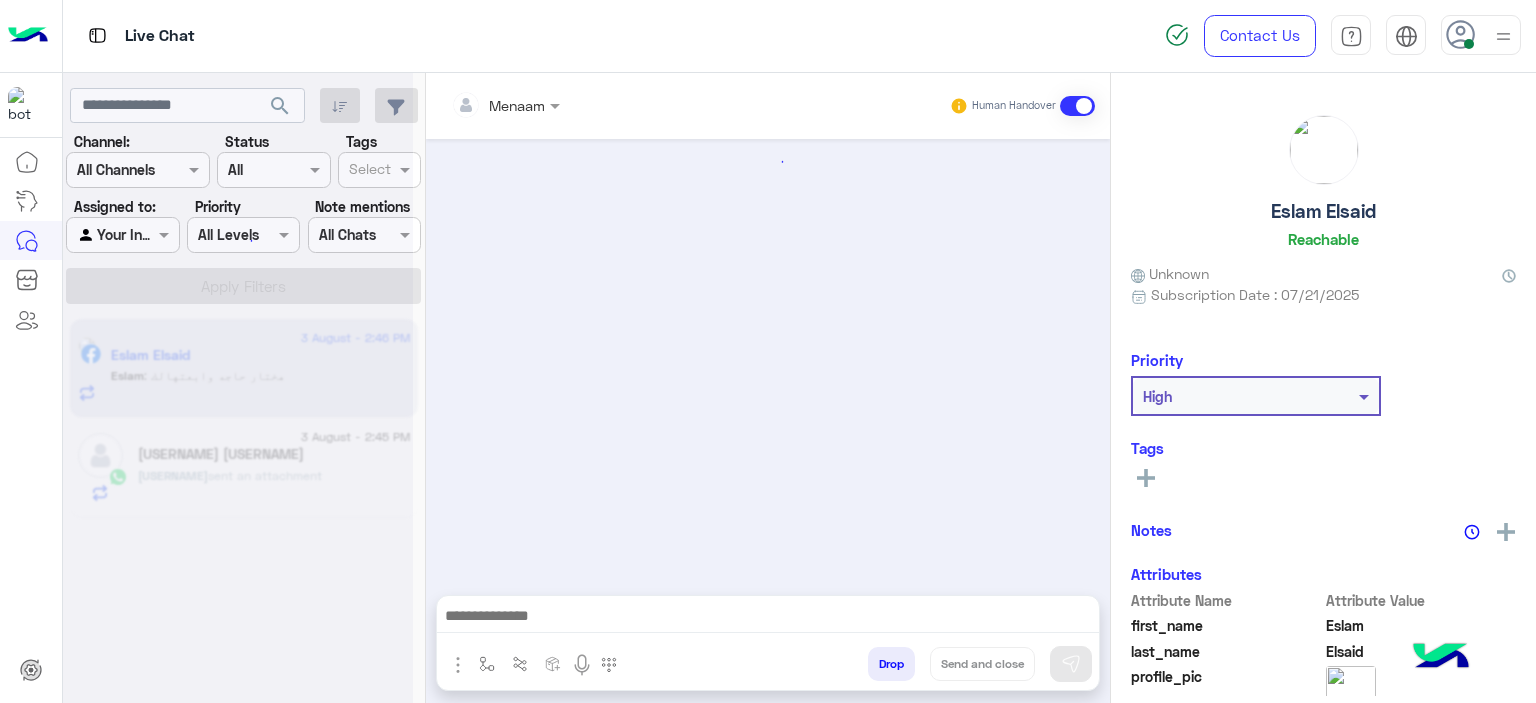 scroll, scrollTop: 2143, scrollLeft: 0, axis: vertical 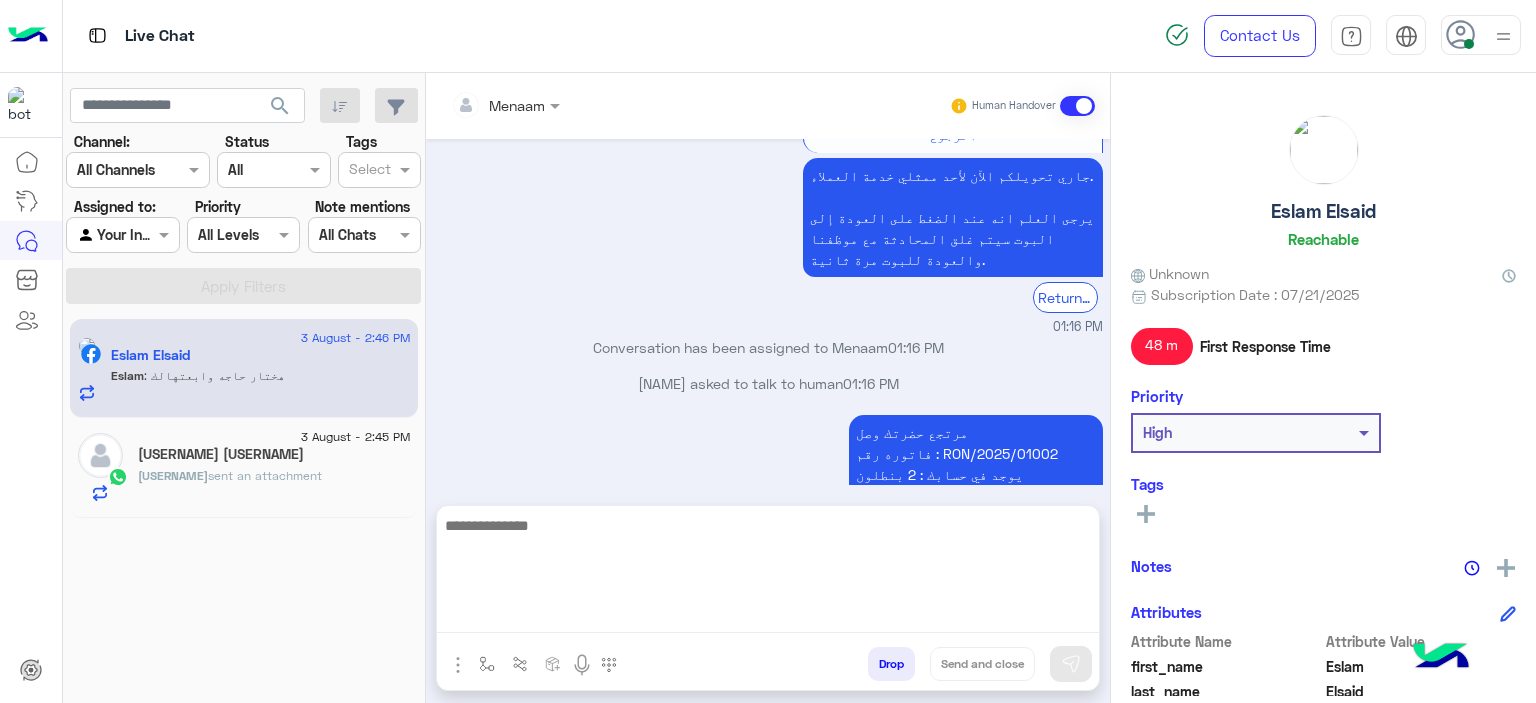 click at bounding box center [768, 573] 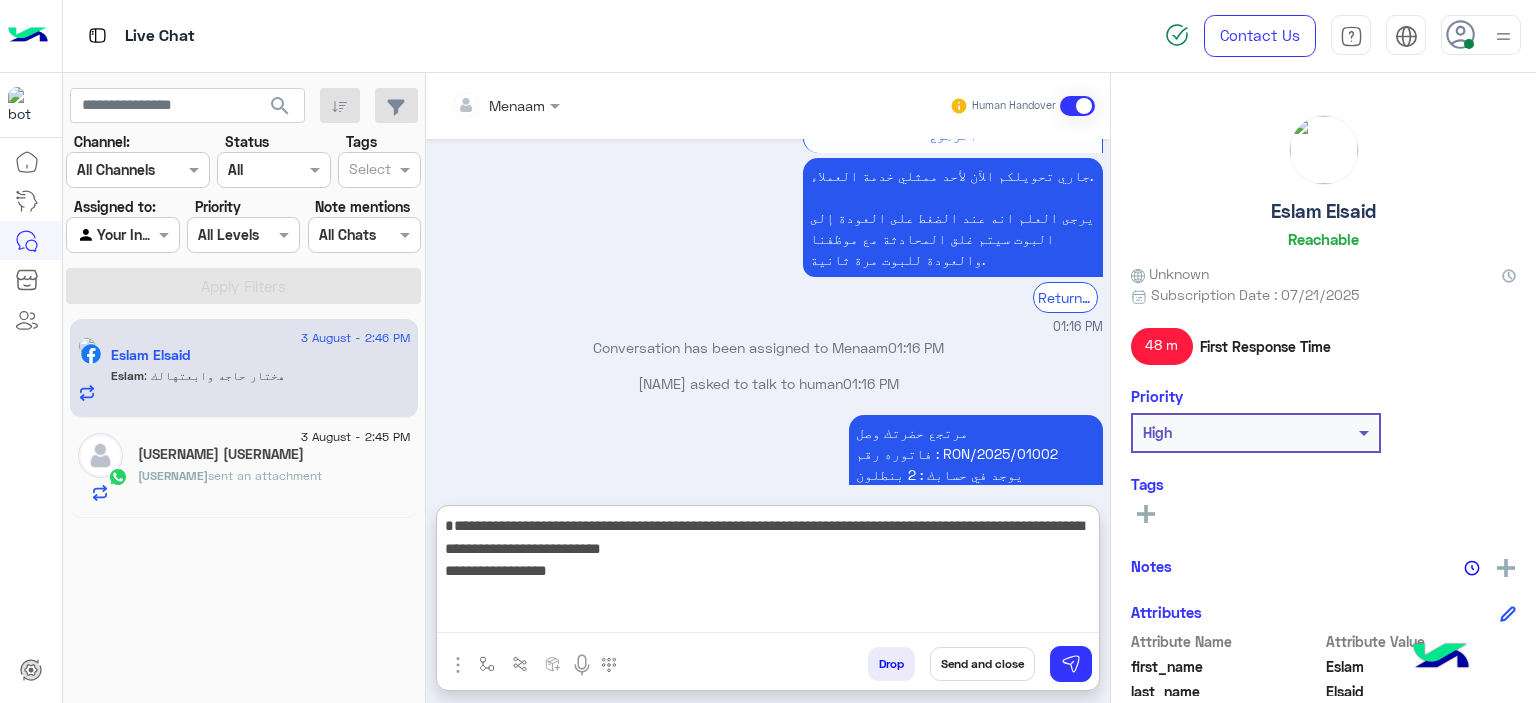 scroll, scrollTop: 0, scrollLeft: 0, axis: both 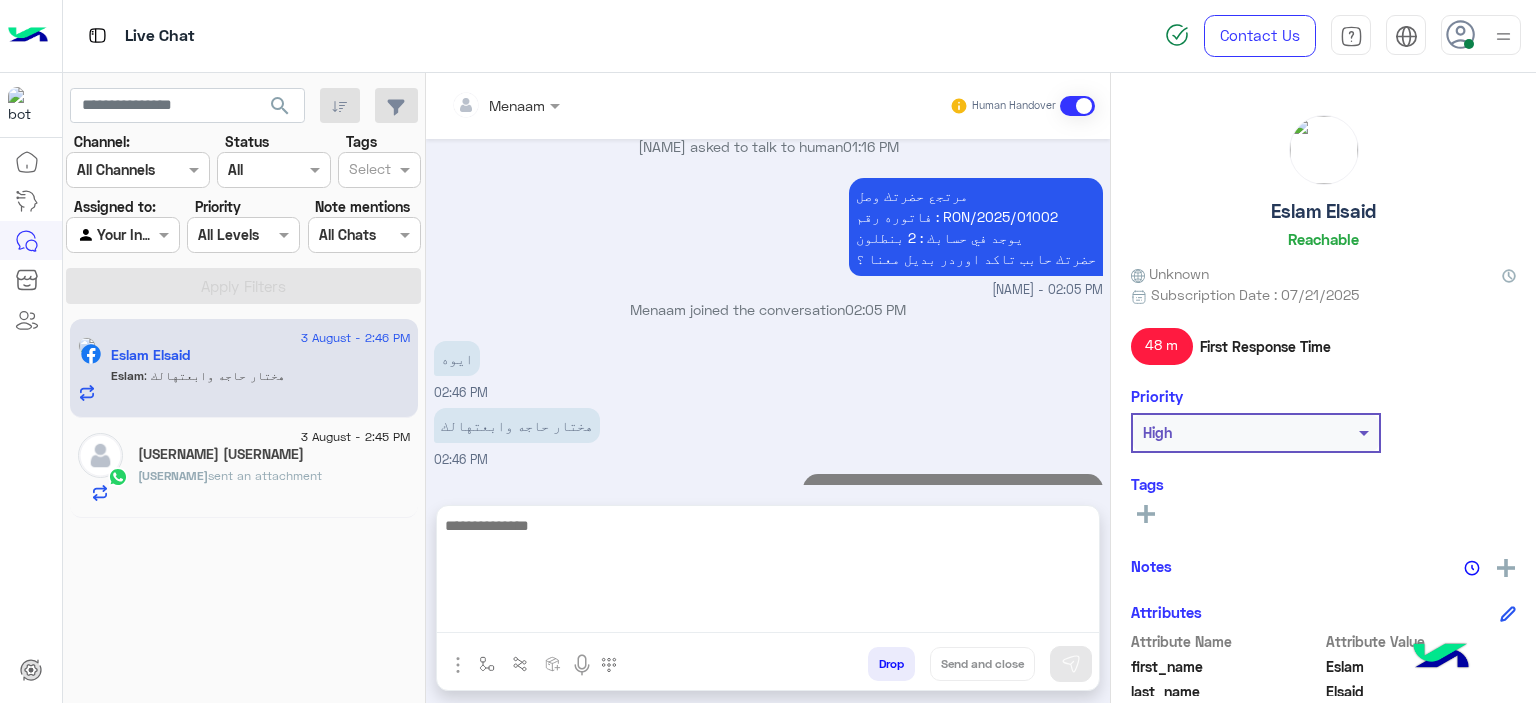 click on "[NAME] [NAME]" 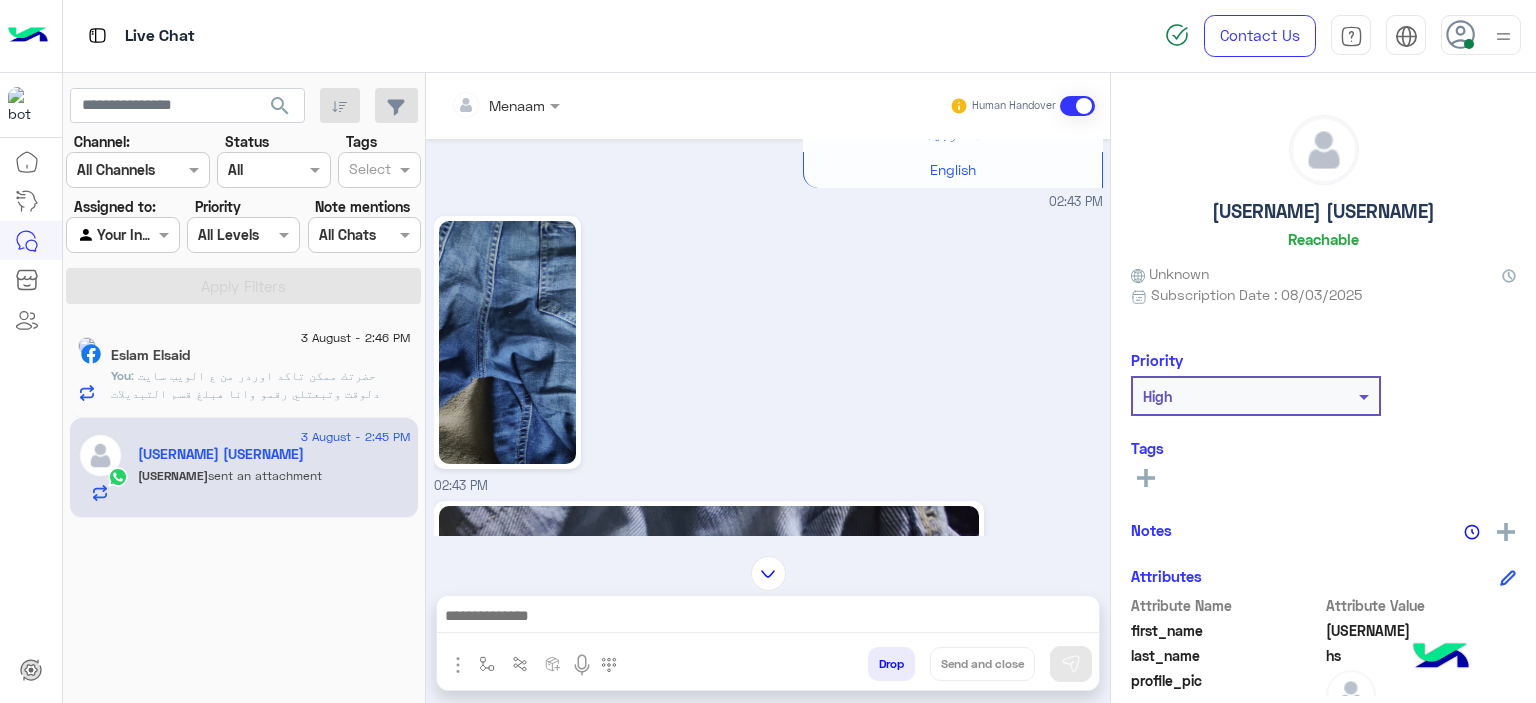 scroll, scrollTop: 400, scrollLeft: 0, axis: vertical 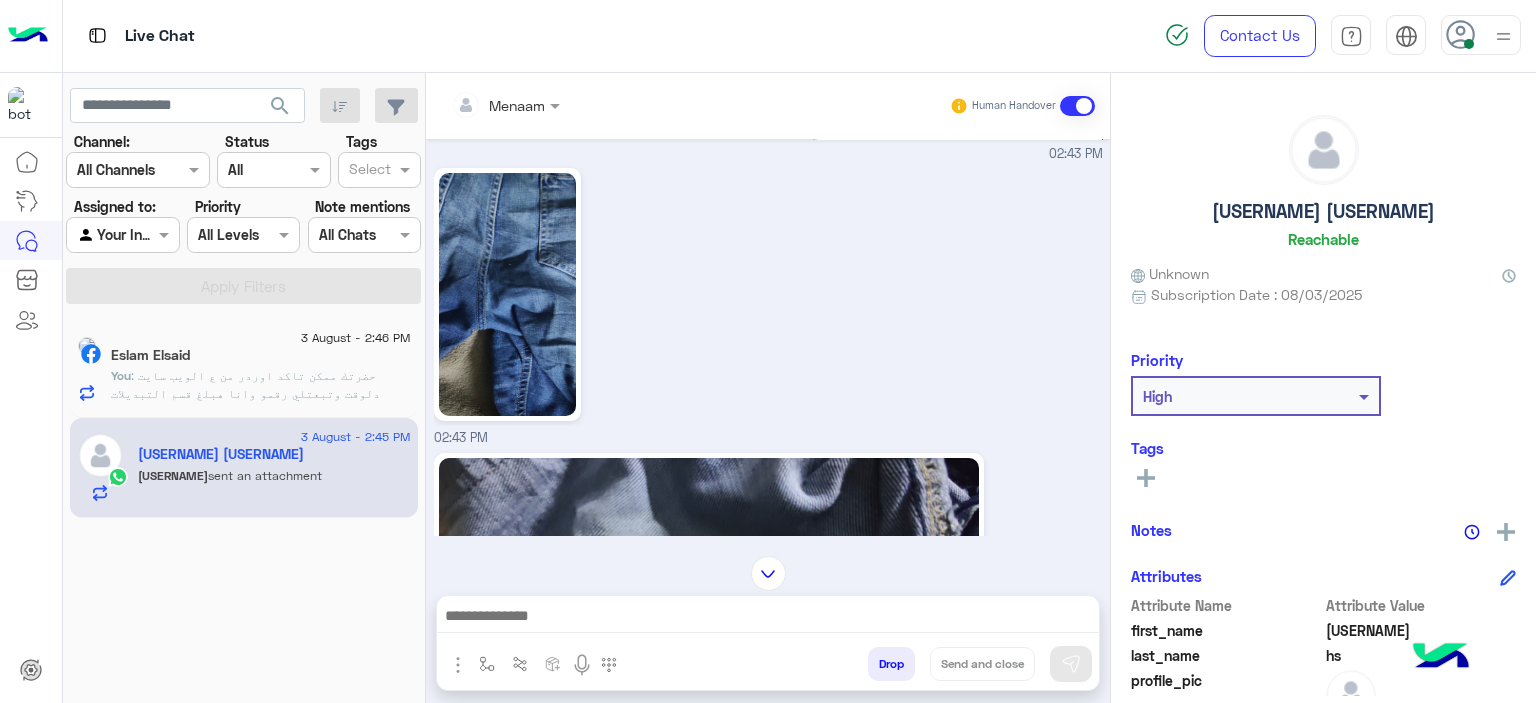 click at bounding box center (768, 618) 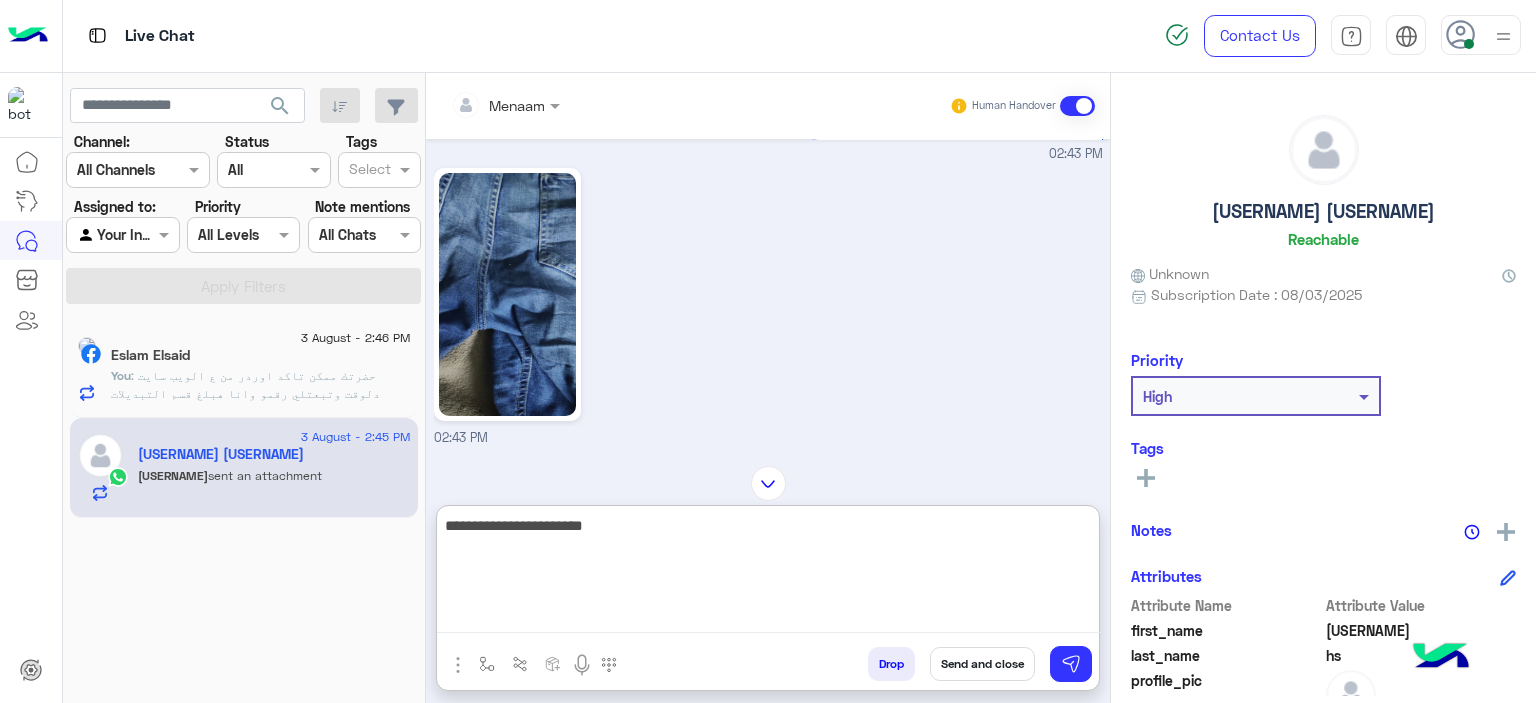 type on "**********" 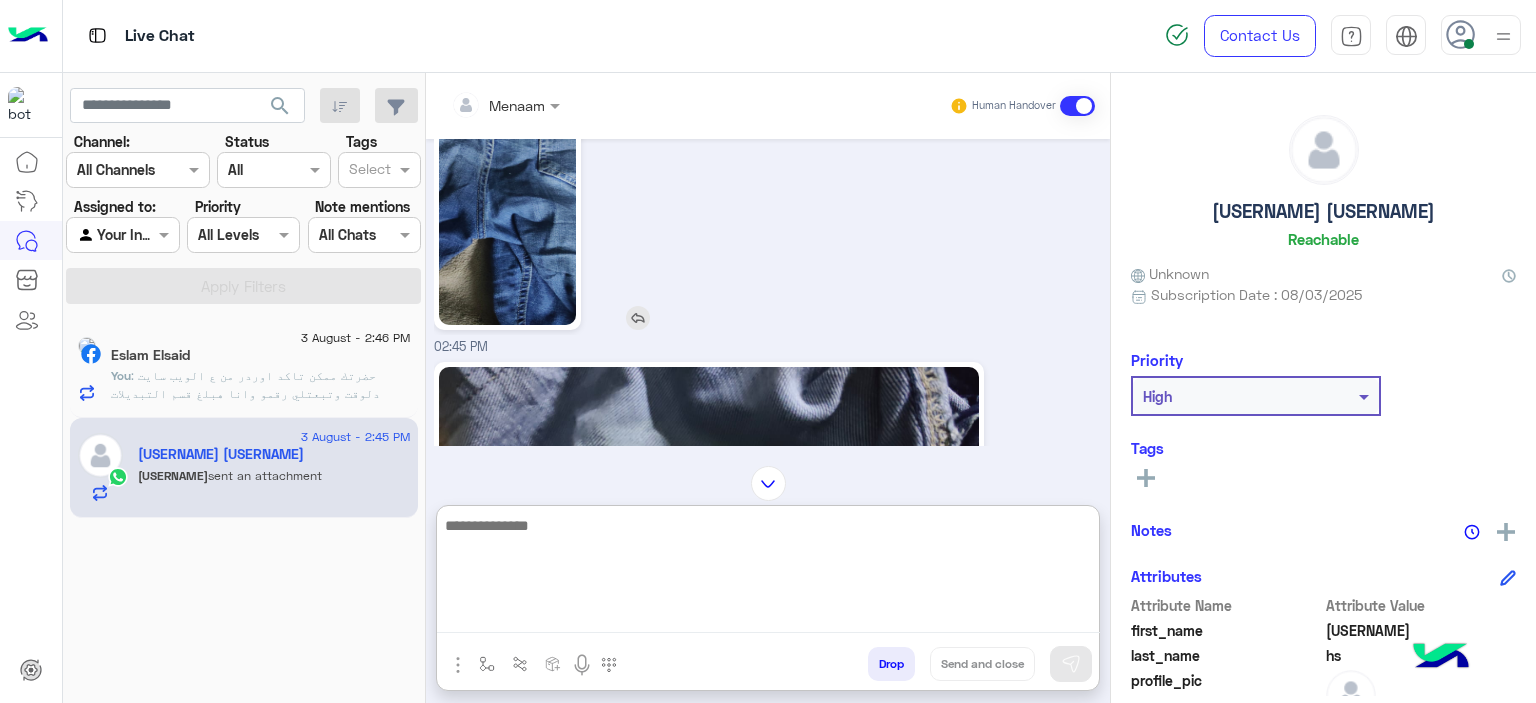 scroll, scrollTop: 2125, scrollLeft: 0, axis: vertical 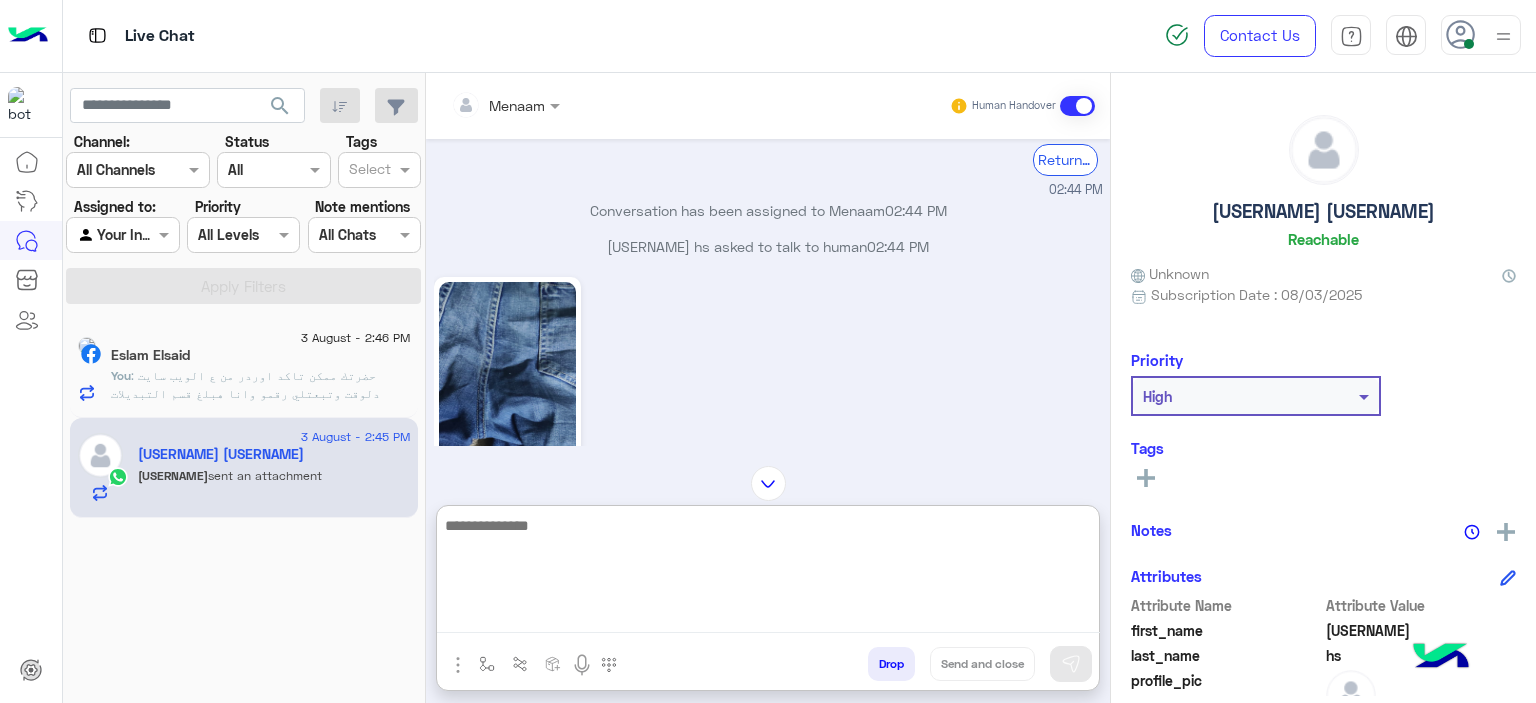 click 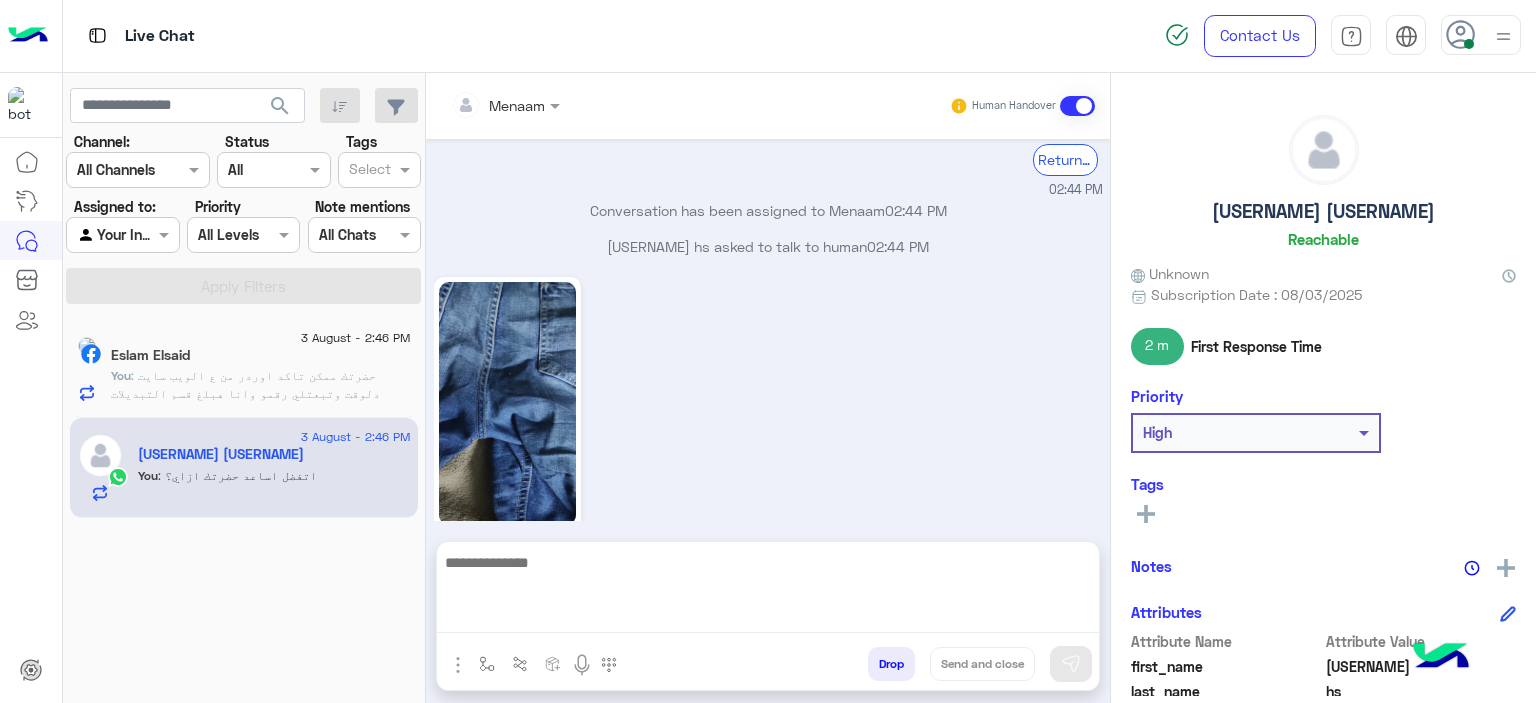 scroll, scrollTop: 2471, scrollLeft: 0, axis: vertical 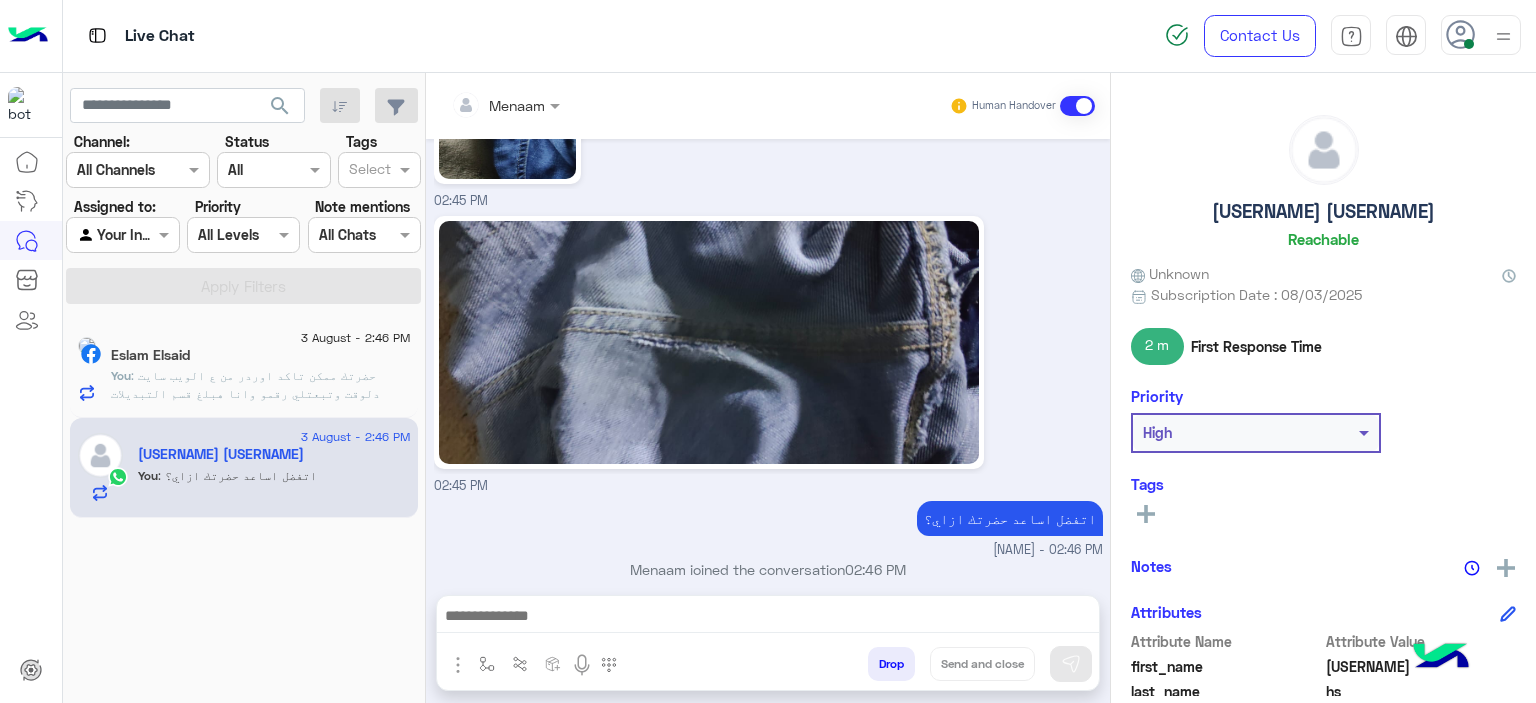 click on ": حضرتك ممكن تاكد اوردر من ع الويب سايت دلوقت وتبعتلي رقمو وانا هبلغ قسم التبديلات لتاكيد الطلب وخصم قيمه المرتجع من الاوردر البديل
www.eagle.com.eg" 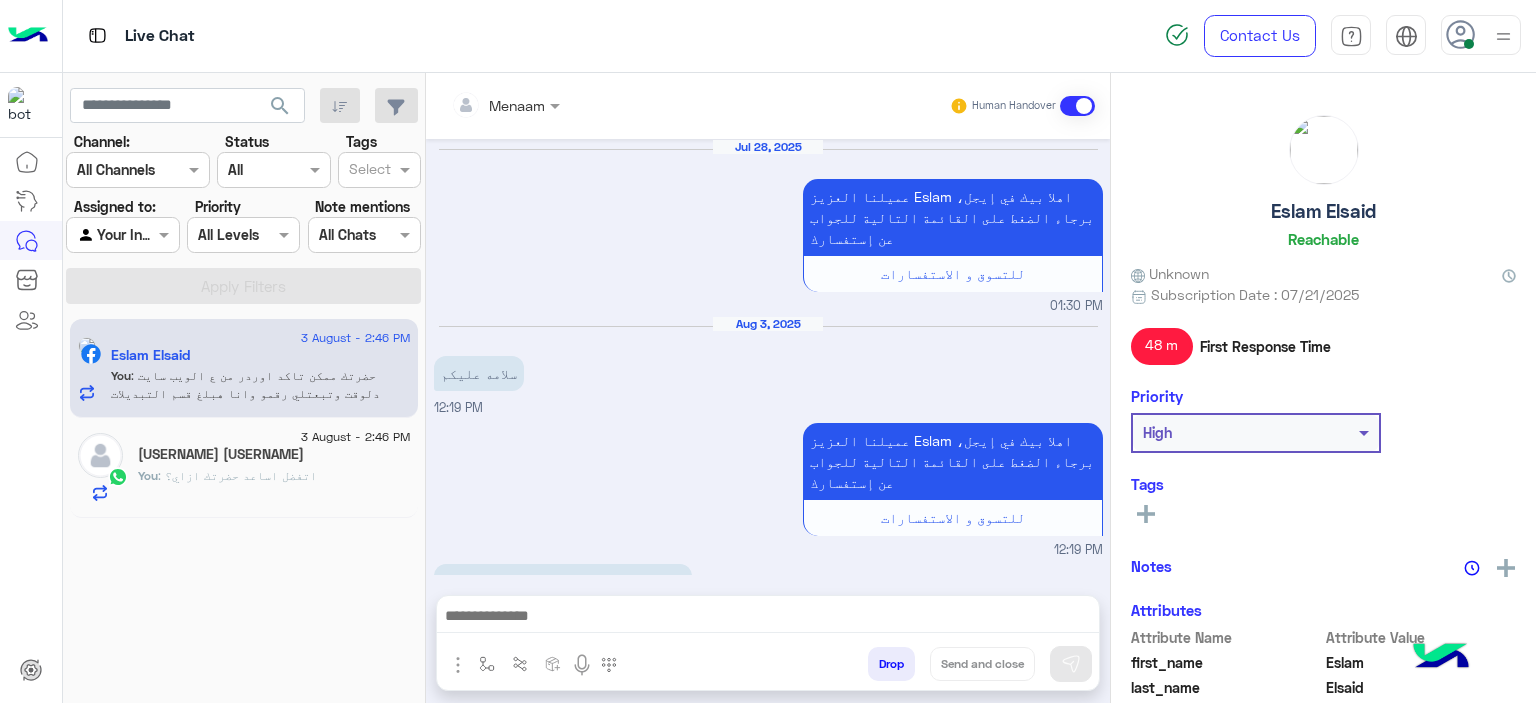 scroll, scrollTop: 2006, scrollLeft: 0, axis: vertical 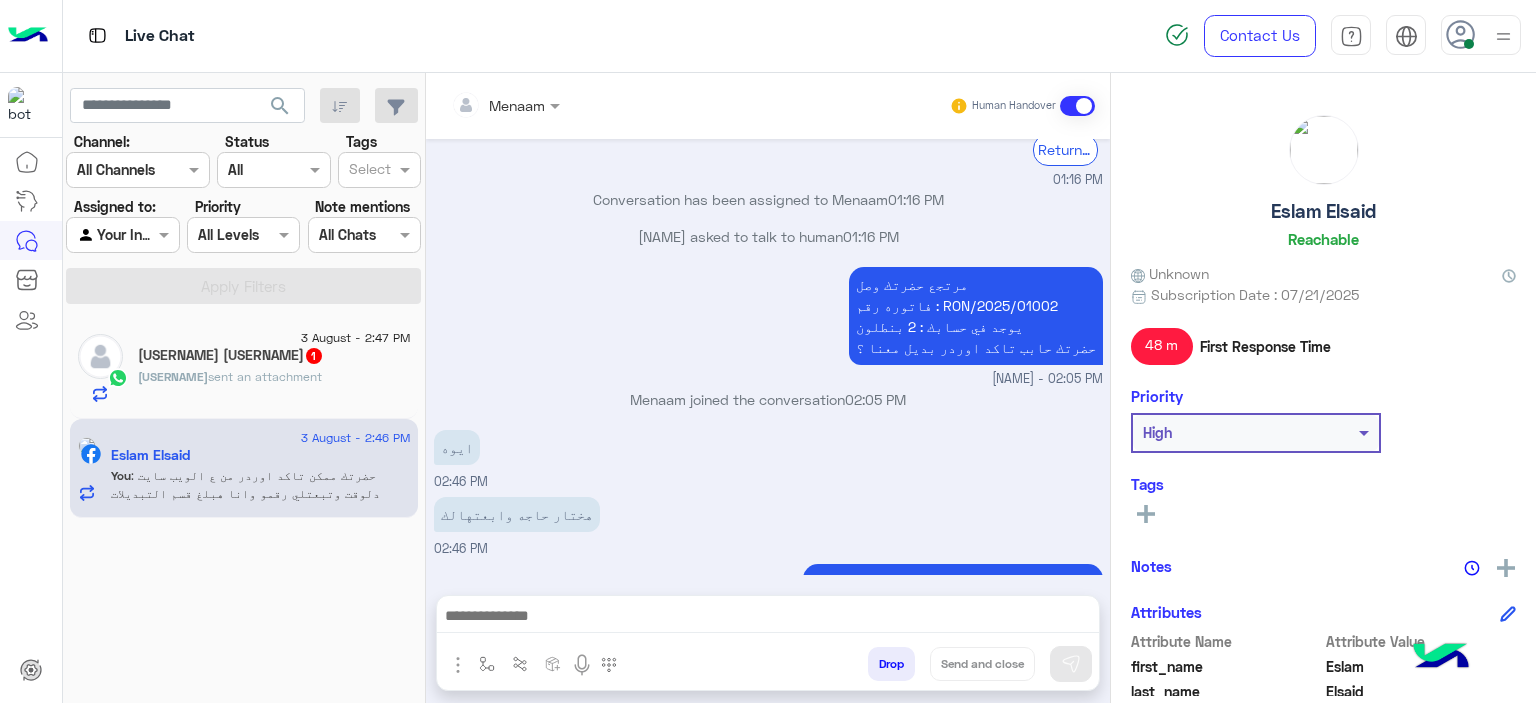 click on "sent an attachment" 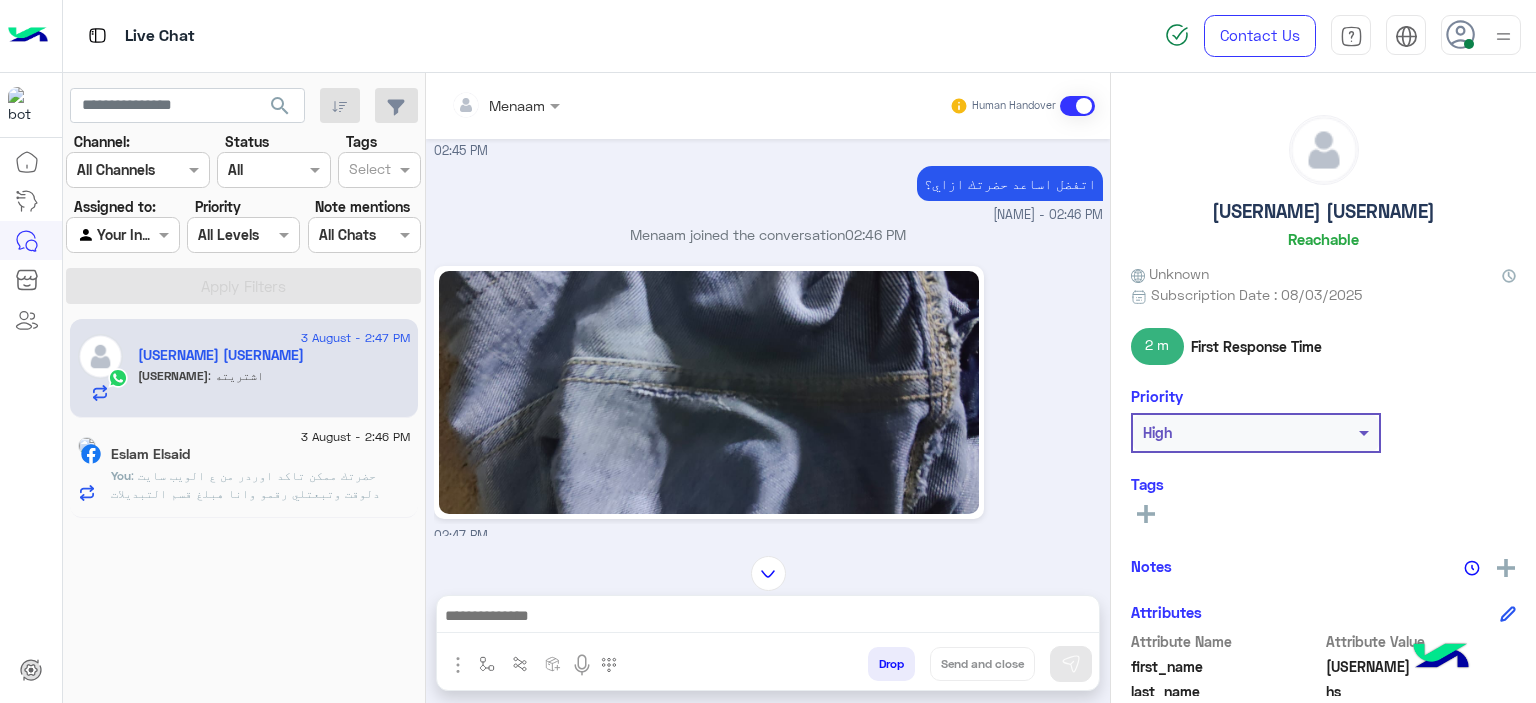 scroll, scrollTop: 2432, scrollLeft: 0, axis: vertical 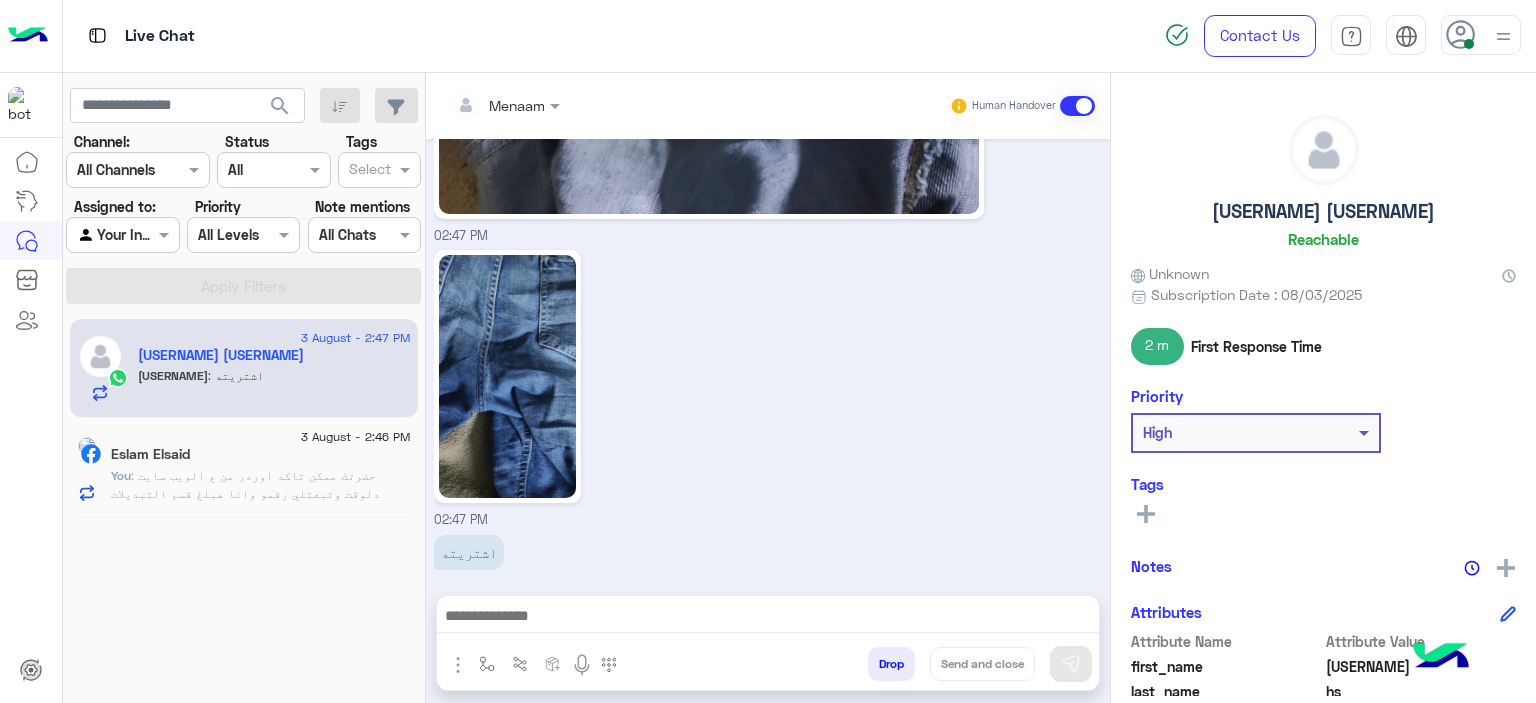 click at bounding box center [768, 618] 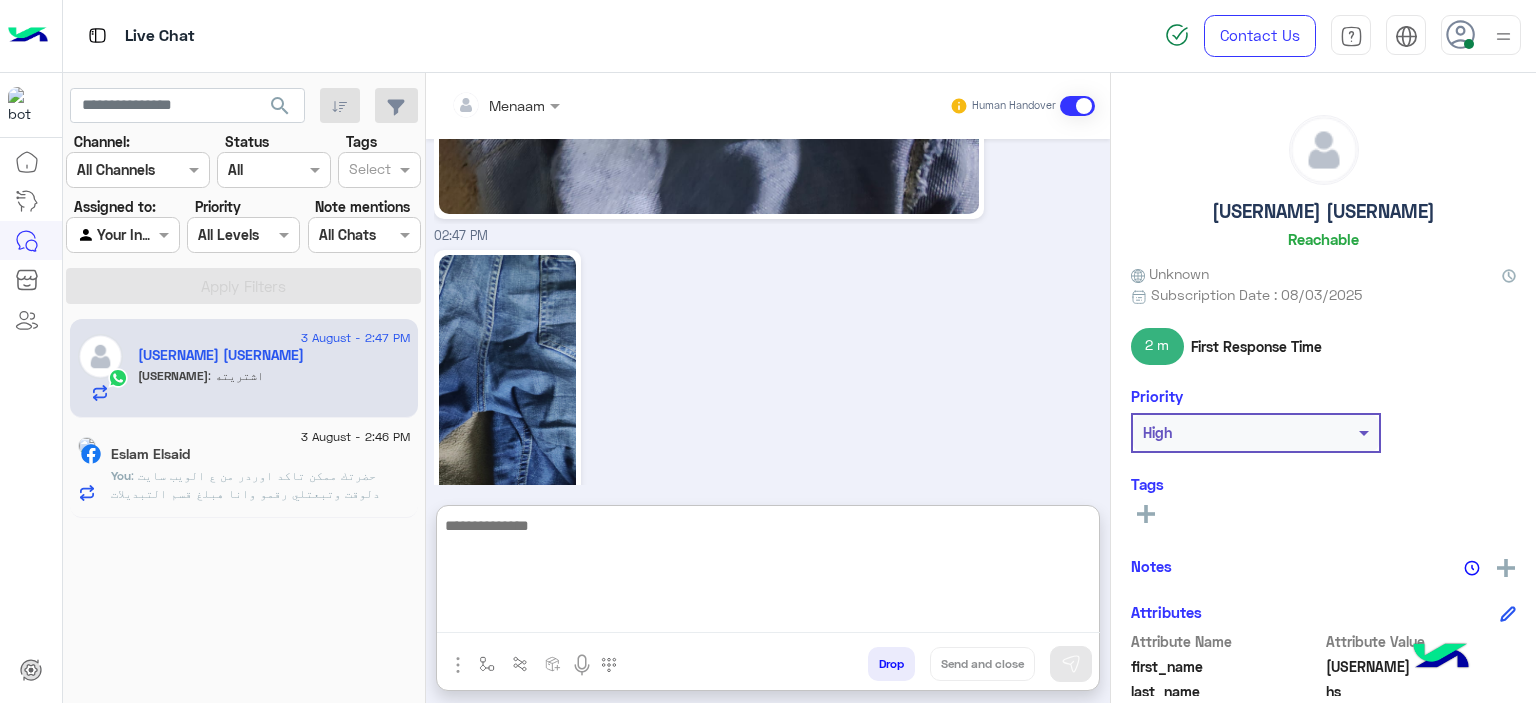 scroll, scrollTop: 2523, scrollLeft: 0, axis: vertical 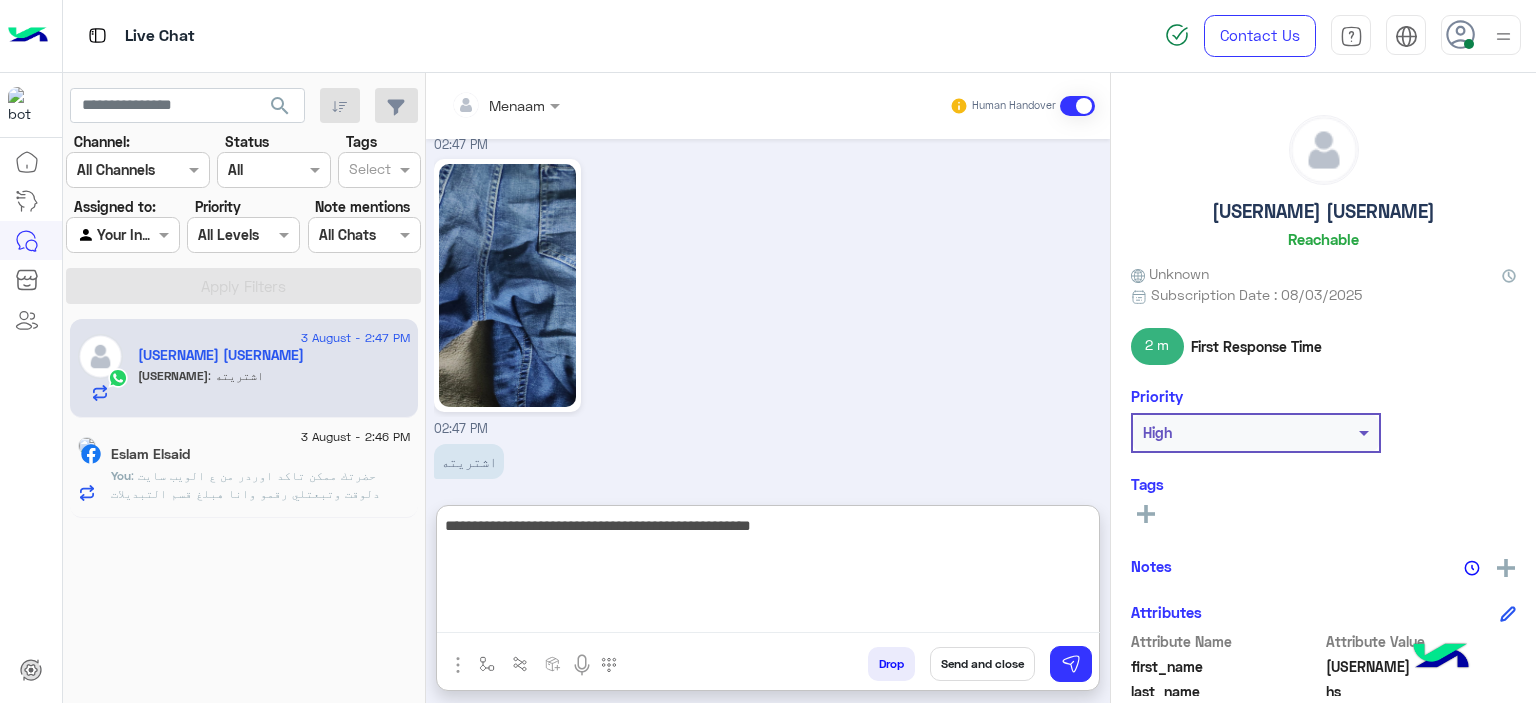 type on "**********" 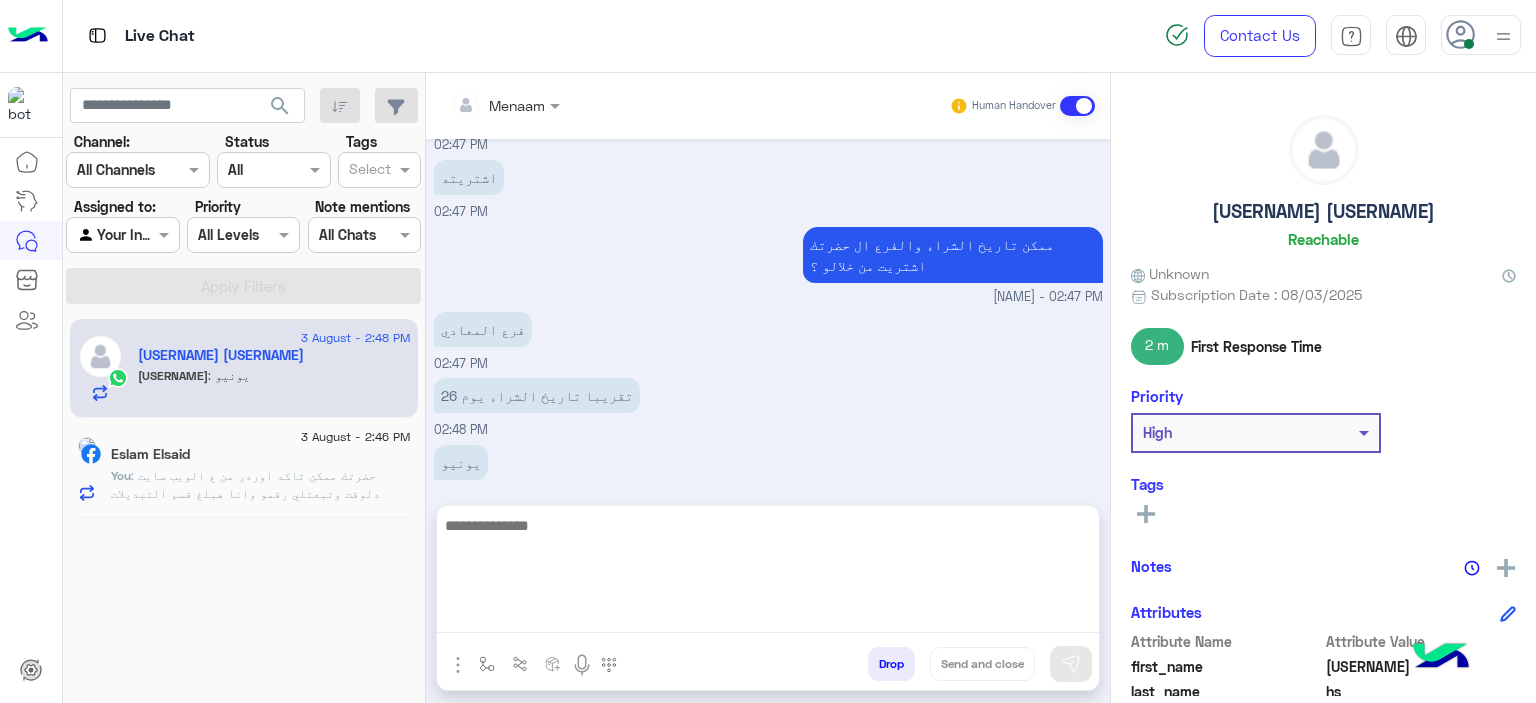 scroll, scrollTop: 2716, scrollLeft: 0, axis: vertical 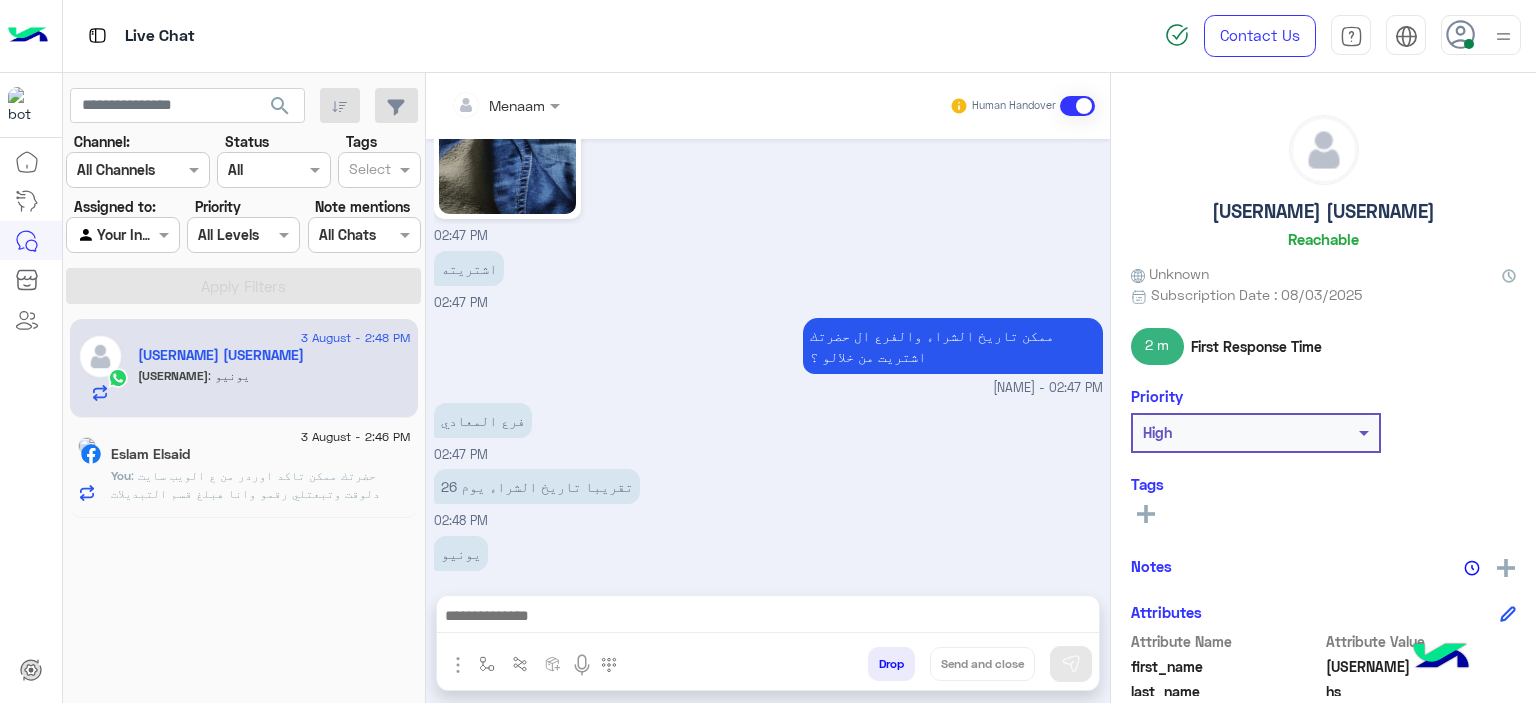 click on "تقريبا تاريخ الشراء يوم 26   02:48 PM" at bounding box center (768, 497) 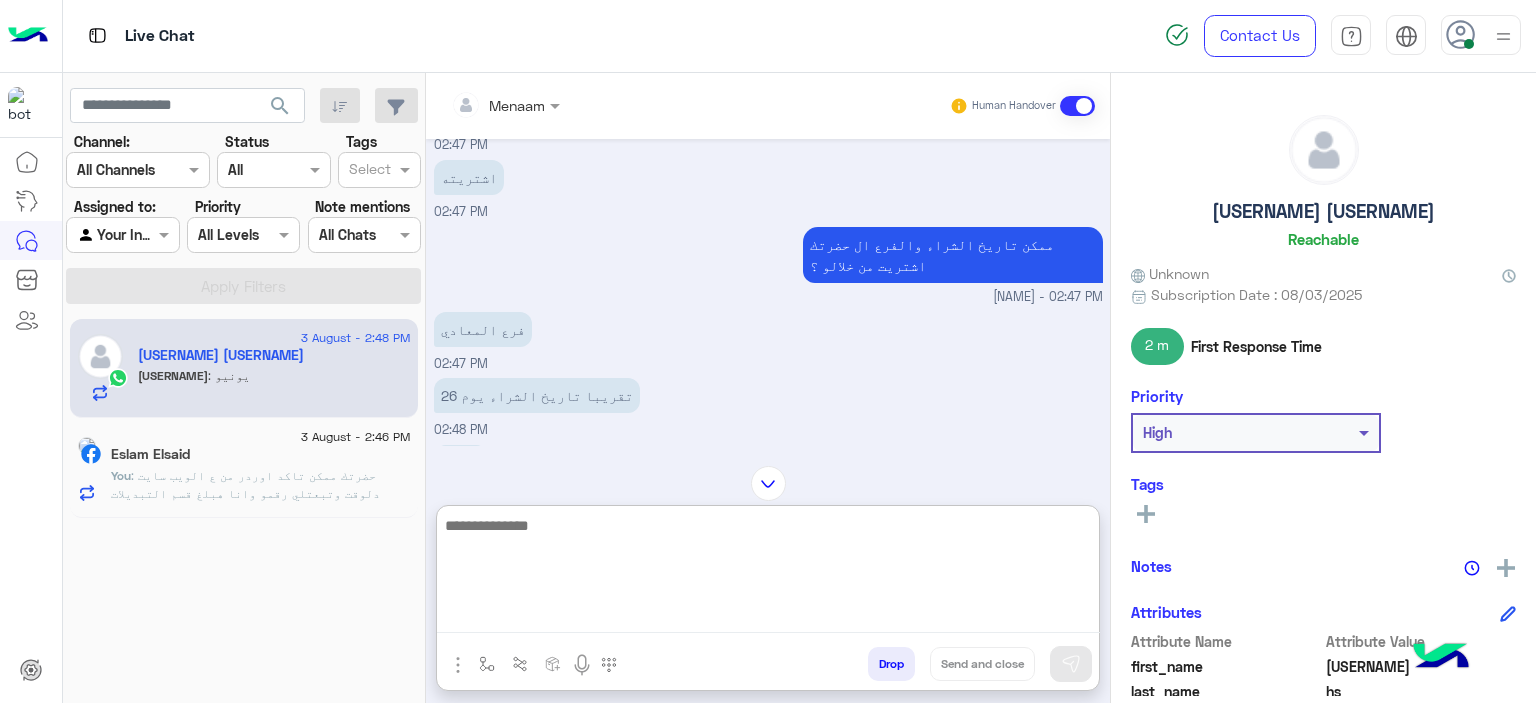 scroll, scrollTop: 2507, scrollLeft: 0, axis: vertical 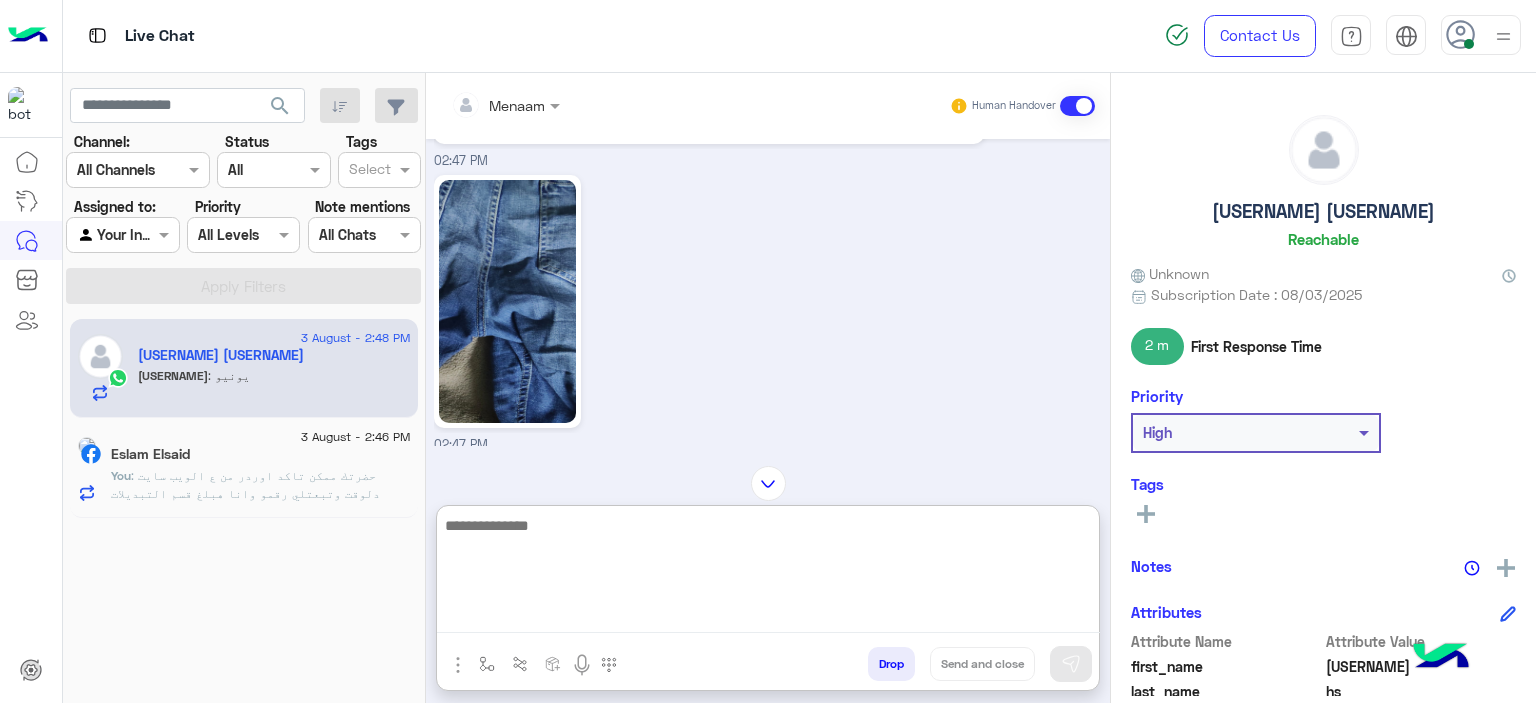 click at bounding box center [768, 573] 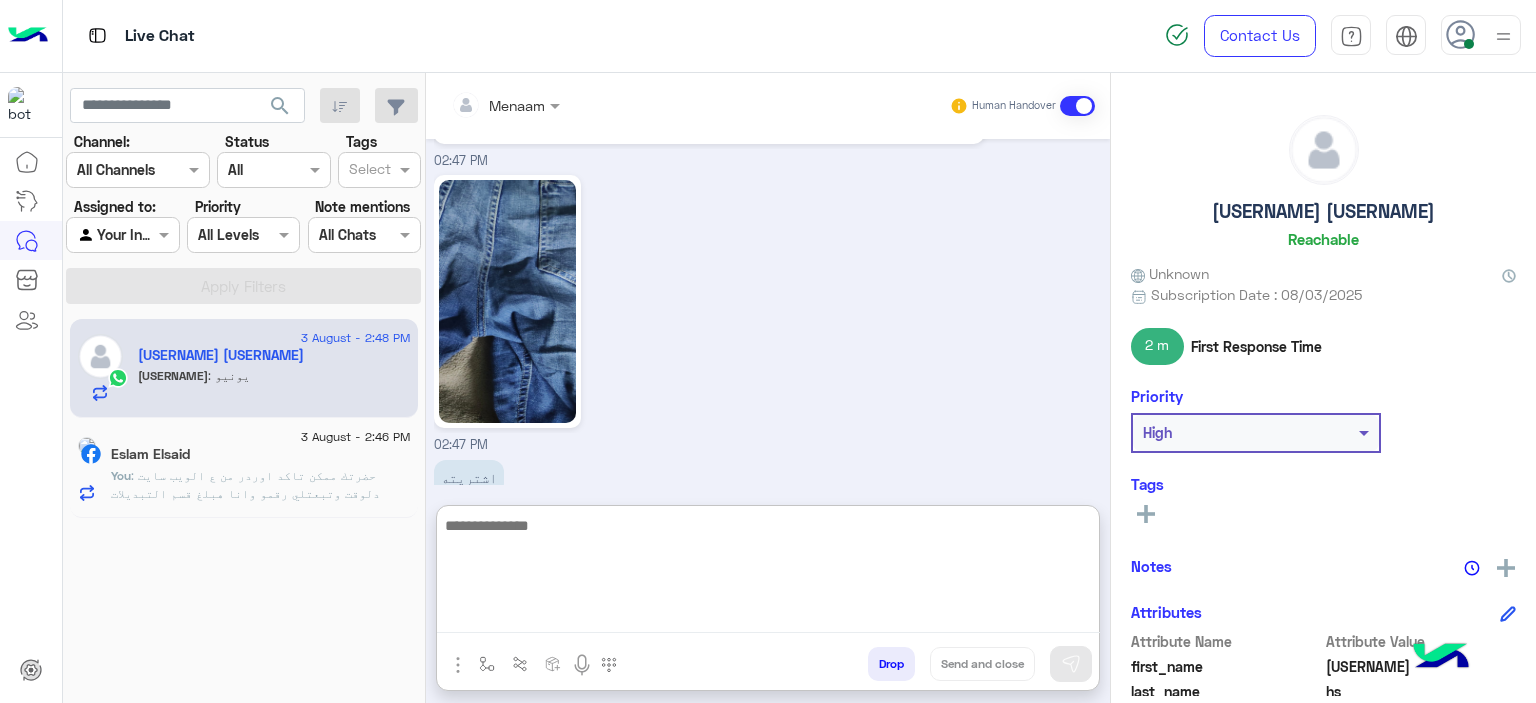 scroll, scrollTop: 2955, scrollLeft: 0, axis: vertical 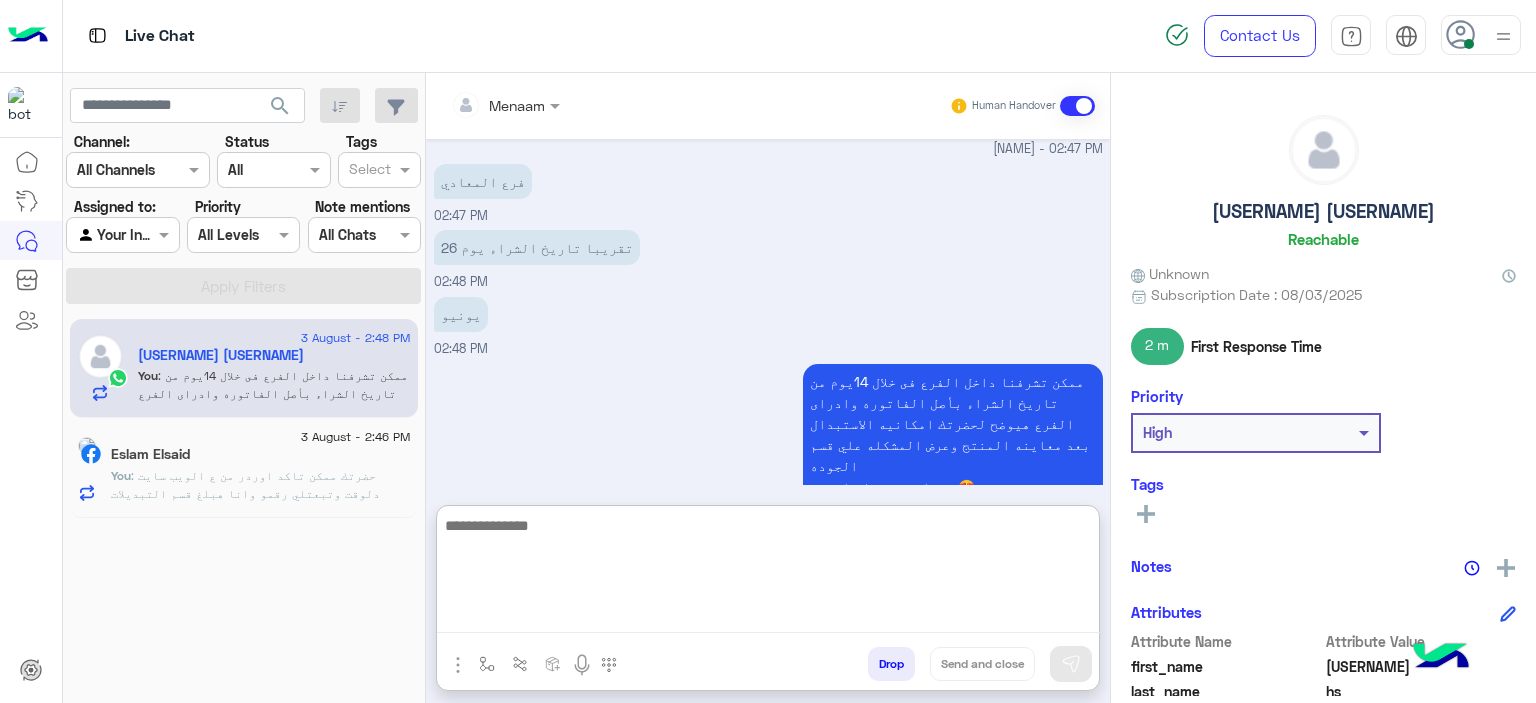 click at bounding box center [768, 573] 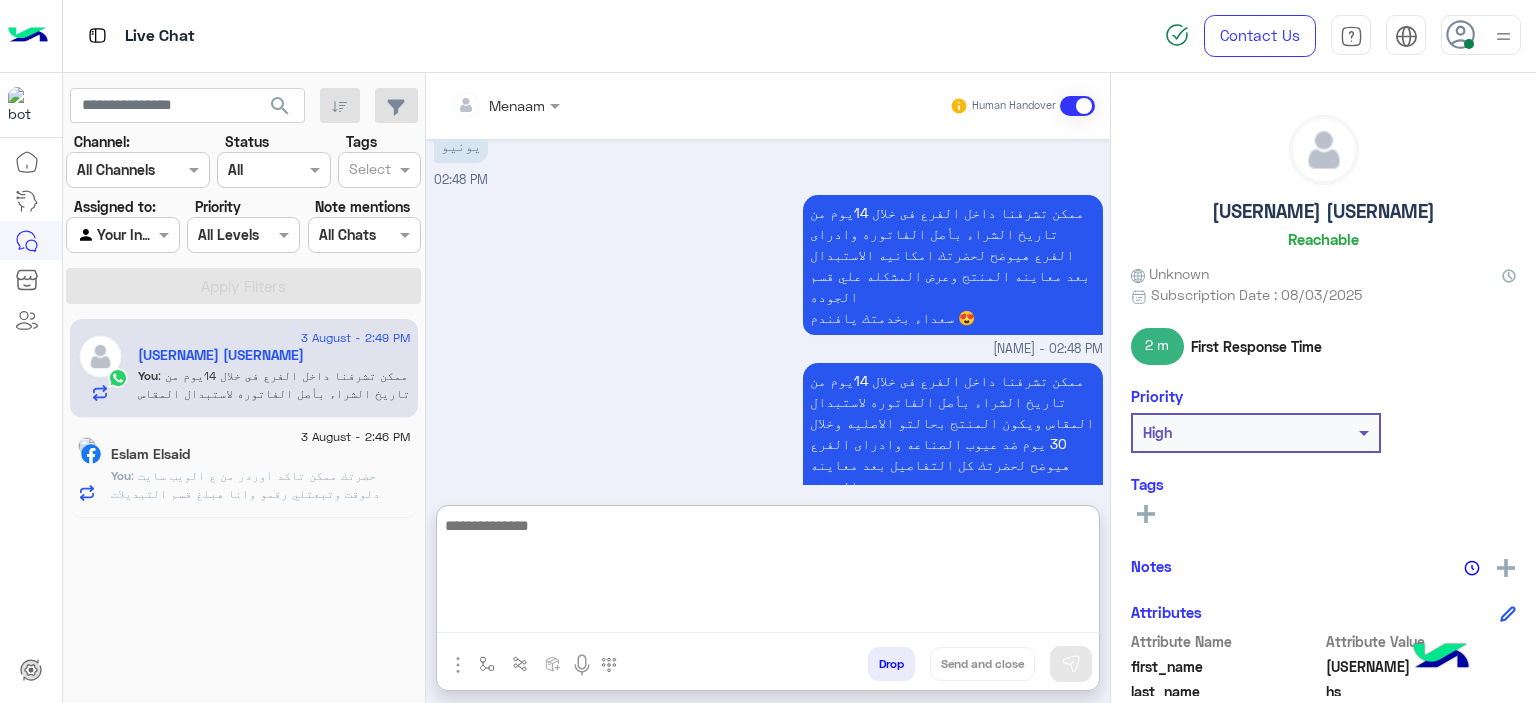 click on ": حضرتك ممكن تاكد اوردر من ع الويب سايت دلوقت وتبعتلي رقمو وانا هبلغ قسم التبديلات لتاكيد الطلب وخصم قيمه المرتجع من الاوردر البديل
www.eagle.com.eg" 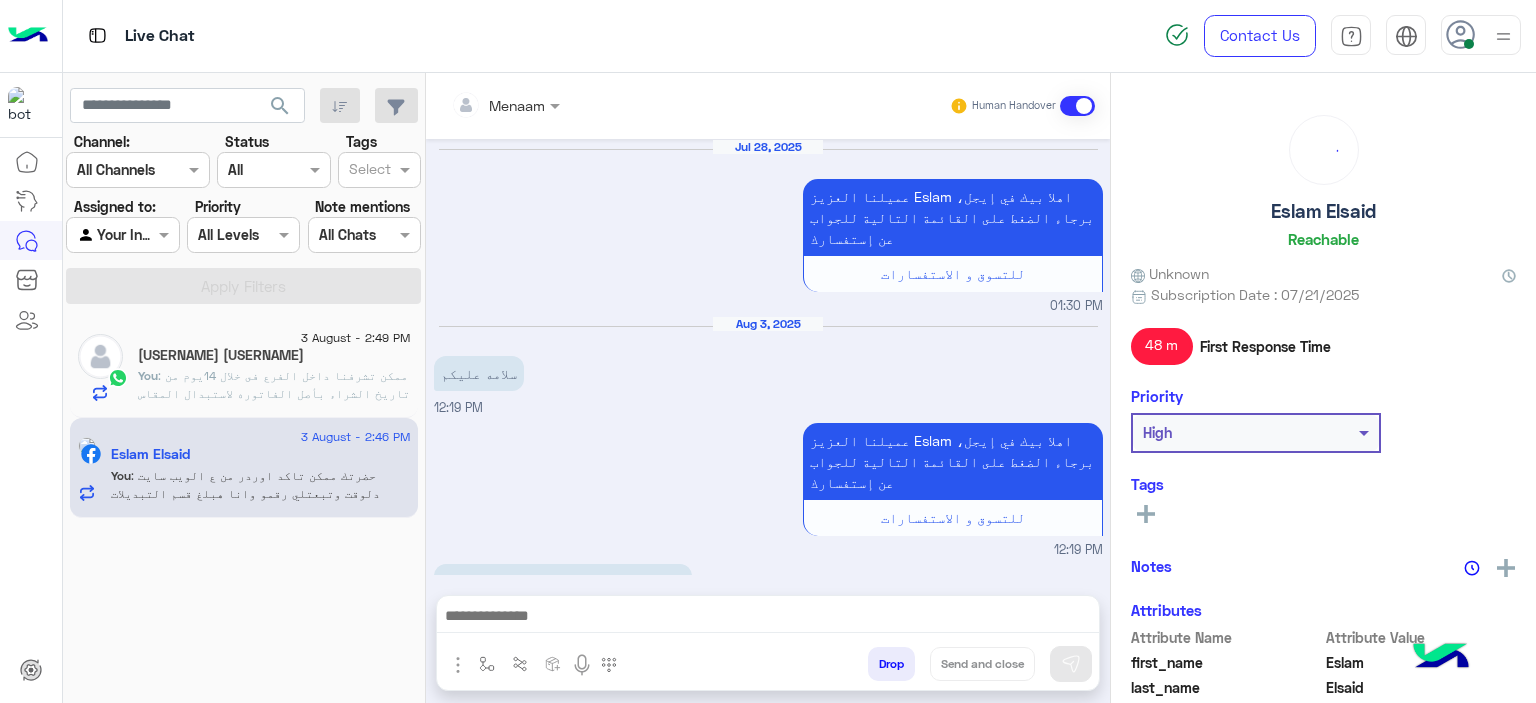 scroll, scrollTop: 2006, scrollLeft: 0, axis: vertical 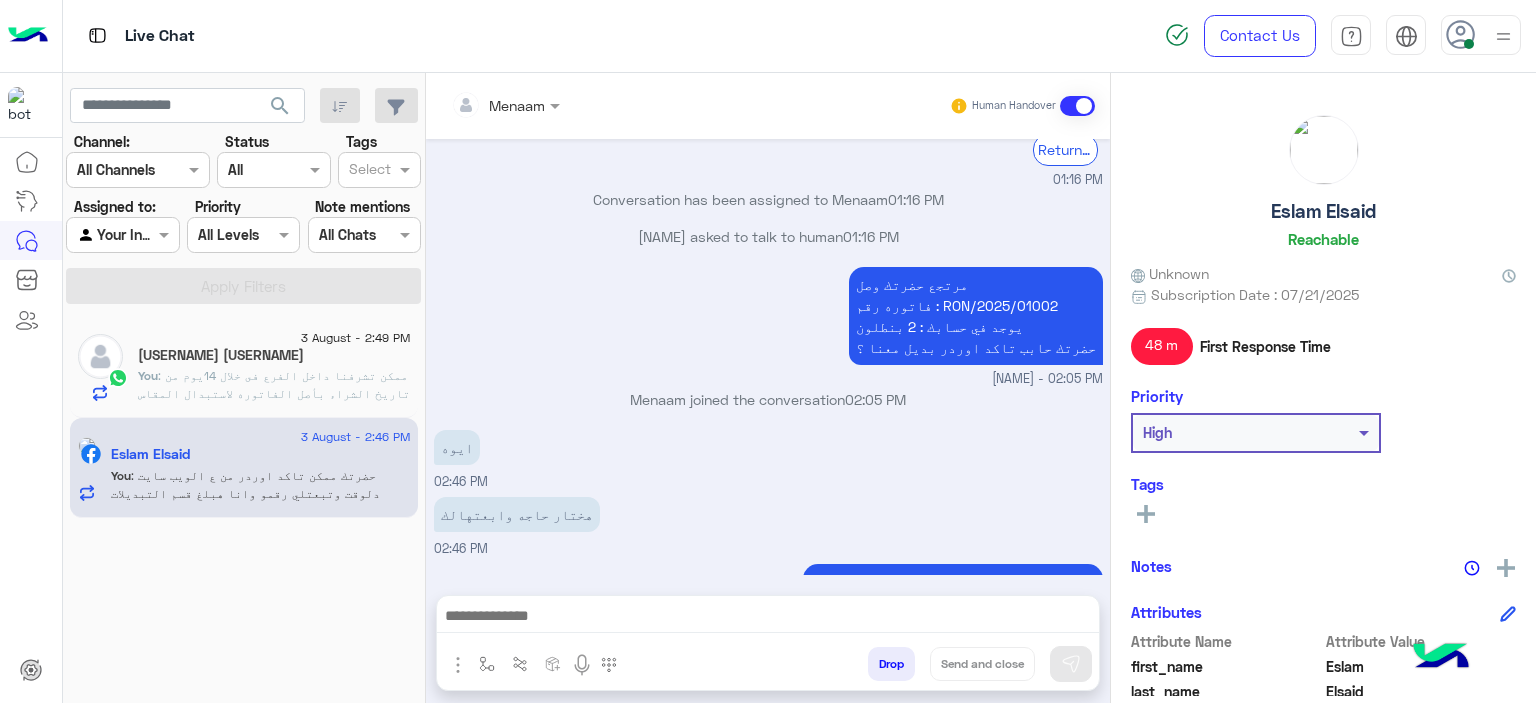 click on ": ممكن تشرفنا داخل الفرع فى خلال 14يوم من تاريخ الشراء بأصل الفاتوره لاستبدال المقاس ويكون المنتج بحالتو الاصليه وخلال 30 يوم ضد عيوب الصناعه وادراى الفرع هيوضح لحضرتك كل التفاصيل بعد معاينه المنتج
سعداء بخدمتك يافندم 😍" 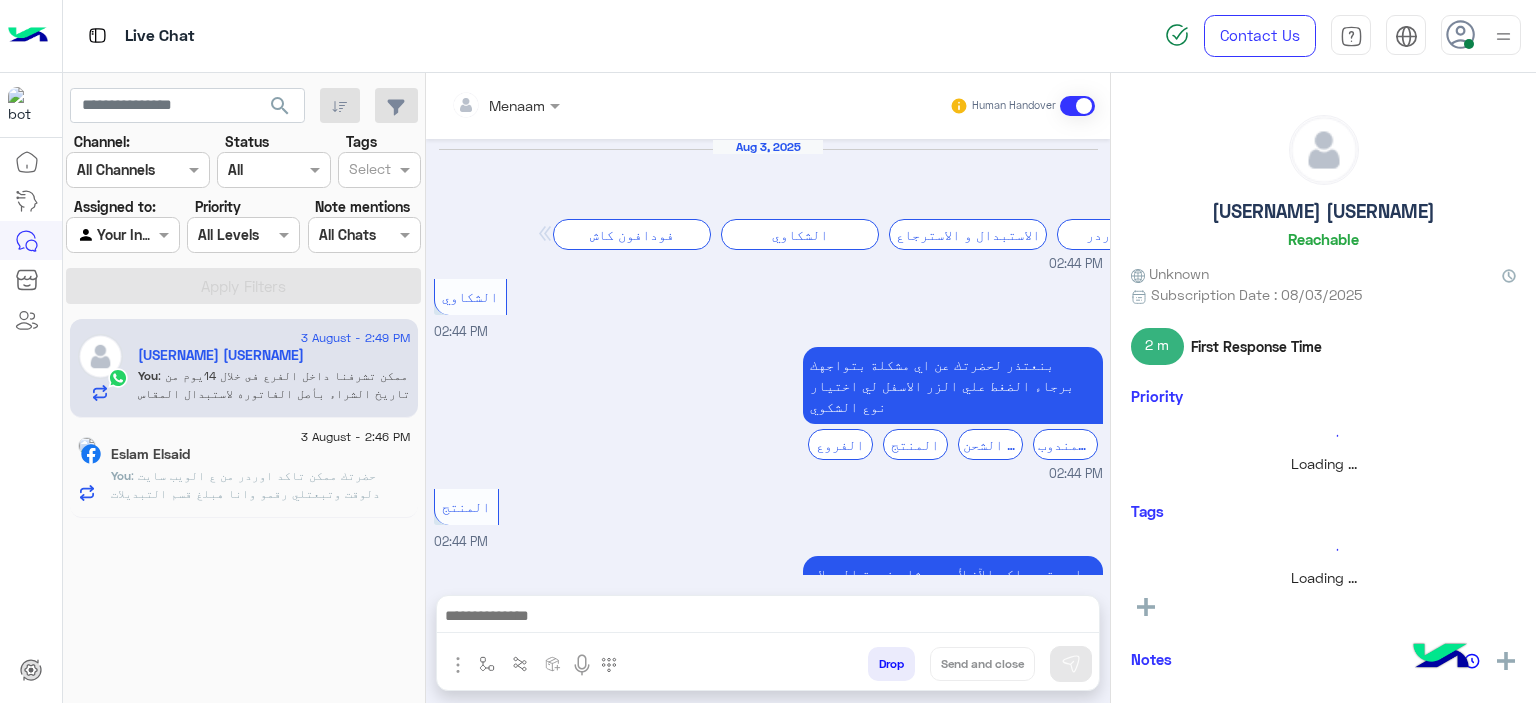 scroll, scrollTop: 2120, scrollLeft: 0, axis: vertical 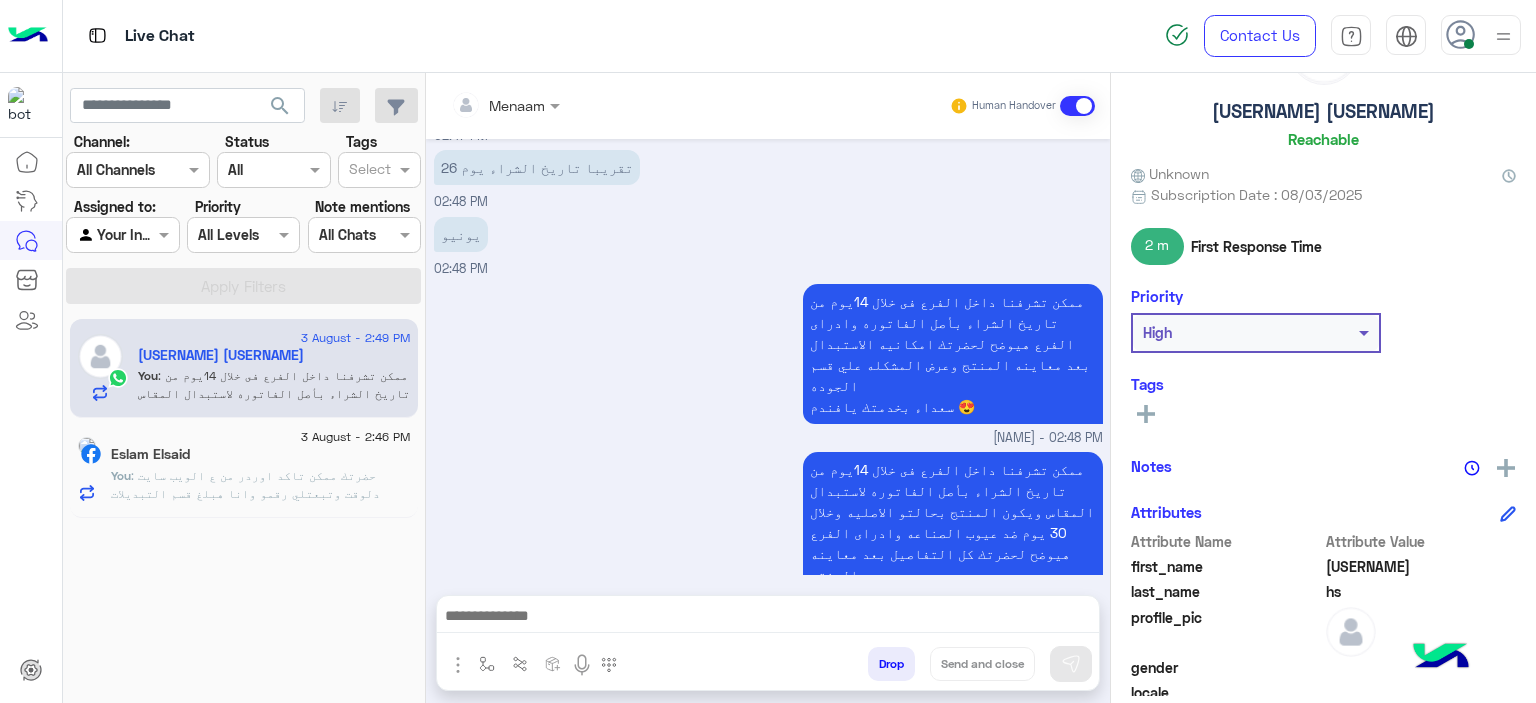 click on "[NAME] [NAME]" 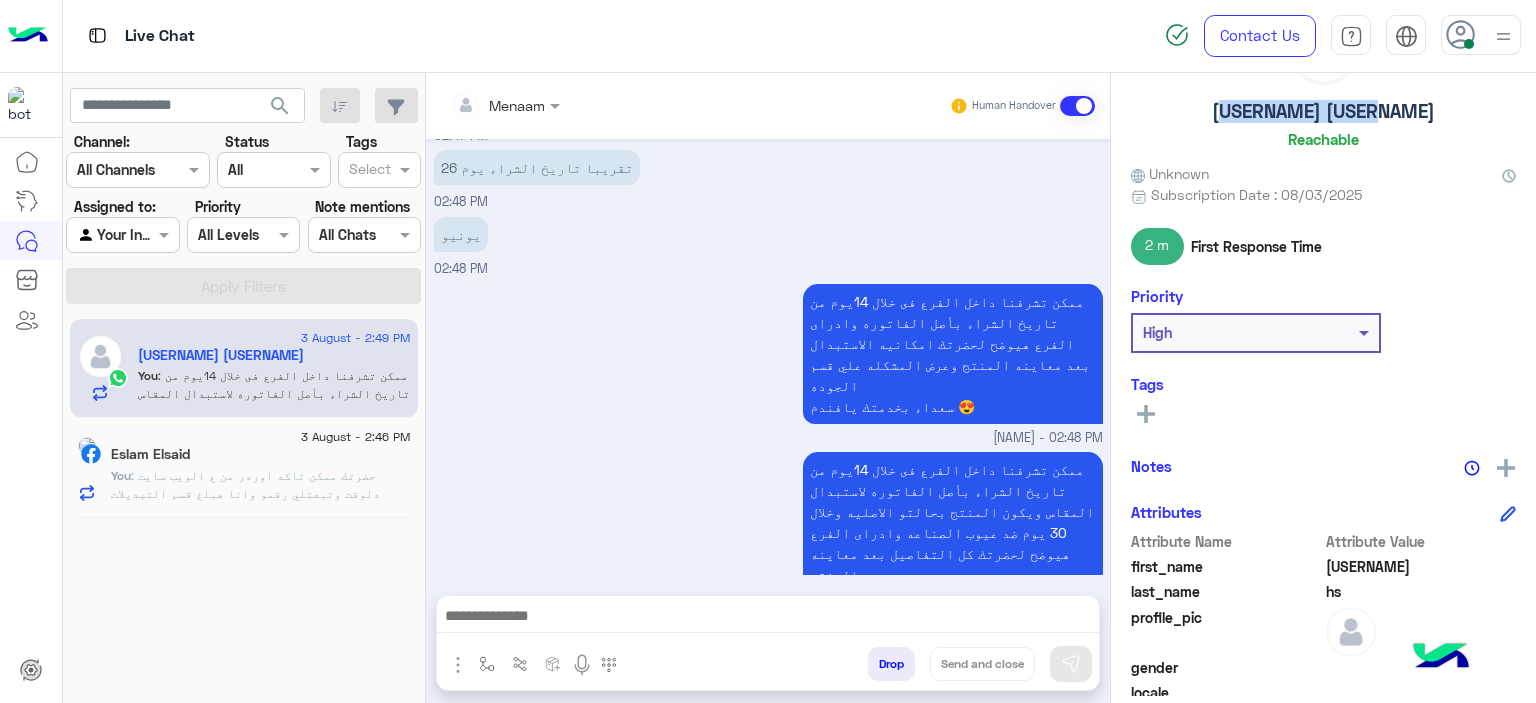 click on "[NAME] [NAME]" 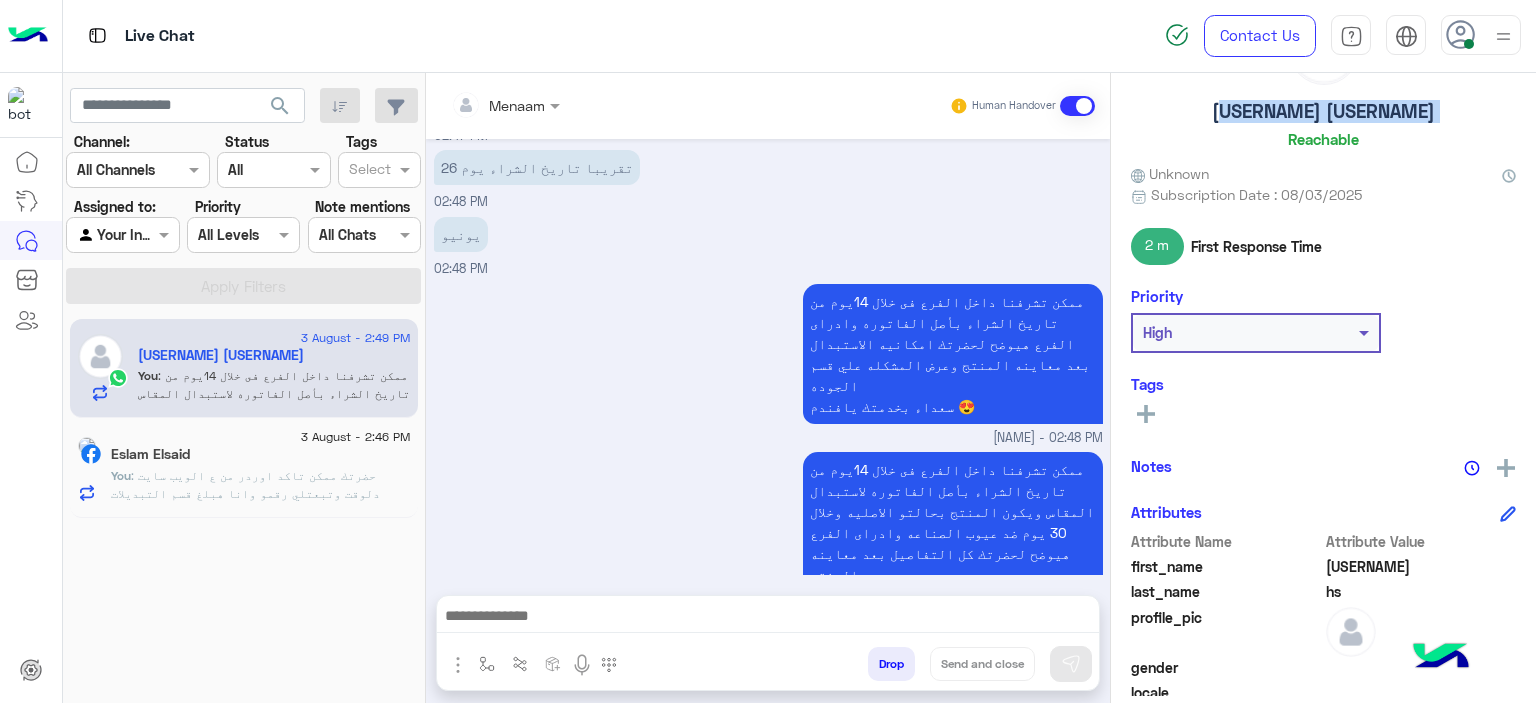 click on "[NAME] [NAME]" 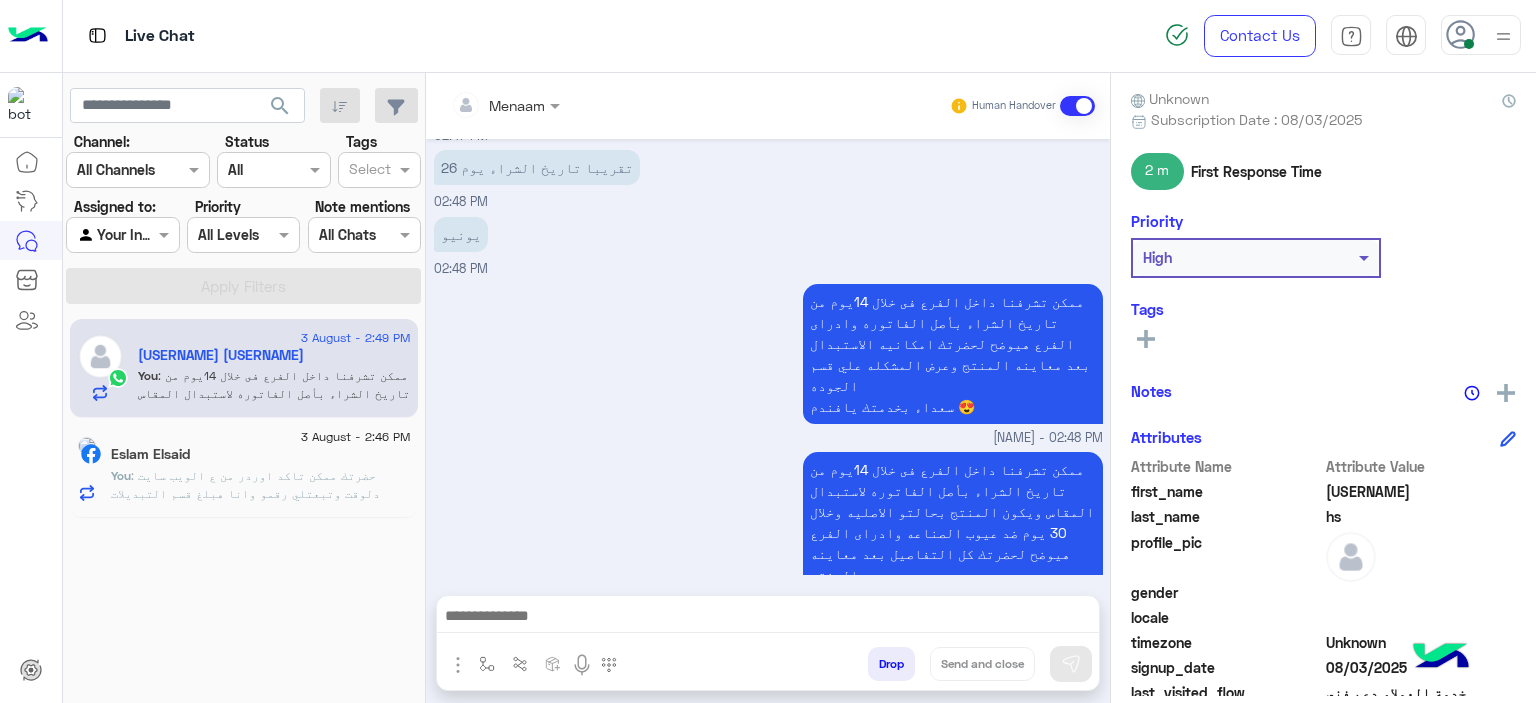 scroll, scrollTop: 456, scrollLeft: 0, axis: vertical 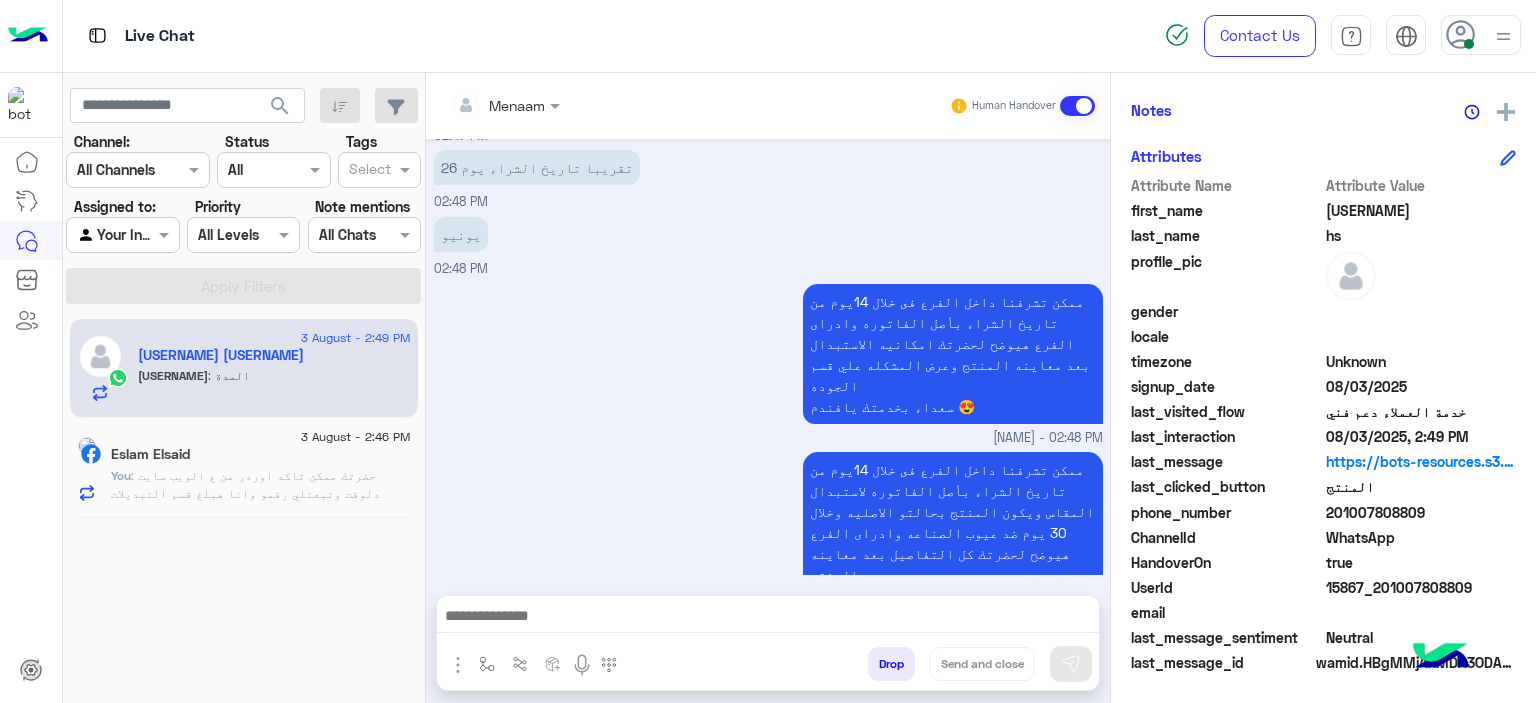 click on "[NUMBER]" 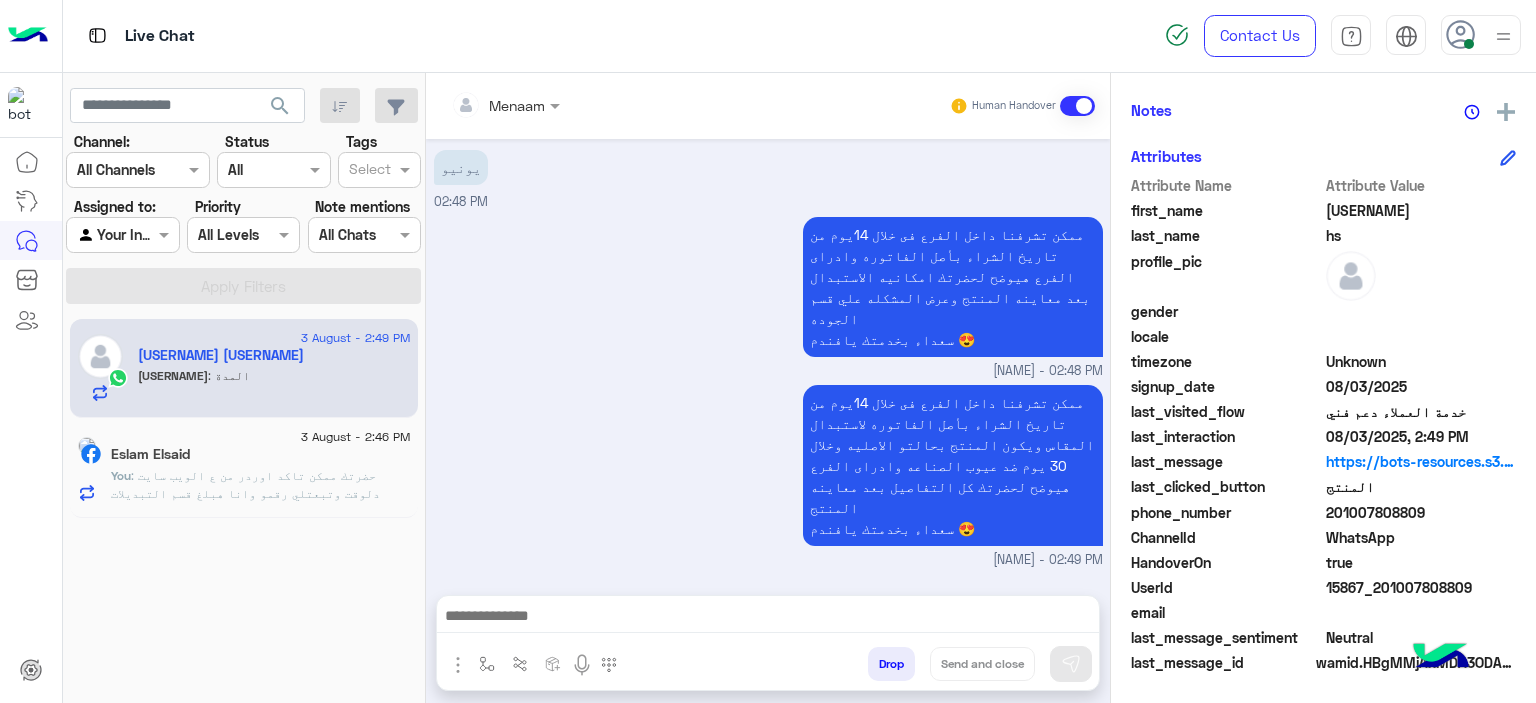 click on "[NUMBER]" 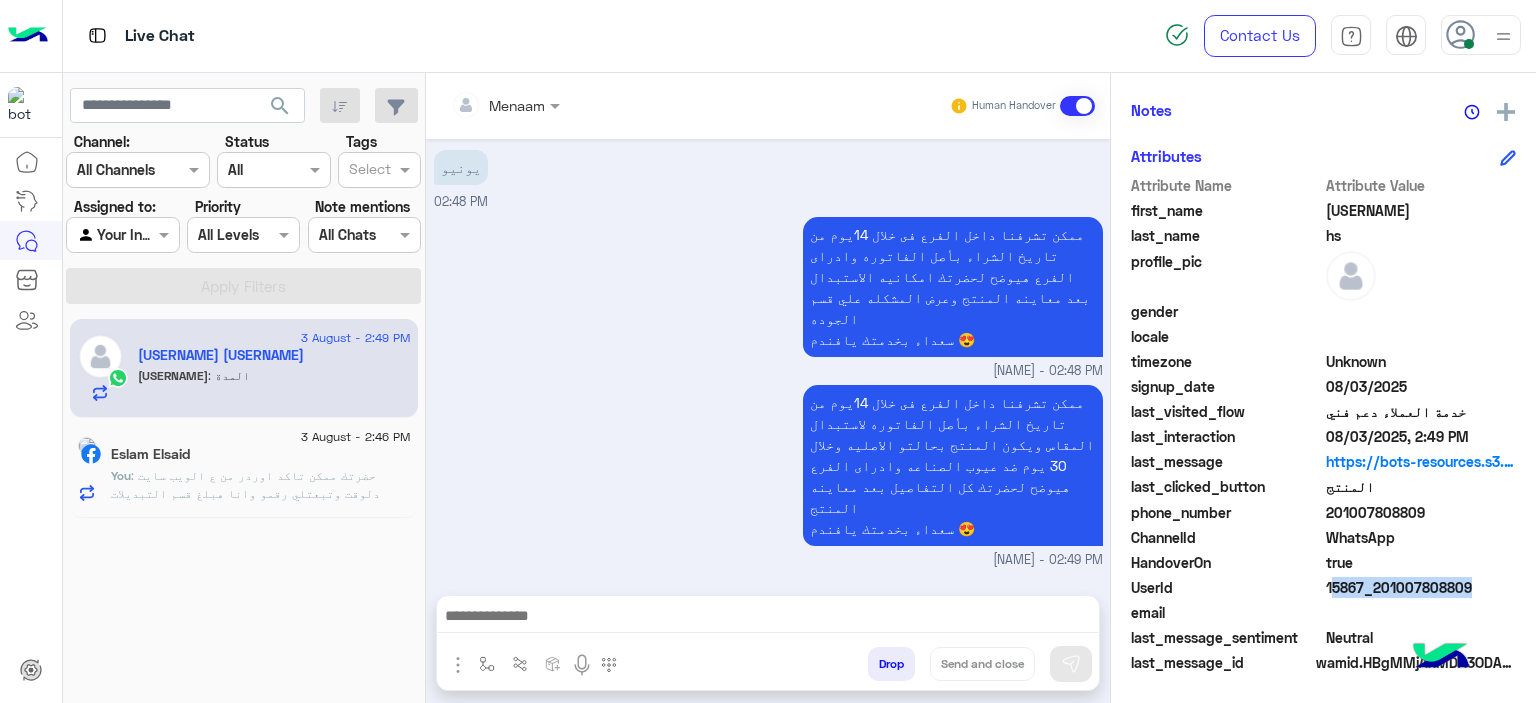click on "[NUMBER]" 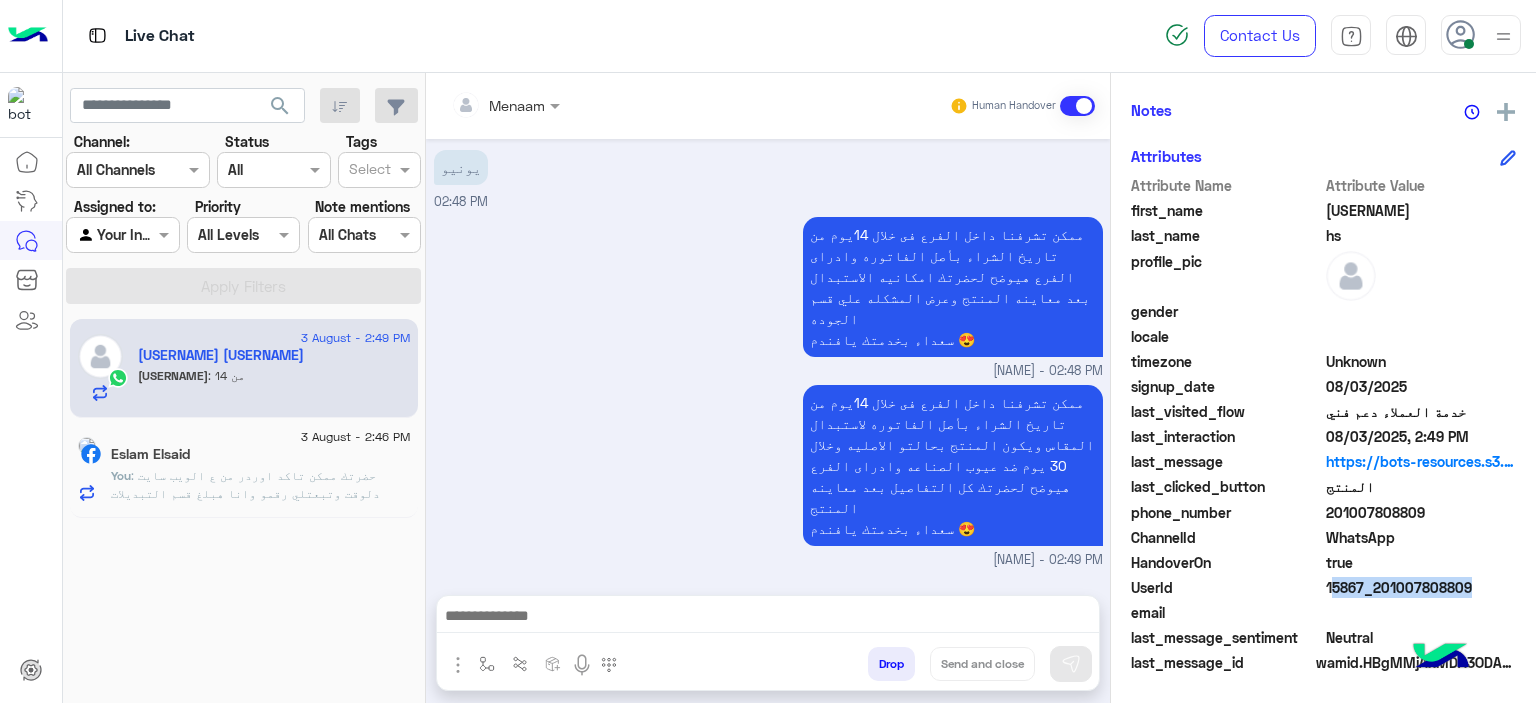 scroll, scrollTop: 2386, scrollLeft: 0, axis: vertical 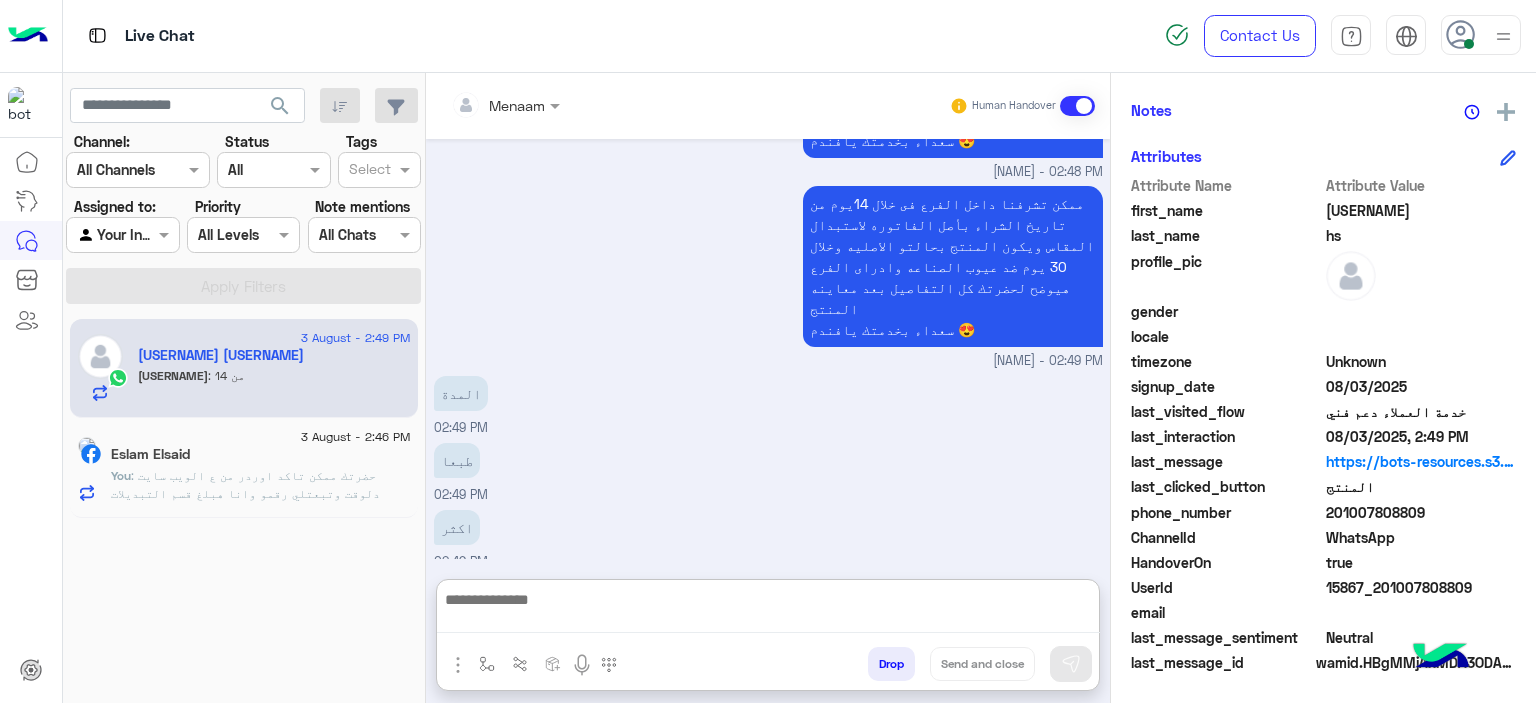click at bounding box center [768, 610] 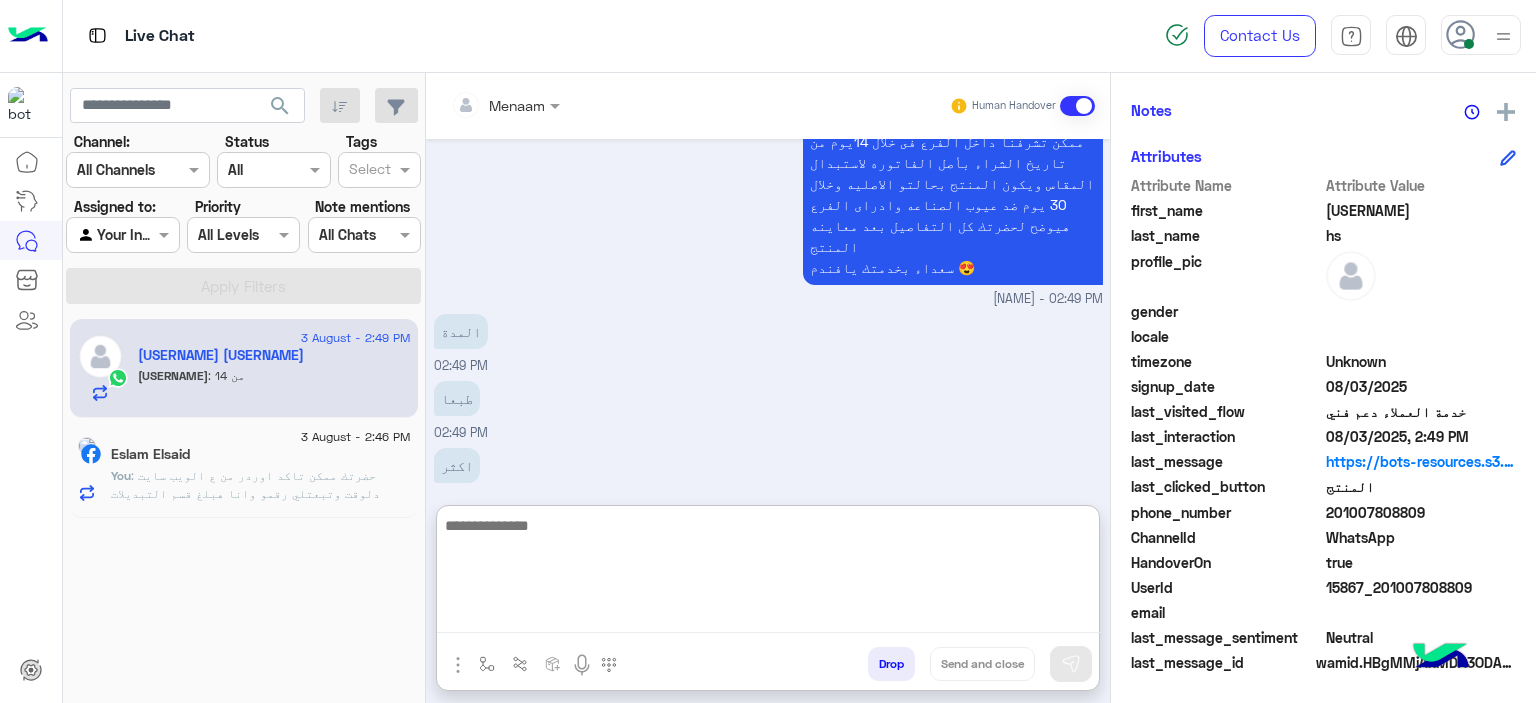 scroll, scrollTop: 2476, scrollLeft: 0, axis: vertical 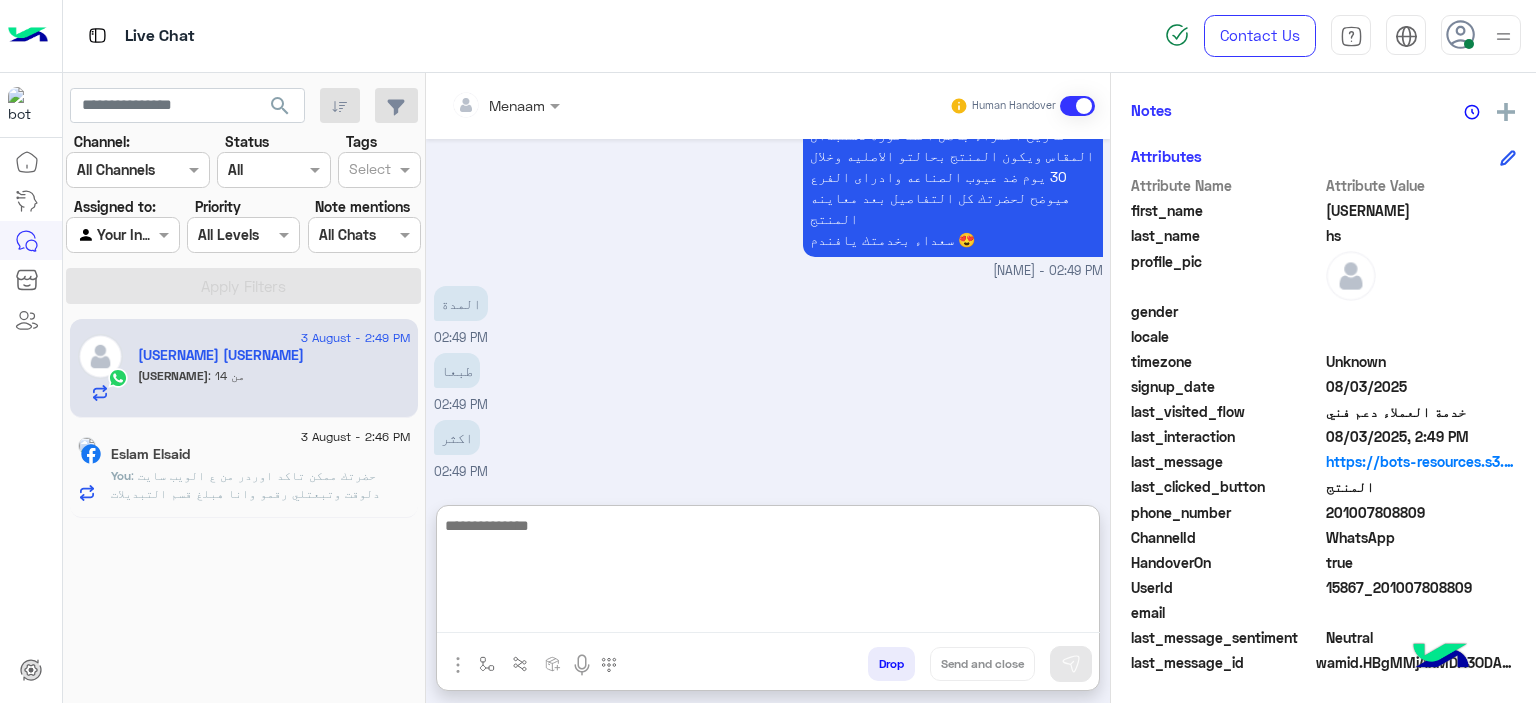click on "[NUMBER]" 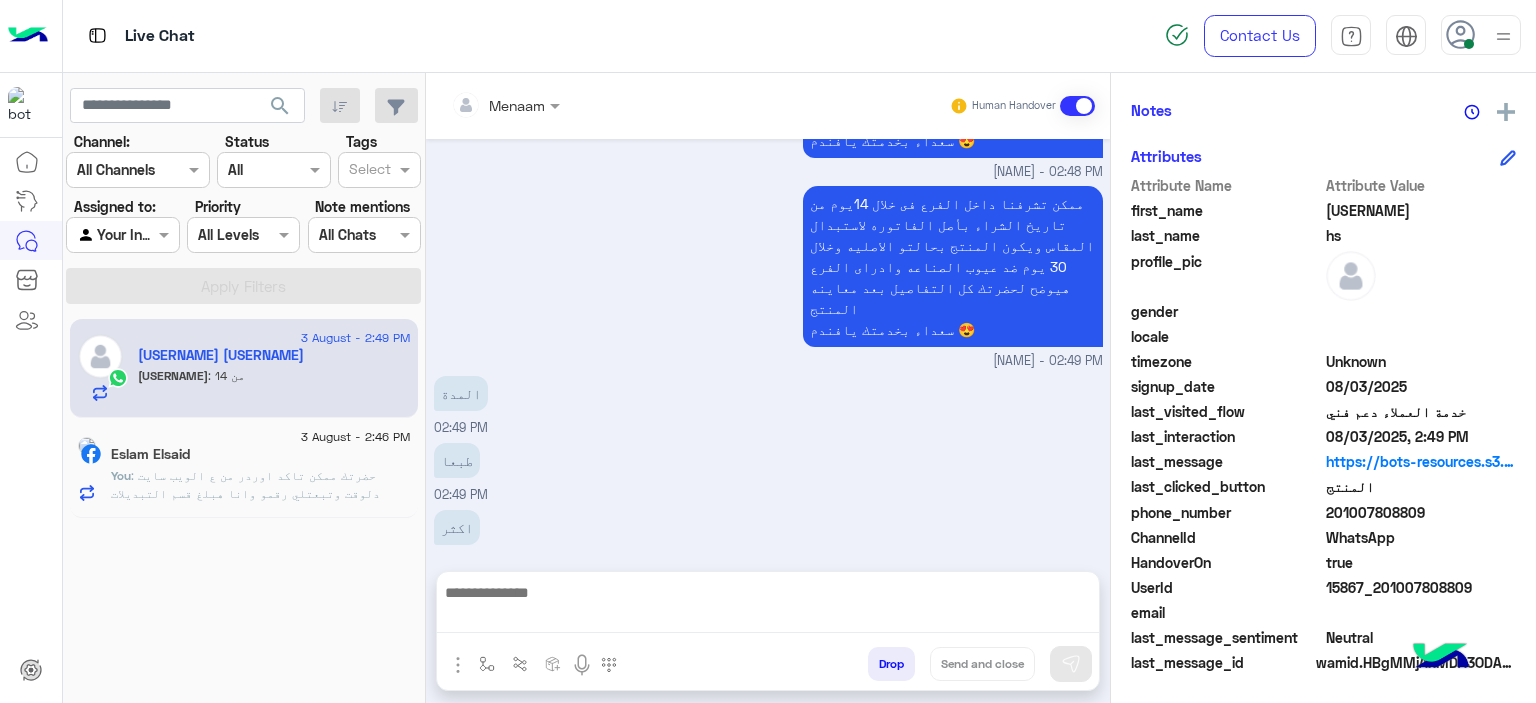 click on "[NUMBER]" 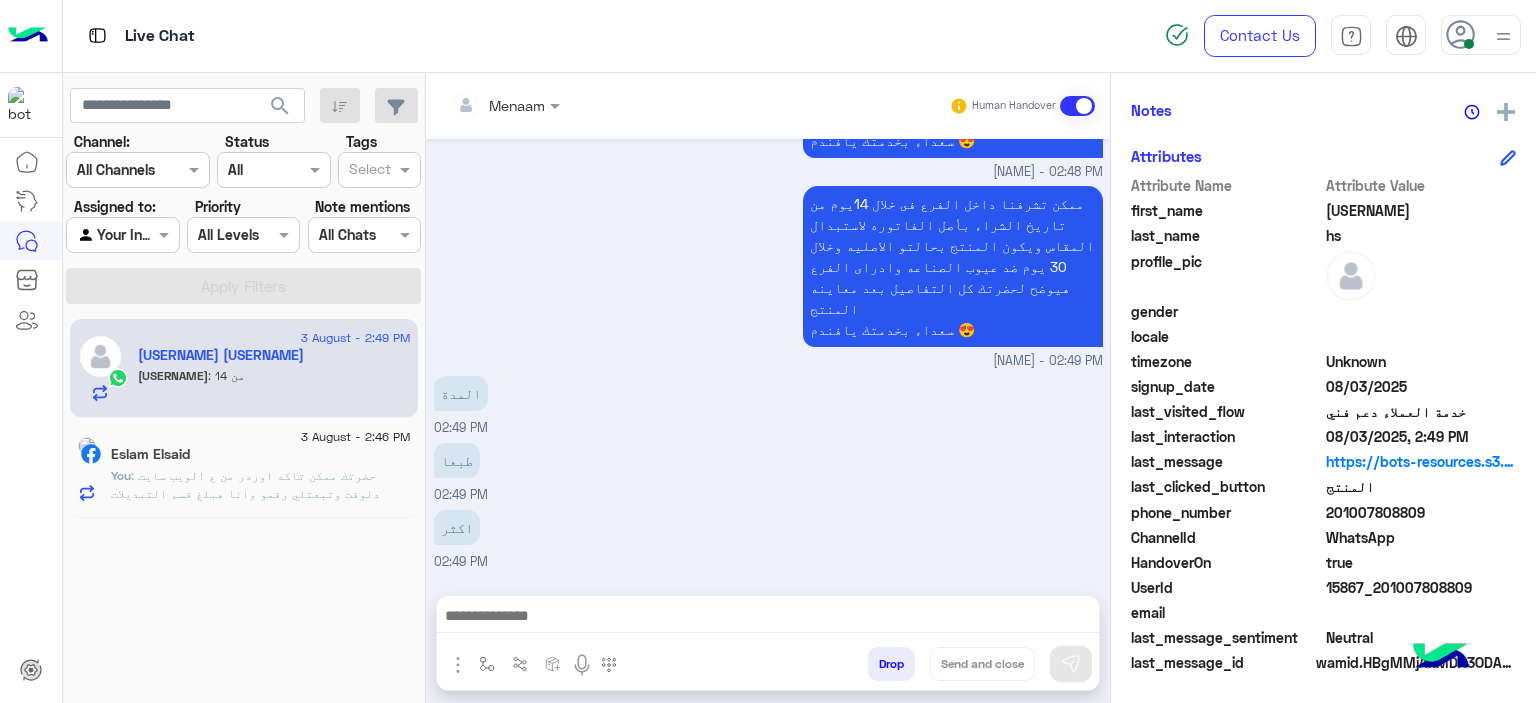 scroll, scrollTop: 2452, scrollLeft: 0, axis: vertical 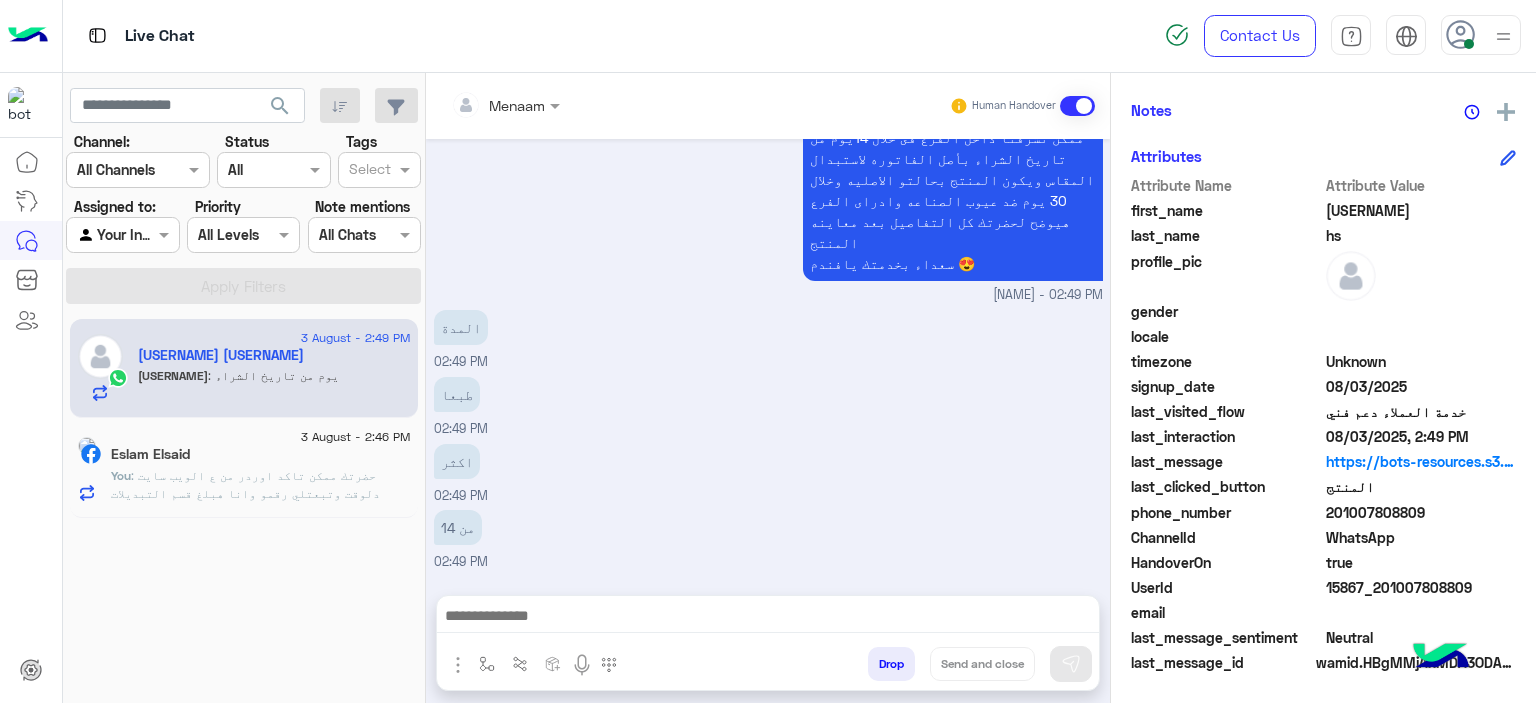 copy on "[NUMBER]" 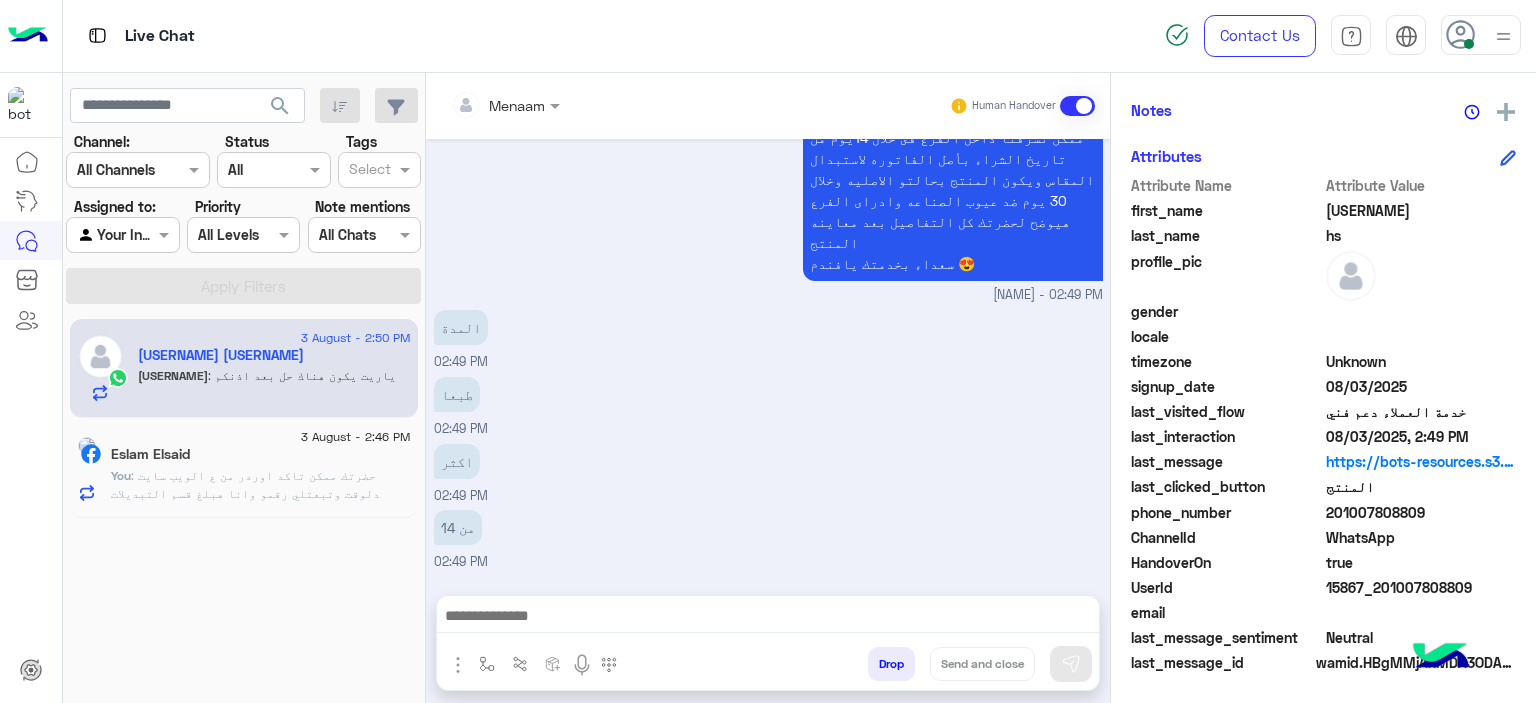 scroll, scrollTop: 2651, scrollLeft: 0, axis: vertical 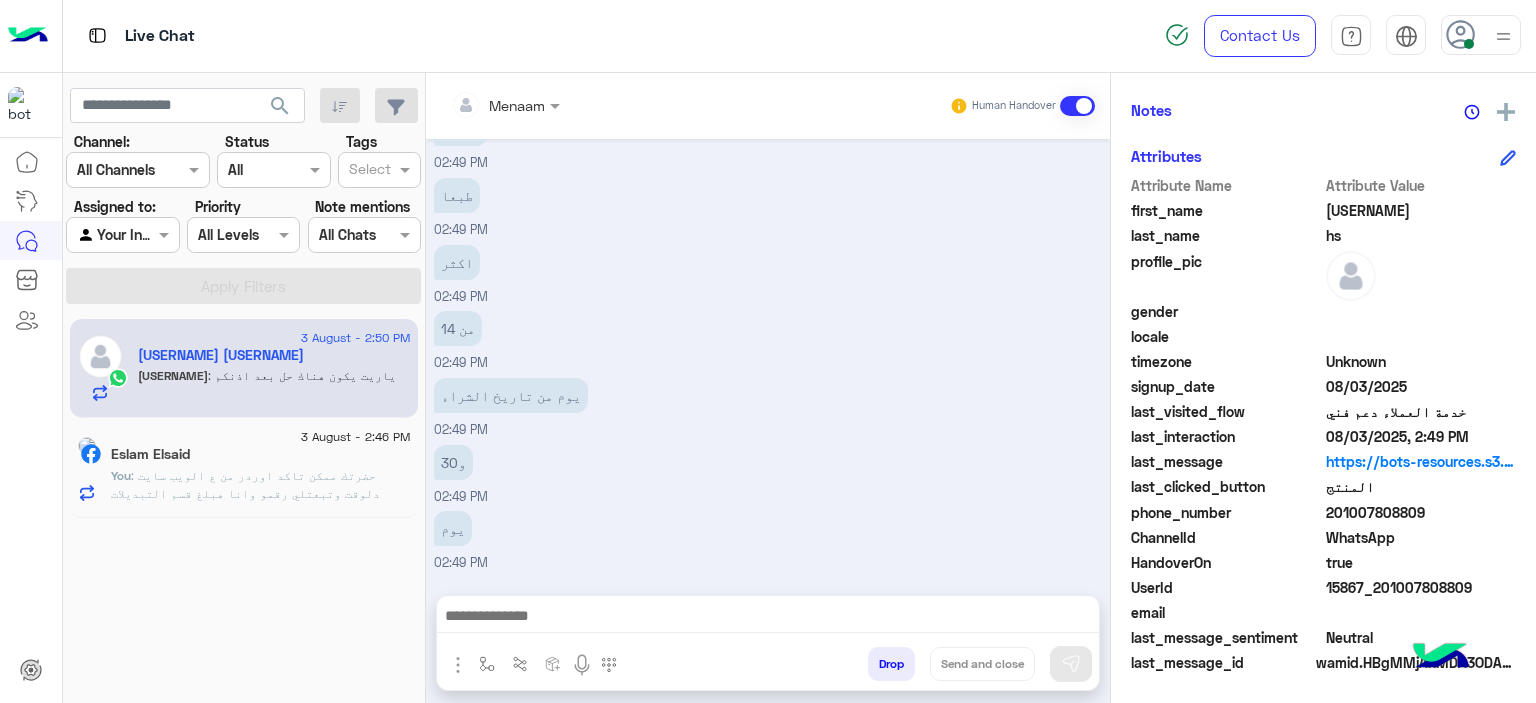 click at bounding box center (768, 618) 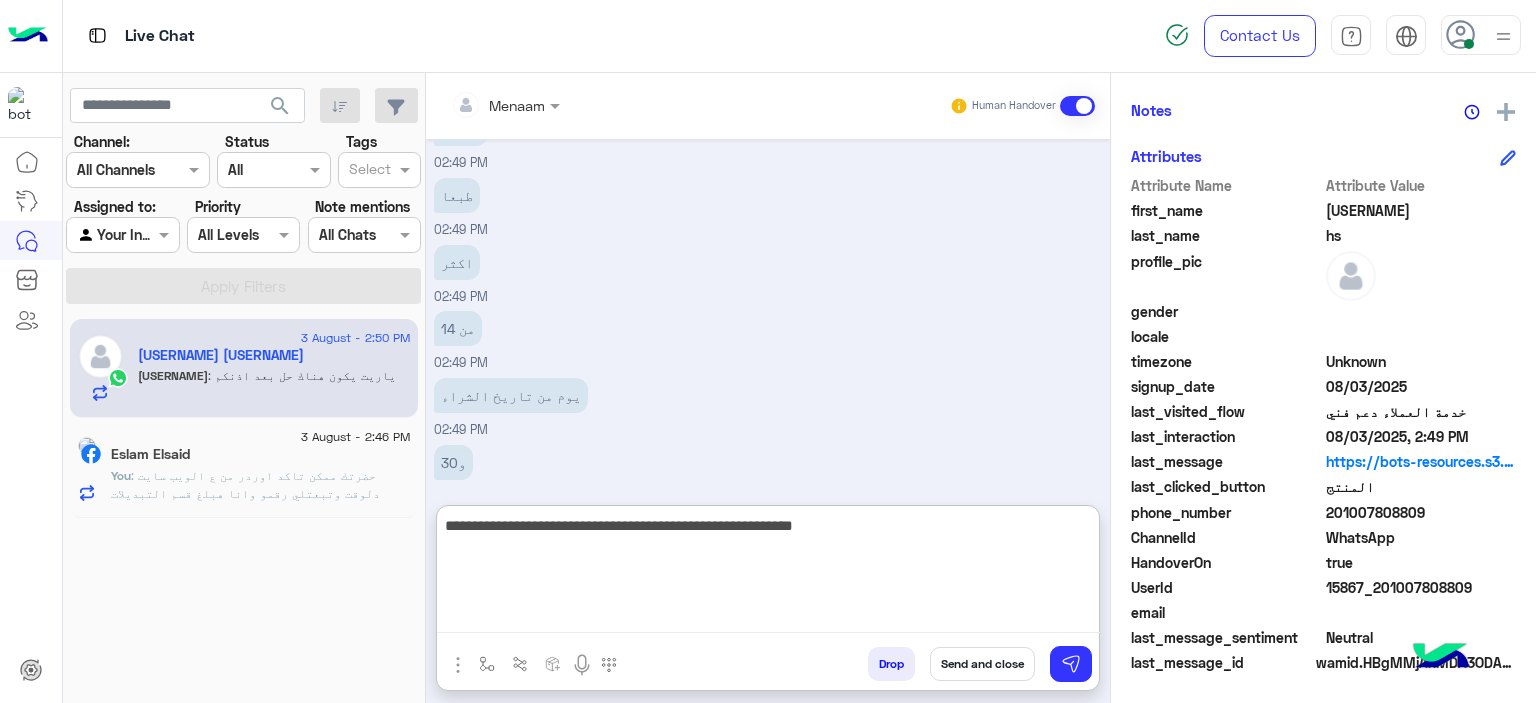 type on "**********" 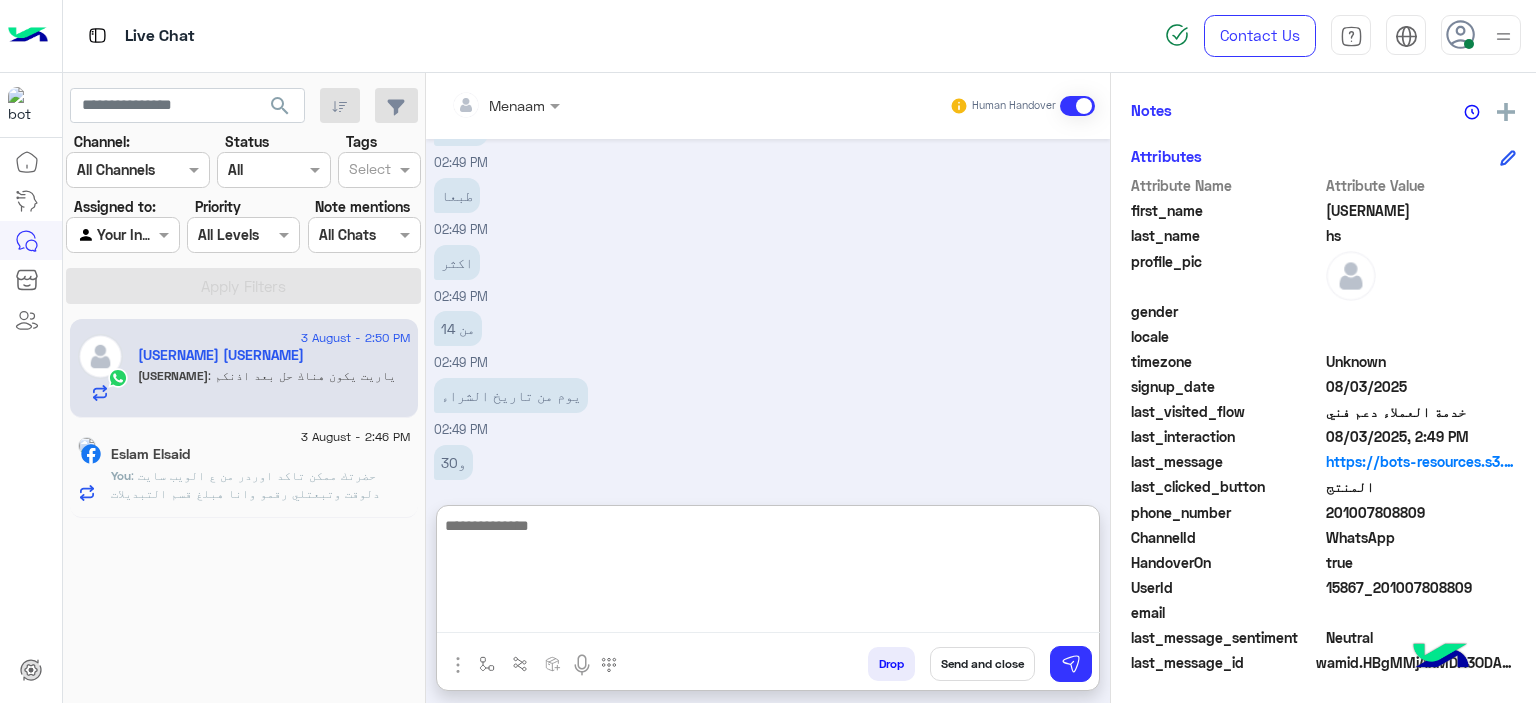 scroll, scrollTop: 2826, scrollLeft: 0, axis: vertical 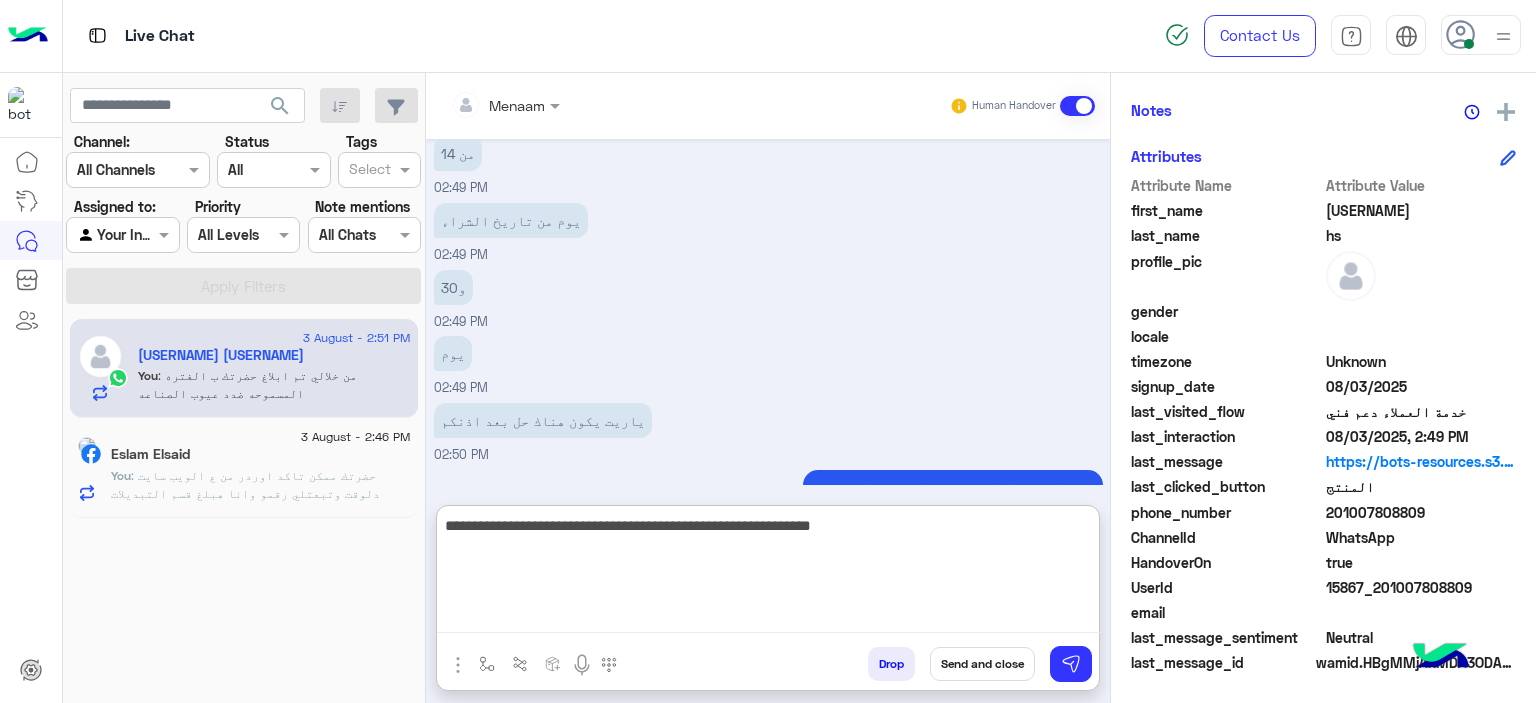 type on "**********" 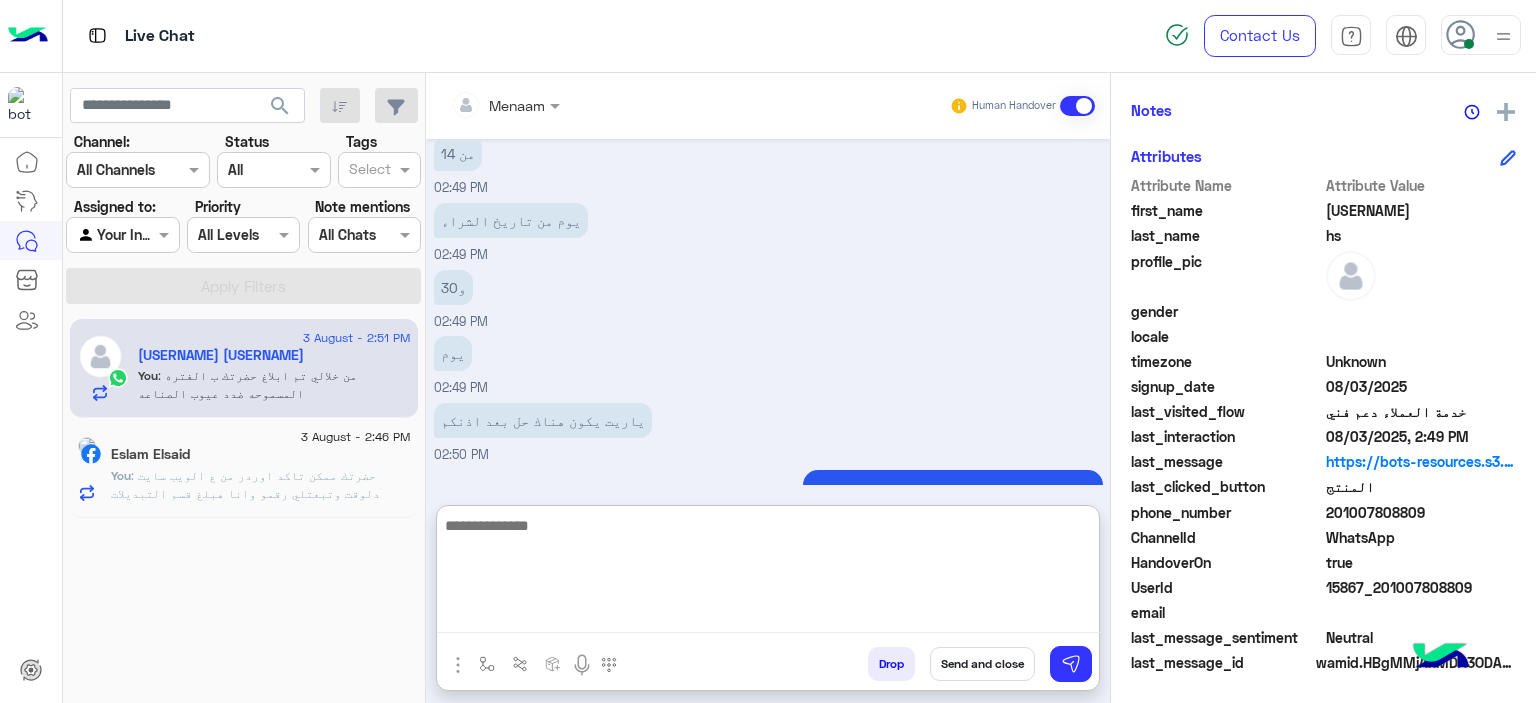 scroll, scrollTop: 2911, scrollLeft: 0, axis: vertical 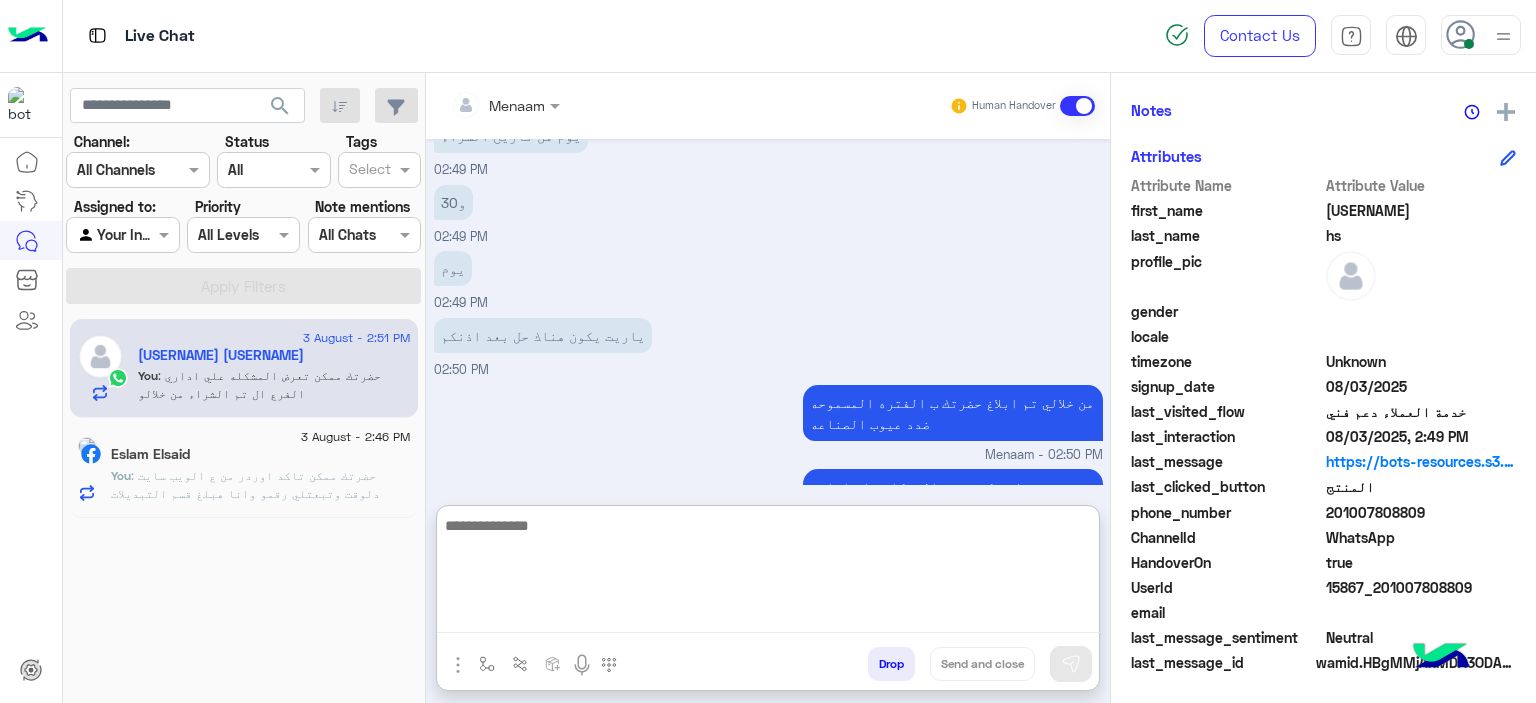 click on ": حضرتك ممكن تاكد اوردر من ع الويب سايت دلوقت وتبعتلي رقمو وانا هبلغ قسم التبديلات لتاكيد الطلب وخصم قيمه المرتجع من الاوردر البديل
www.eagle.com.eg" 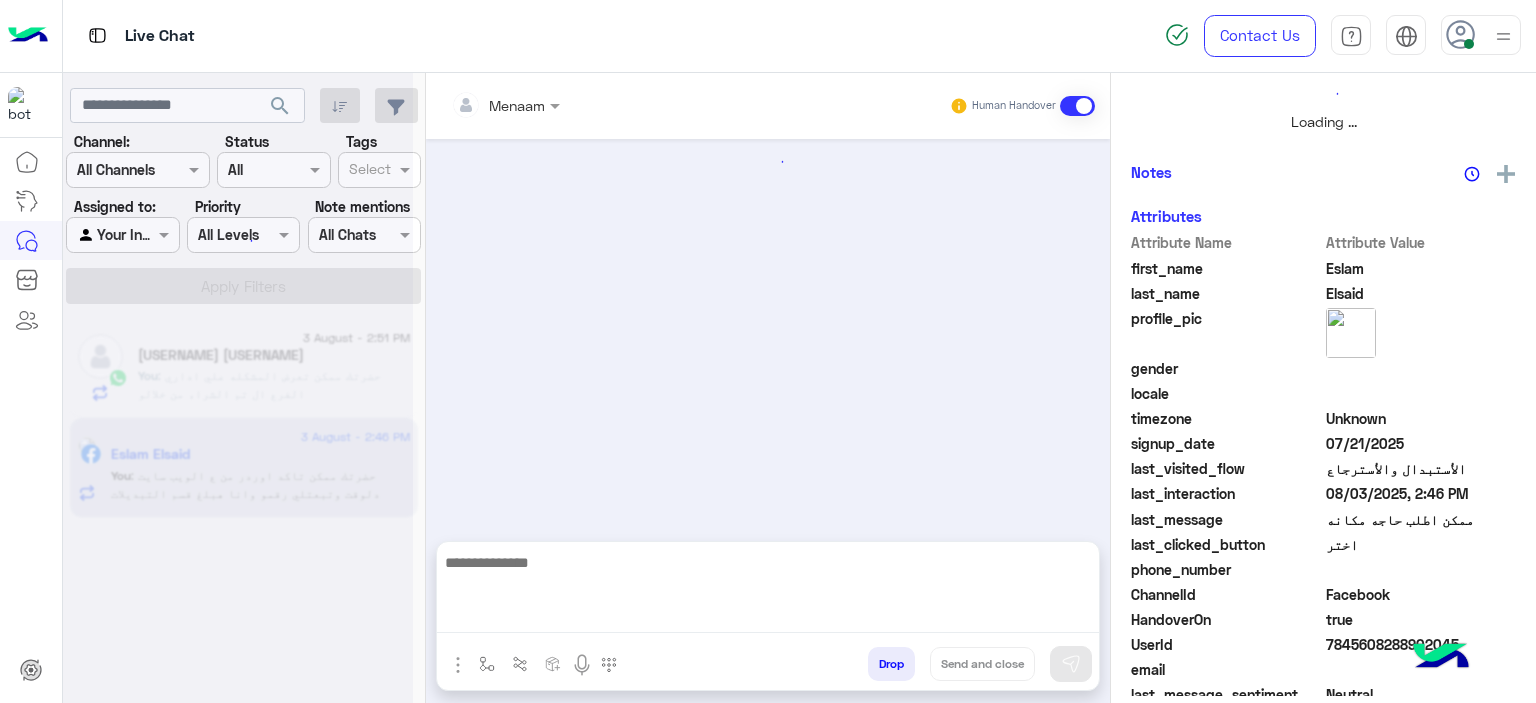 scroll, scrollTop: 0, scrollLeft: 0, axis: both 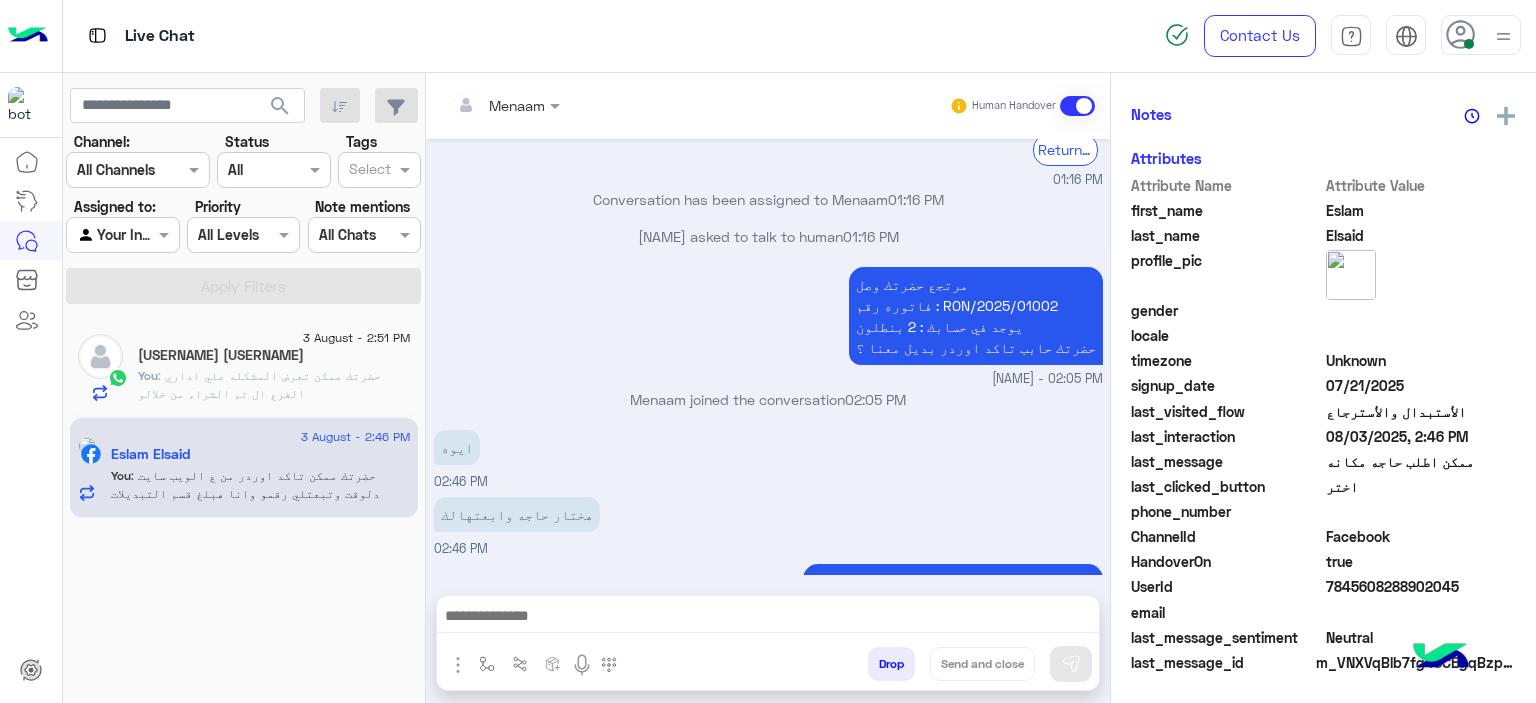 click on "You  : حضرتك ممكن تعرض المشكله علي اداري الفرع ال تم الشراء من خلالو" 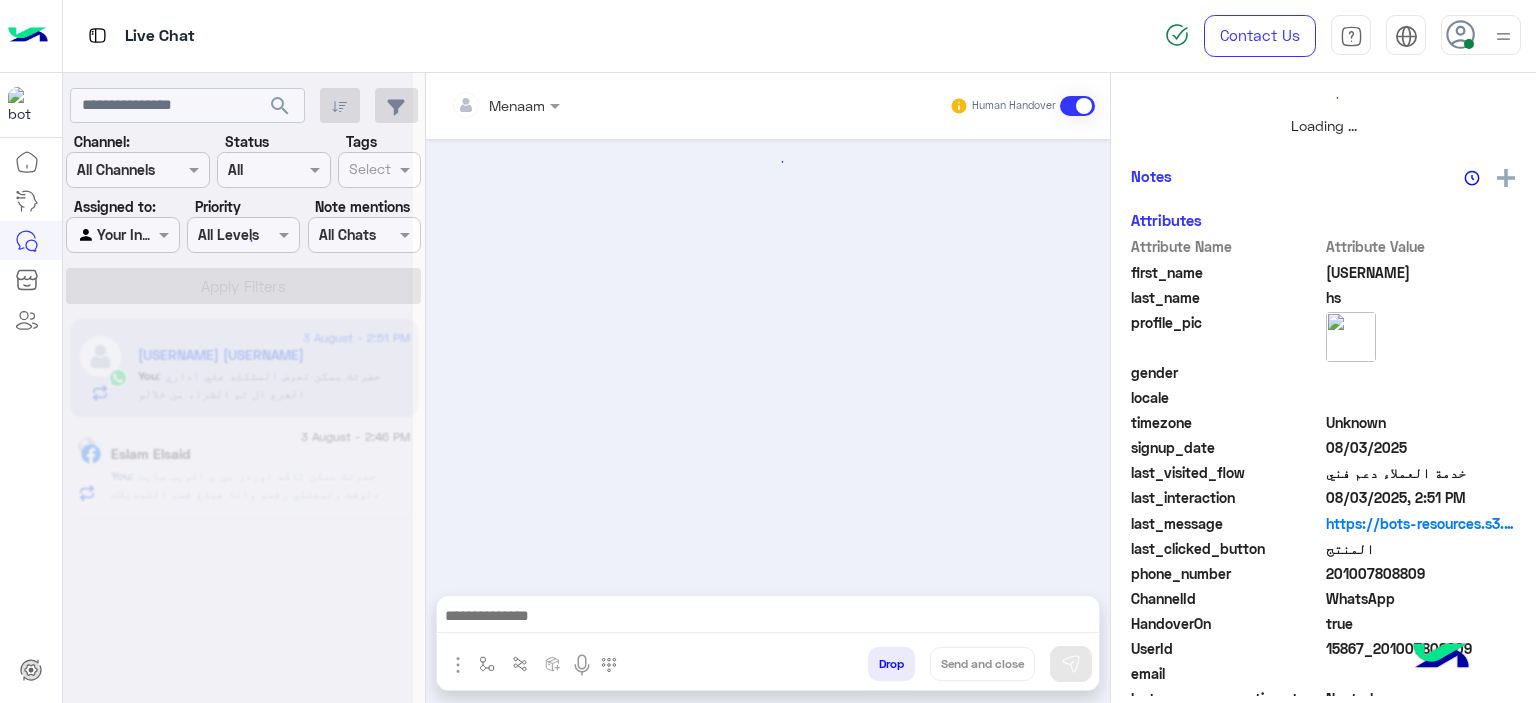 scroll, scrollTop: 514, scrollLeft: 0, axis: vertical 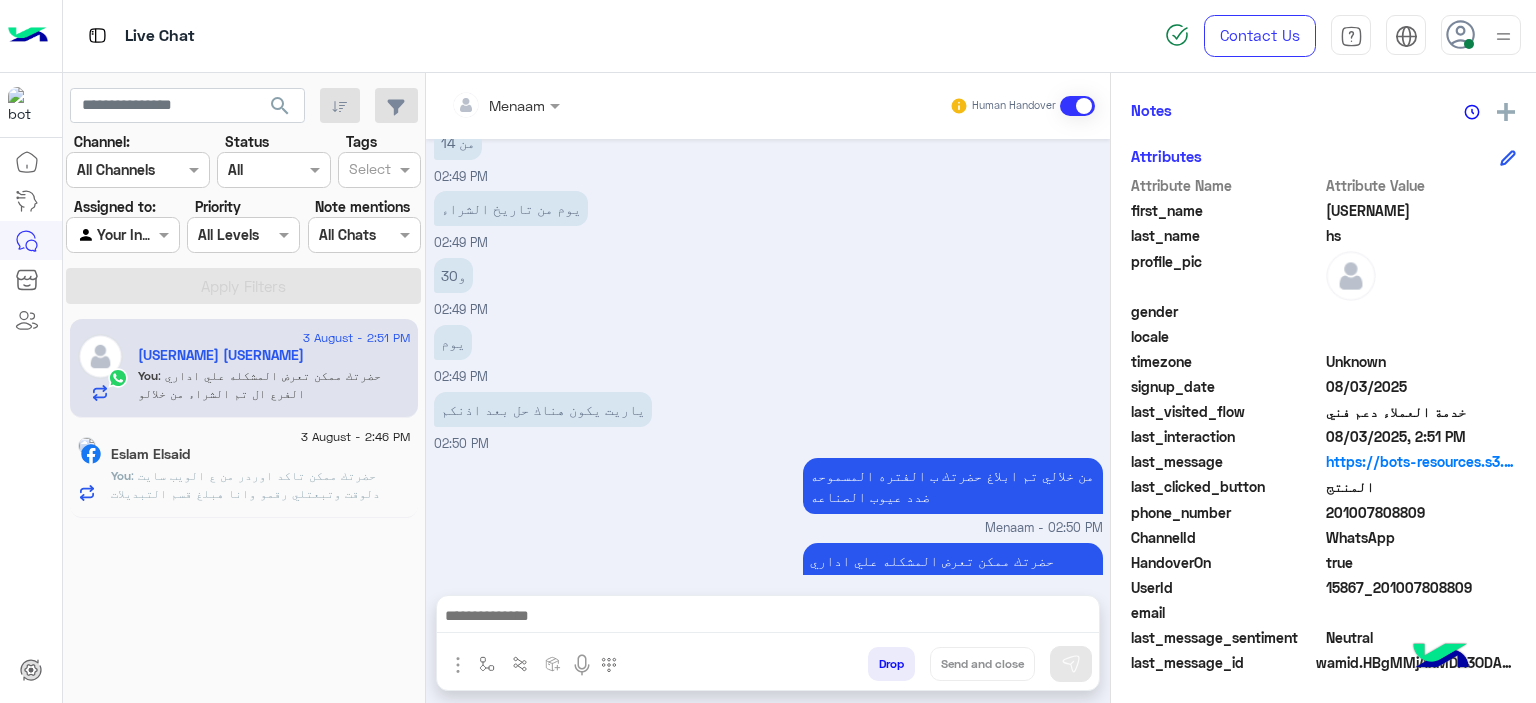 click at bounding box center (768, 621) 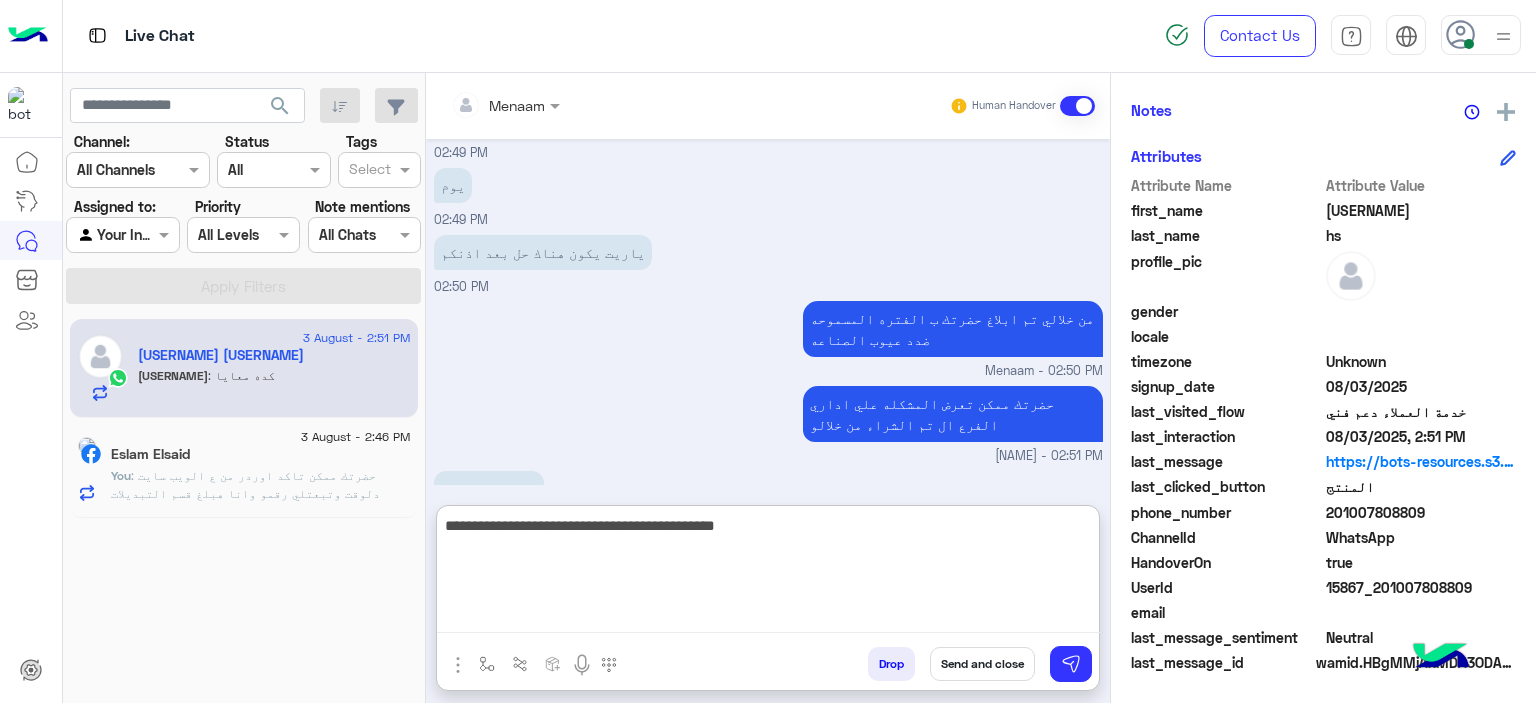 scroll, scrollTop: 1793, scrollLeft: 0, axis: vertical 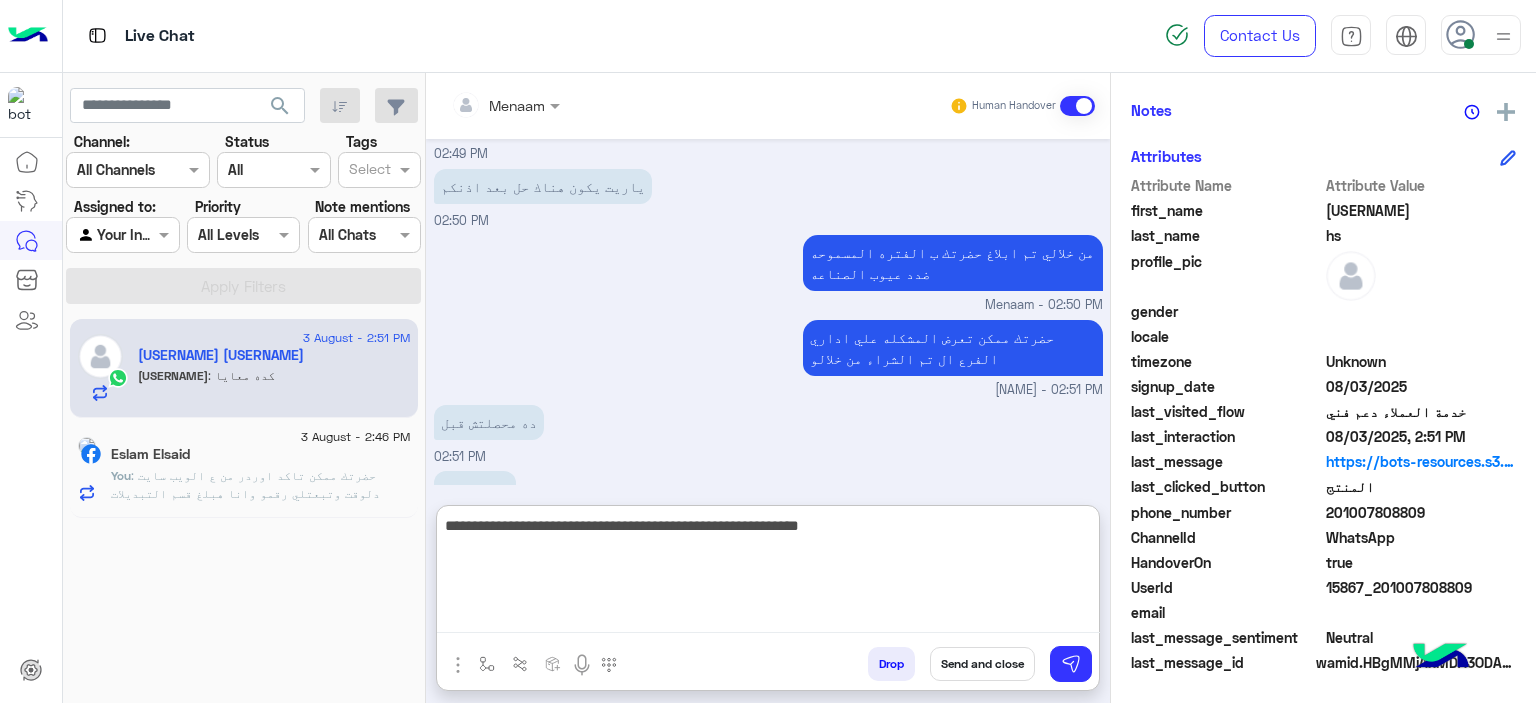 type on "**********" 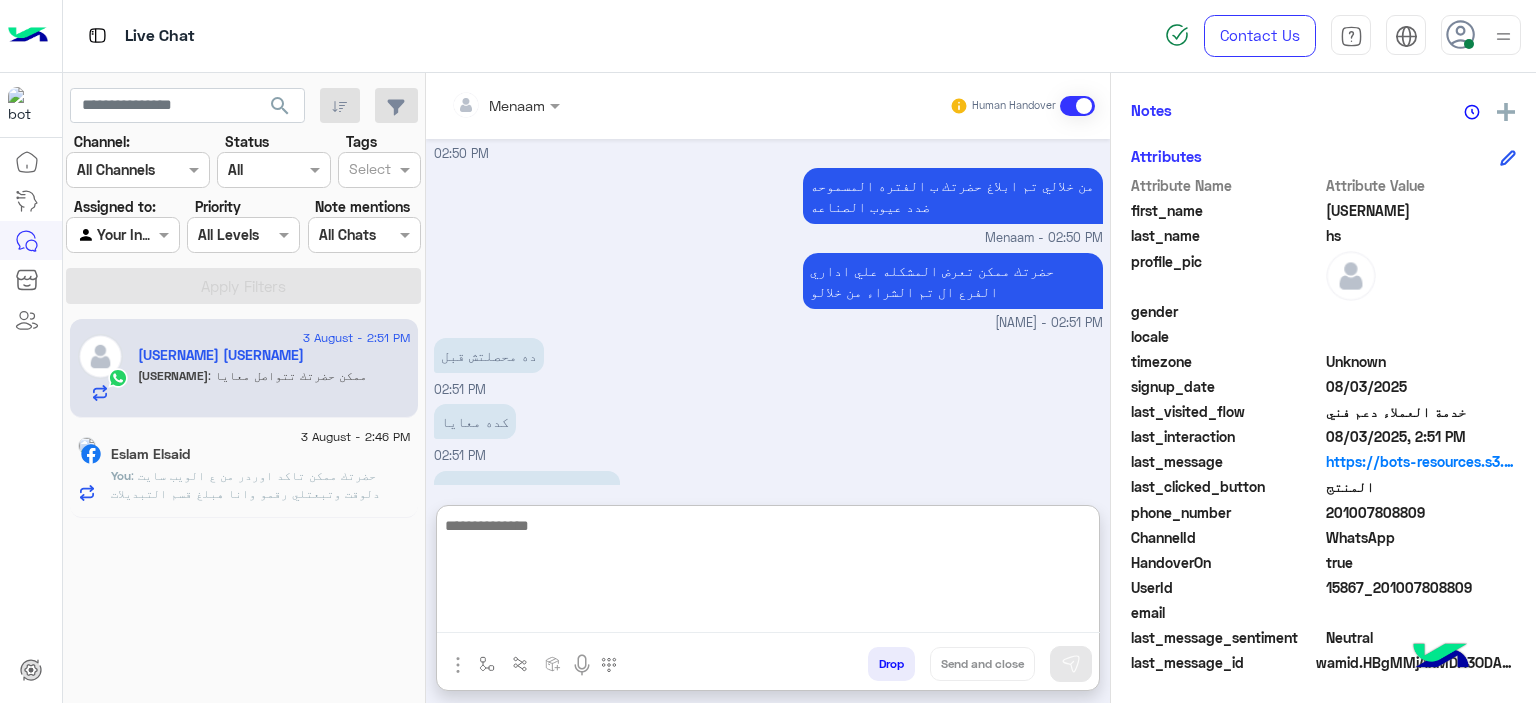 scroll, scrollTop: 1926, scrollLeft: 0, axis: vertical 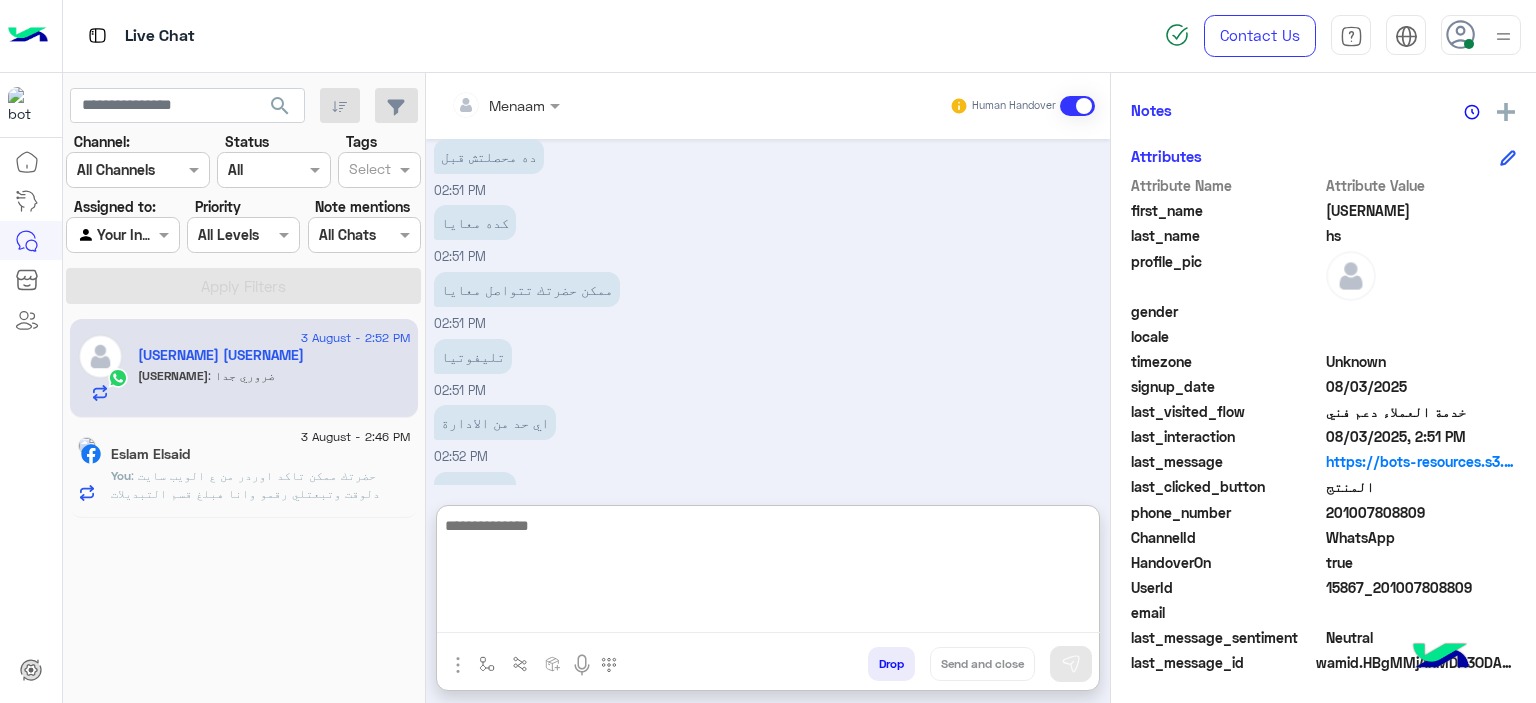click at bounding box center (768, 573) 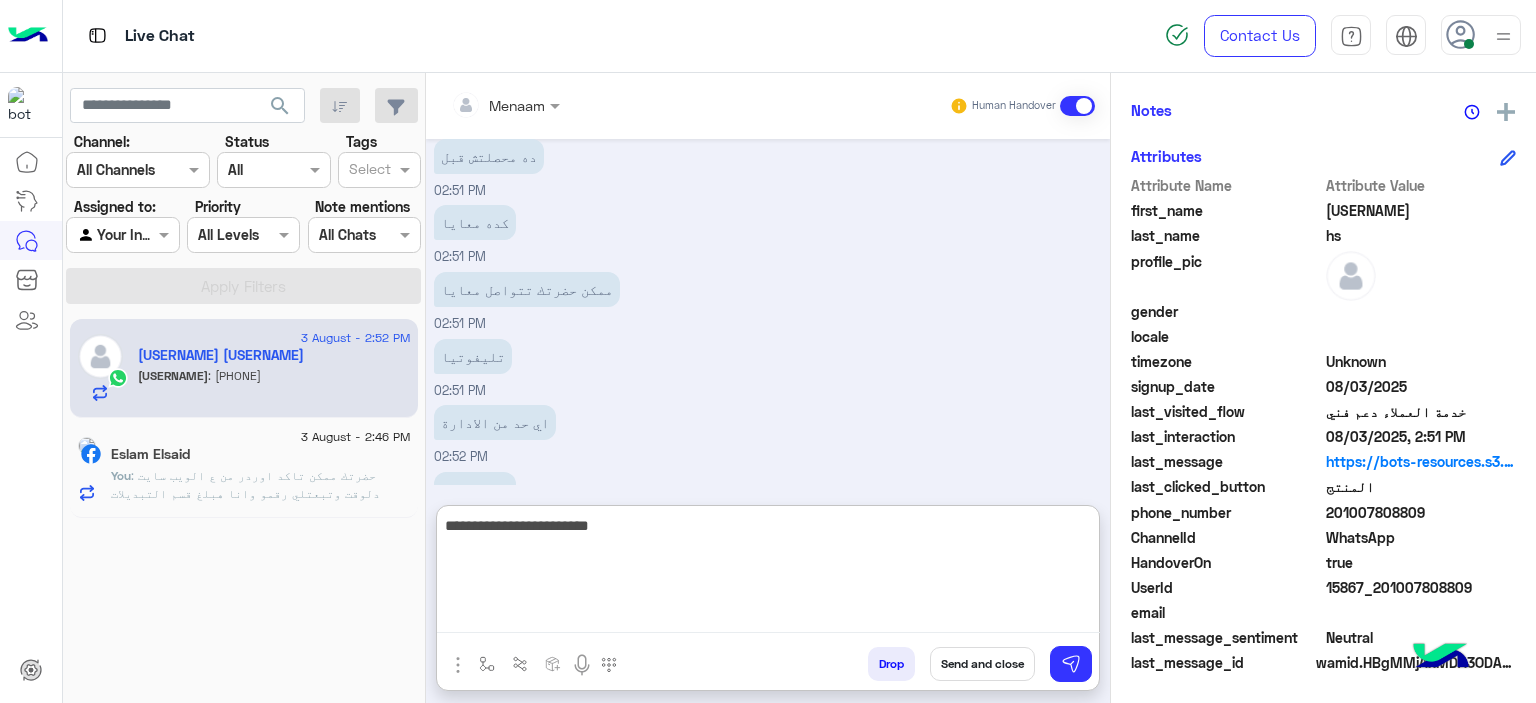 scroll, scrollTop: 2125, scrollLeft: 0, axis: vertical 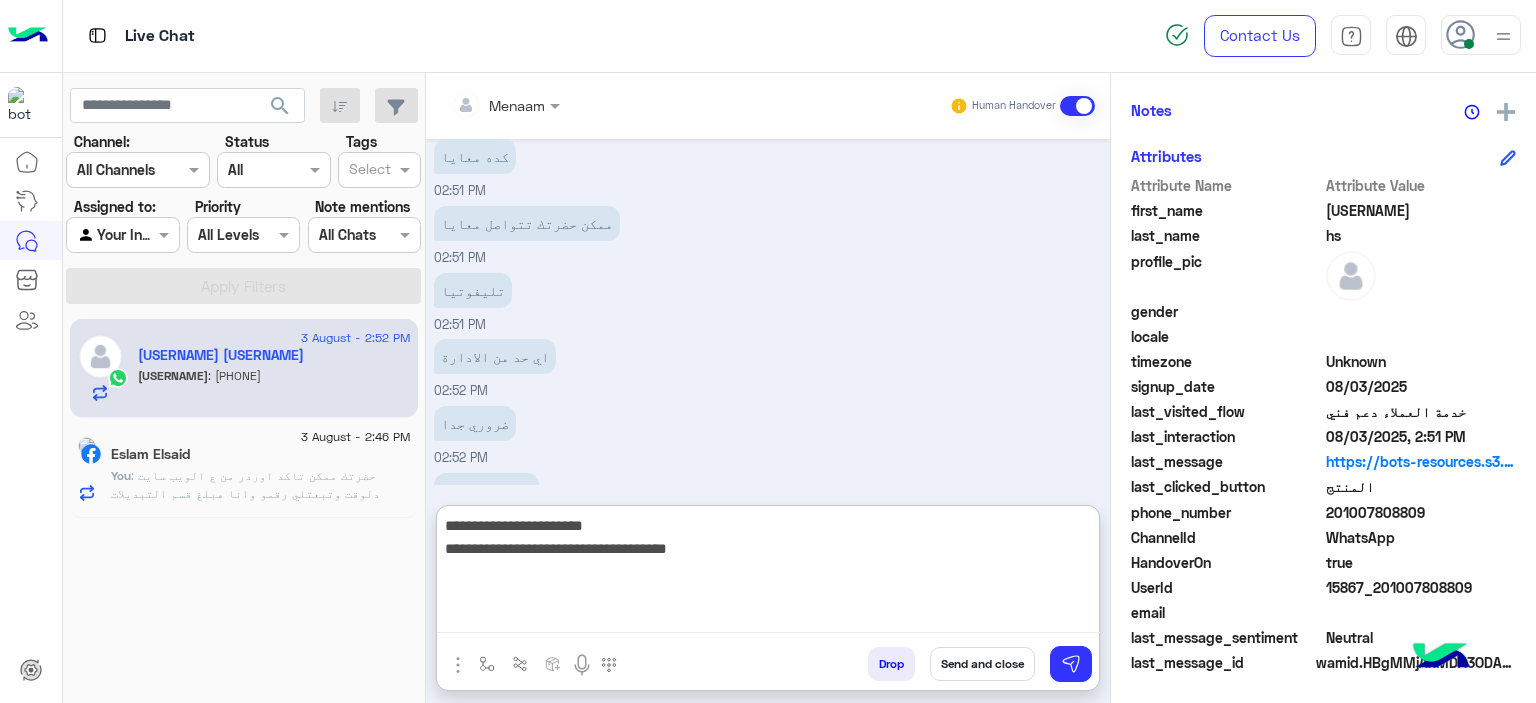 type on "**********" 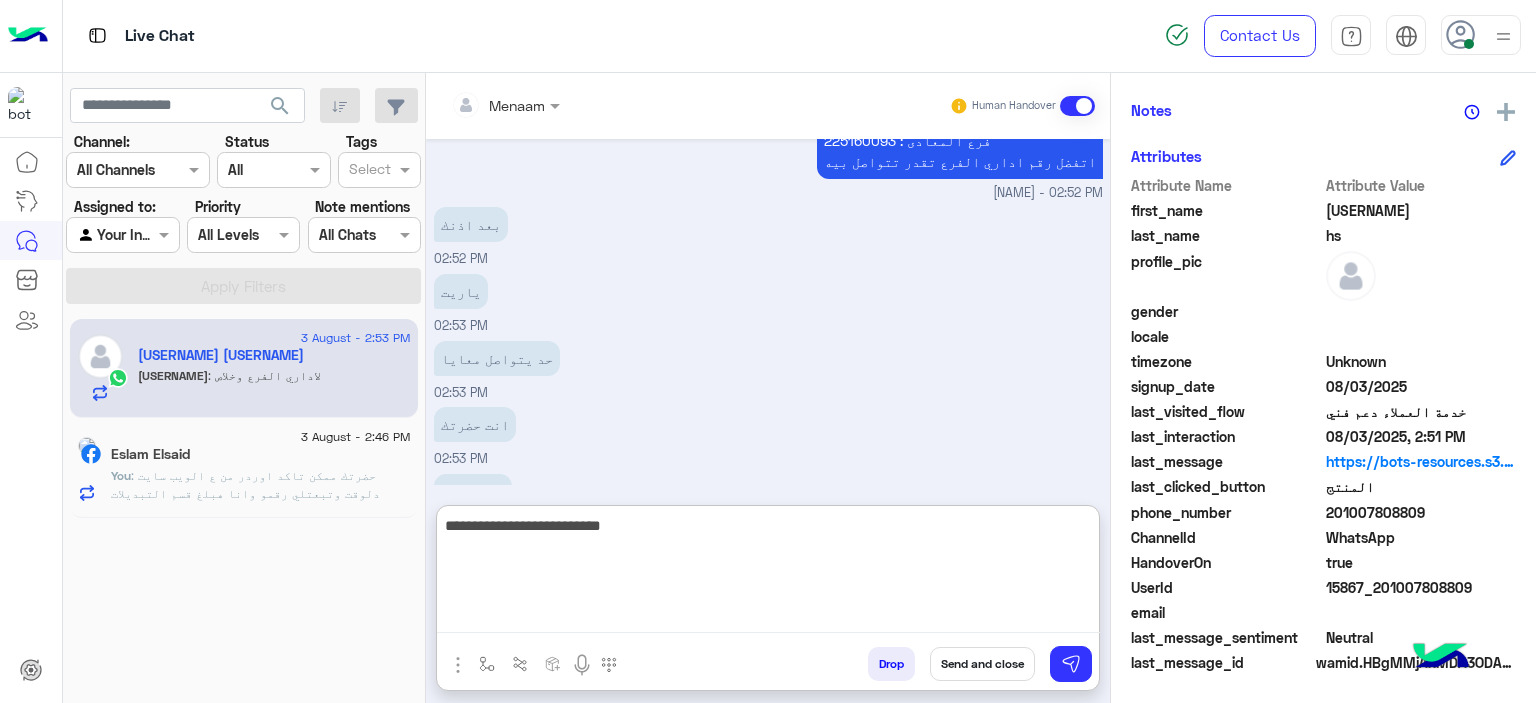 scroll, scrollTop: 2608, scrollLeft: 0, axis: vertical 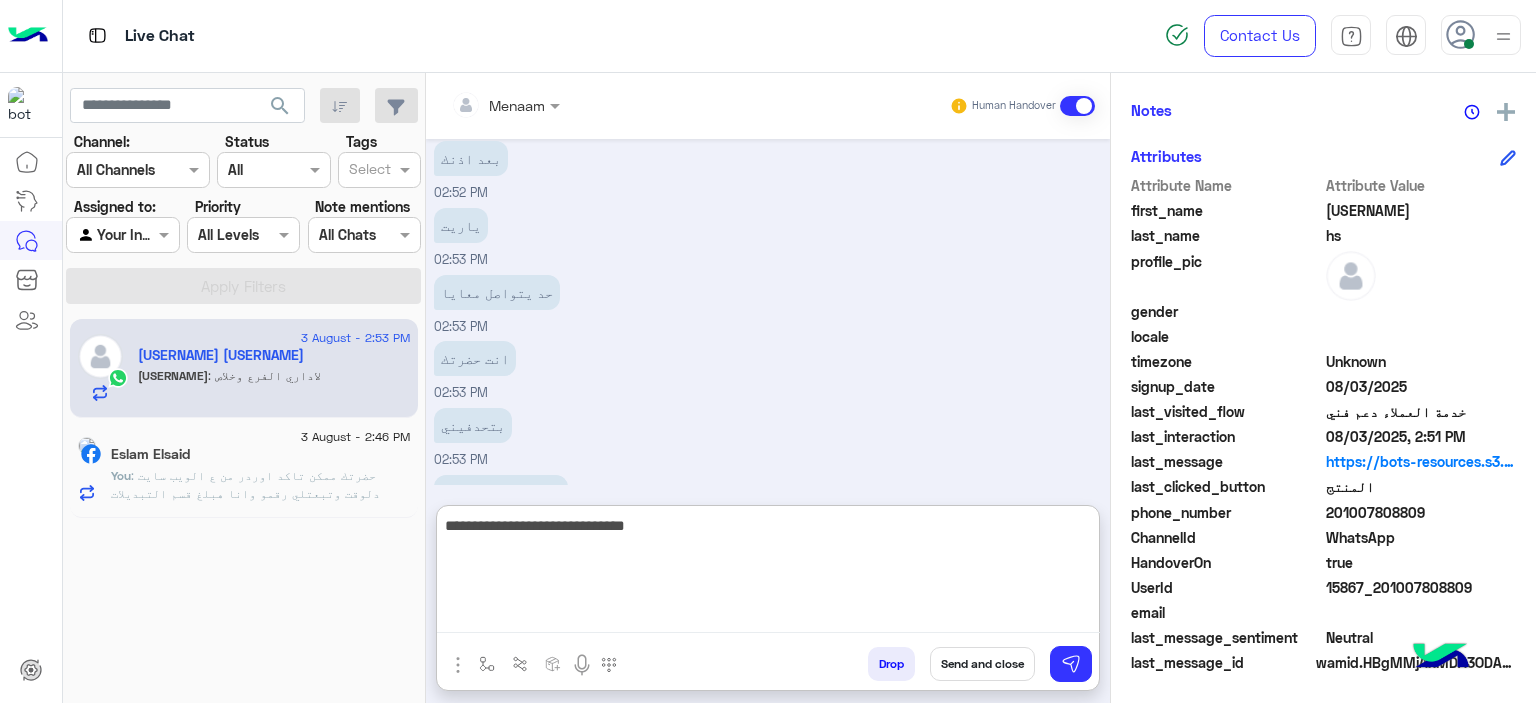type on "**********" 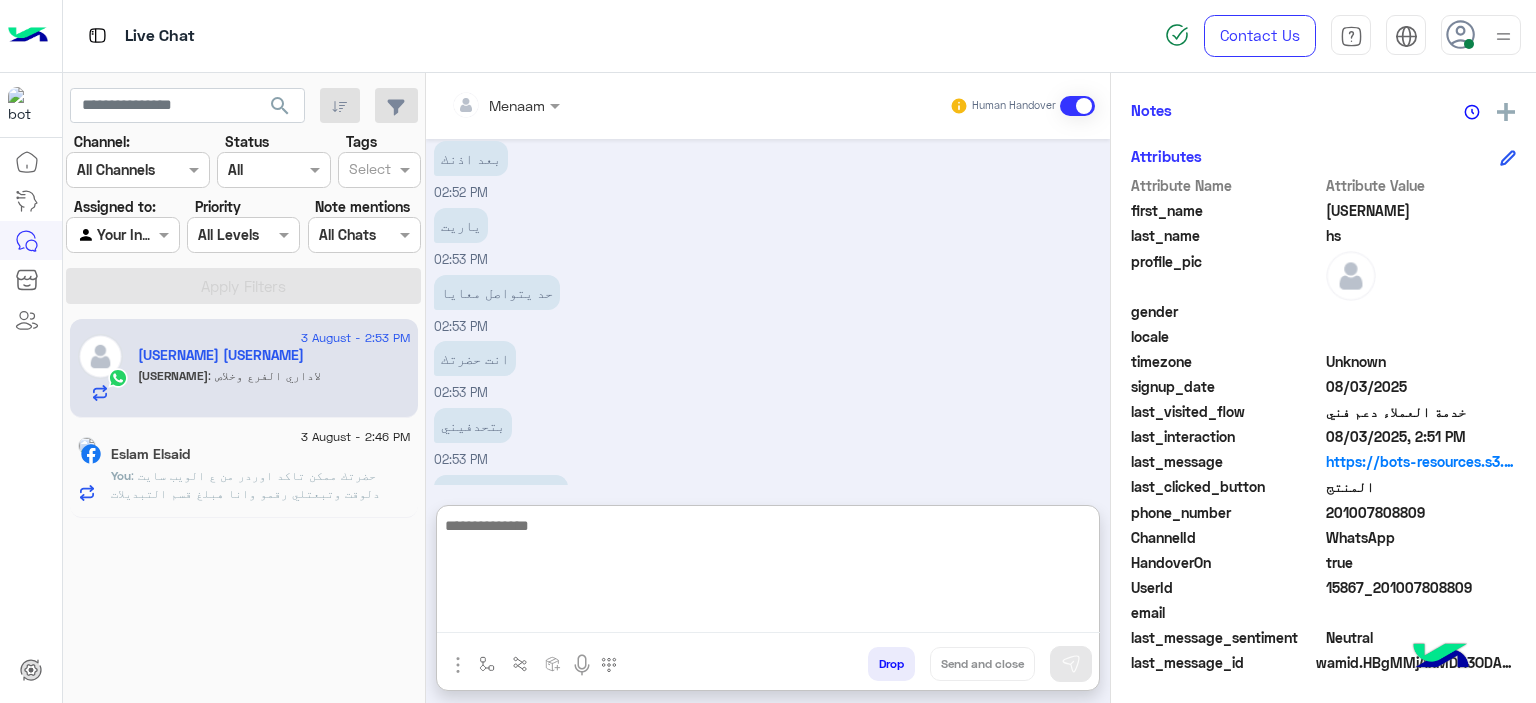 scroll, scrollTop: 2672, scrollLeft: 0, axis: vertical 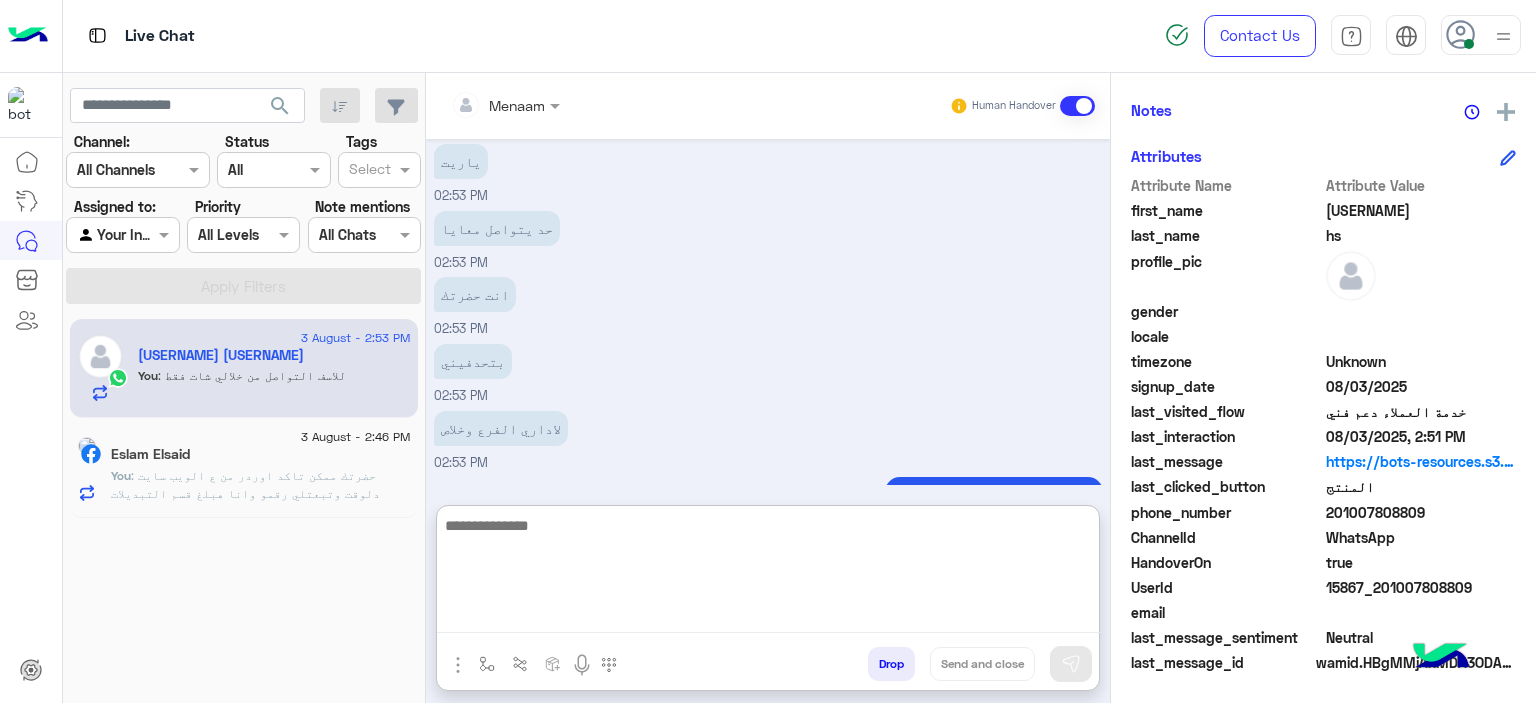 click at bounding box center [768, 573] 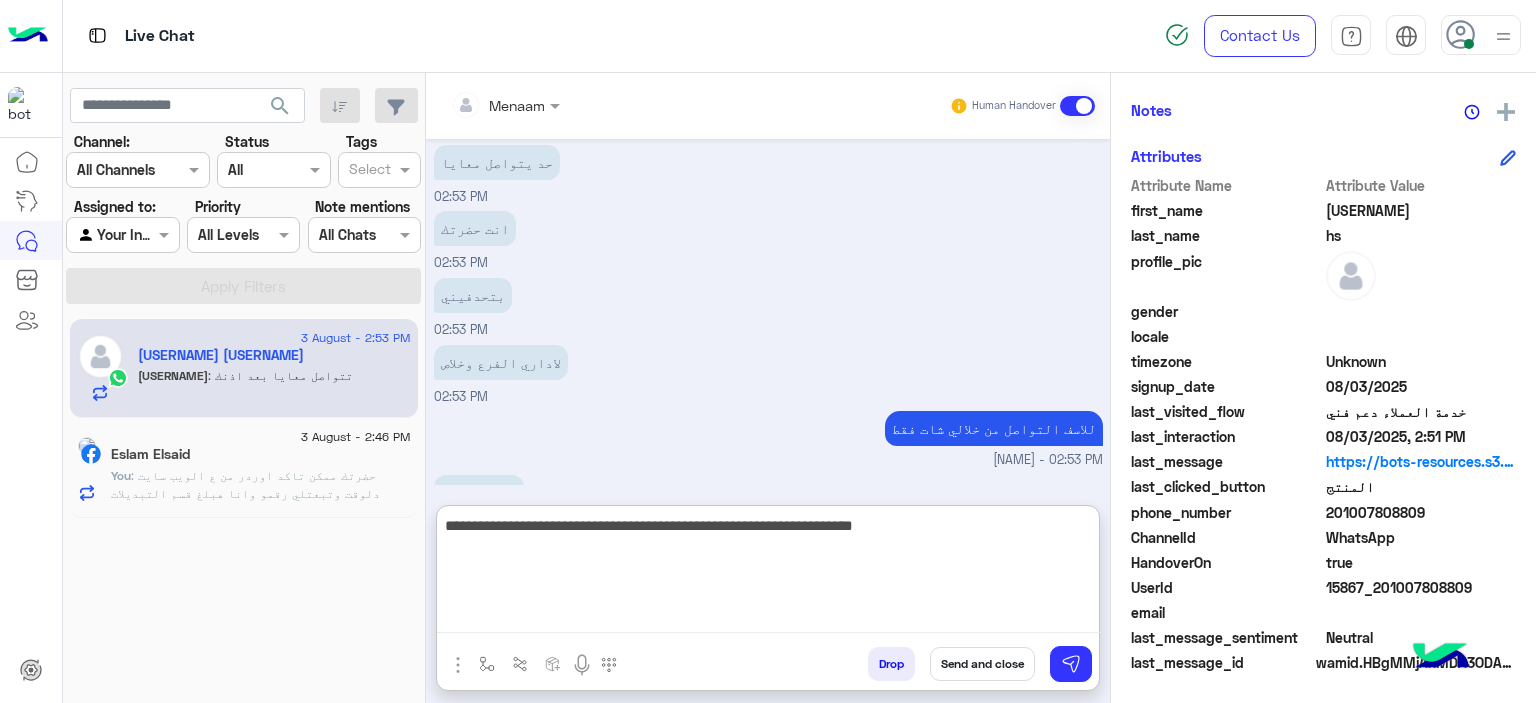 scroll, scrollTop: 2804, scrollLeft: 0, axis: vertical 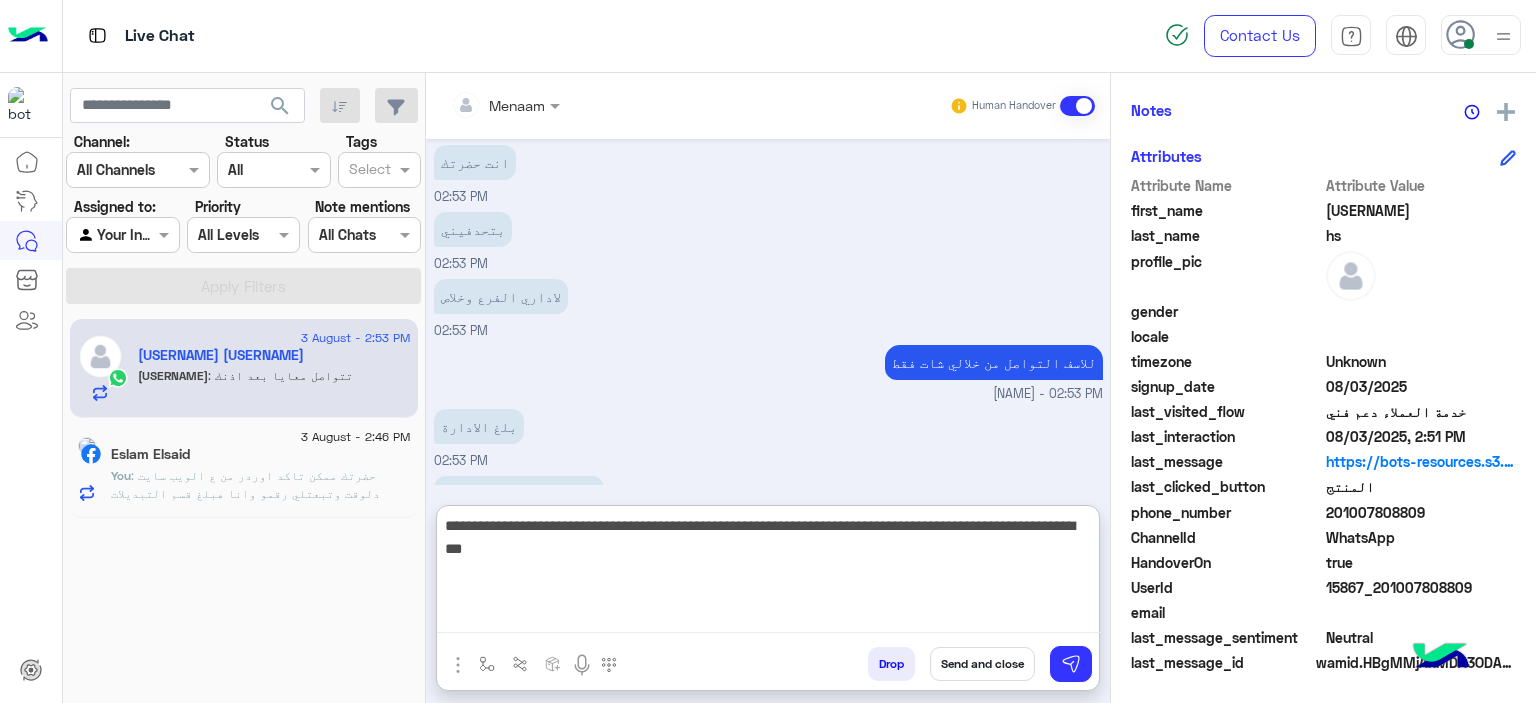 type on "**********" 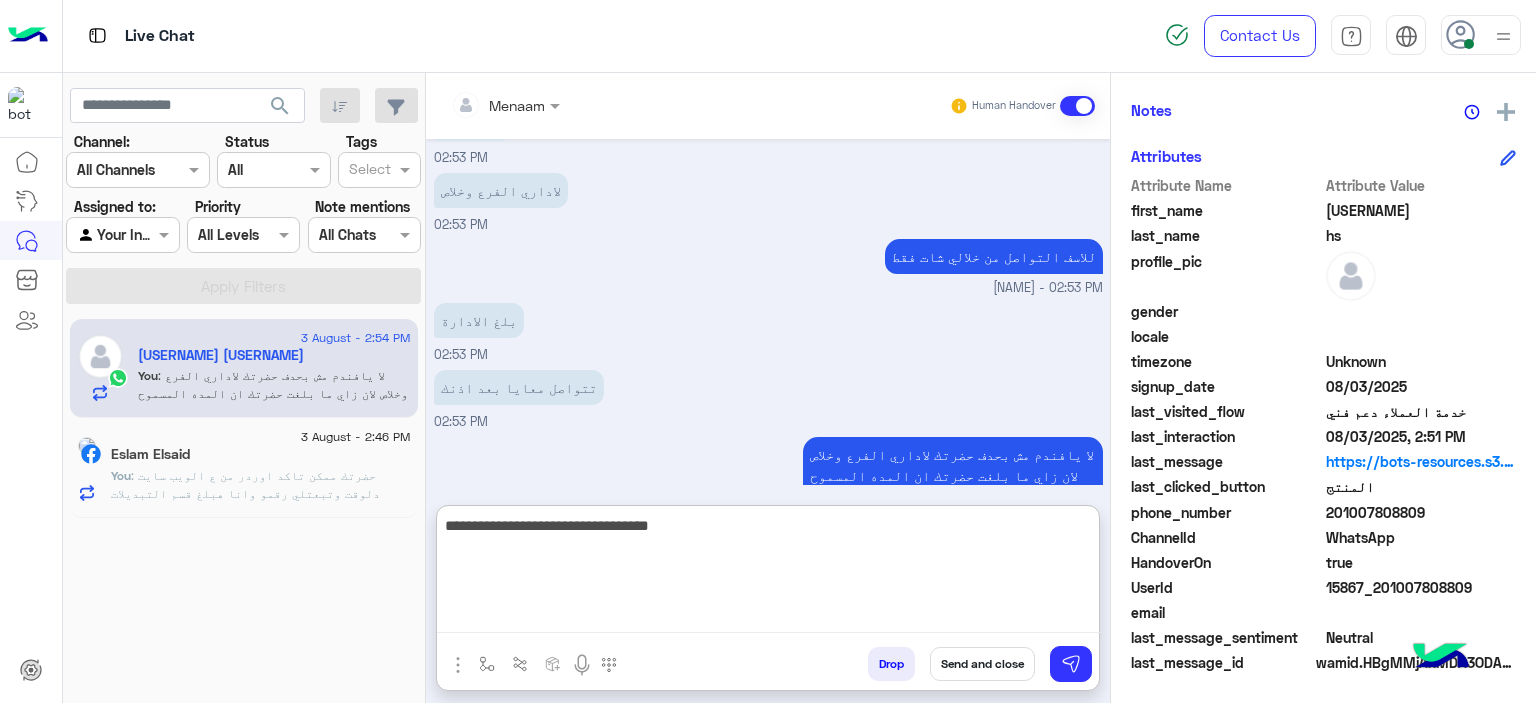 scroll, scrollTop: 2976, scrollLeft: 0, axis: vertical 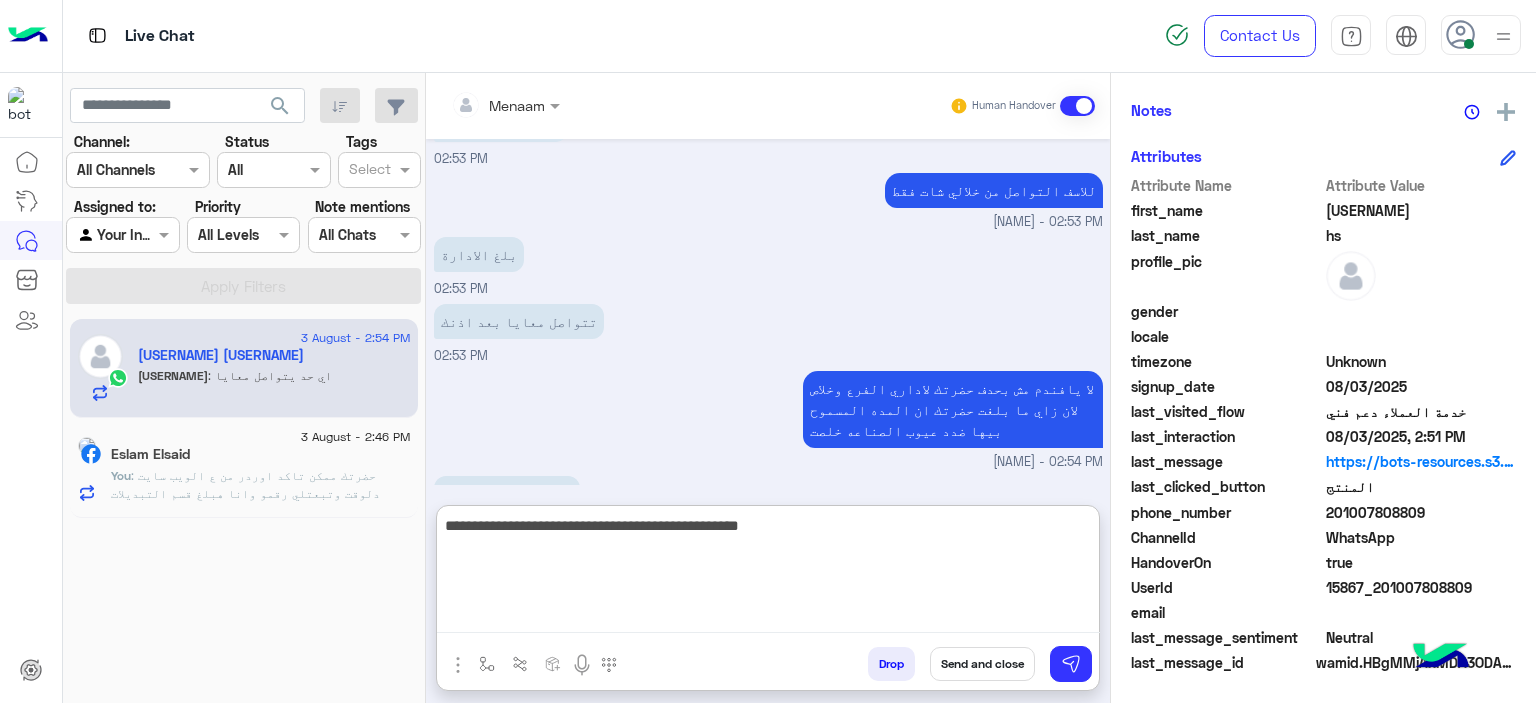 type on "**********" 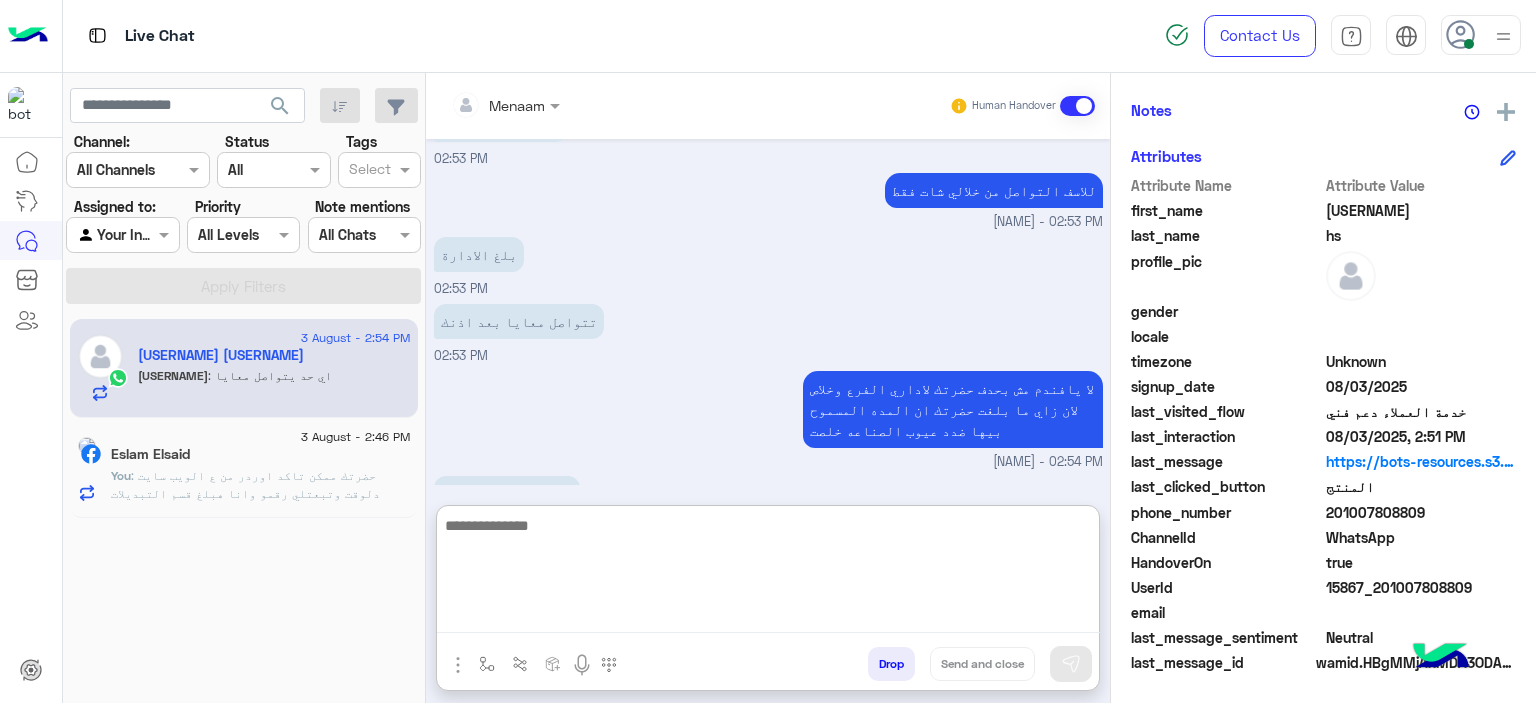 scroll, scrollTop: 3061, scrollLeft: 0, axis: vertical 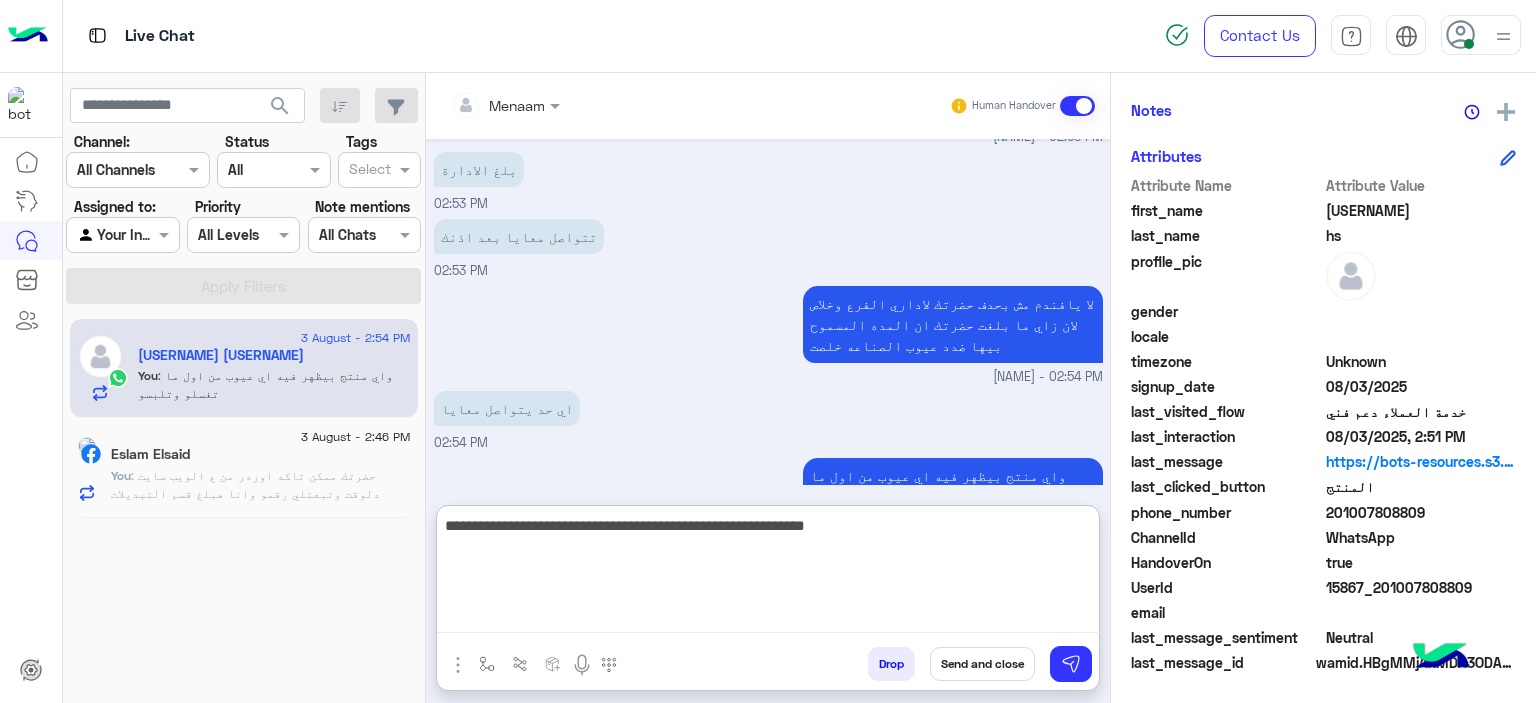 type on "**********" 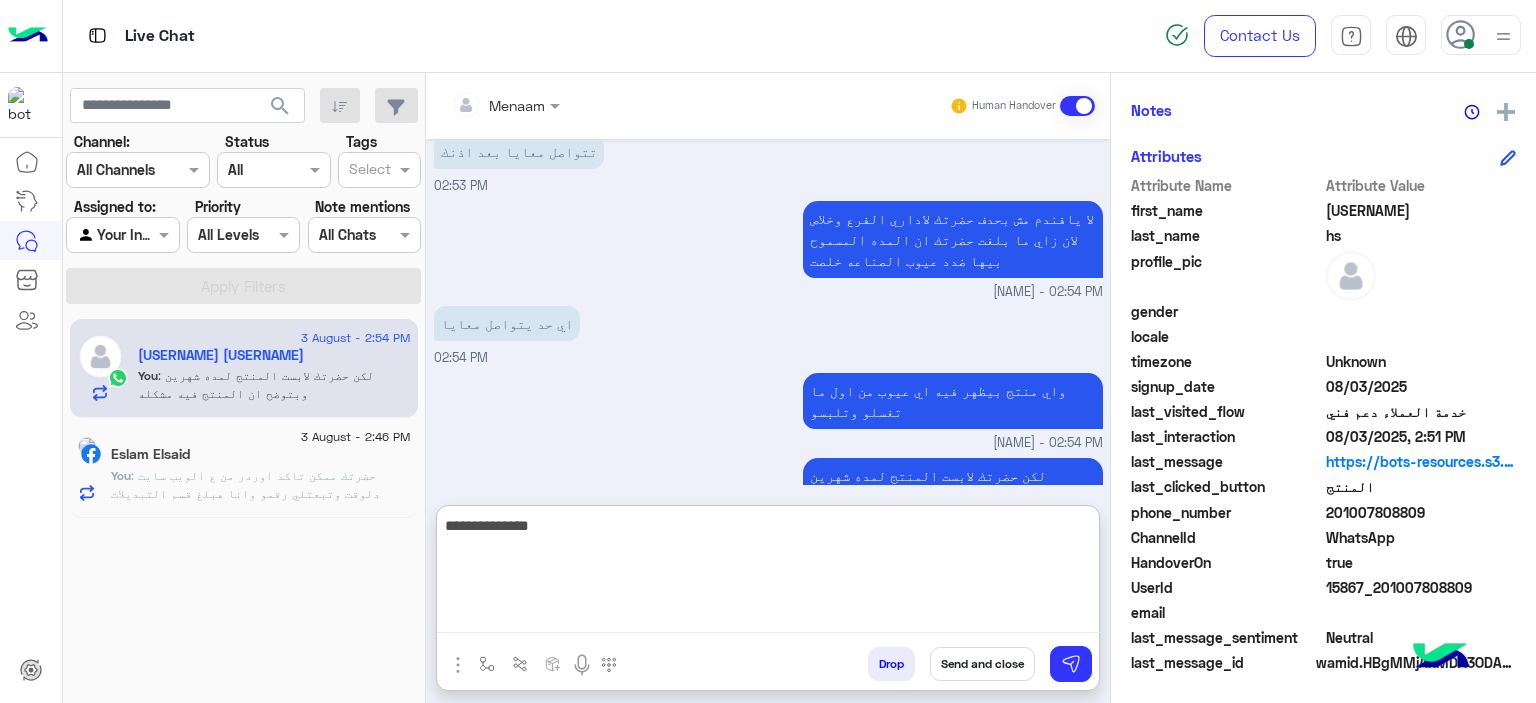 scroll, scrollTop: 3212, scrollLeft: 0, axis: vertical 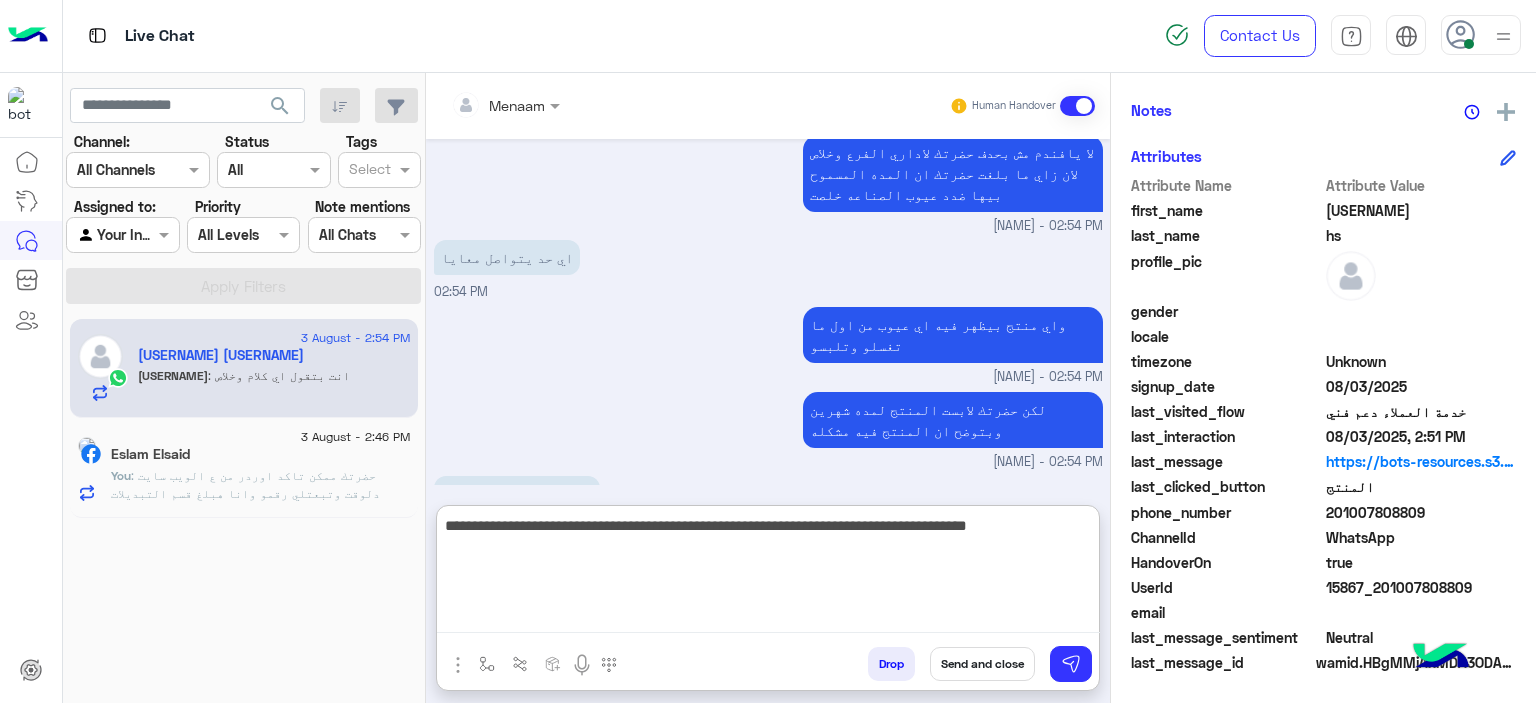 type on "**********" 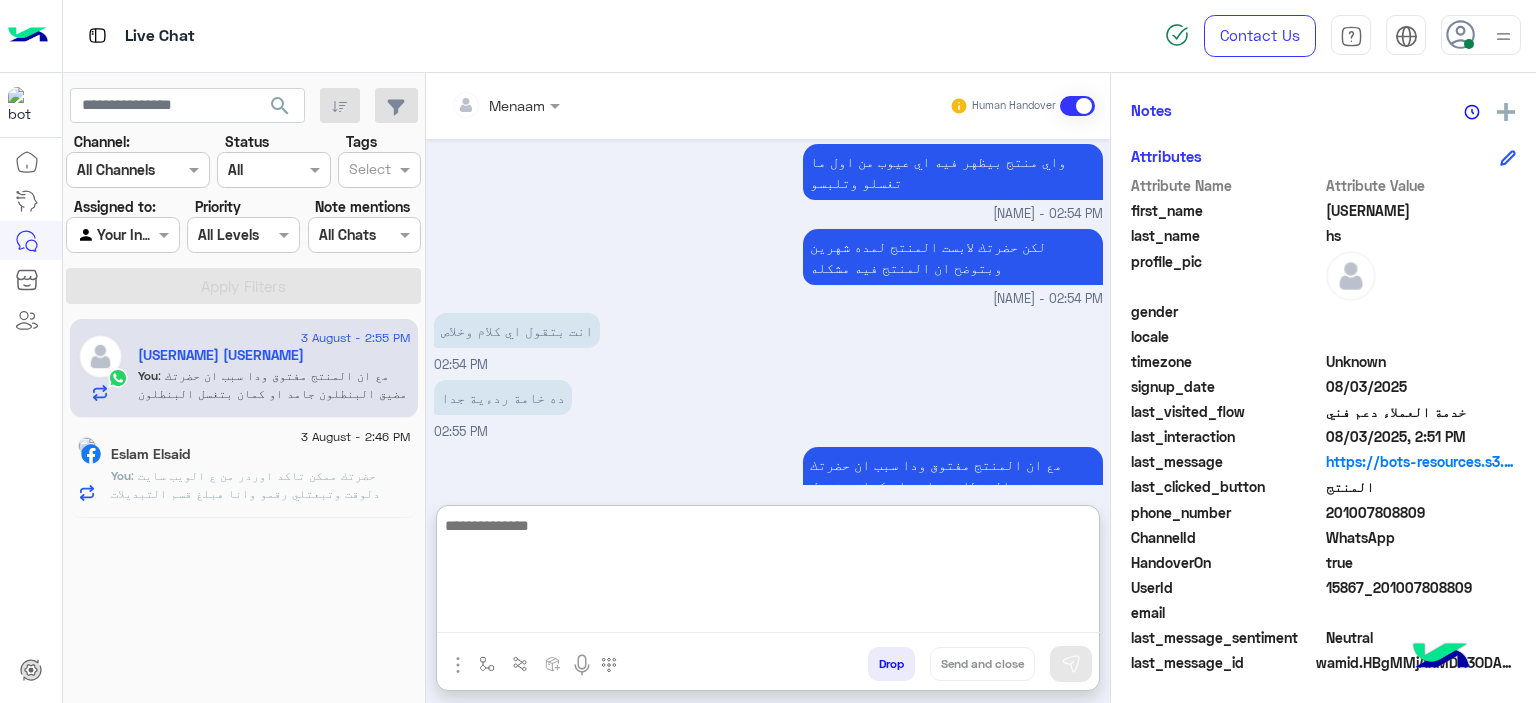 scroll, scrollTop: 3384, scrollLeft: 0, axis: vertical 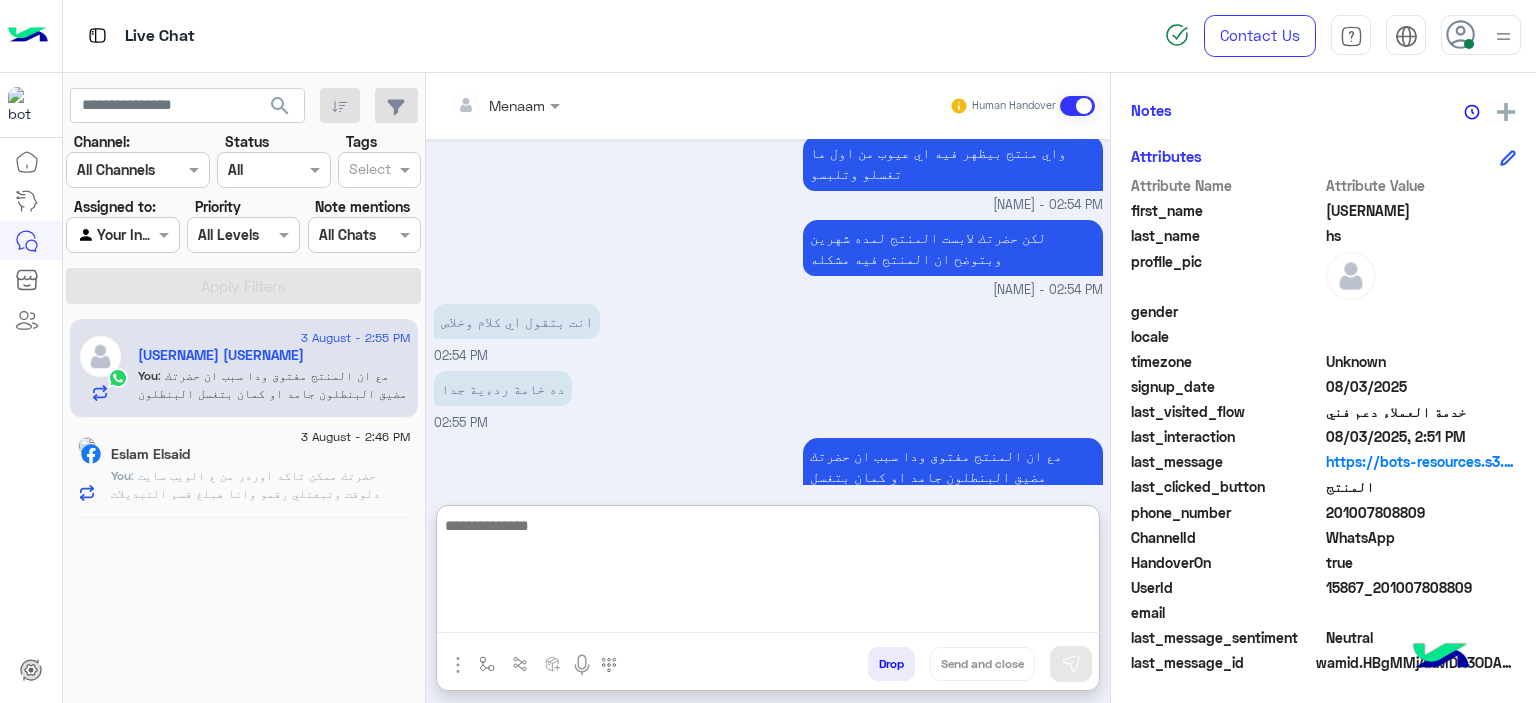 click at bounding box center (768, 573) 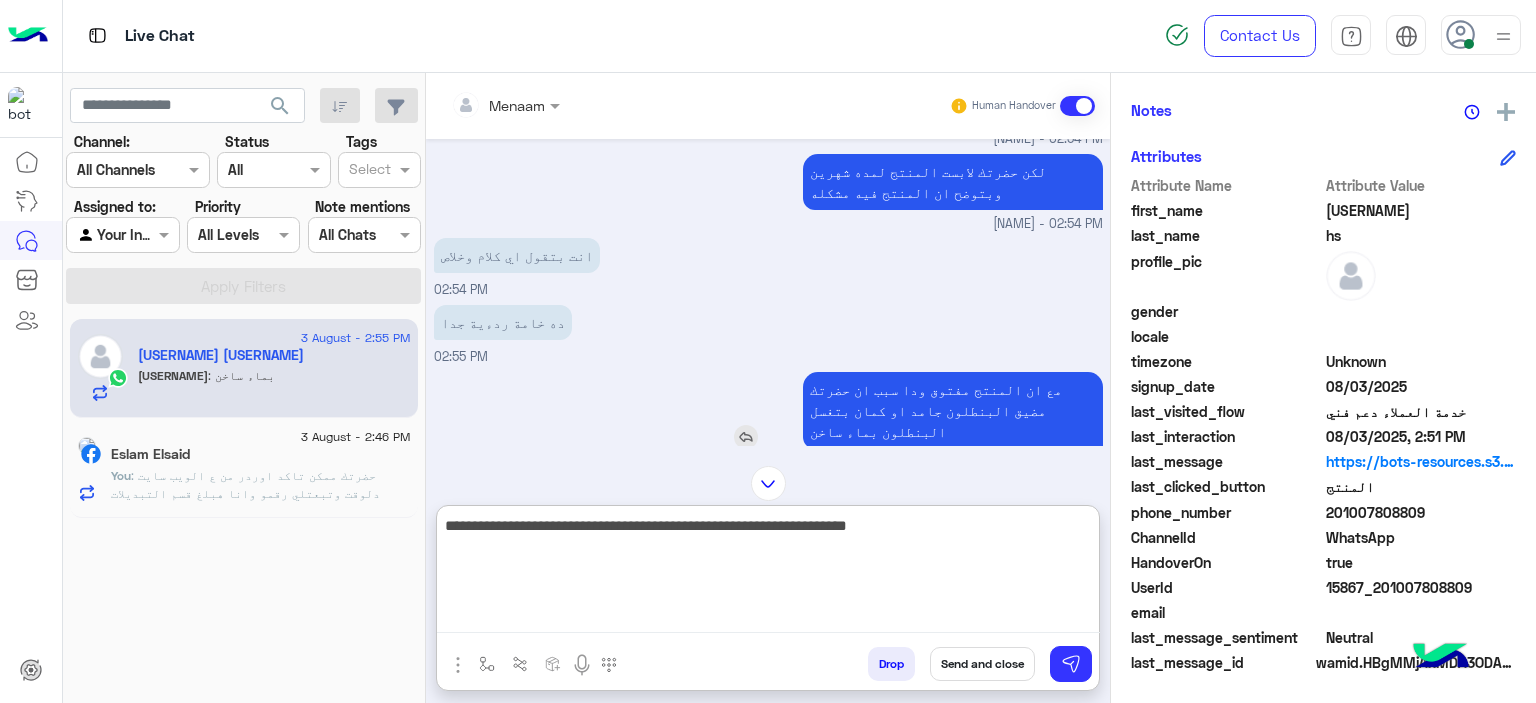 scroll, scrollTop: 3384, scrollLeft: 0, axis: vertical 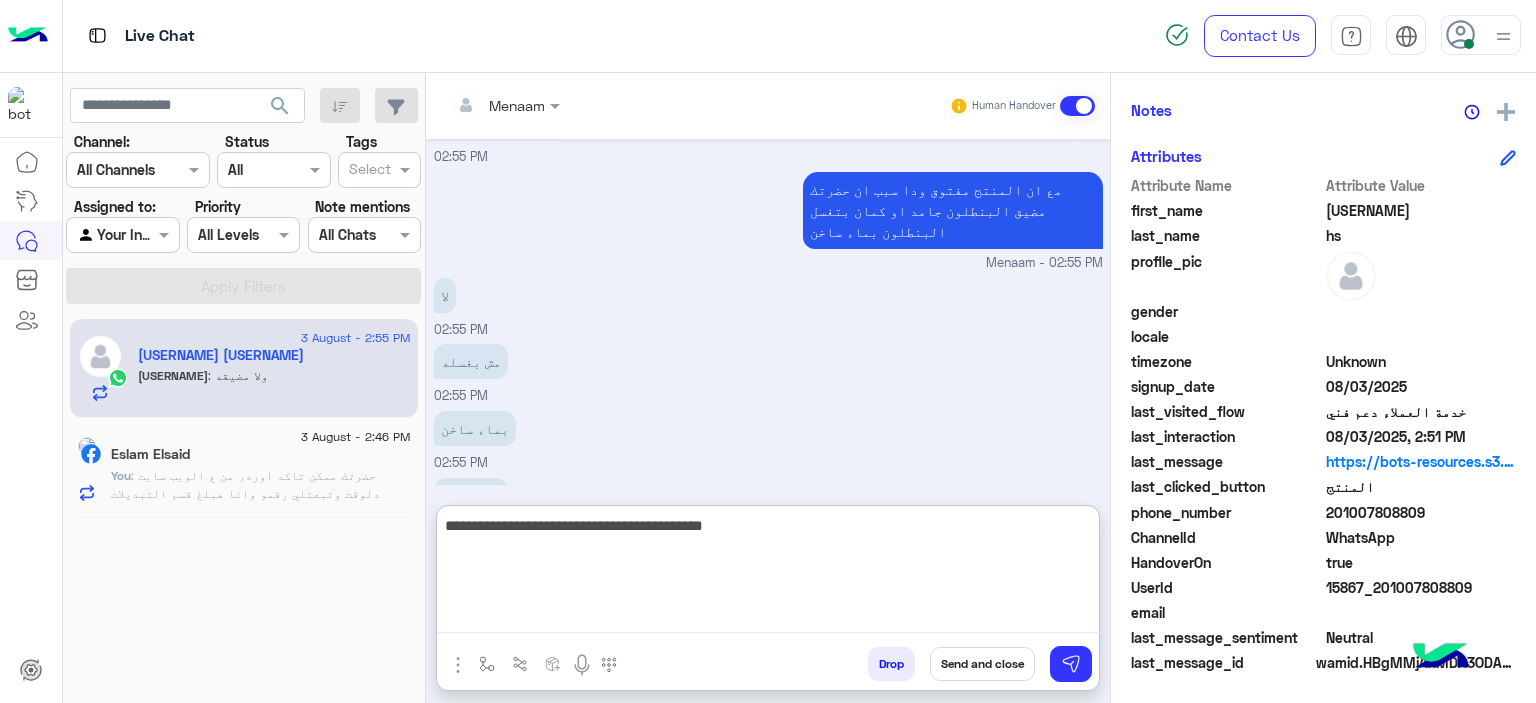 type on "**********" 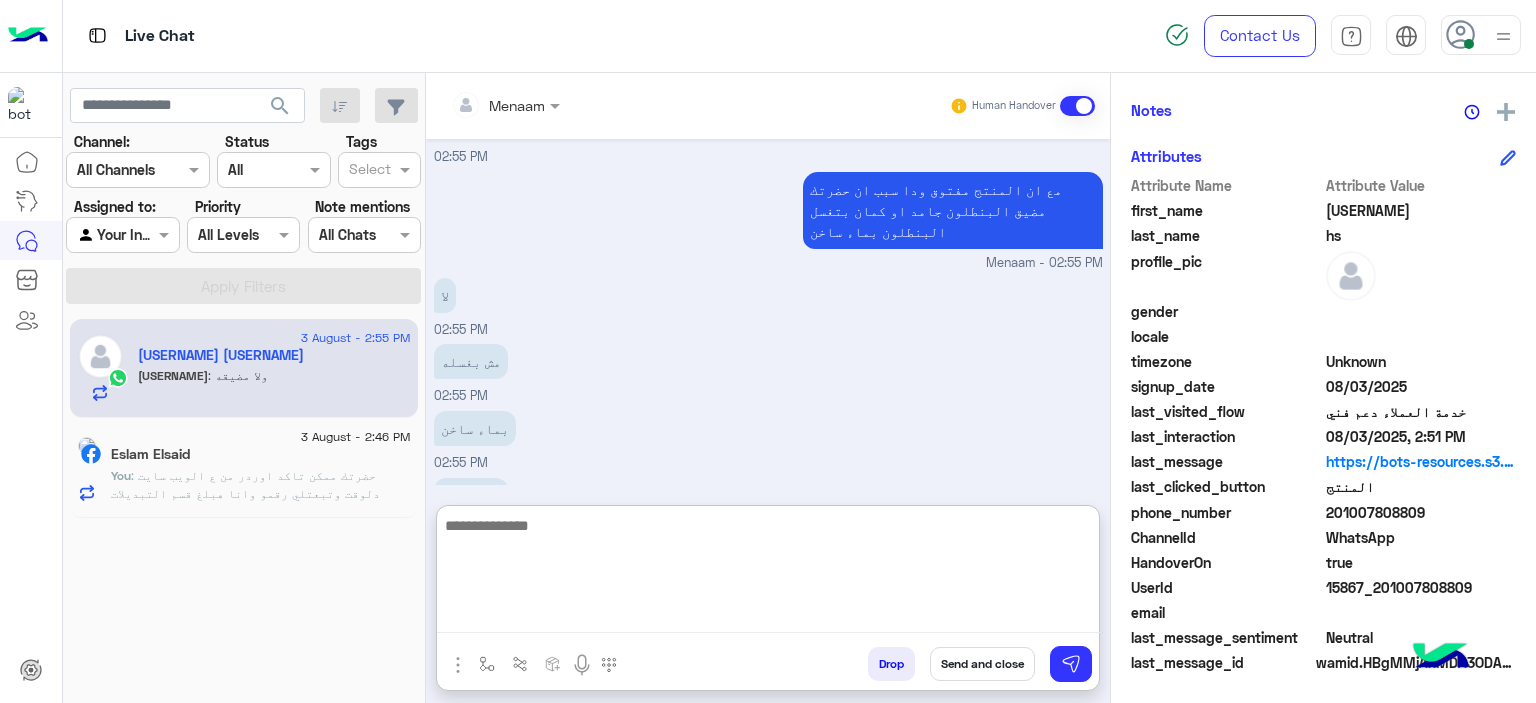 scroll, scrollTop: 3735, scrollLeft: 0, axis: vertical 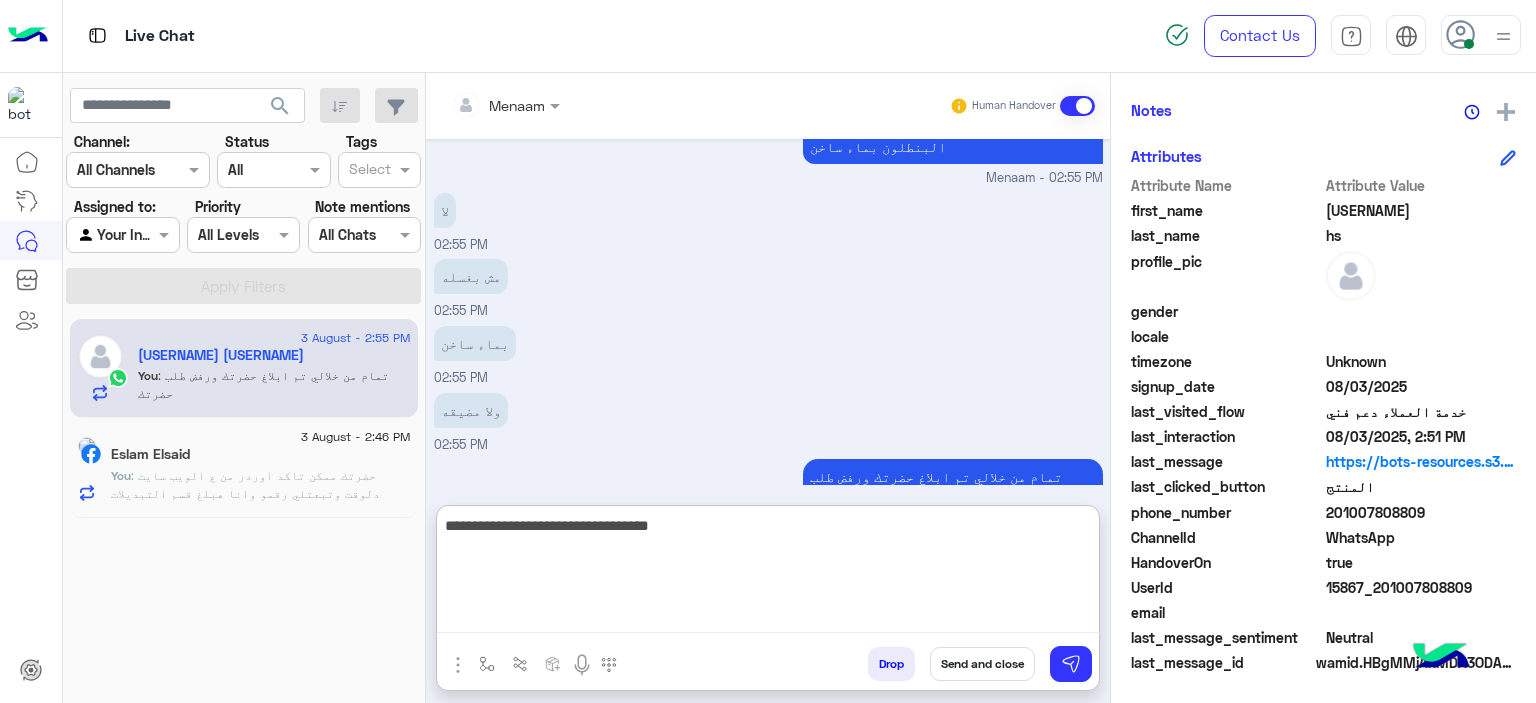 type on "**********" 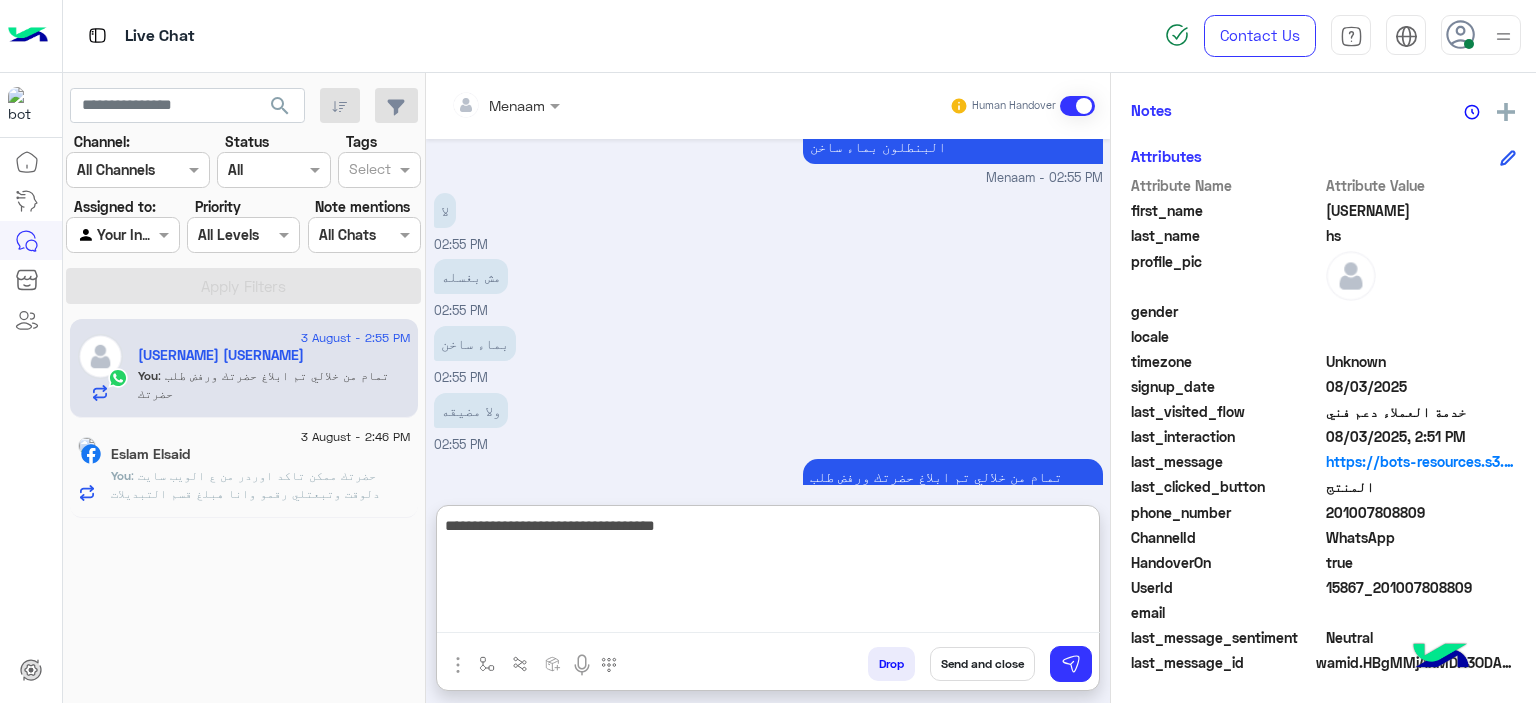 type 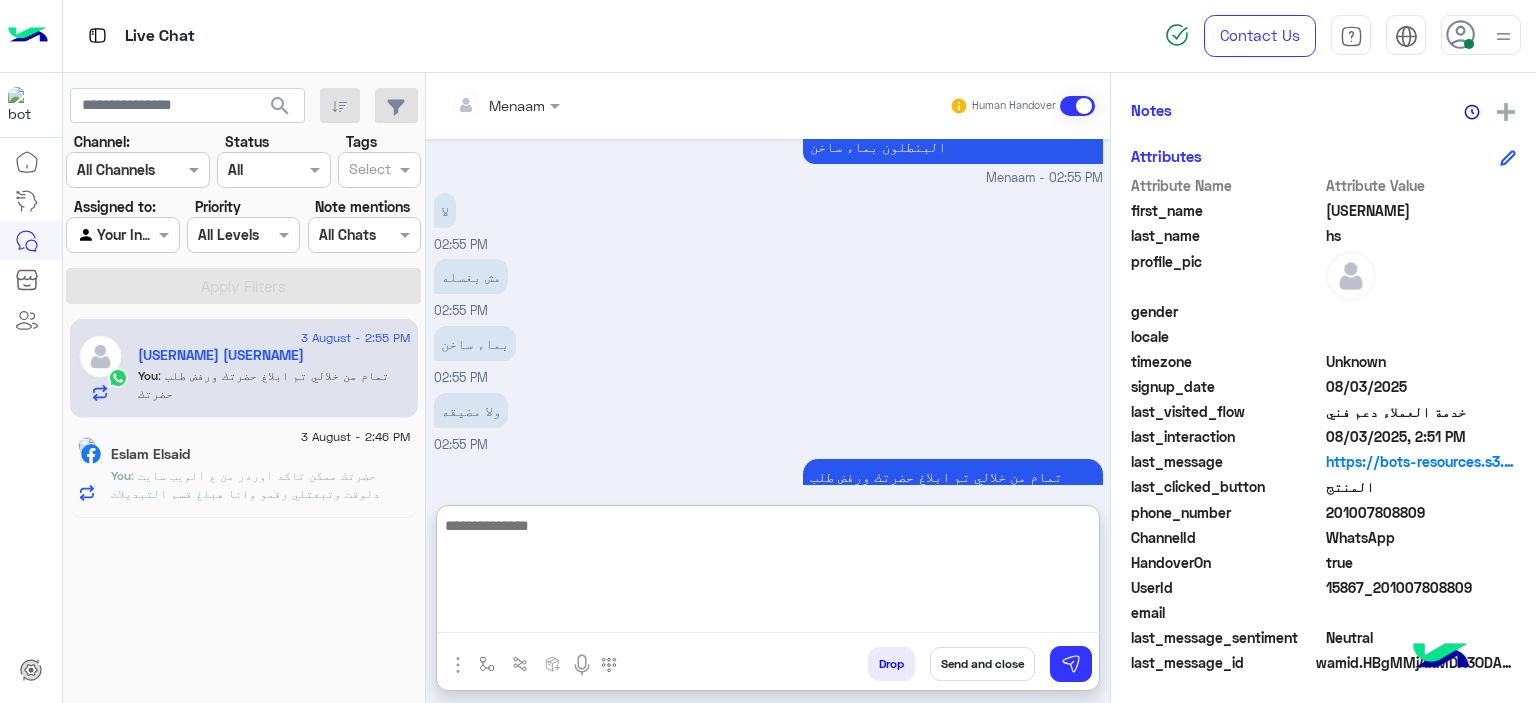 scroll, scrollTop: 3799, scrollLeft: 0, axis: vertical 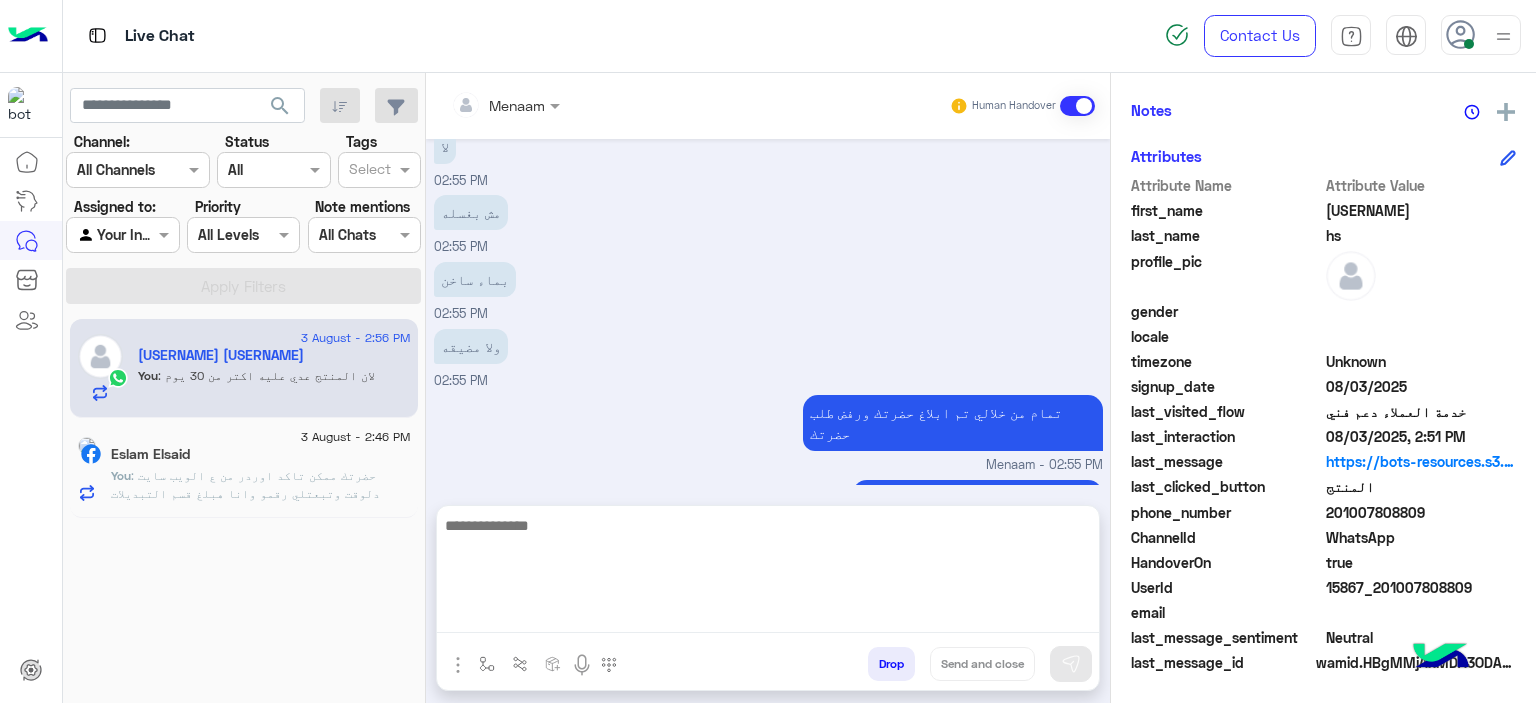 click on "Eslam Elsaid" 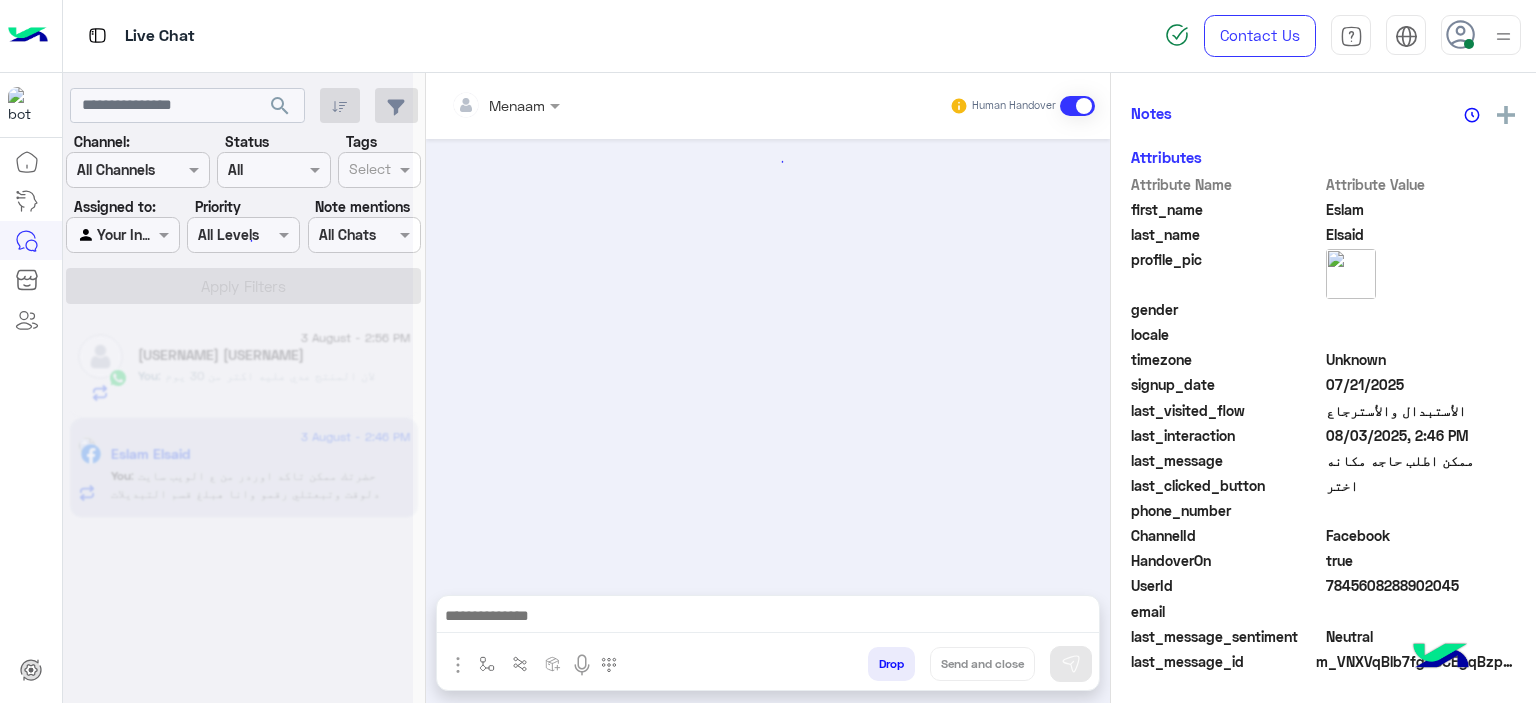scroll, scrollTop: 452, scrollLeft: 0, axis: vertical 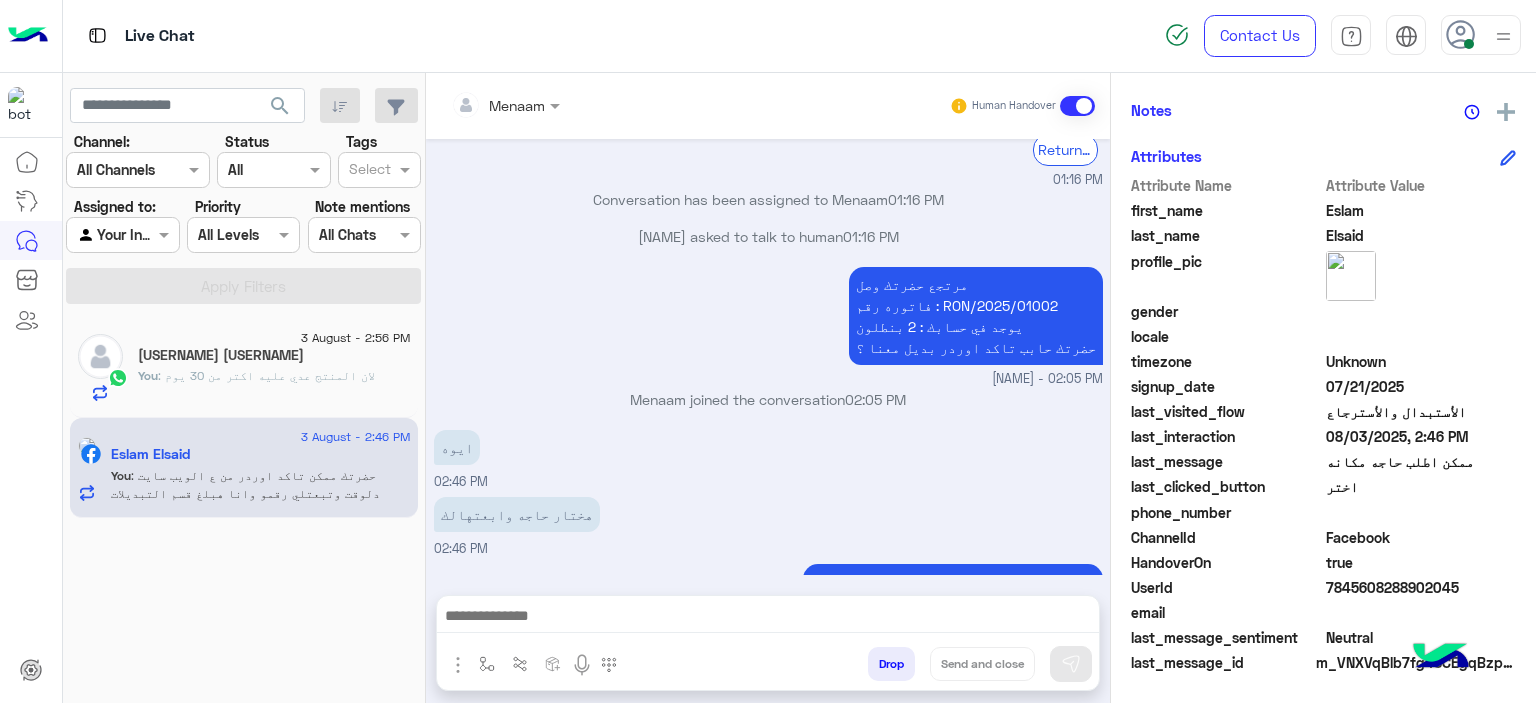 click on ": لان المنتج عدي عليه اكتر من 30 يوم" 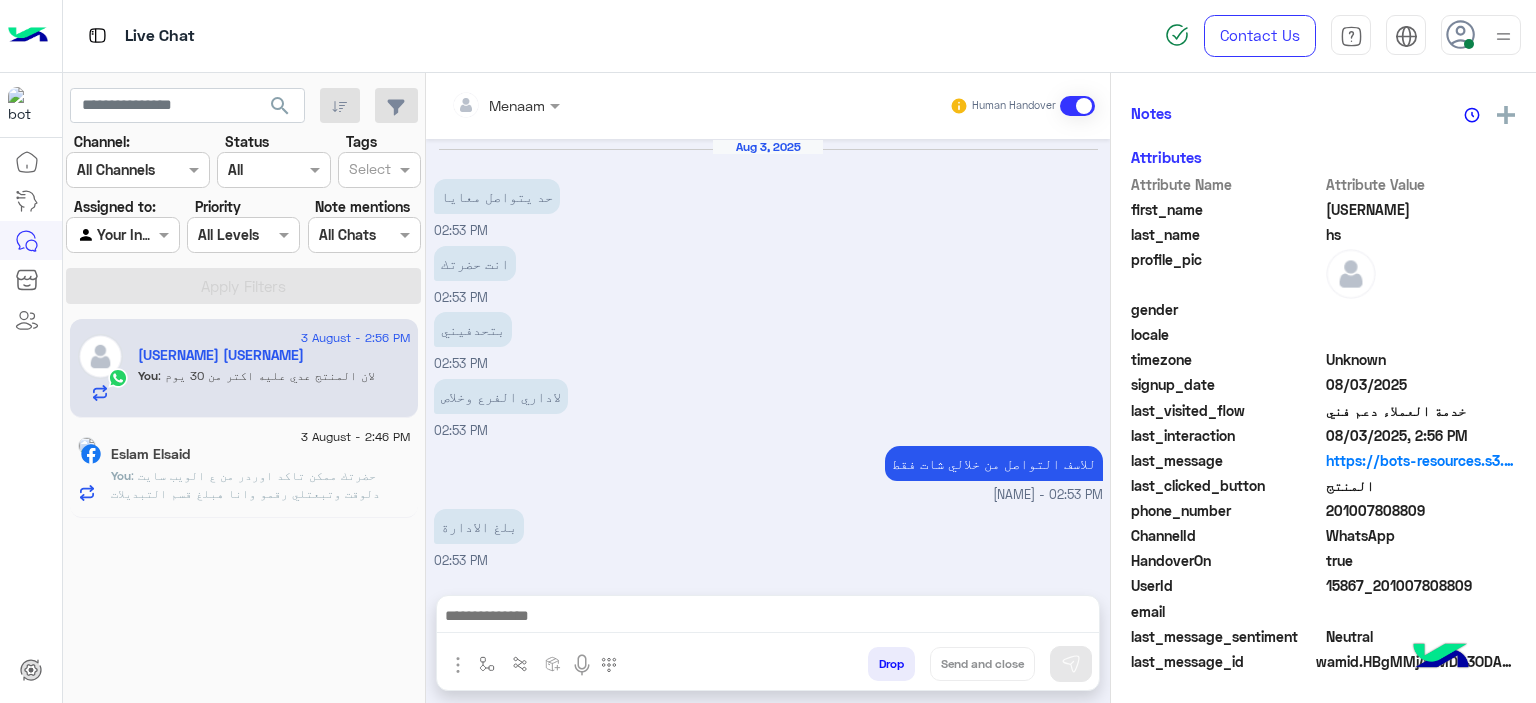scroll, scrollTop: 452, scrollLeft: 0, axis: vertical 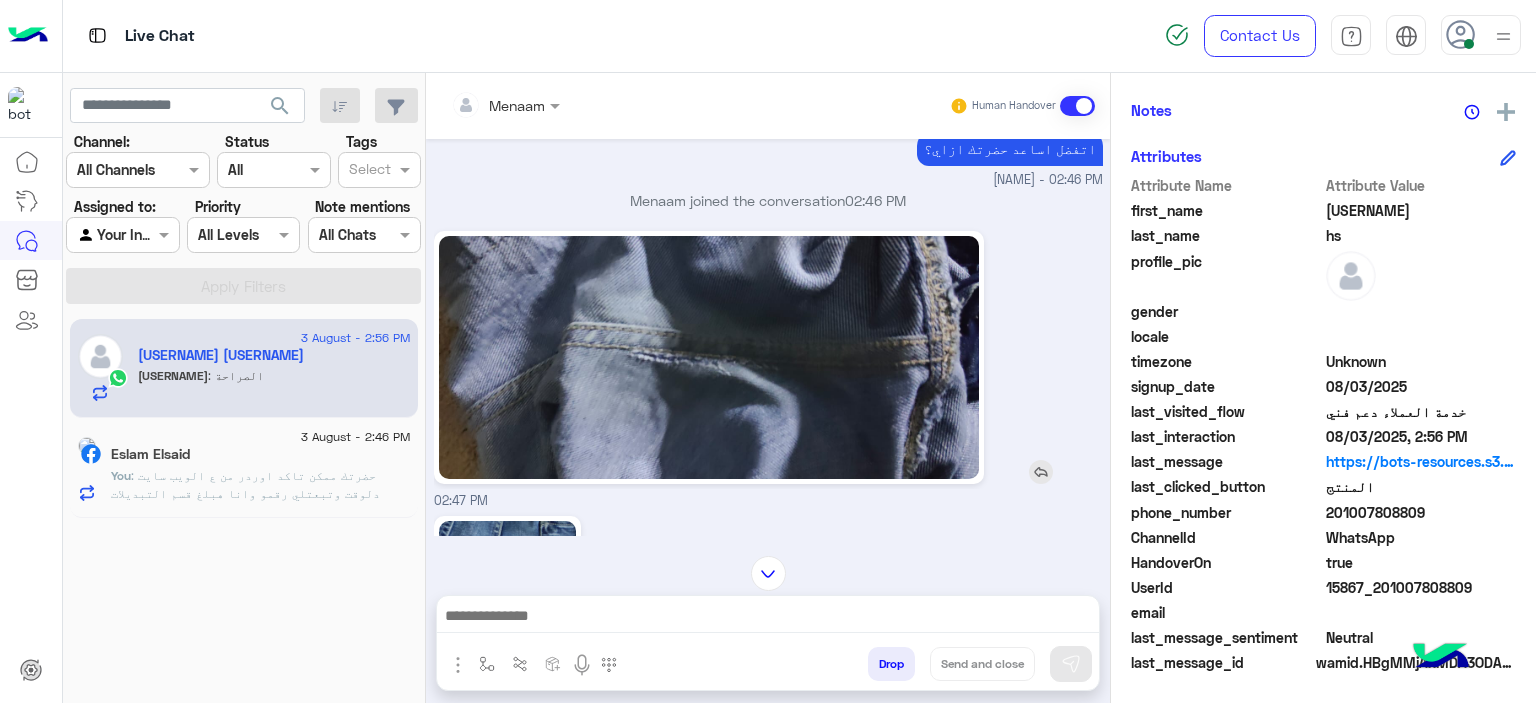 click 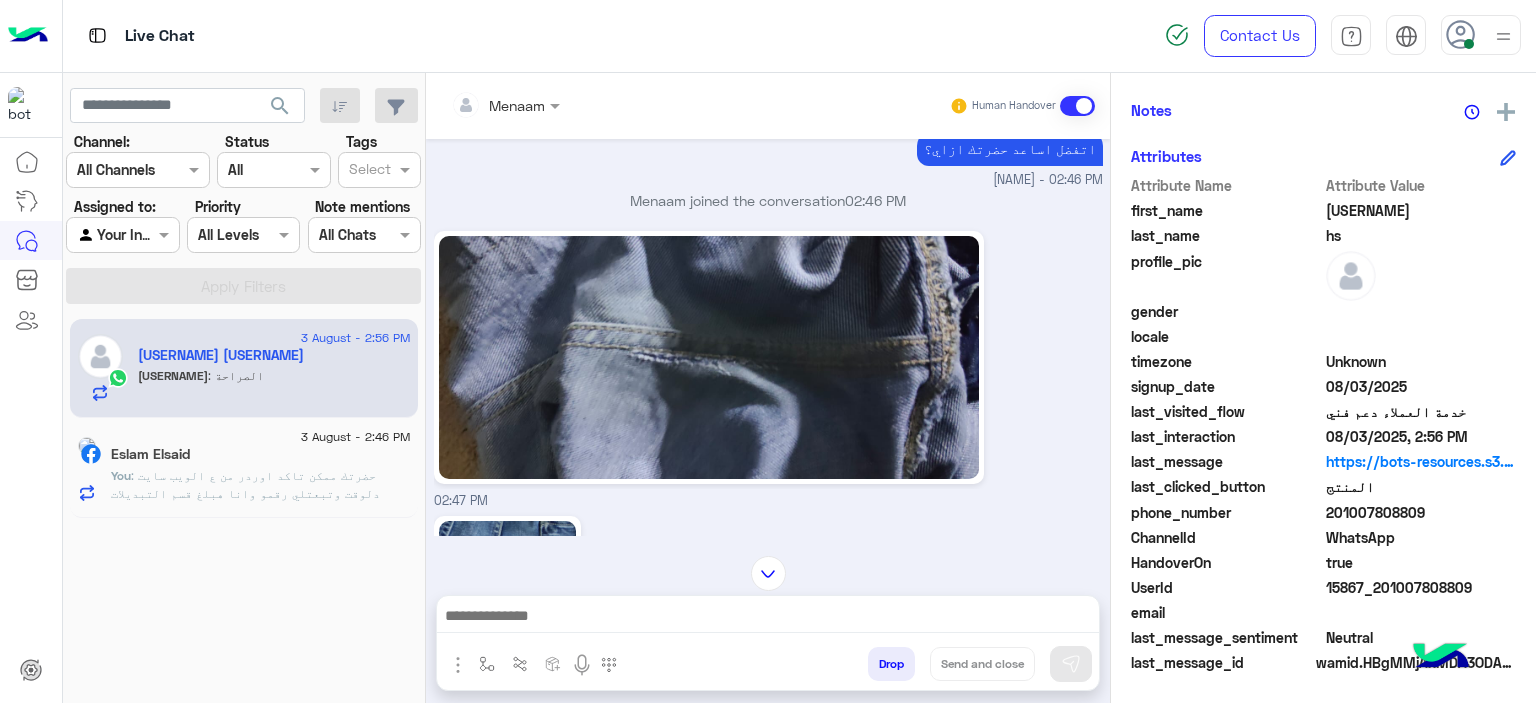 scroll, scrollTop: 1384, scrollLeft: 0, axis: vertical 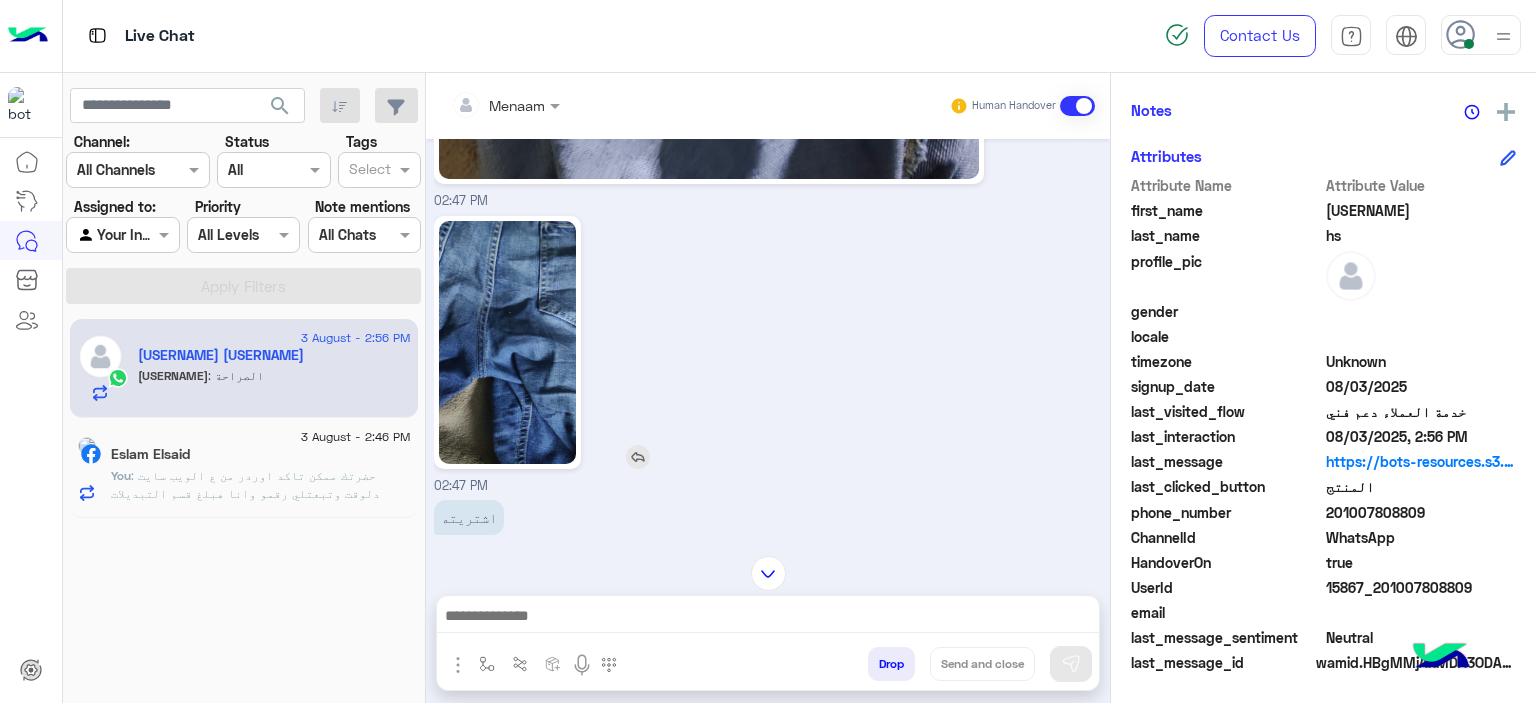 click 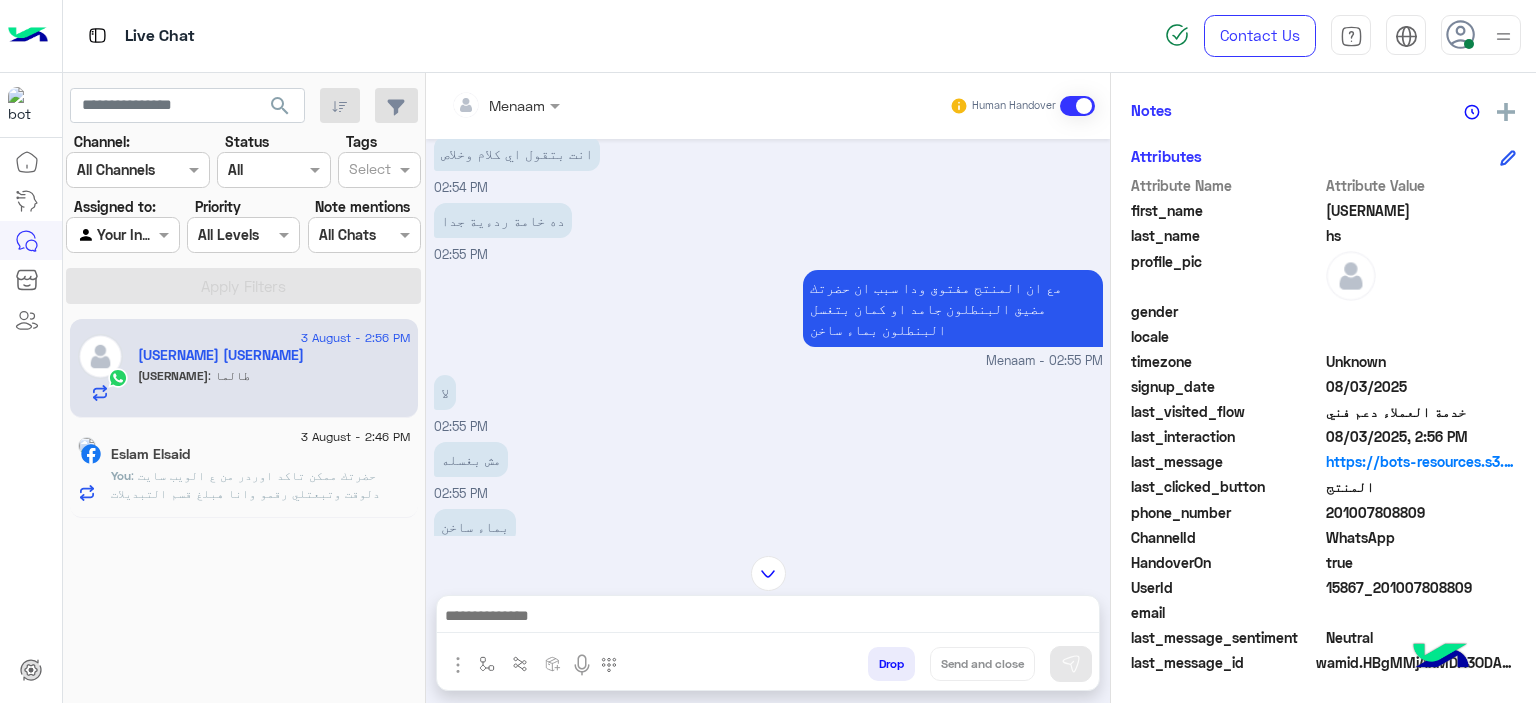 scroll, scrollTop: 4584, scrollLeft: 0, axis: vertical 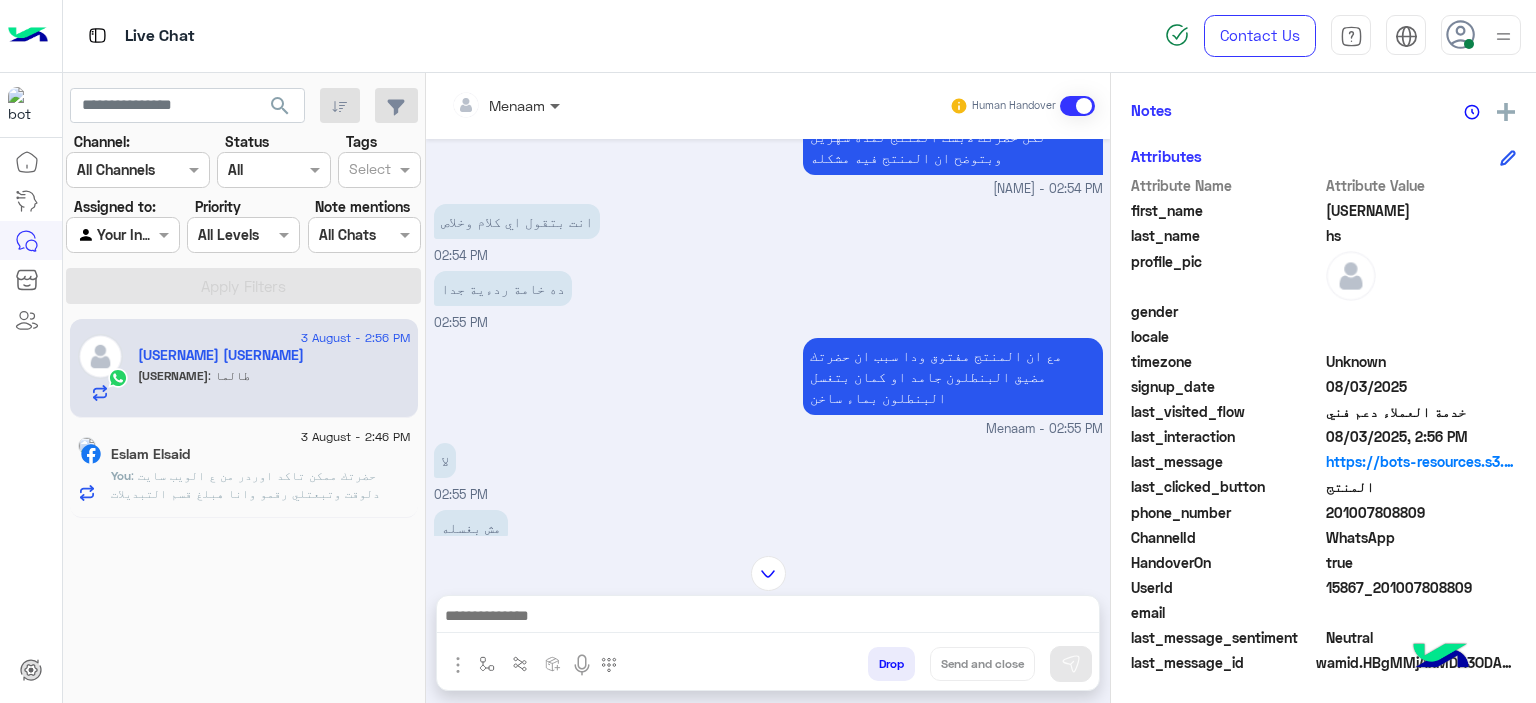click at bounding box center (557, 105) 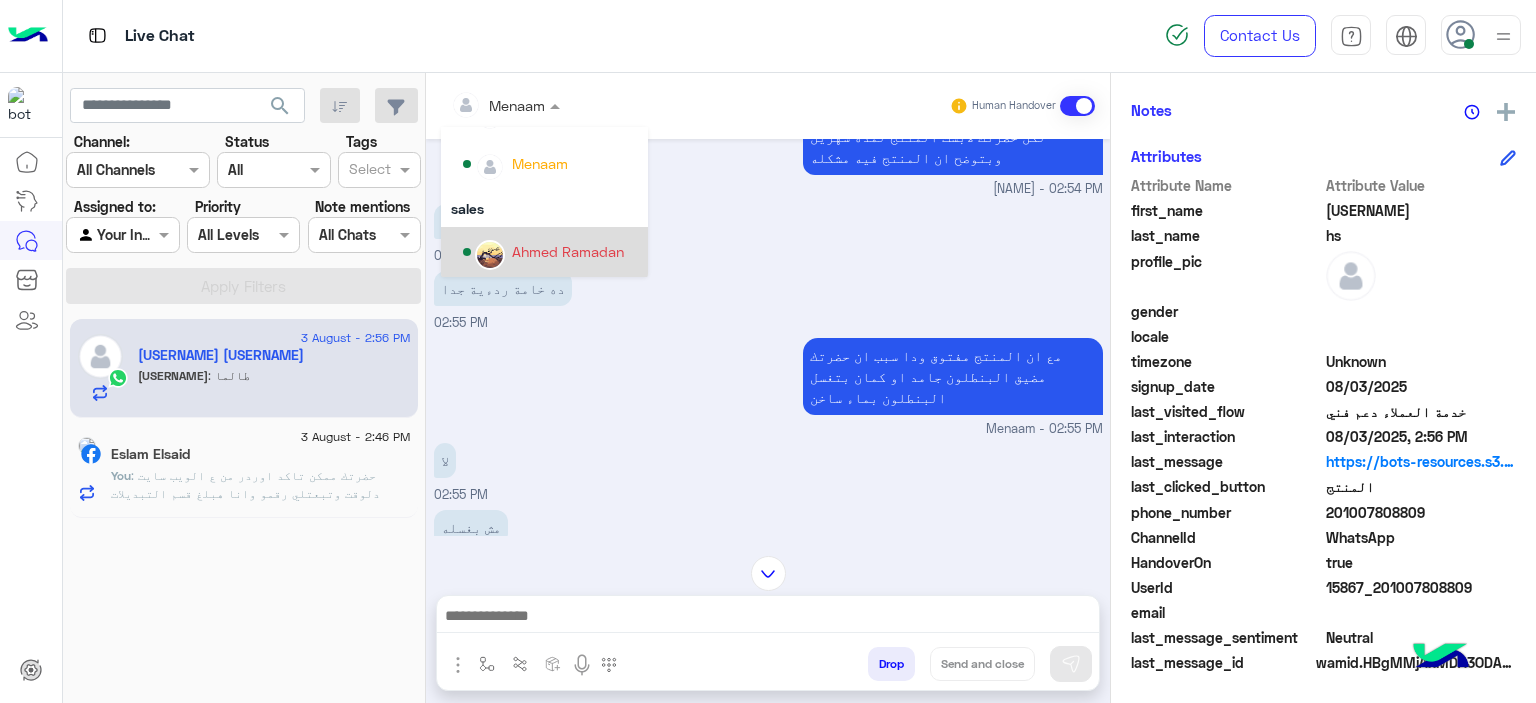 scroll, scrollTop: 78, scrollLeft: 0, axis: vertical 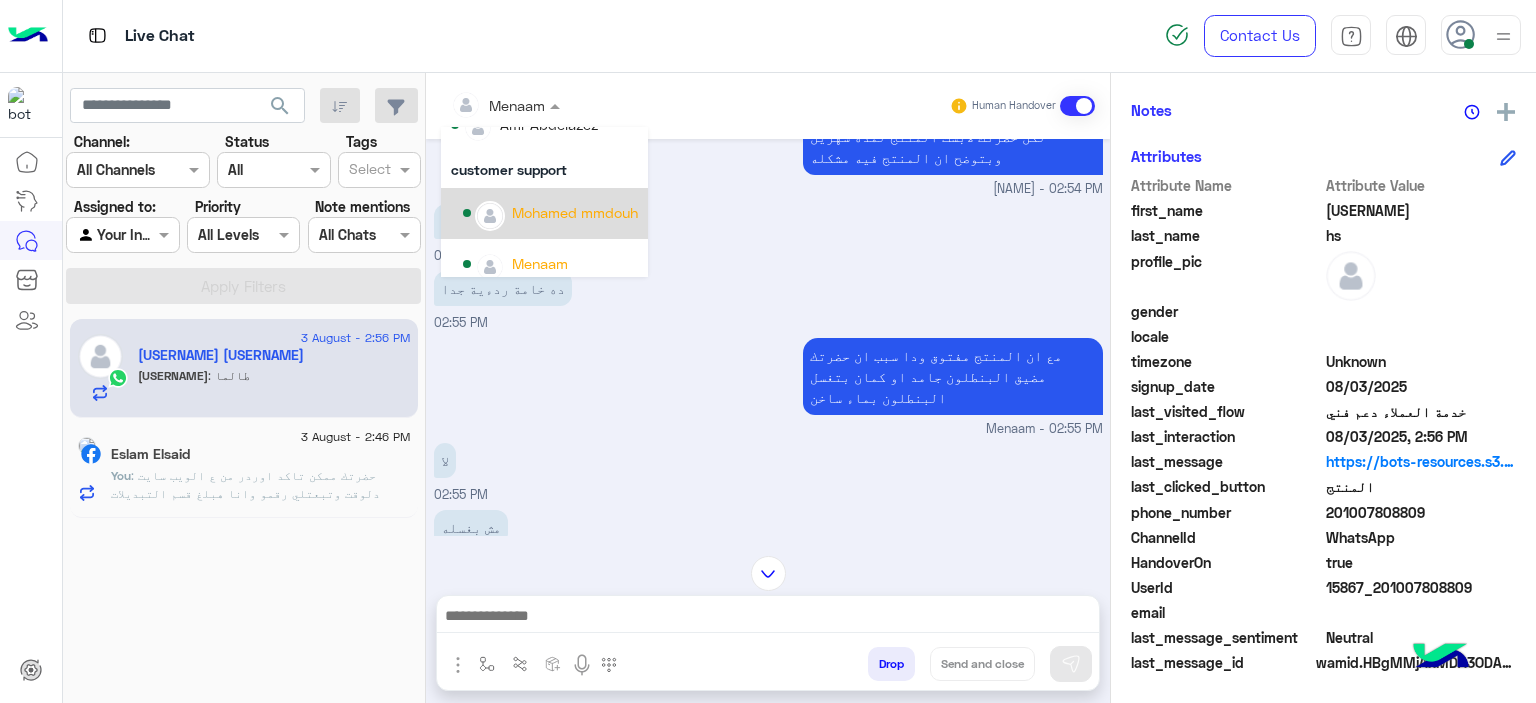click on "Mohamed mmdouh" at bounding box center [575, 212] 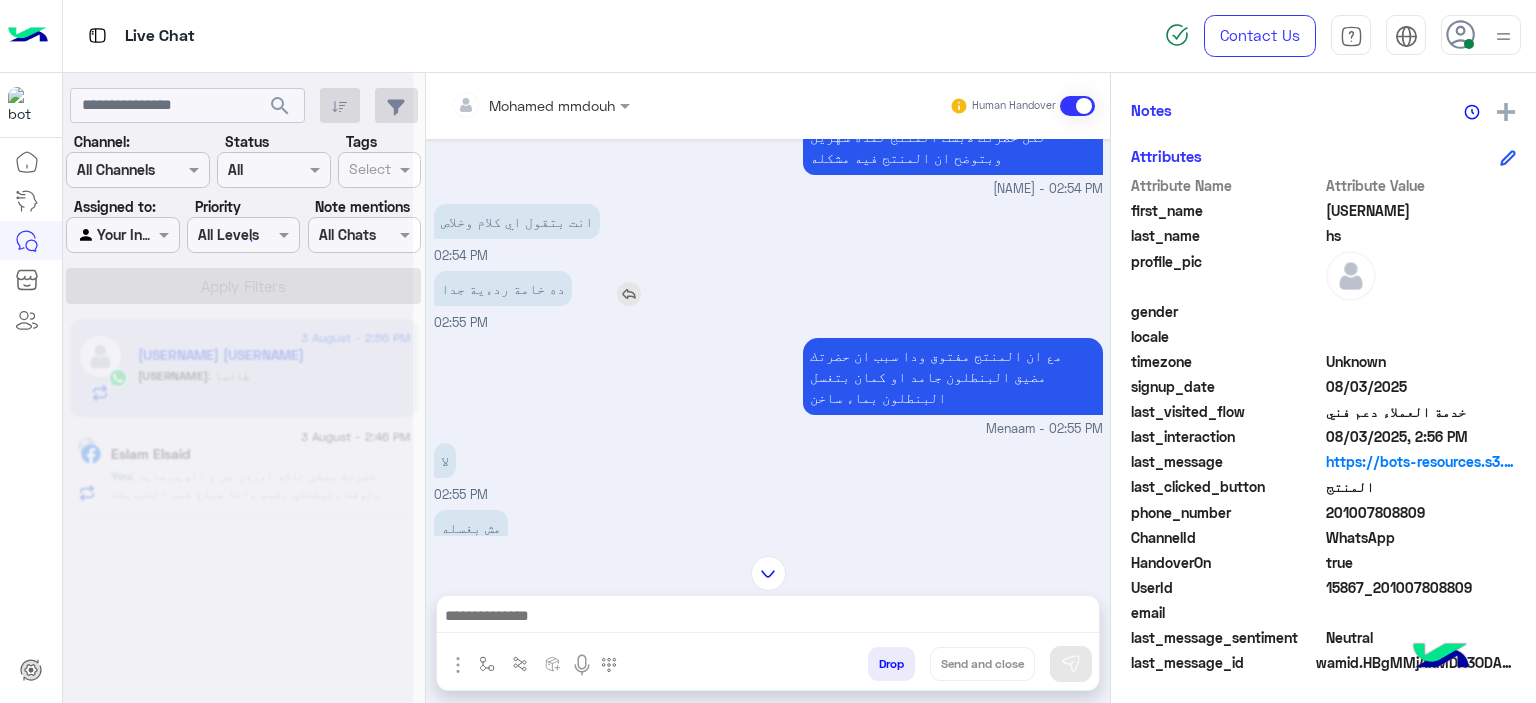 scroll, scrollTop: 514, scrollLeft: 0, axis: vertical 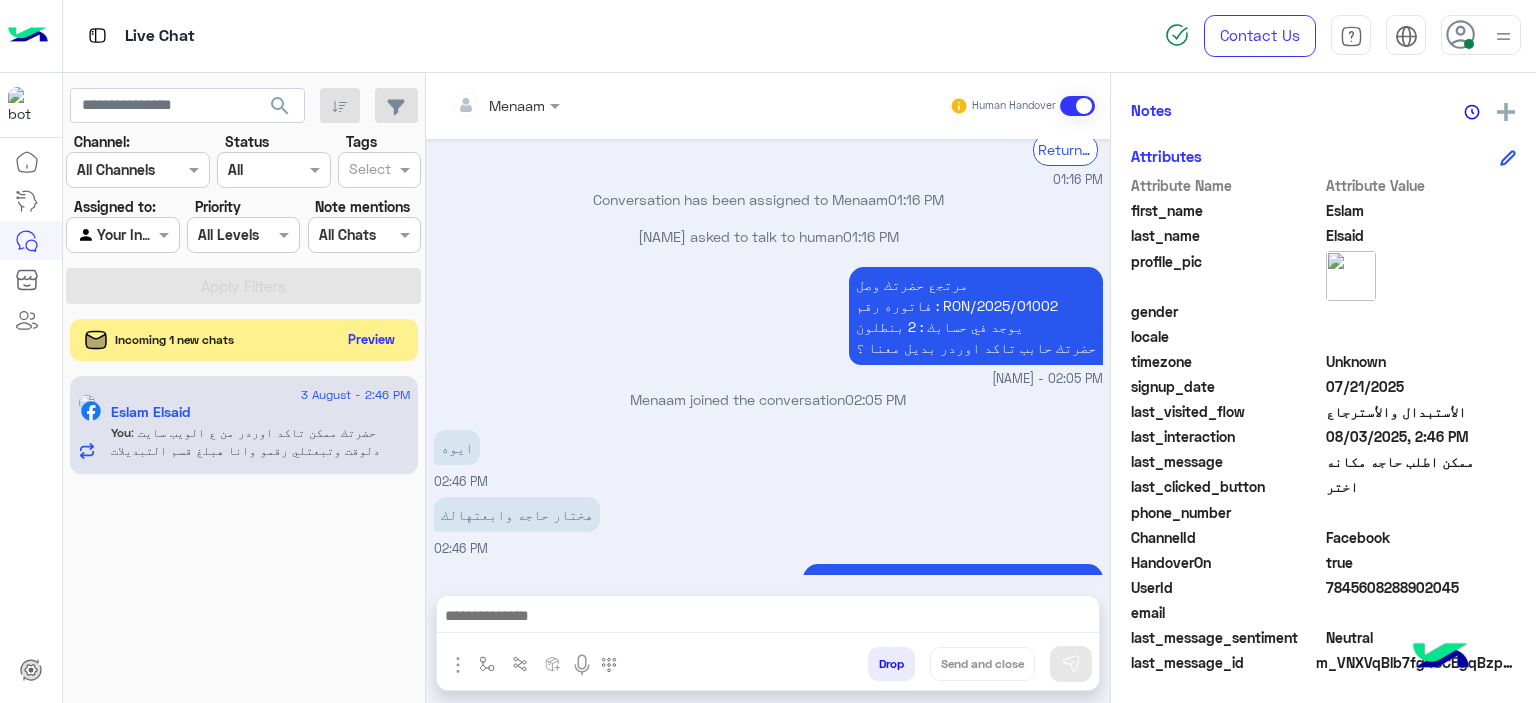 click on "Preview" 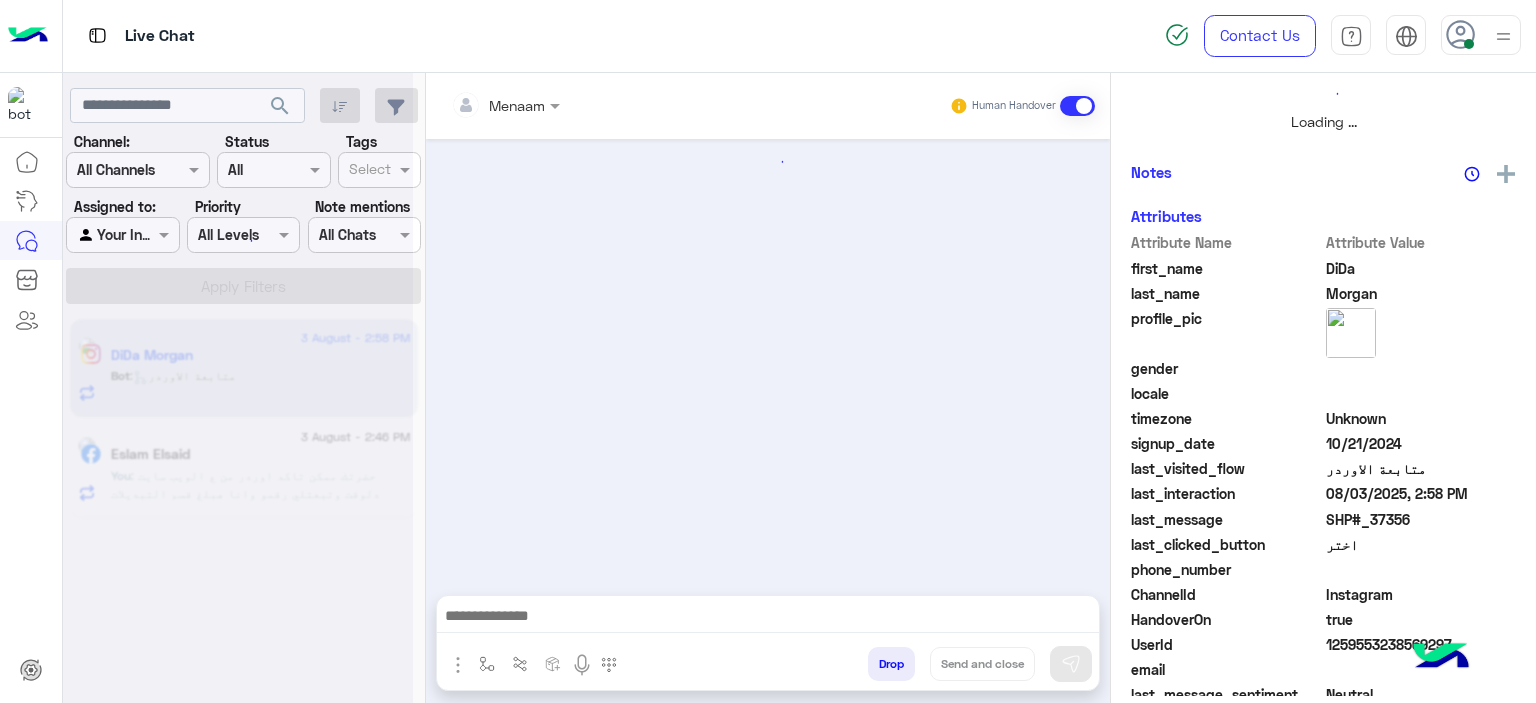 scroll, scrollTop: 514, scrollLeft: 0, axis: vertical 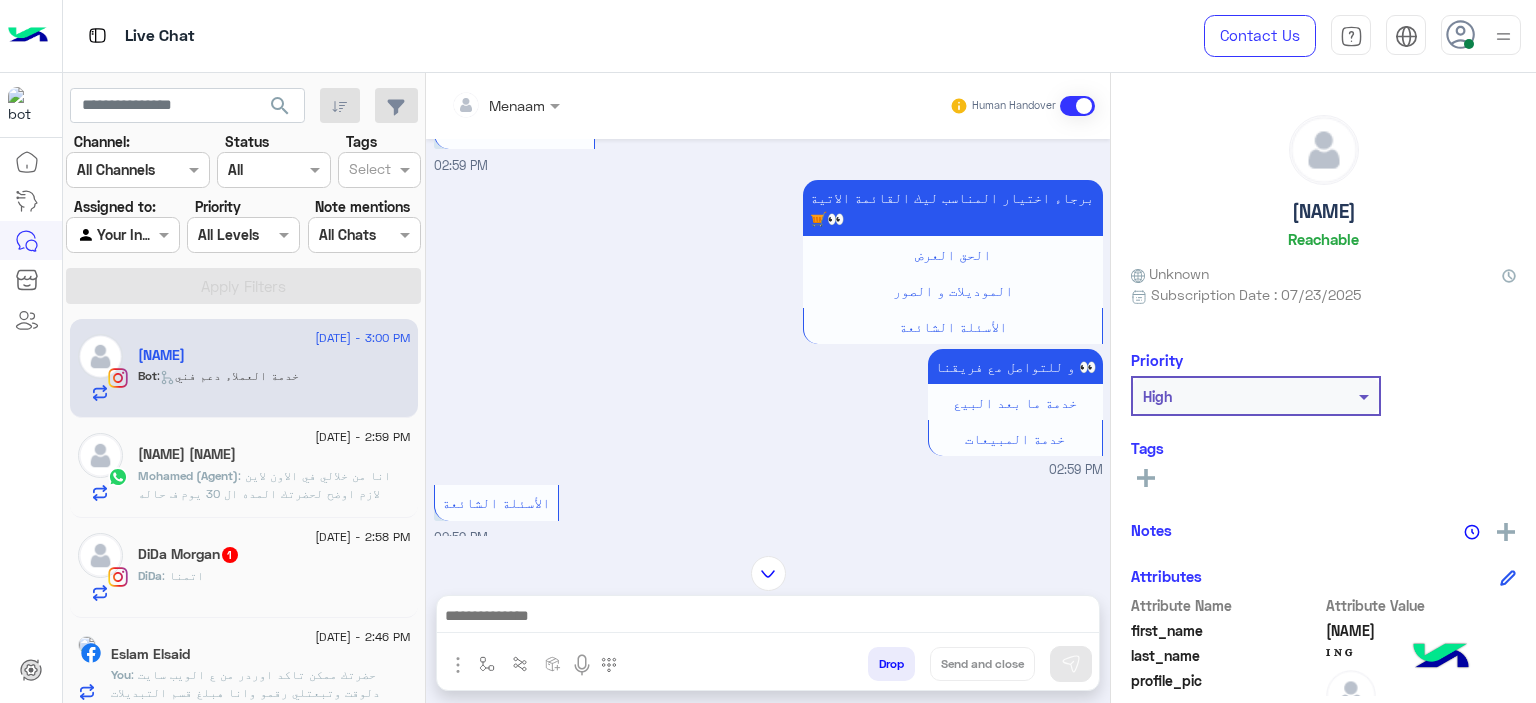 drag, startPoint x: 548, startPoint y: 104, endPoint x: 556, endPoint y: 116, distance: 14.422205 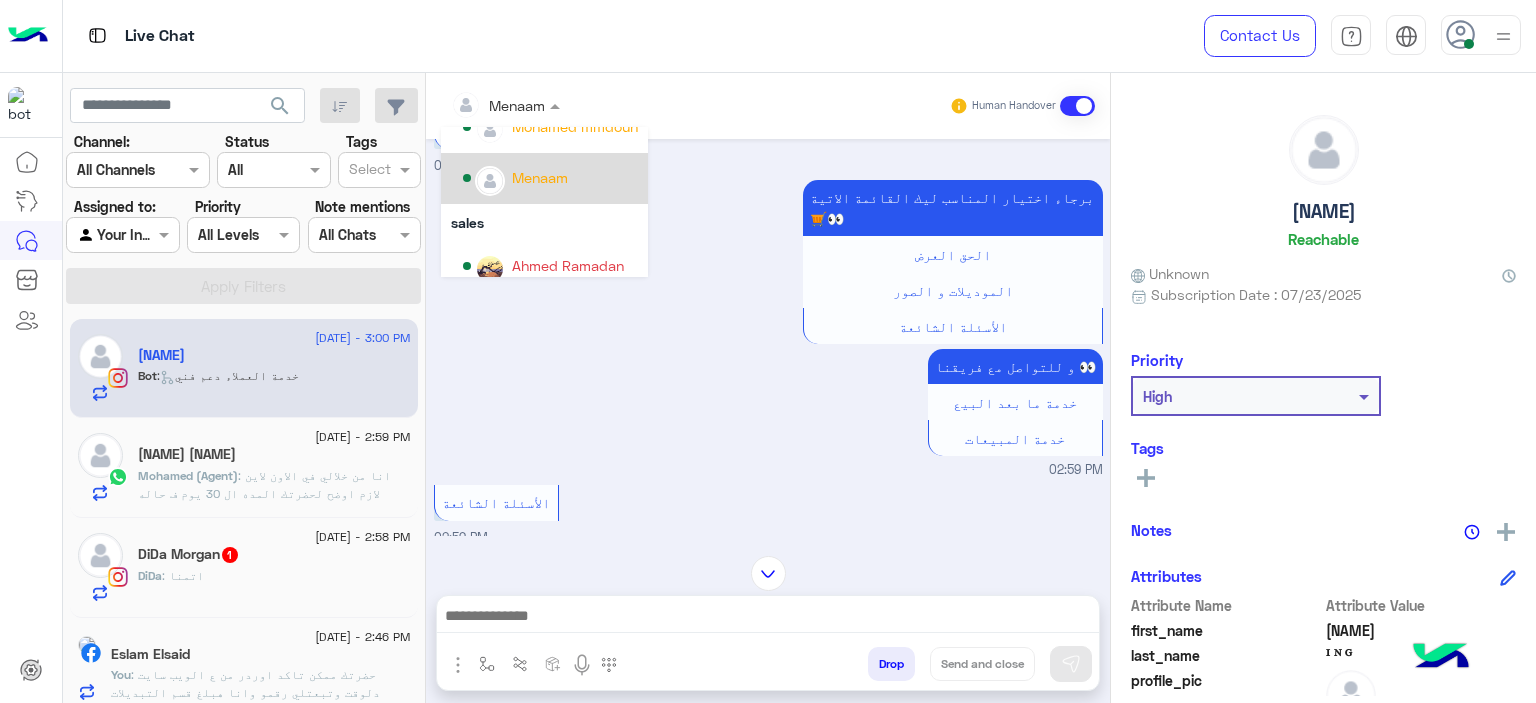 scroll, scrollTop: 178, scrollLeft: 0, axis: vertical 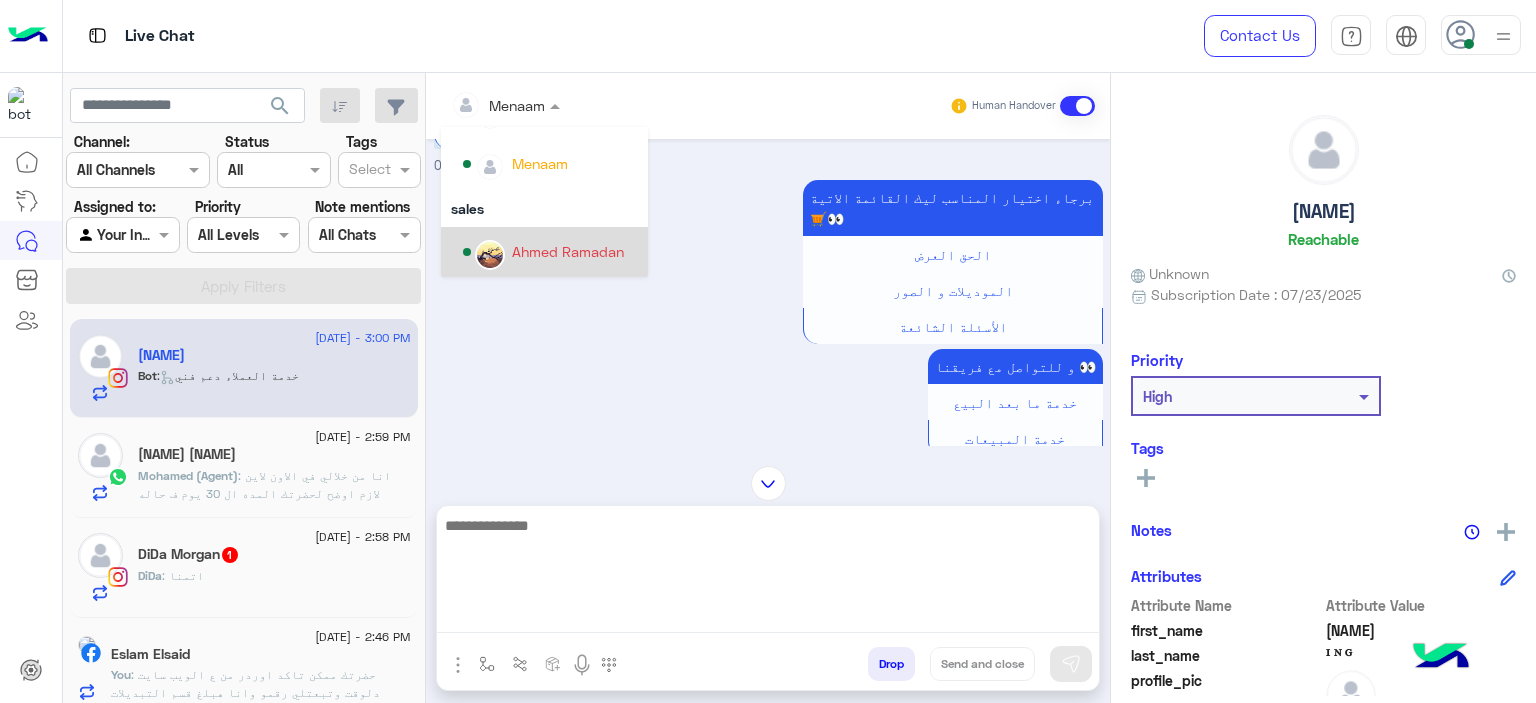 click at bounding box center [768, 573] 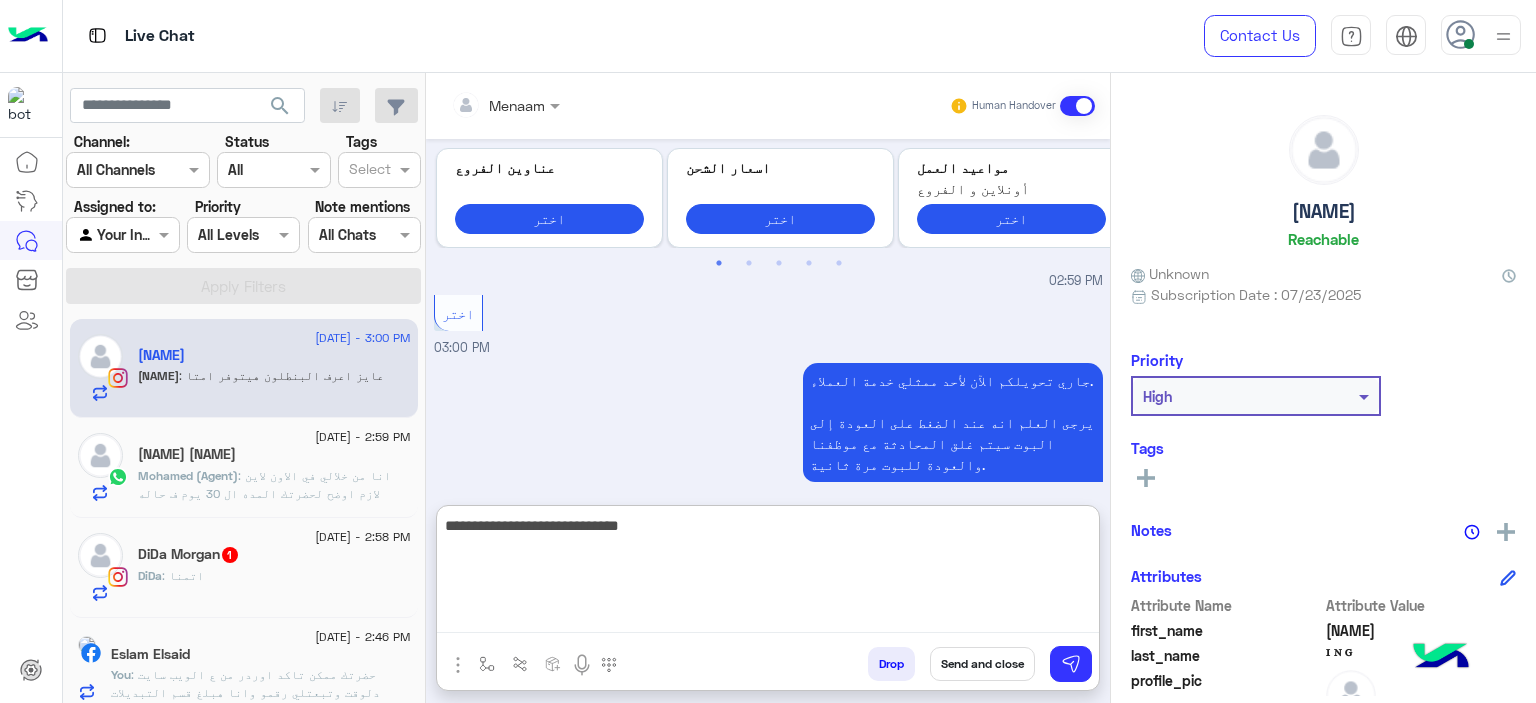 scroll, scrollTop: 3864, scrollLeft: 0, axis: vertical 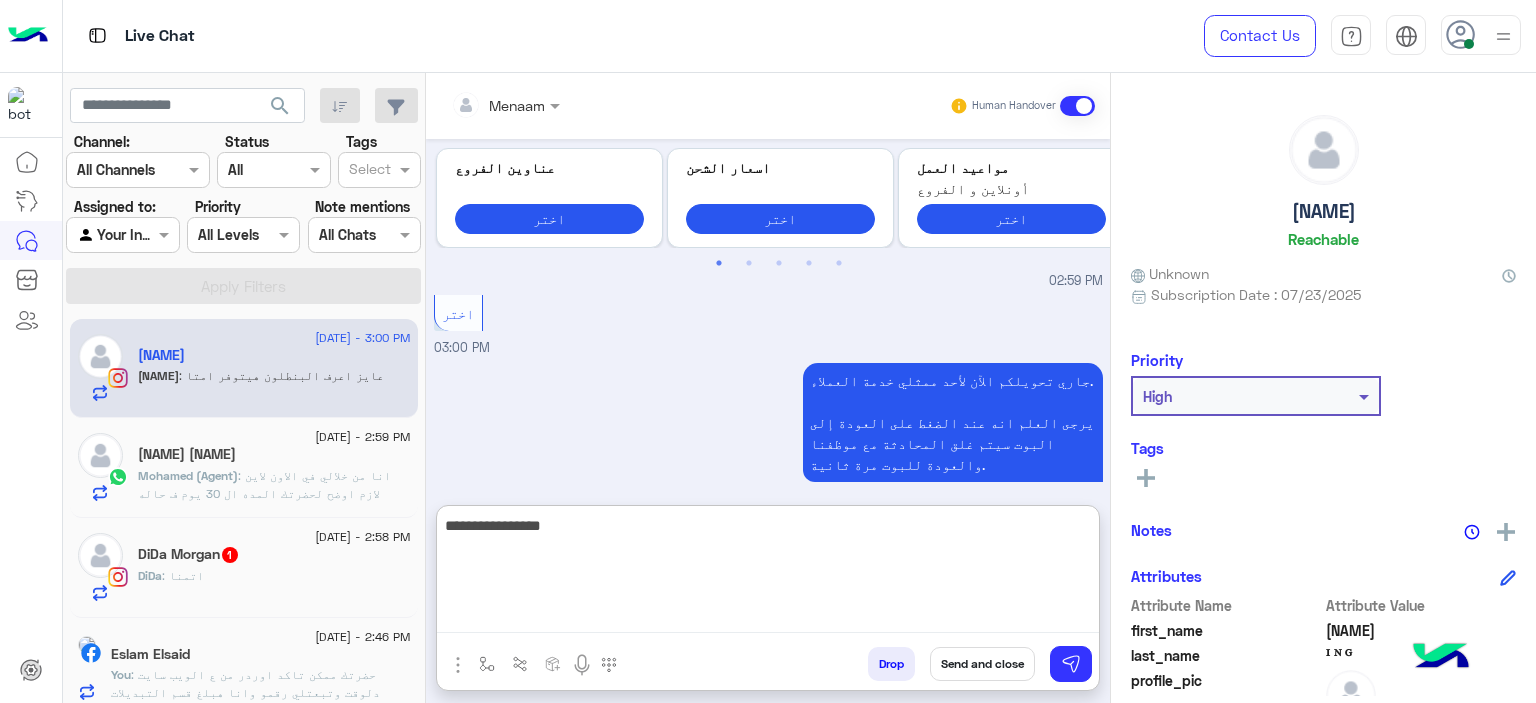 type on "**********" 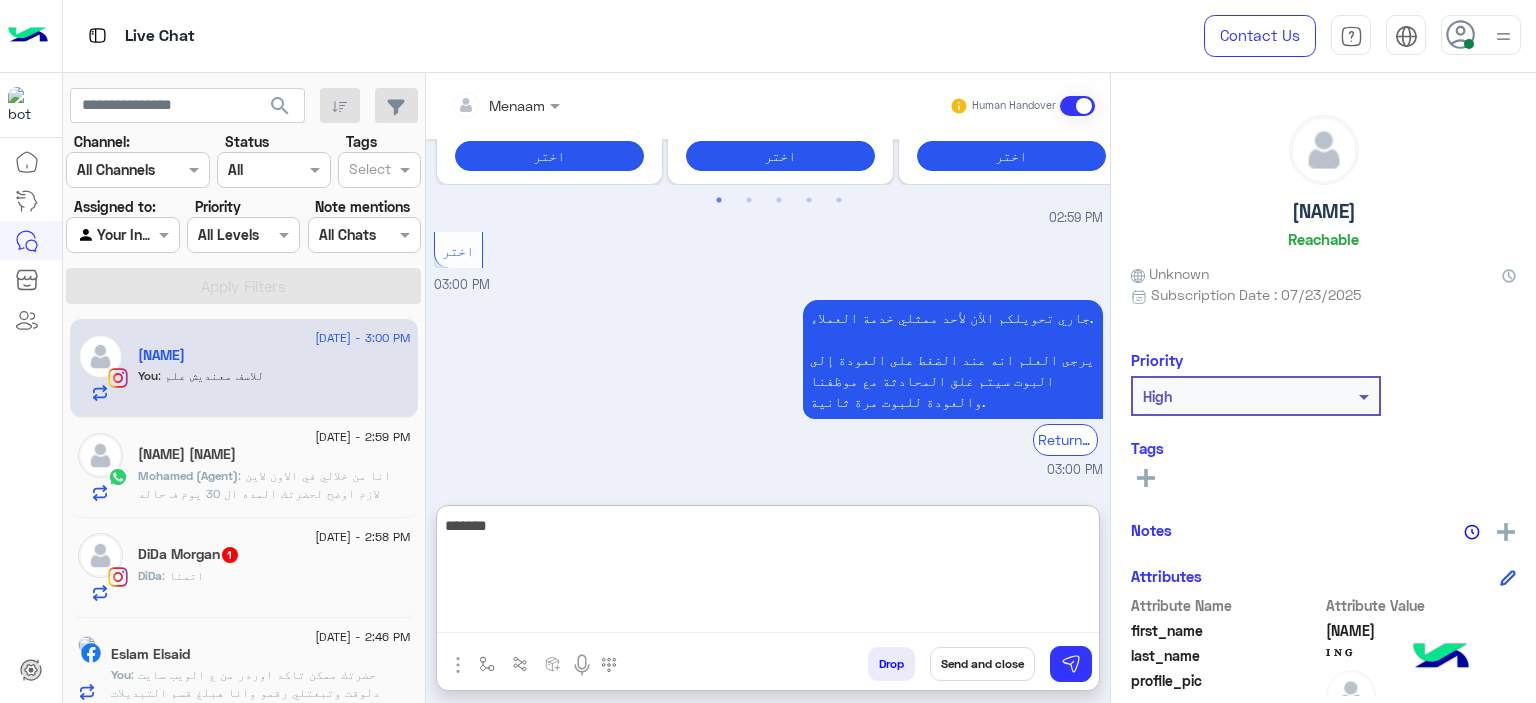 scroll, scrollTop: 3964, scrollLeft: 0, axis: vertical 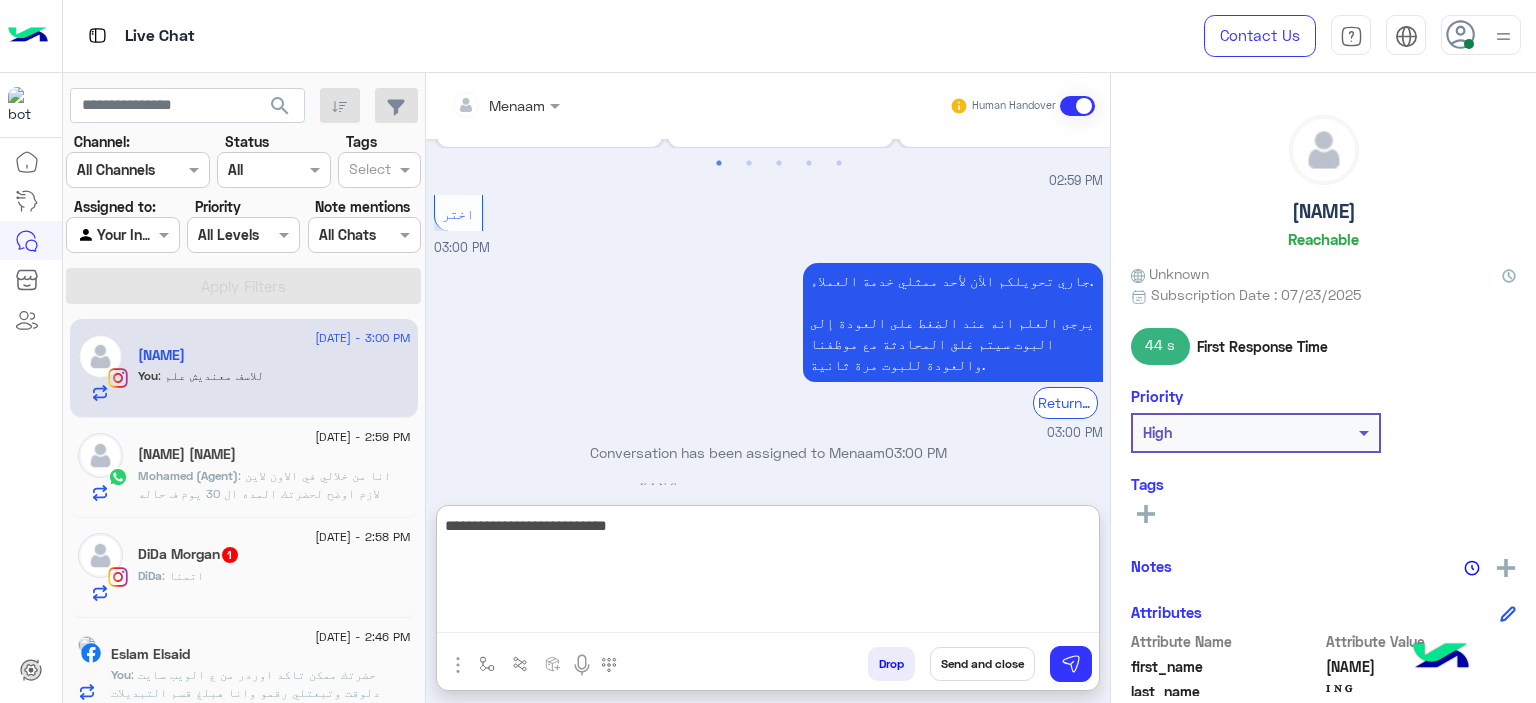 type on "**********" 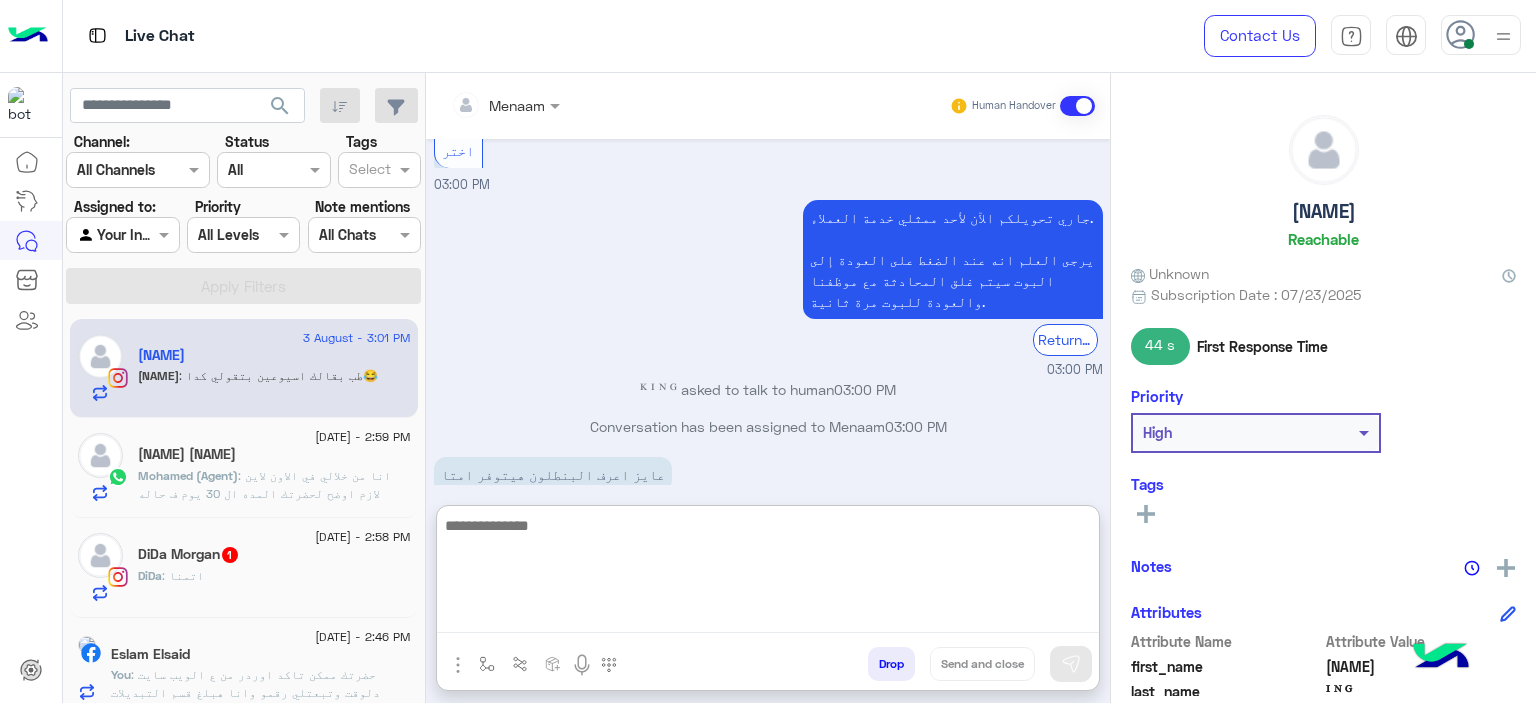 scroll, scrollTop: 4093, scrollLeft: 0, axis: vertical 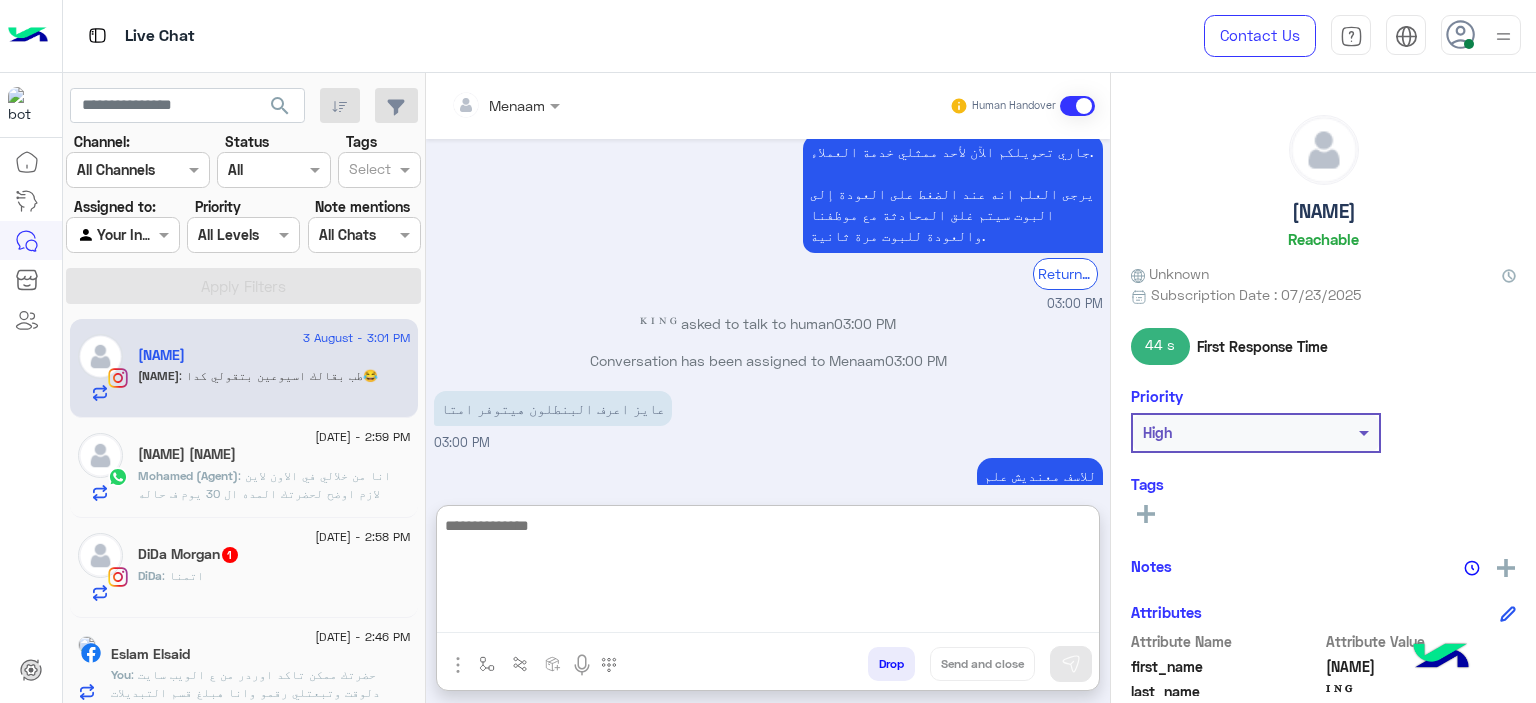click at bounding box center [768, 573] 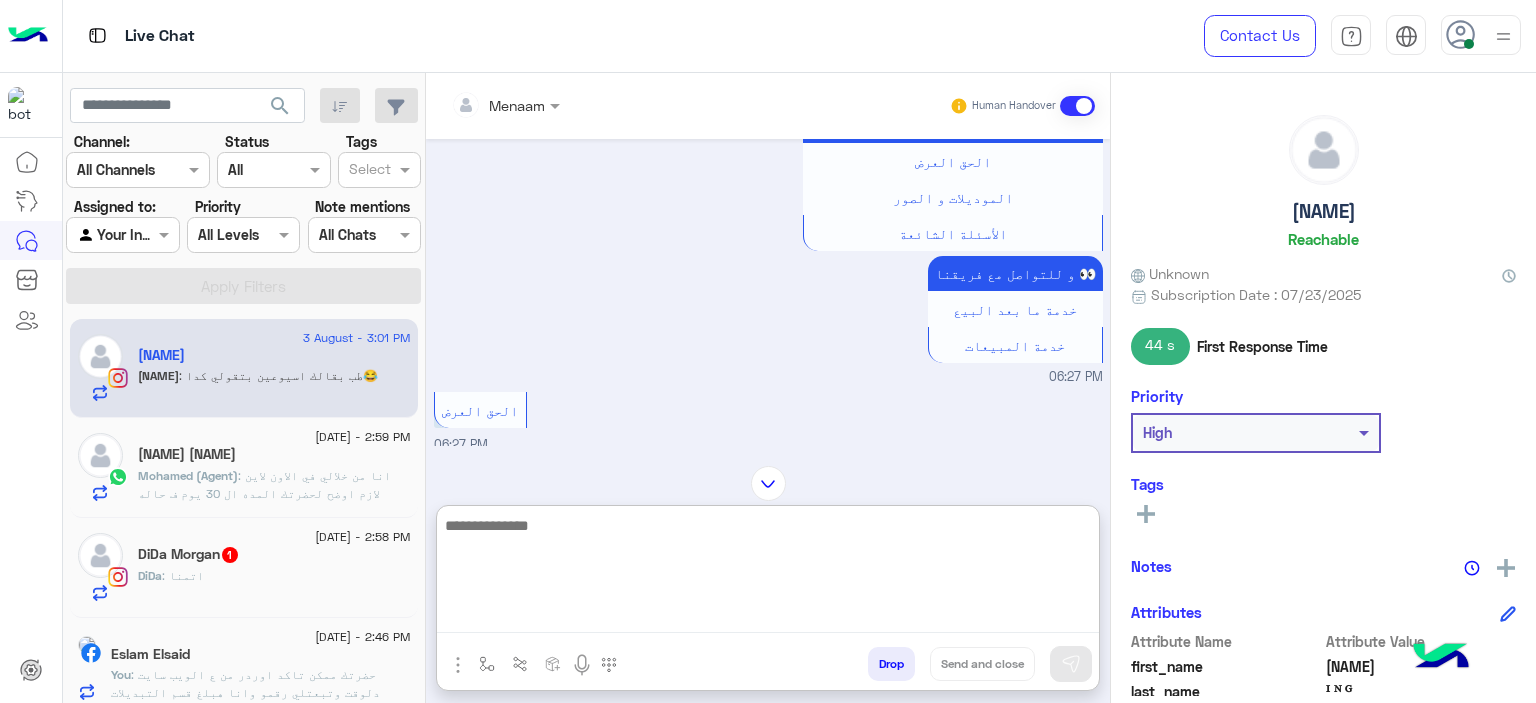 scroll, scrollTop: 1700, scrollLeft: 0, axis: vertical 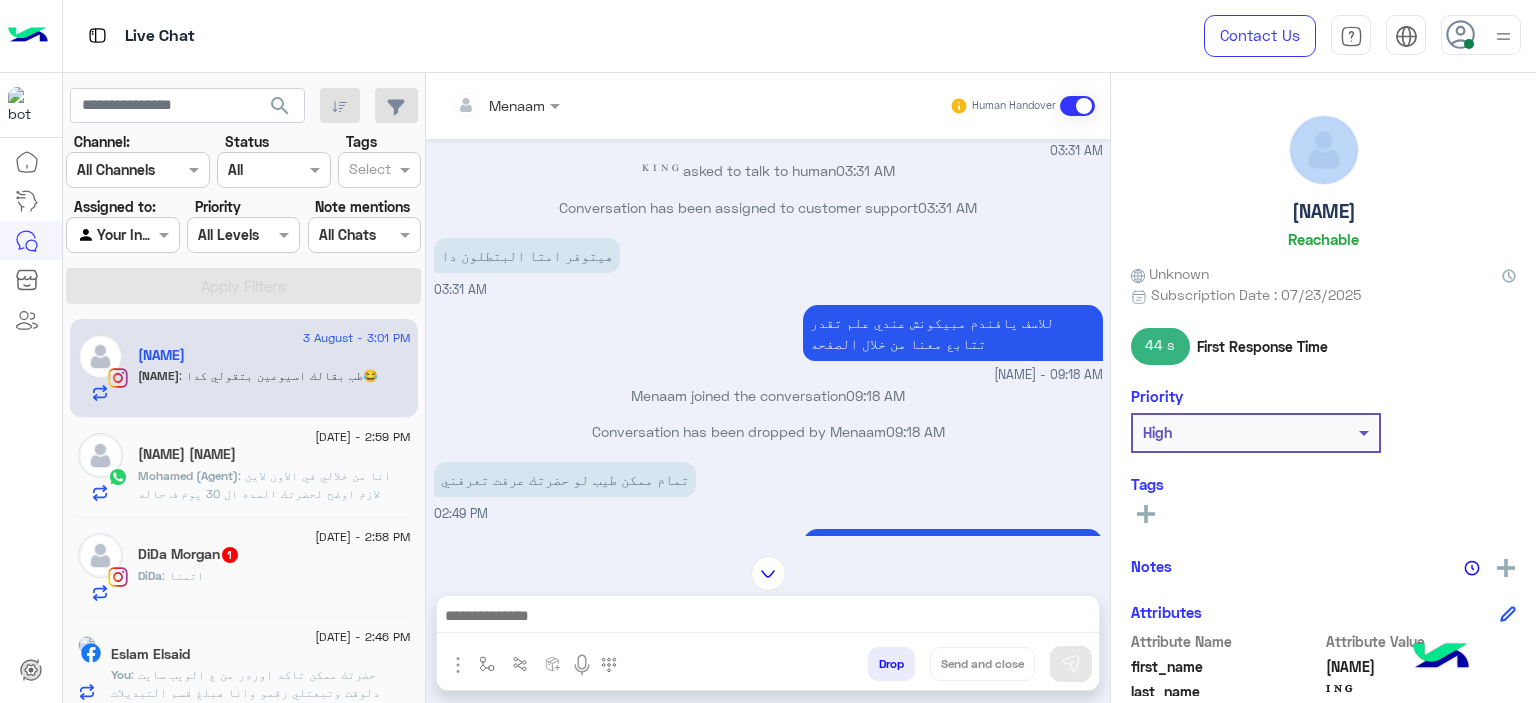 click on "[NAME]  Reachable" 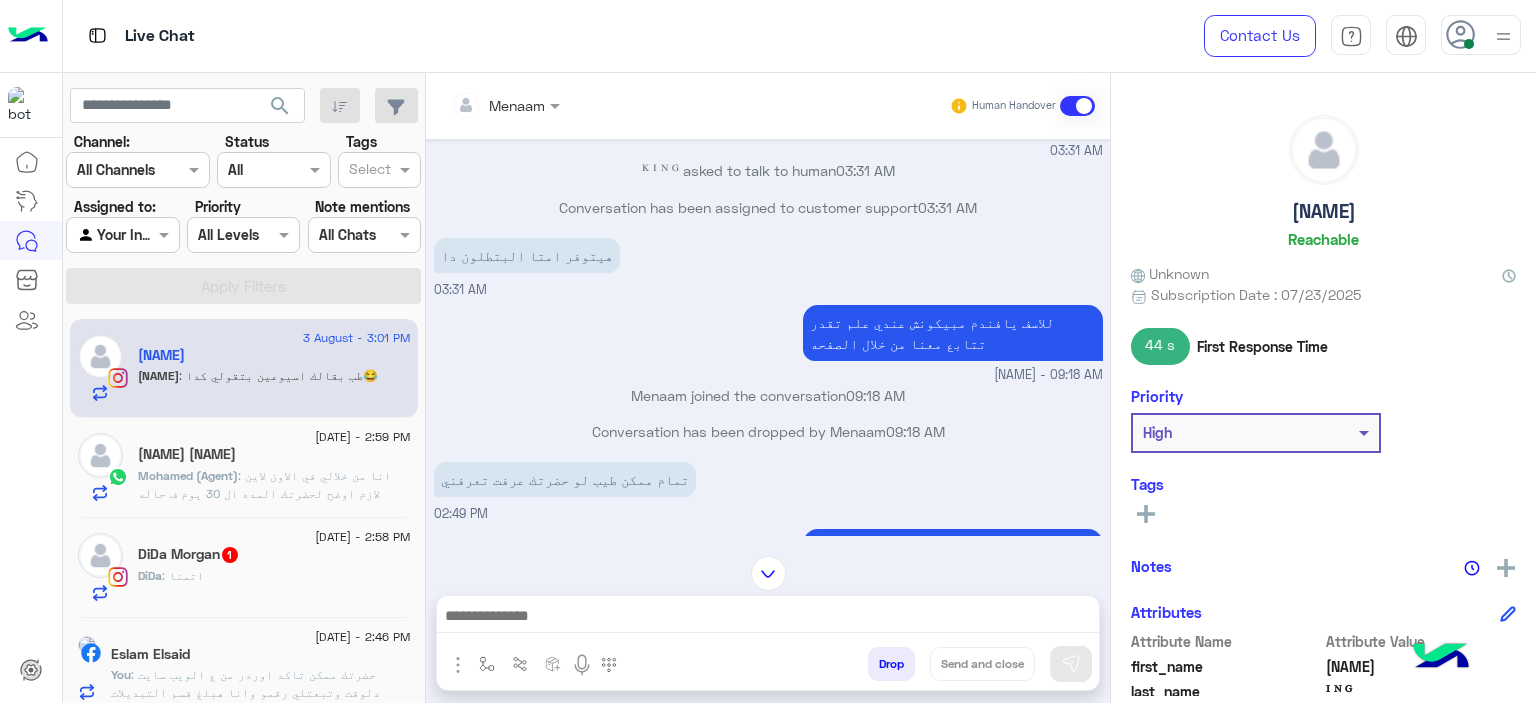 click on "[NAME]  Reachable" 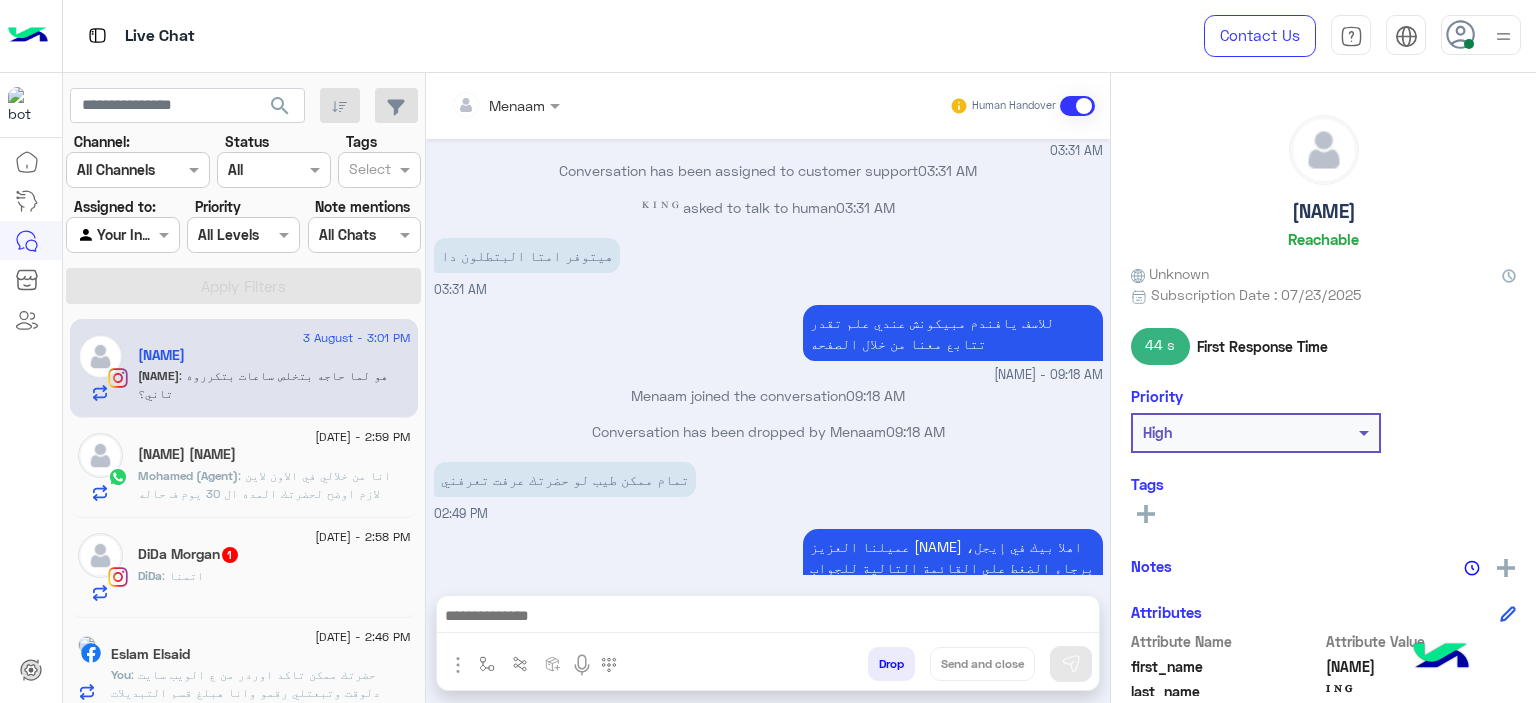 scroll, scrollTop: 4069, scrollLeft: 0, axis: vertical 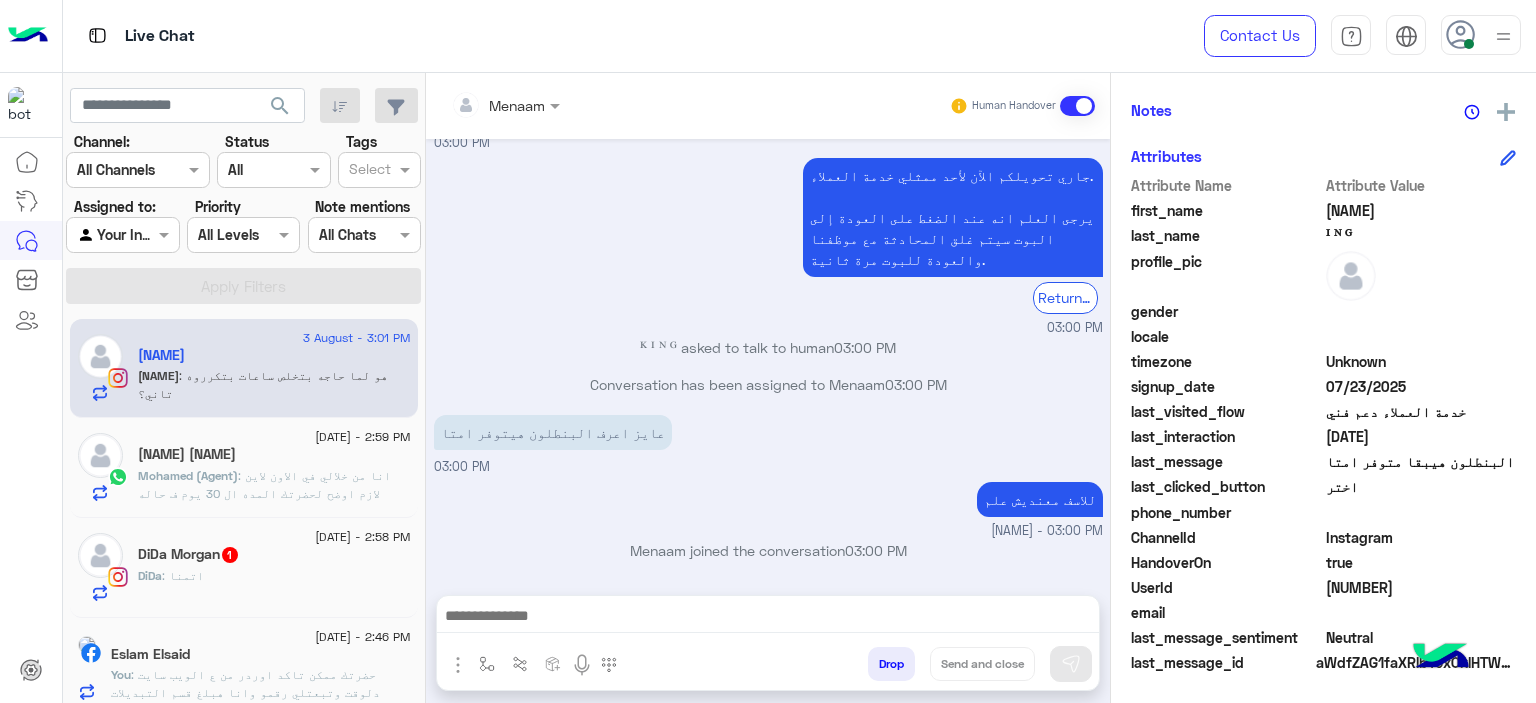 click on "[NUMBER]" 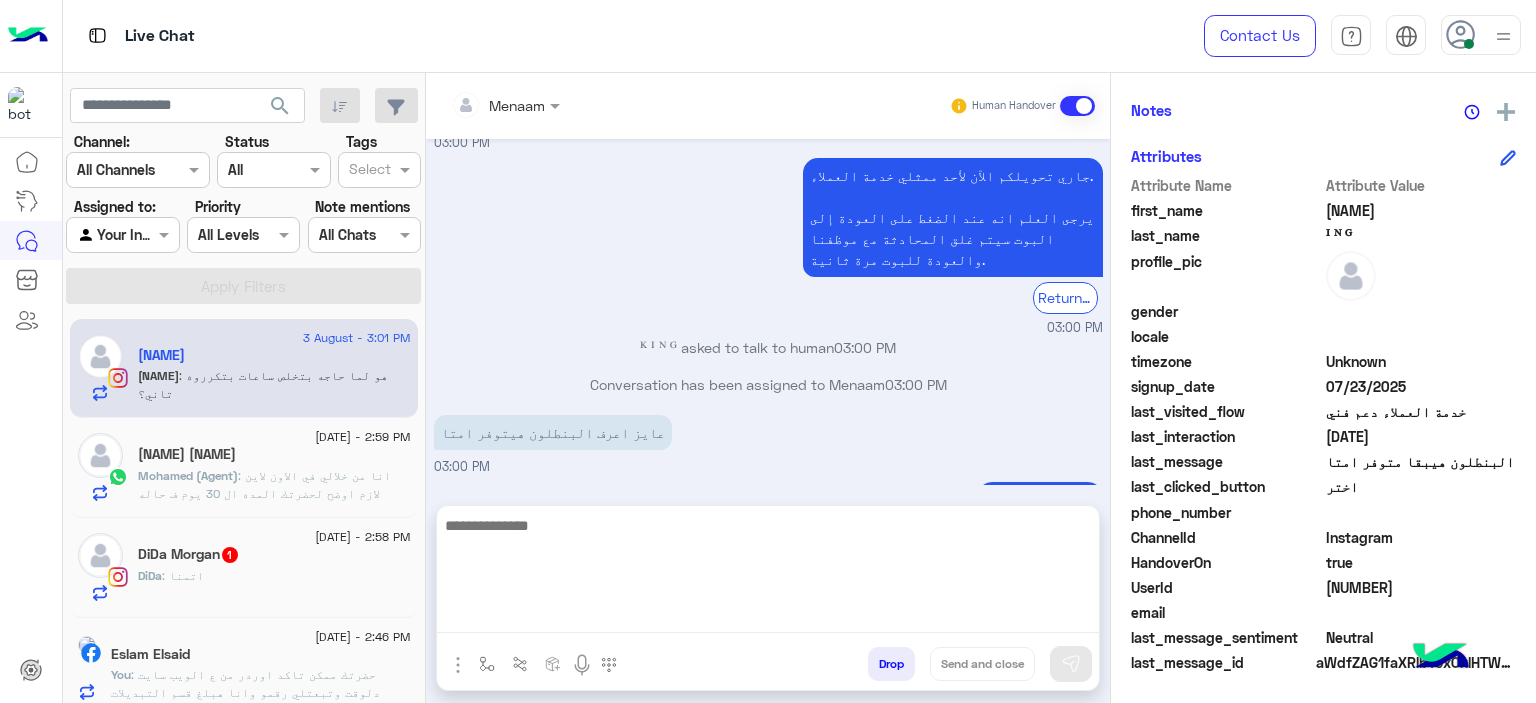 click at bounding box center (768, 573) 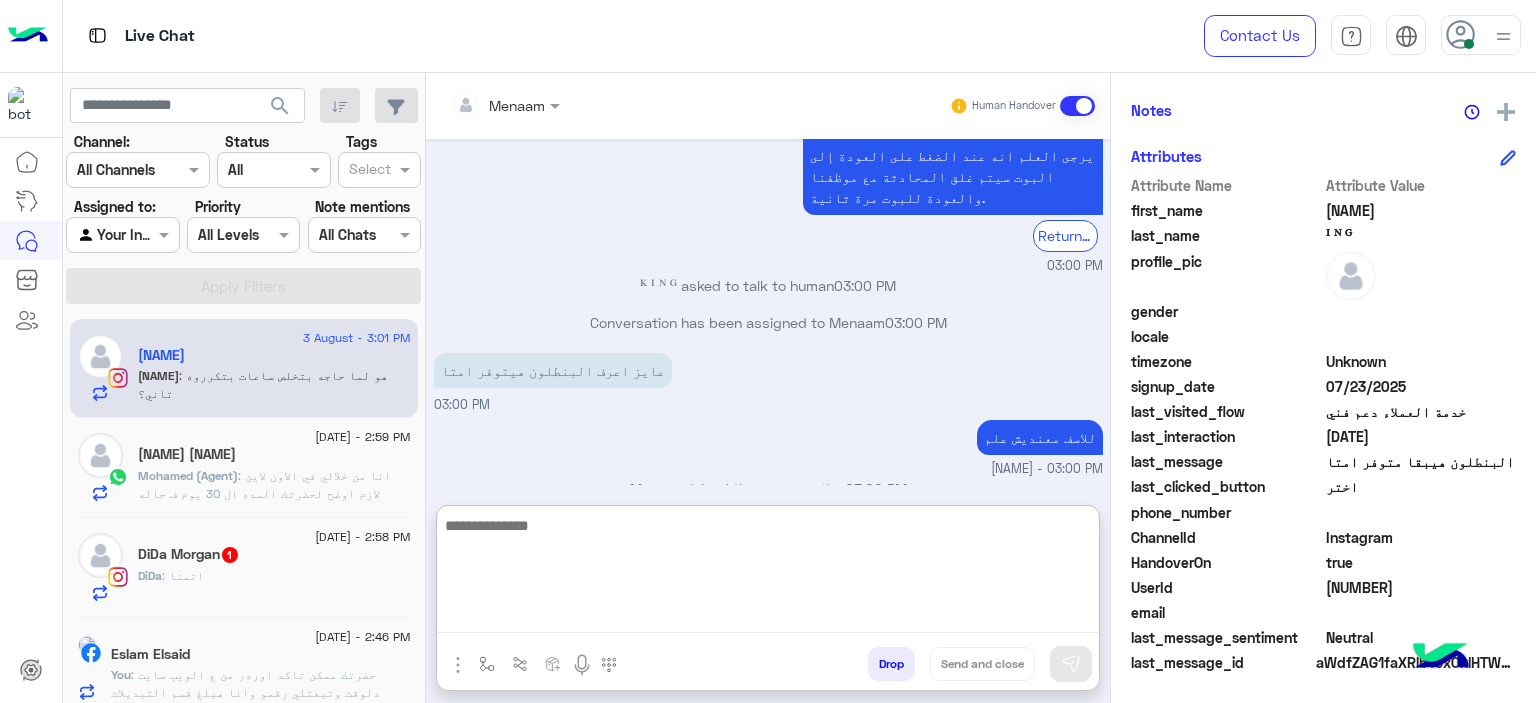 scroll, scrollTop: 4160, scrollLeft: 0, axis: vertical 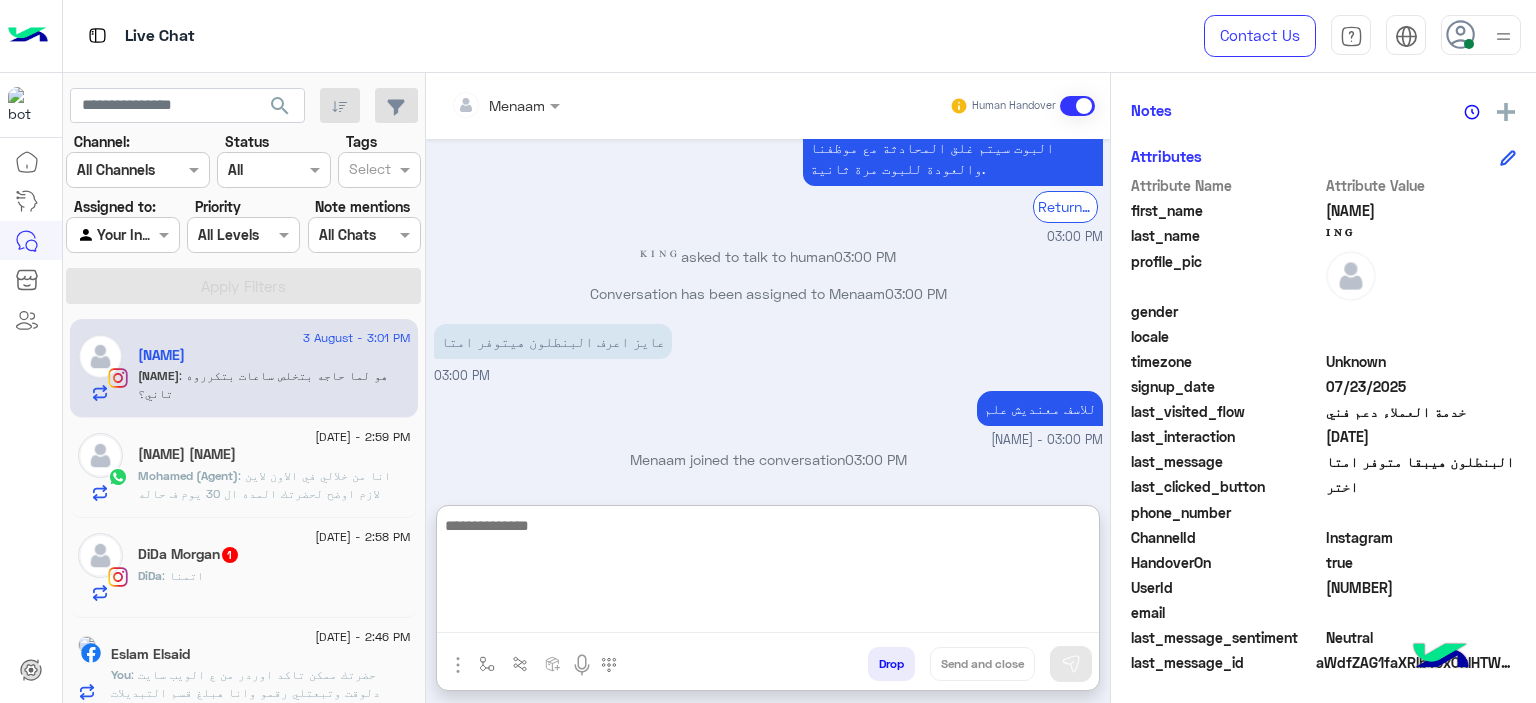 click at bounding box center [768, 573] 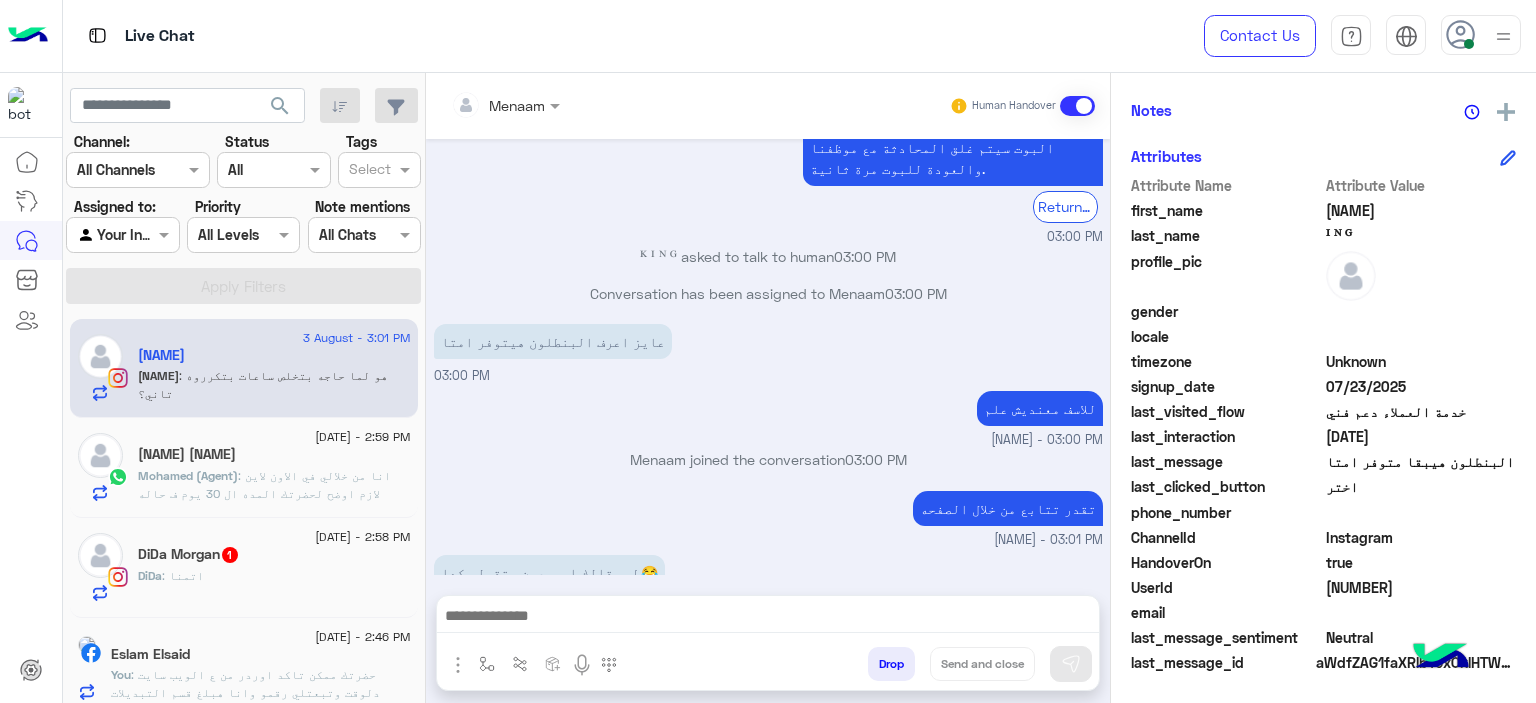 scroll, scrollTop: 4069, scrollLeft: 0, axis: vertical 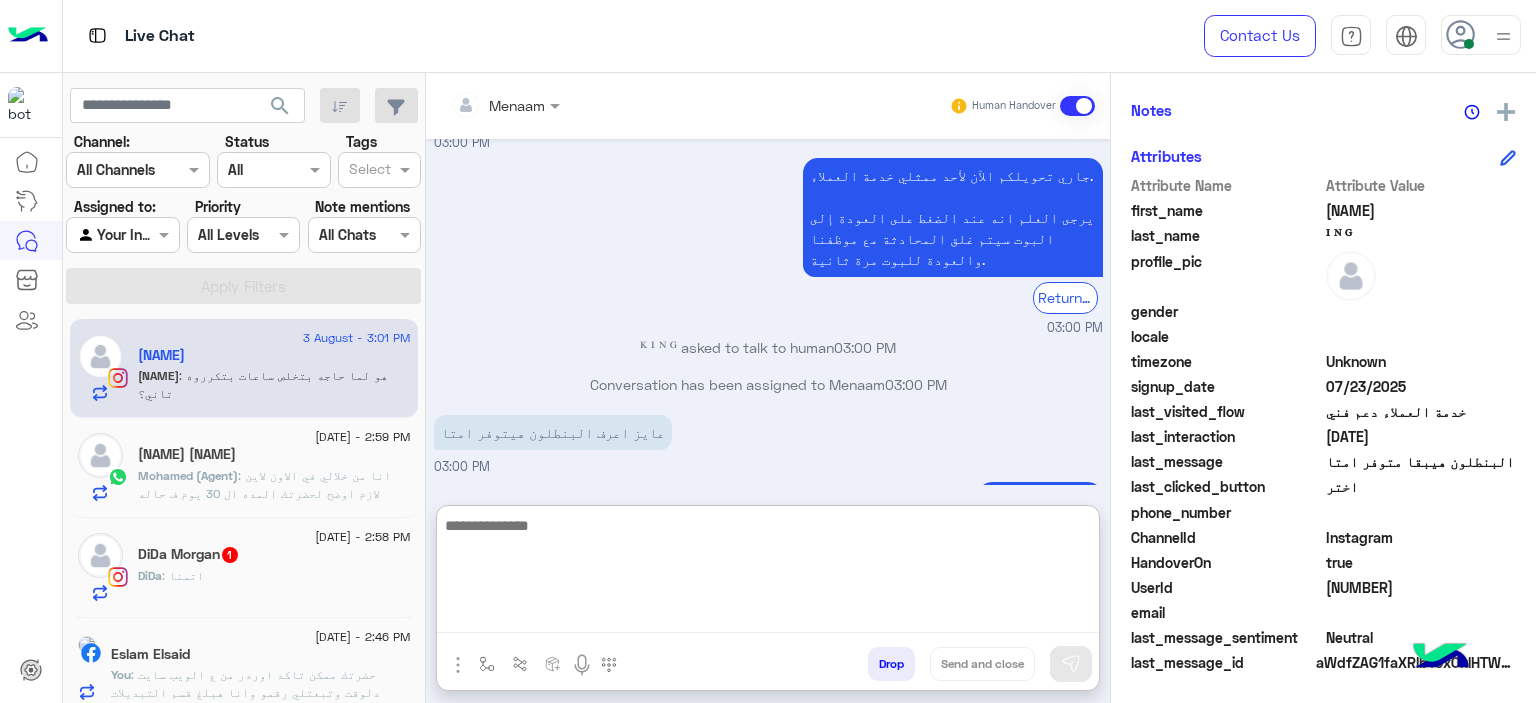 click at bounding box center [768, 573] 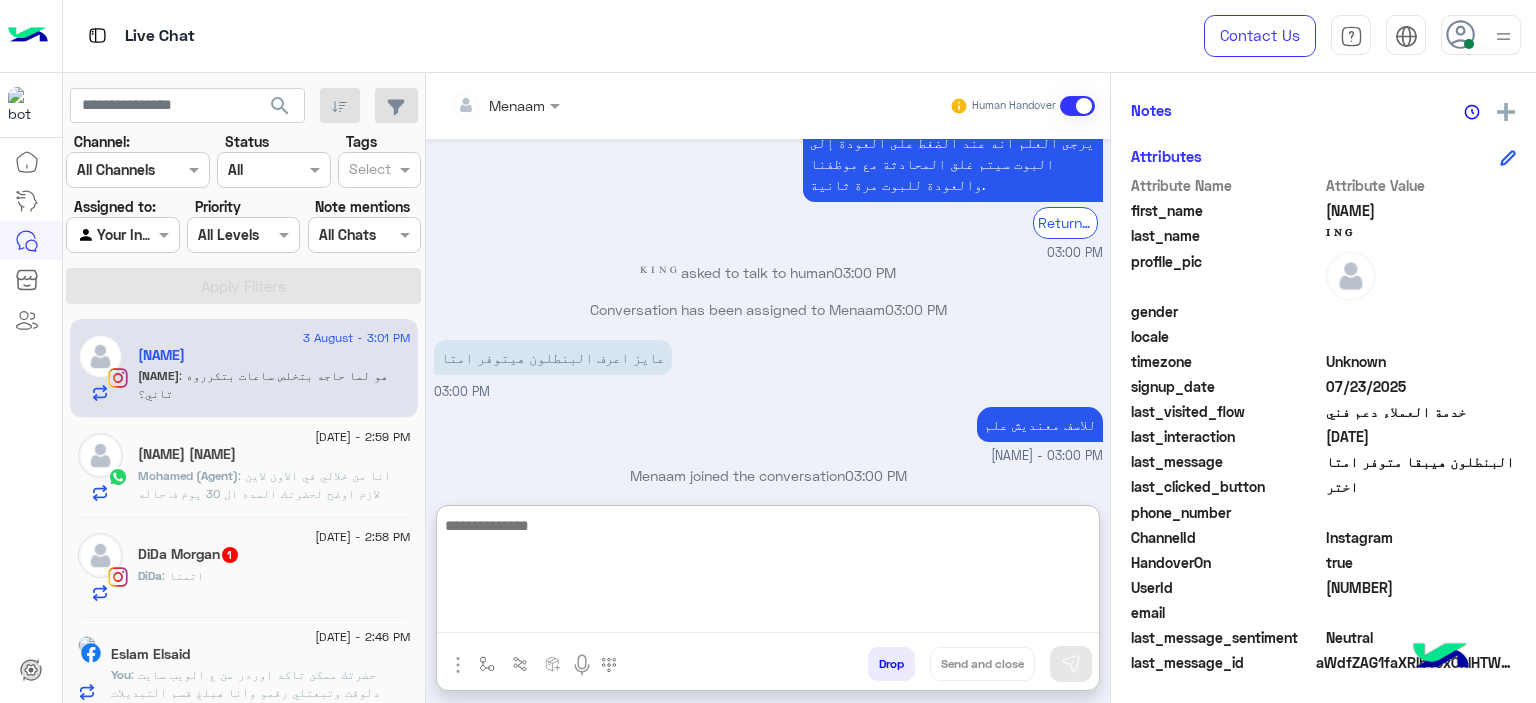 paste on "**********" 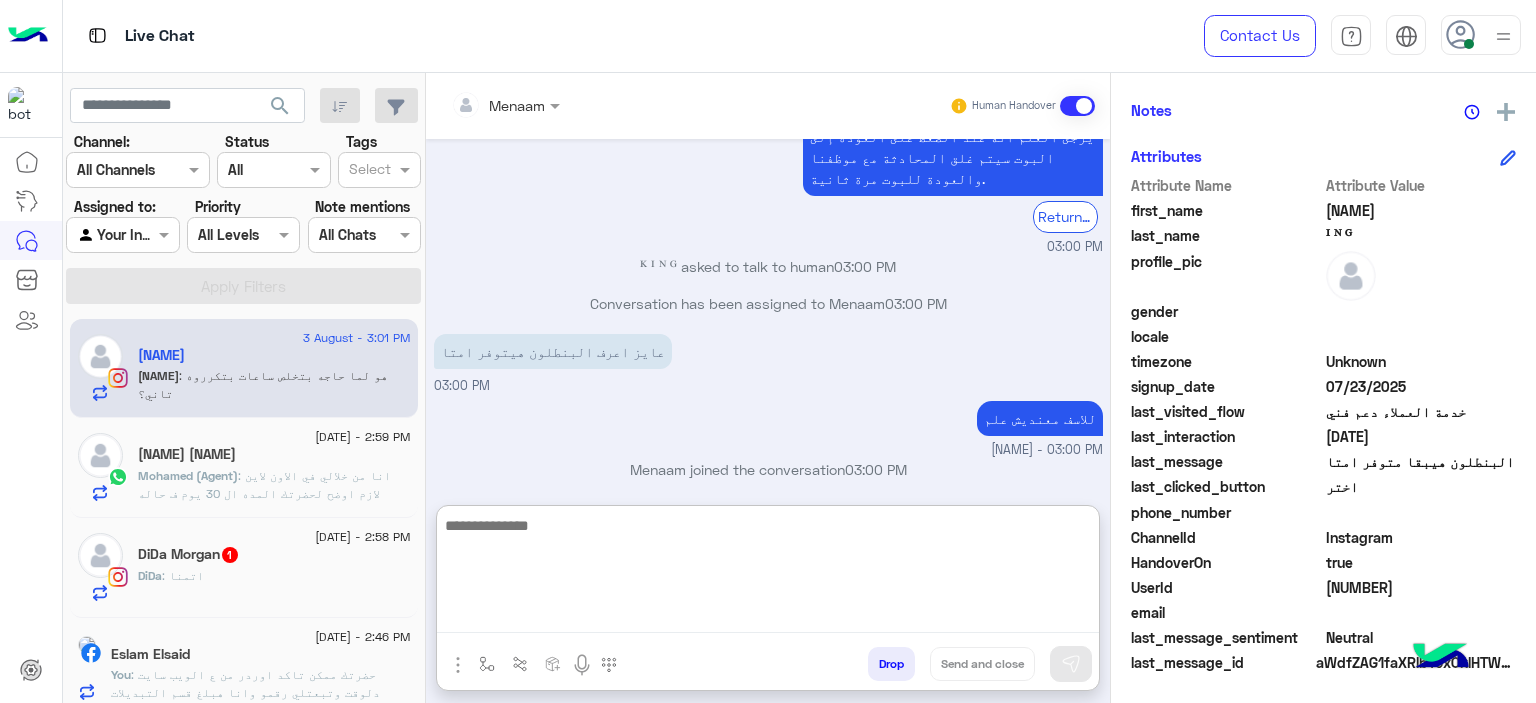 type on "**********" 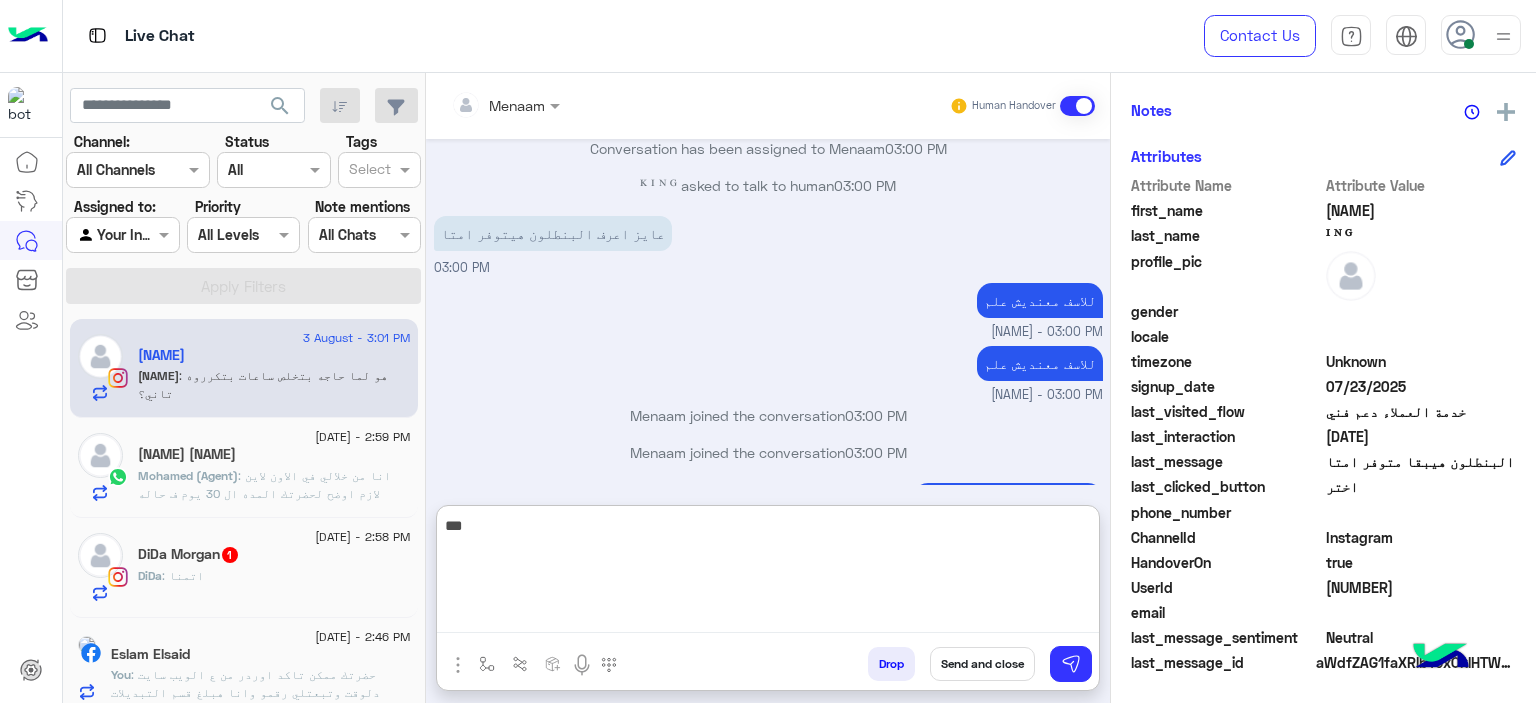 scroll, scrollTop: 4388, scrollLeft: 0, axis: vertical 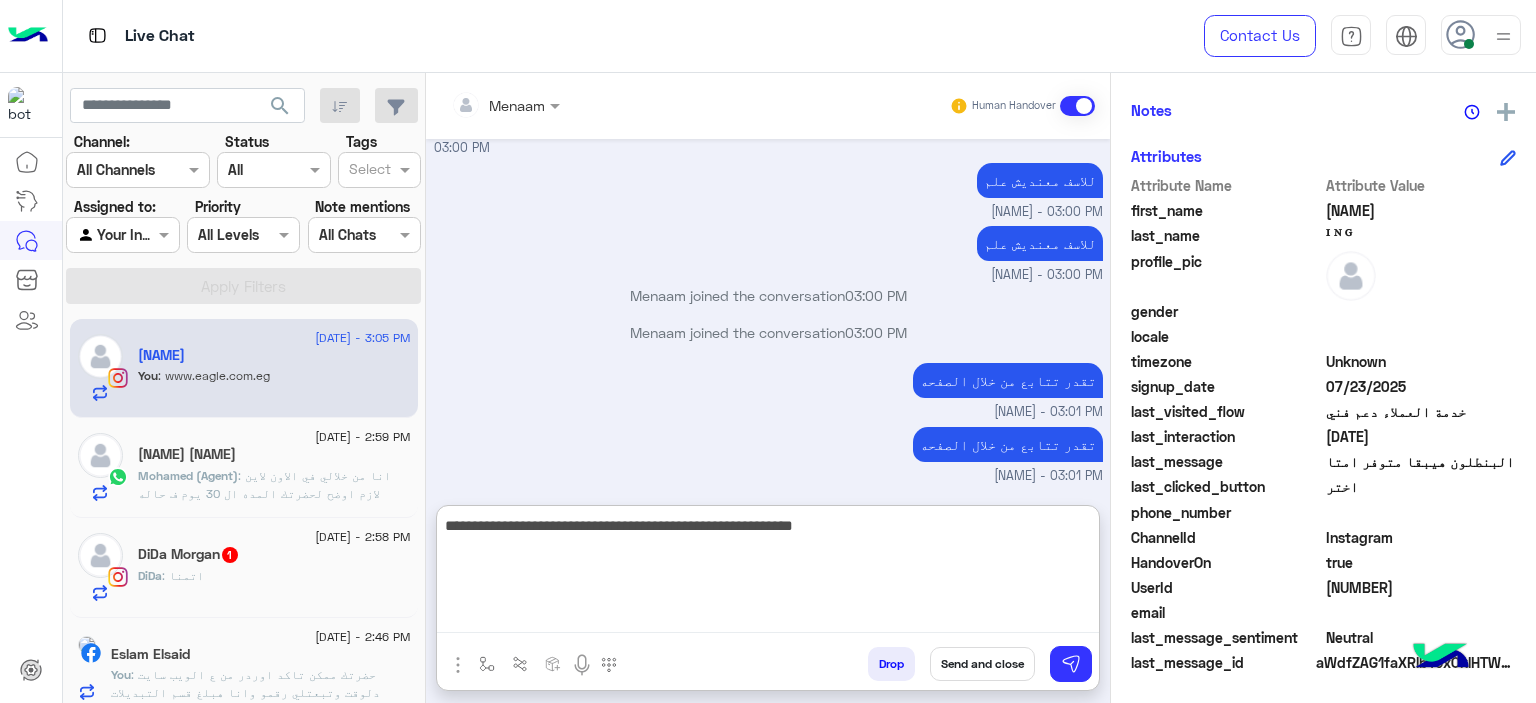 type on "**********" 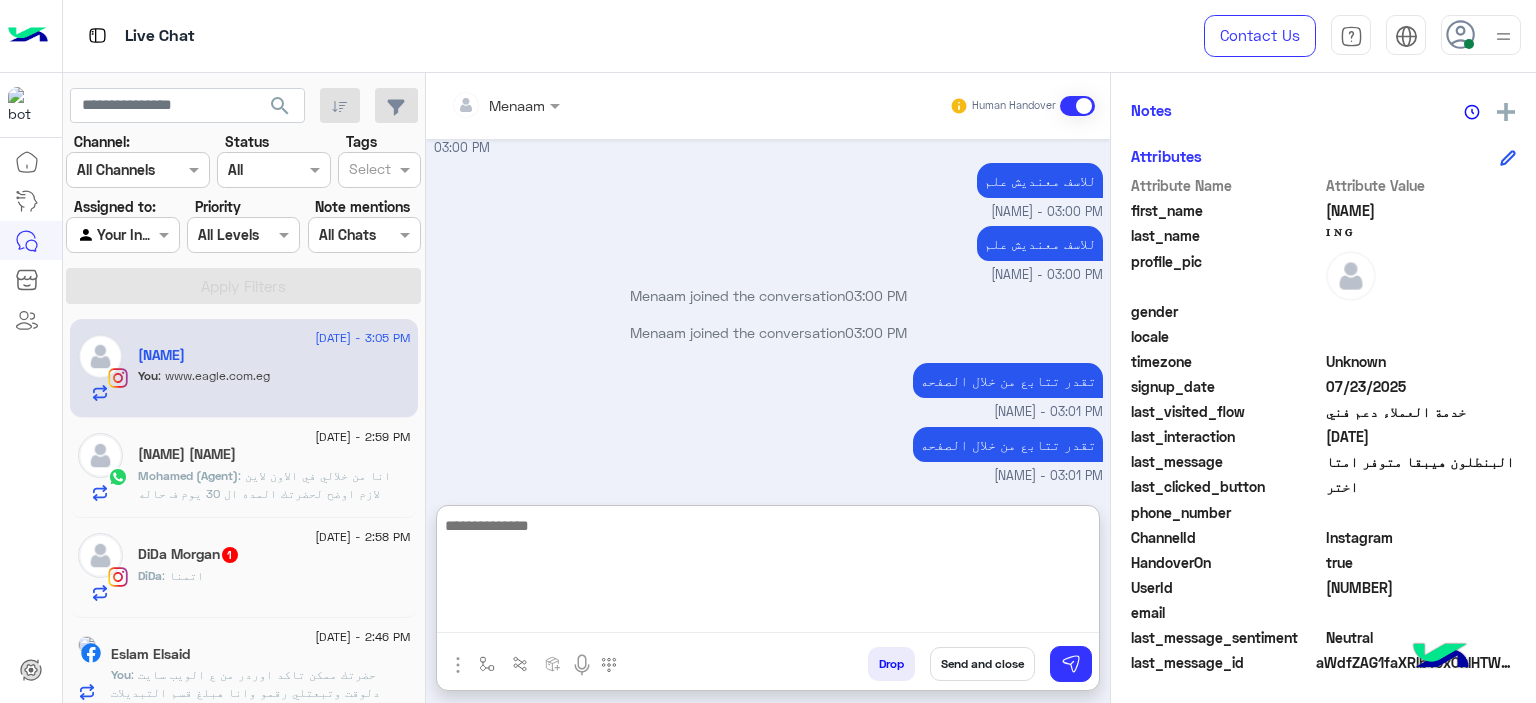 scroll, scrollTop: 4472, scrollLeft: 0, axis: vertical 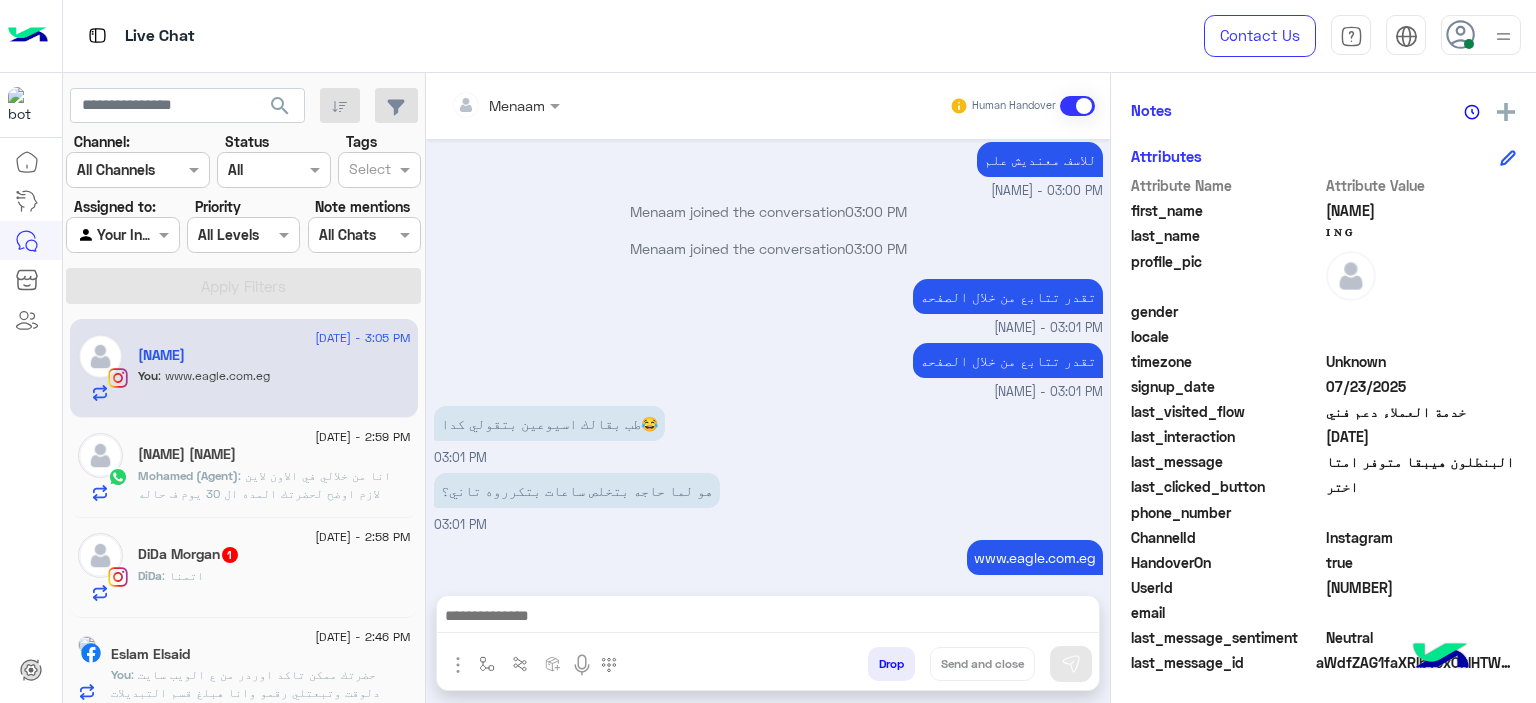 click on ":
انا من خلالي في الاون لاين لازم اوضح لحضرتك المده ال 30 يوم ف حاله وجود مشكله ف جوده المنتج
لو حابب تشرفنا ف نفس الفرع الي تم منو الشراء و تعرض المشكله علي اداري الفرع لو ف امكانيه هيساعد حضرتك اكيد مش هيتاخر ع حضرتك
بس كا سystem شركه لازم اوضح المده الموضحه للاستبدال او عرض جوده" 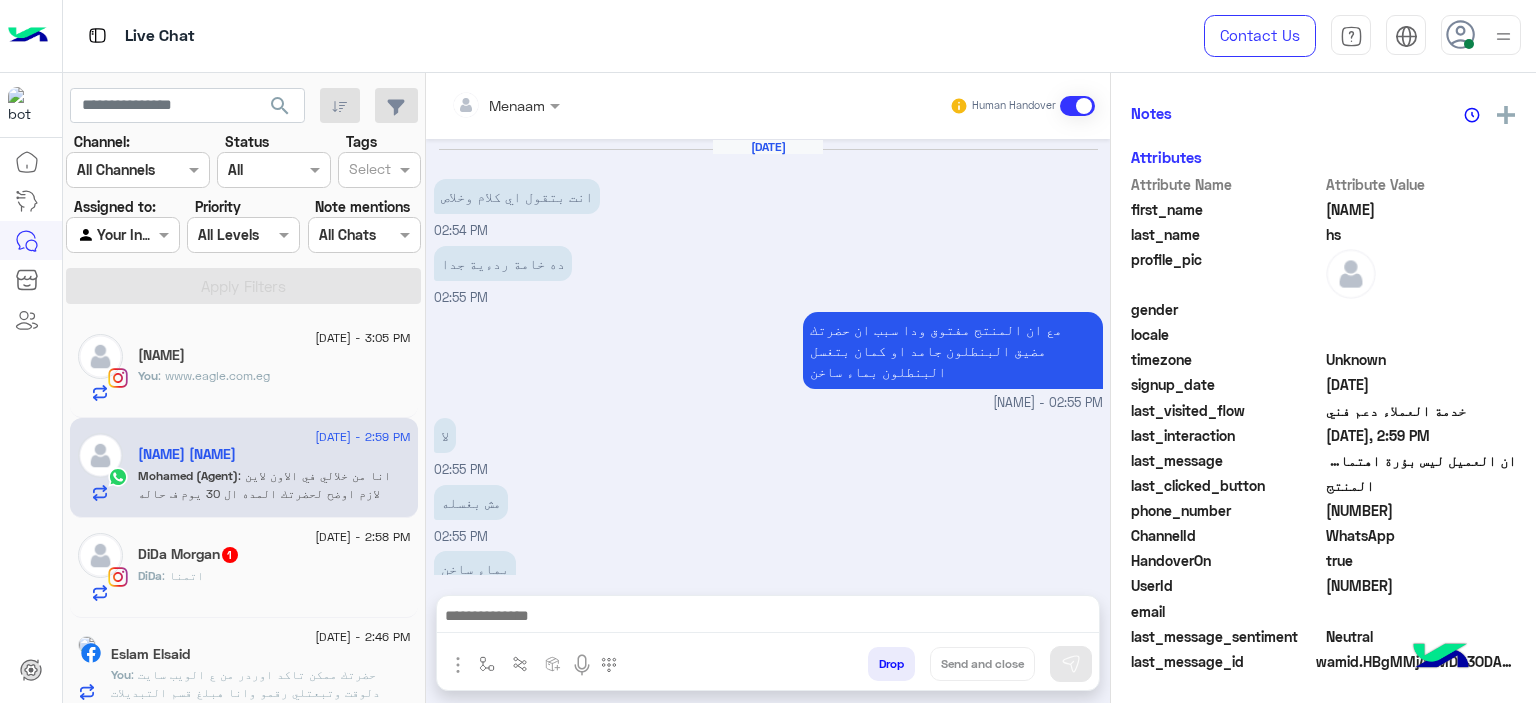 scroll, scrollTop: 452, scrollLeft: 0, axis: vertical 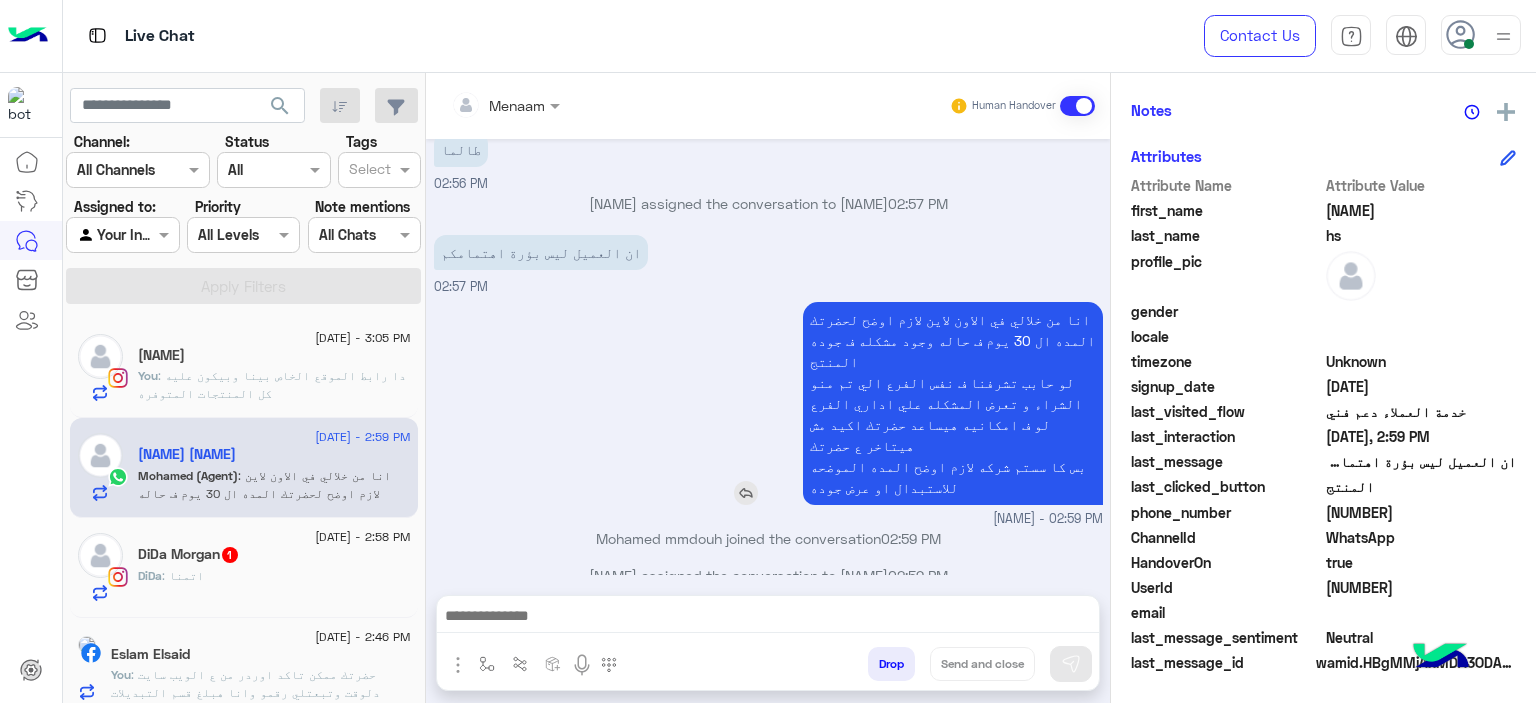 click on "انا من خلالي في الاون لاين لازم اوضح لحضرتك المده ال 30 يوم ف حاله وجود مشكله ف جوده المنتج  لو حابب تشرفنا ف نفس الفرع الي تم منو الشراء و تعرض المشكله علي اداري الفرع لو ف امكانيه هيساعد حضرتك اكيد مش هيتاخر ع حضرتك بس كا سystem شركه لازم اوضح المده الموضحه للاستبدال او عرض جوده" at bounding box center (953, 403) 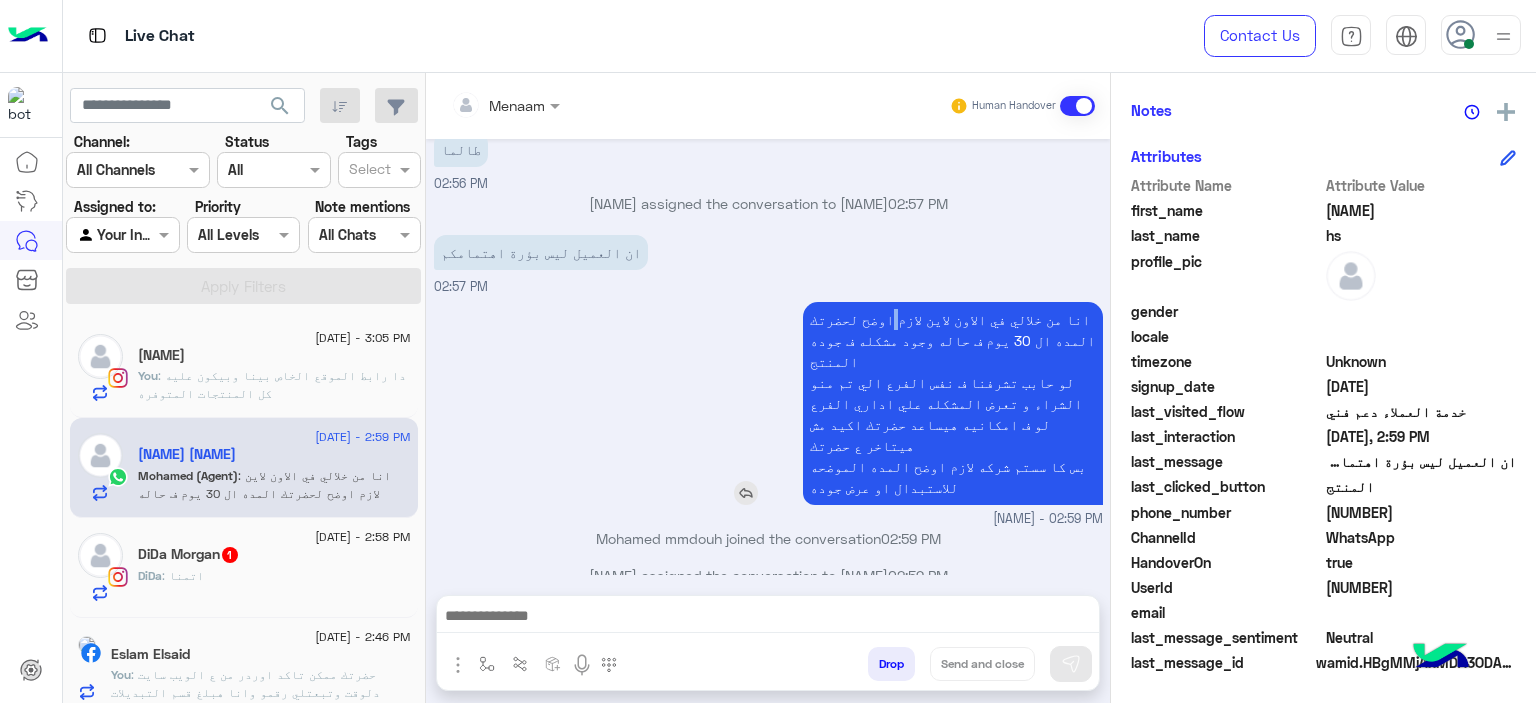 click on "انا من خلالي في الاون لاين لازم اوضح لحضرتك المده ال 30 يوم ف حاله وجود مشكله ف جوده المنتج  لو حابب تشرفنا ف نفس الفرع الي تم منو الشراء و تعرض المشكله علي اداري الفرع لو ف امكانيه هيساعد حضرتك اكيد مش هيتاخر ع حضرتك بس كا سystem شركه لازم اوضح المده الموضحه للاستبدال او عرض جوده" at bounding box center (953, 403) 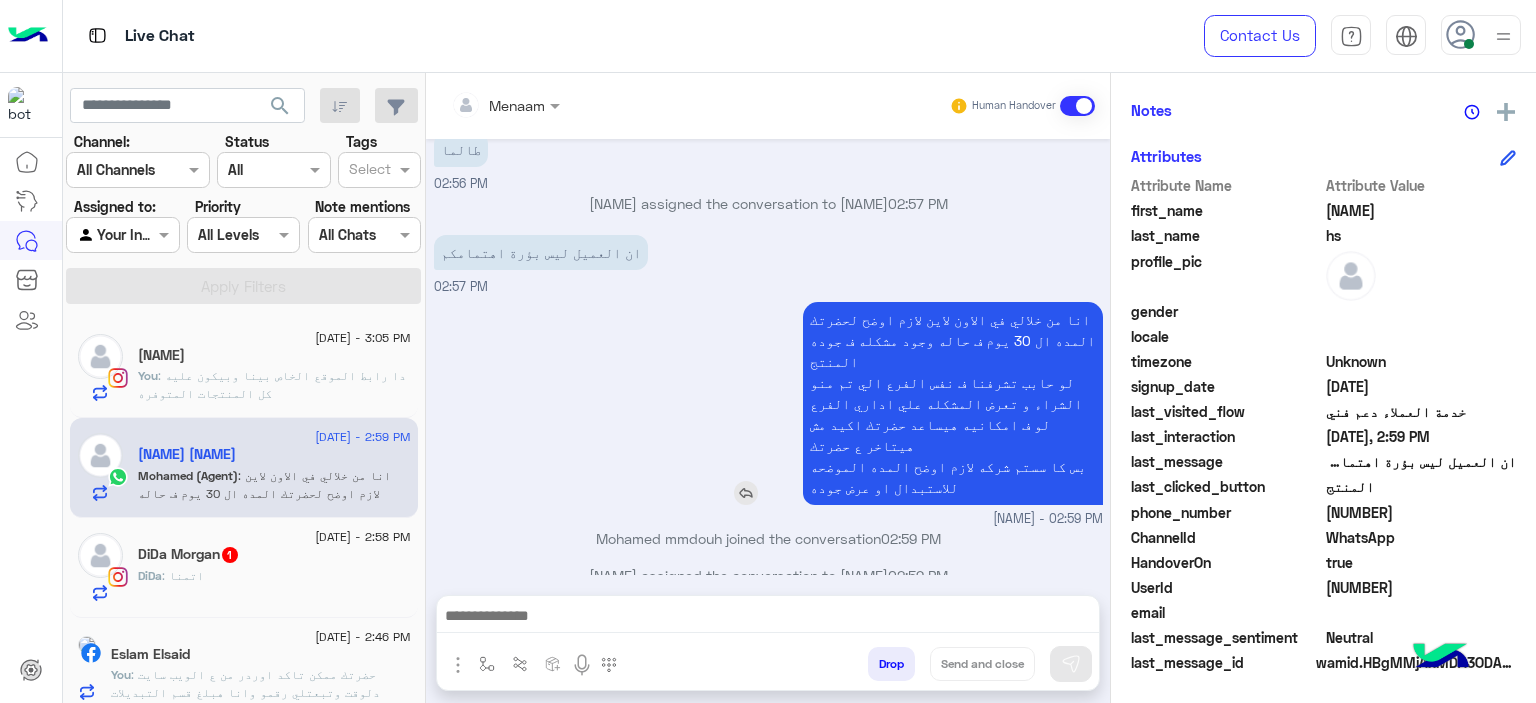 drag, startPoint x: 888, startPoint y: 305, endPoint x: 856, endPoint y: 417, distance: 116.48176 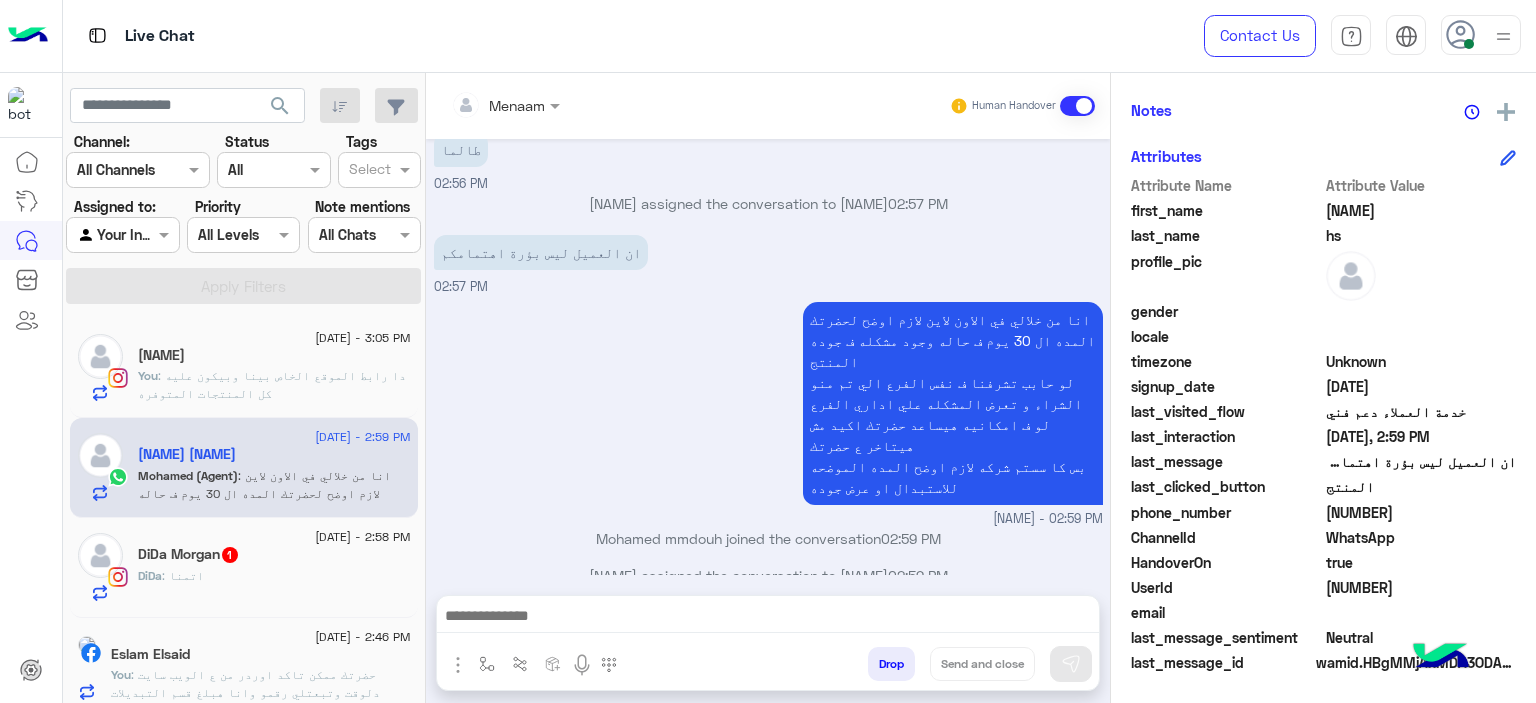 click on "انا من خلالي في الاون لاين لازم اوضح لحضرتك المده ال 30 يوم ف حاله وجود مشكله ف جوده المنتج  لو حابب تشرفنا ف نفس الفرع الي تم منو الشراء و تعرض المشكله علي اداري الفرع لو ف امكانيه هيساعد حضرتك اكيد مش هيتاخر ع حضرتك بس كا سystem شركه لازم اوضح المده الموضحه للاستبدال او عرض جوده [NAME] -  02:59 PM" at bounding box center [768, 413] 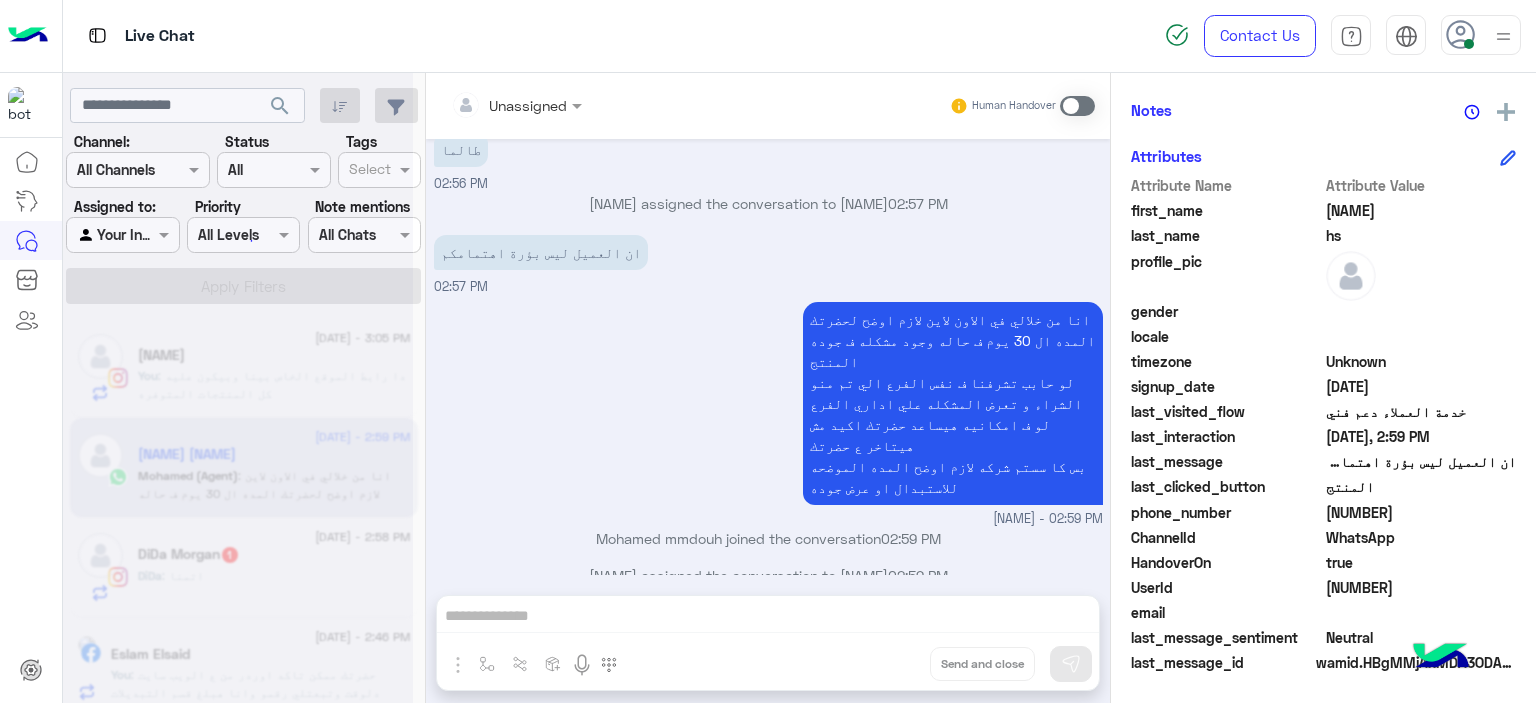 scroll, scrollTop: 1072, scrollLeft: 0, axis: vertical 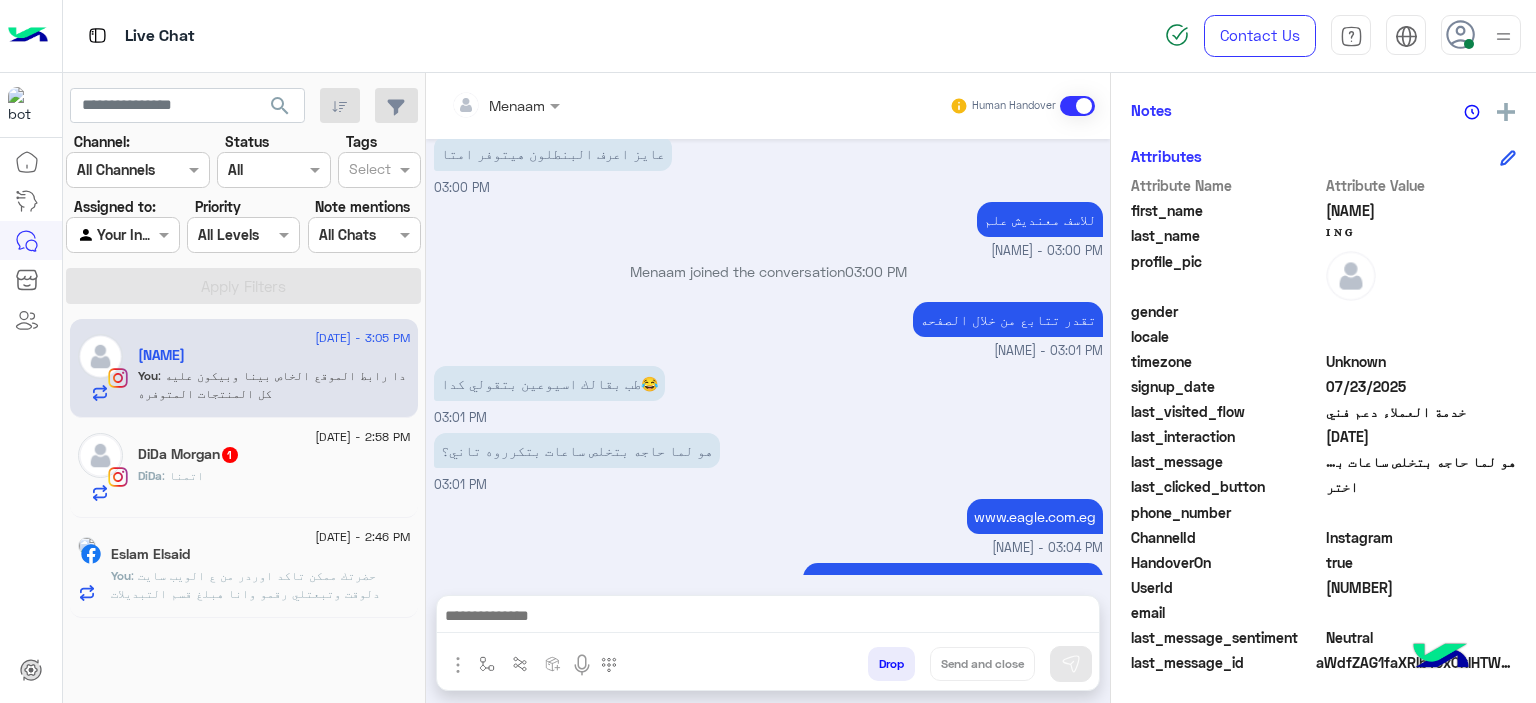 click on "[NAME]  1" 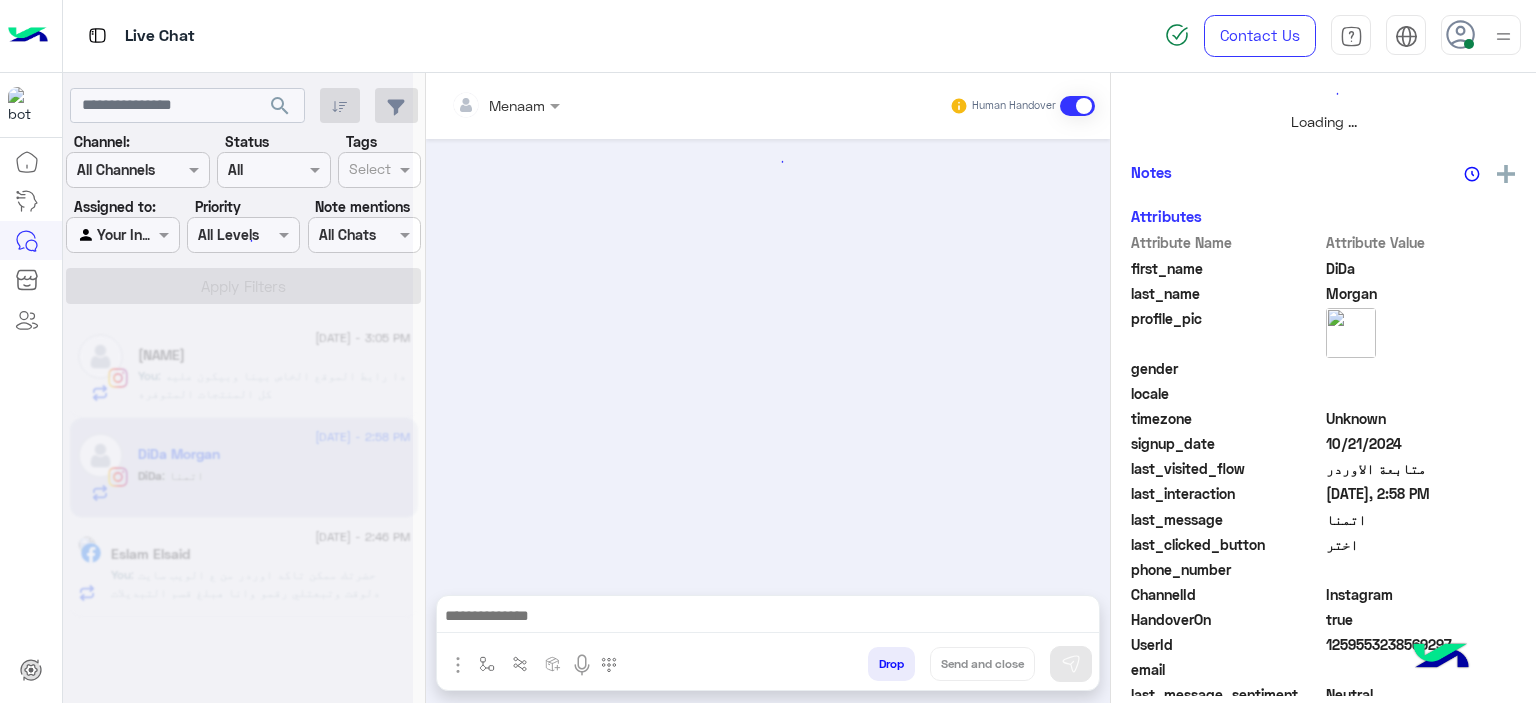 scroll, scrollTop: 514, scrollLeft: 0, axis: vertical 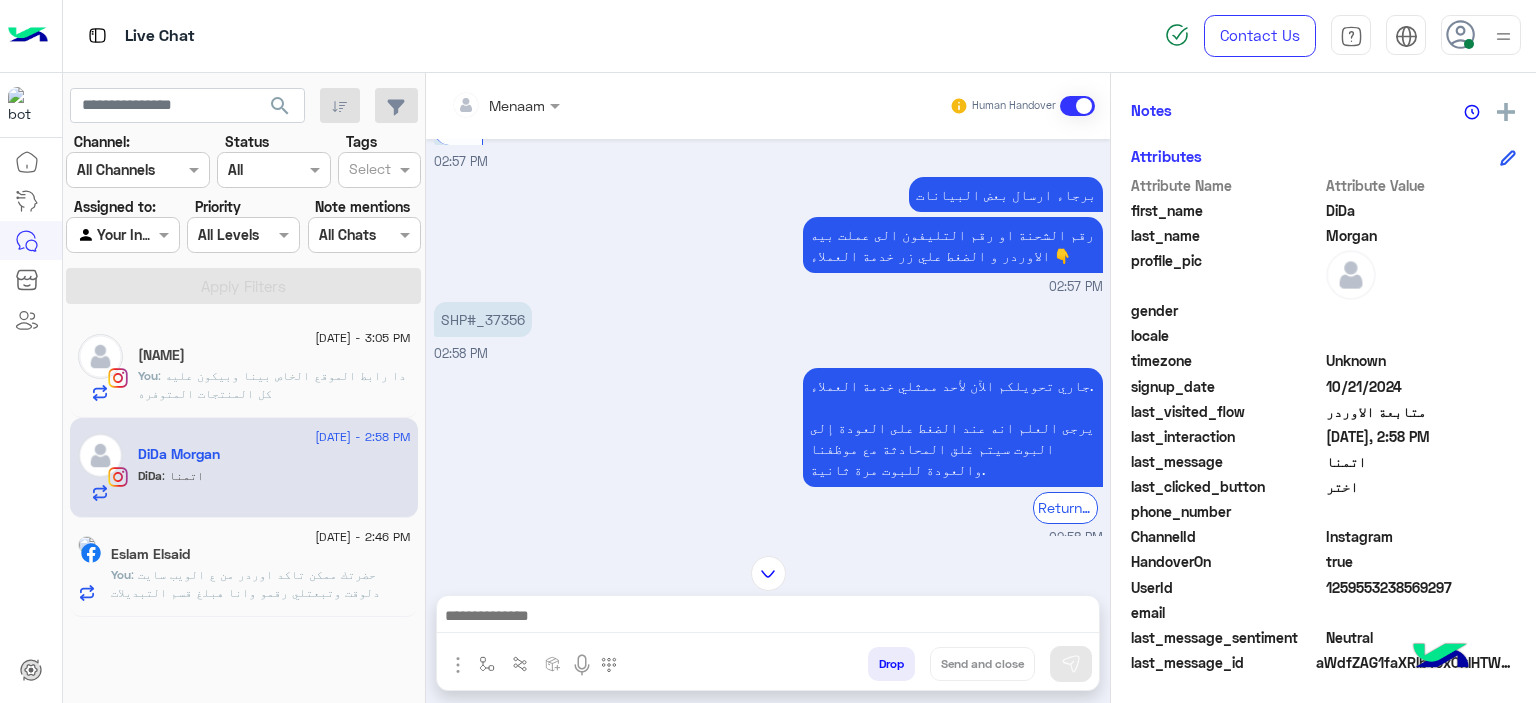 click on "Drop" at bounding box center [891, 664] 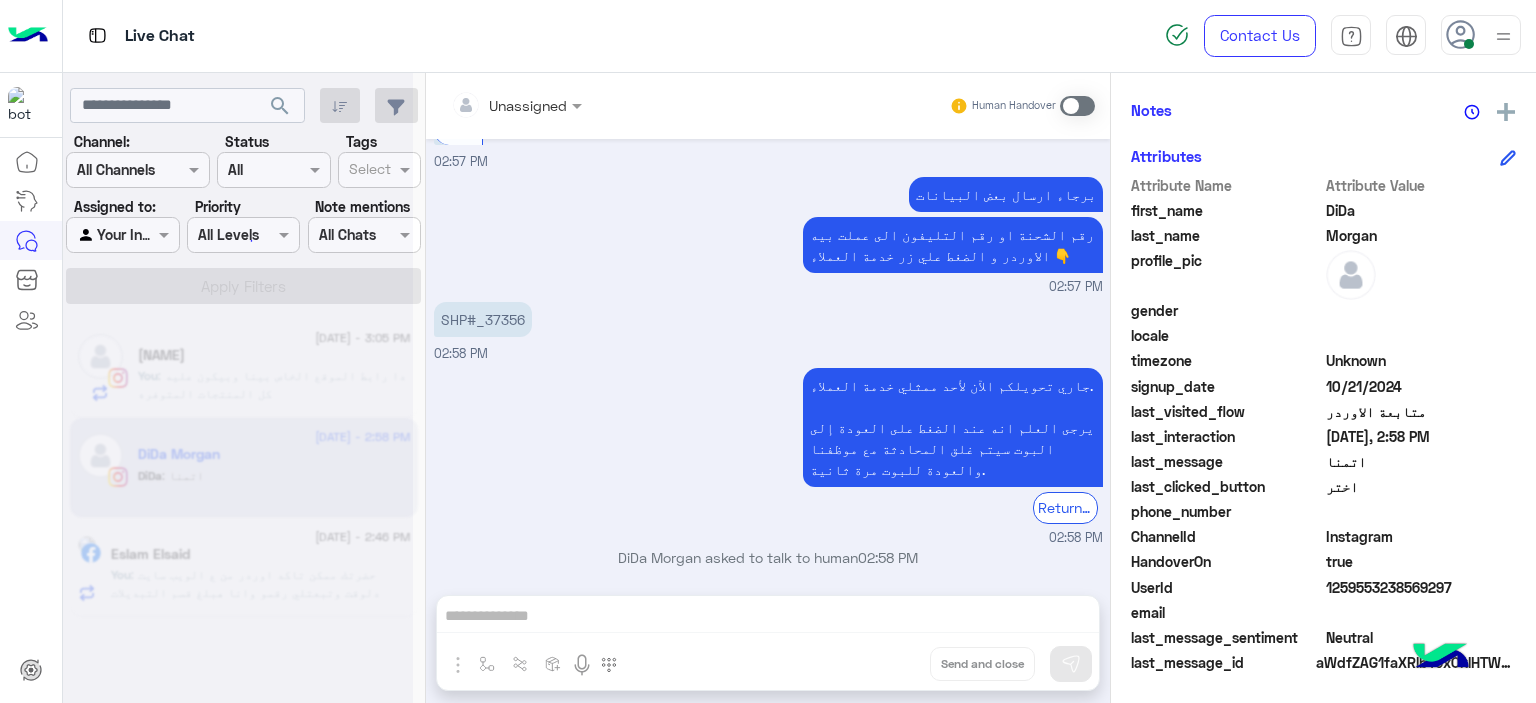 scroll, scrollTop: 2167, scrollLeft: 0, axis: vertical 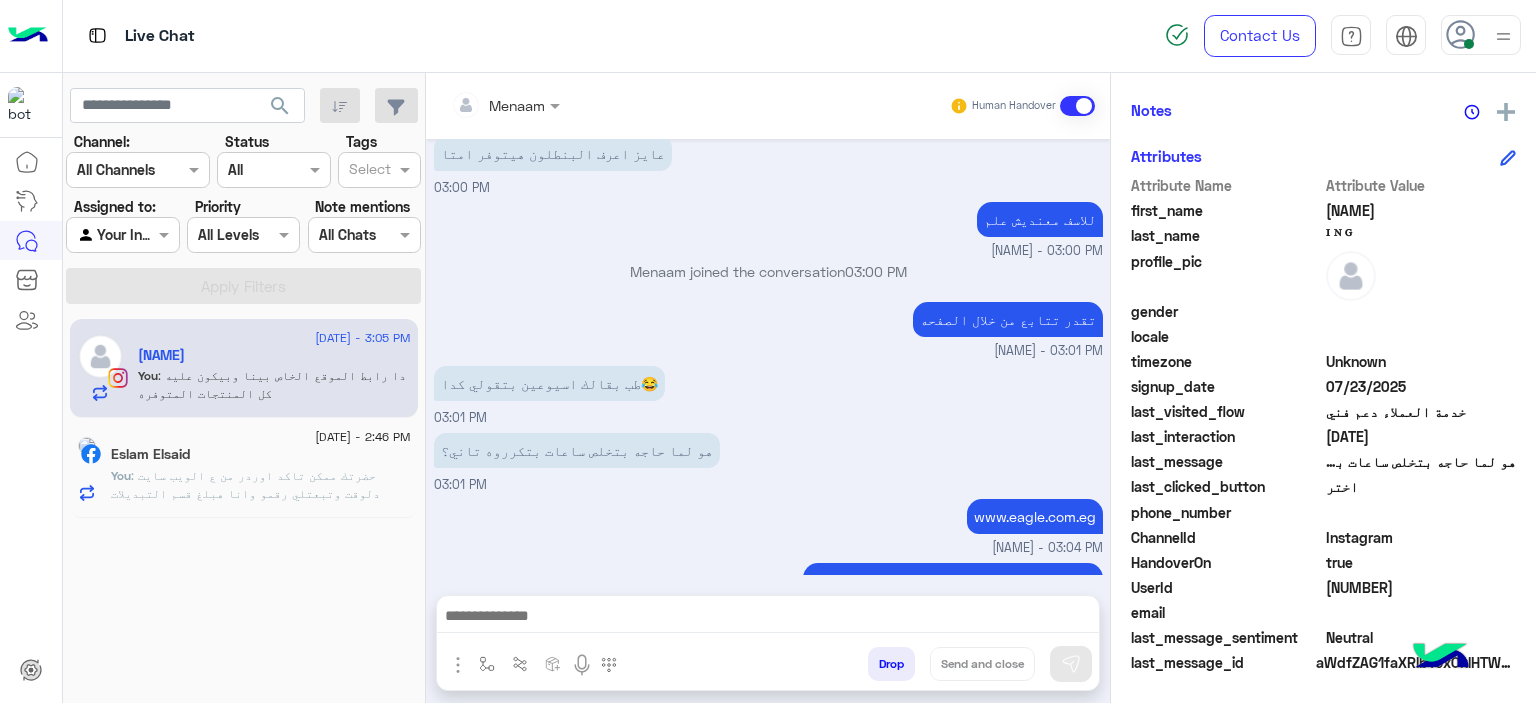 click at bounding box center (505, 104) 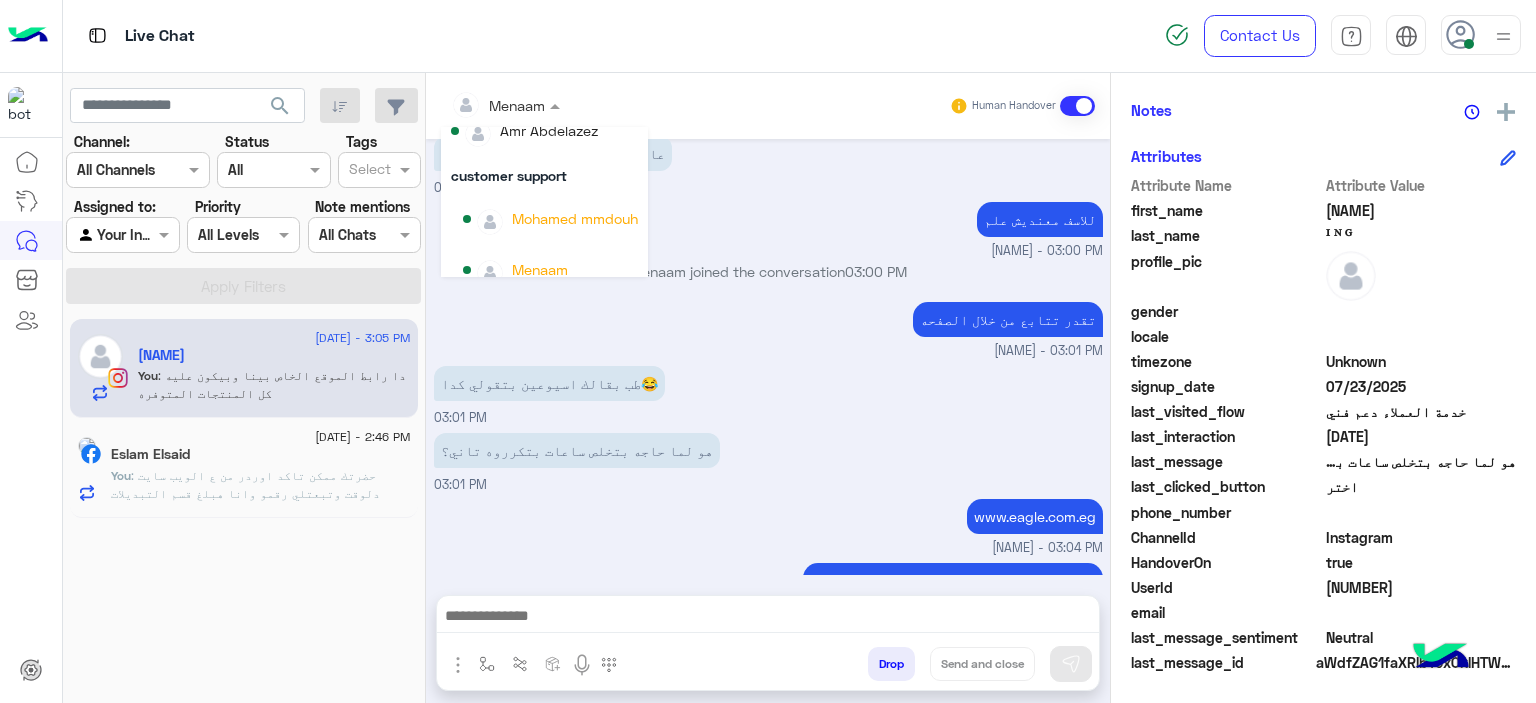 scroll, scrollTop: 178, scrollLeft: 0, axis: vertical 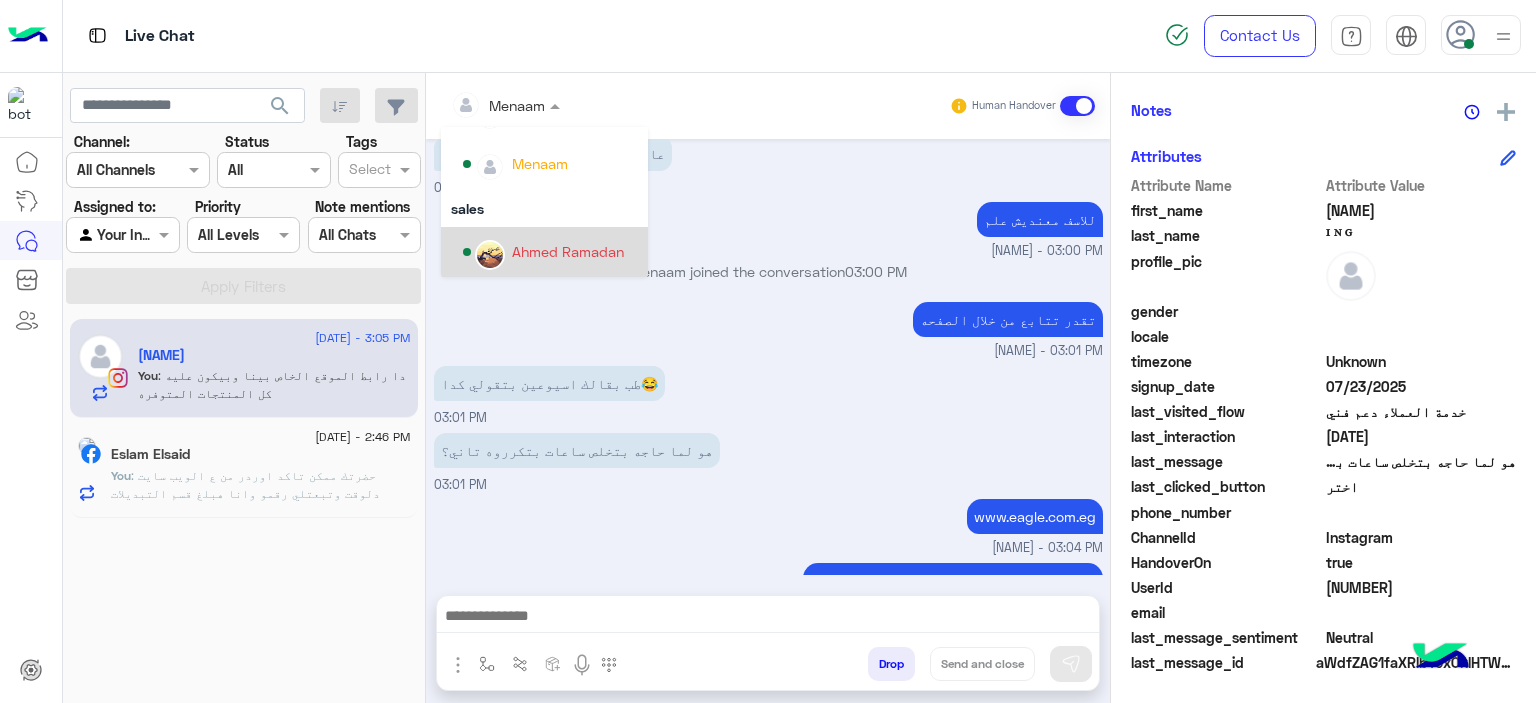 click on "Ahmed Ramadan" at bounding box center [550, 252] 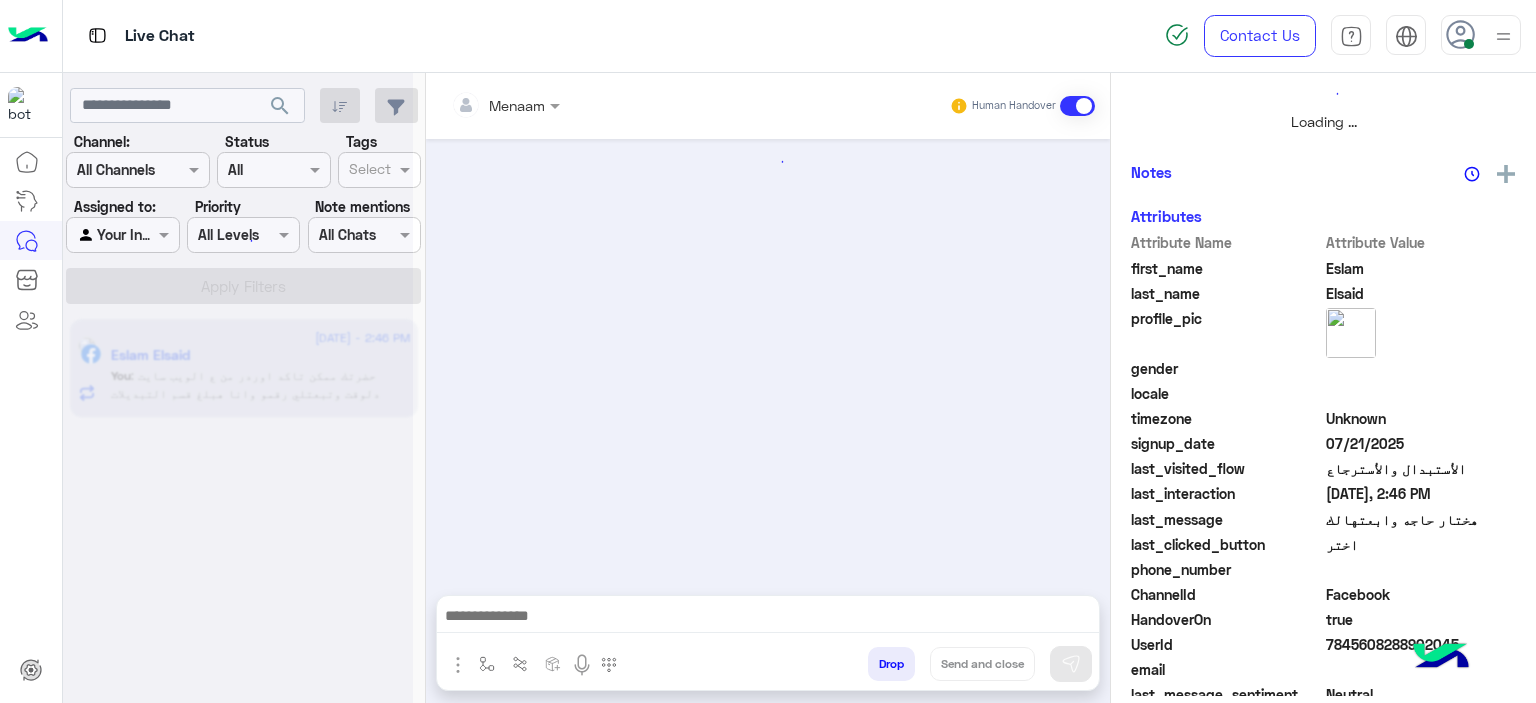 scroll, scrollTop: 514, scrollLeft: 0, axis: vertical 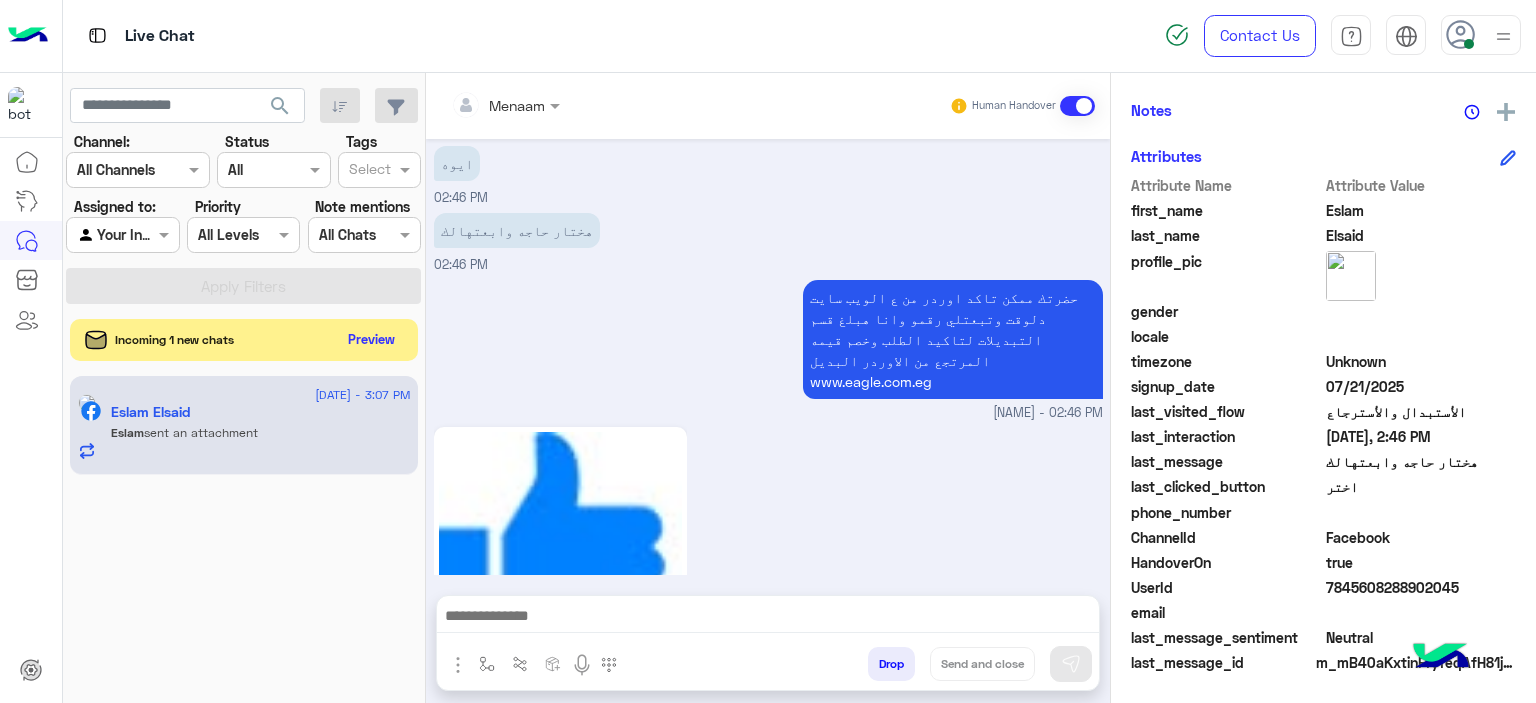 click on "Preview" 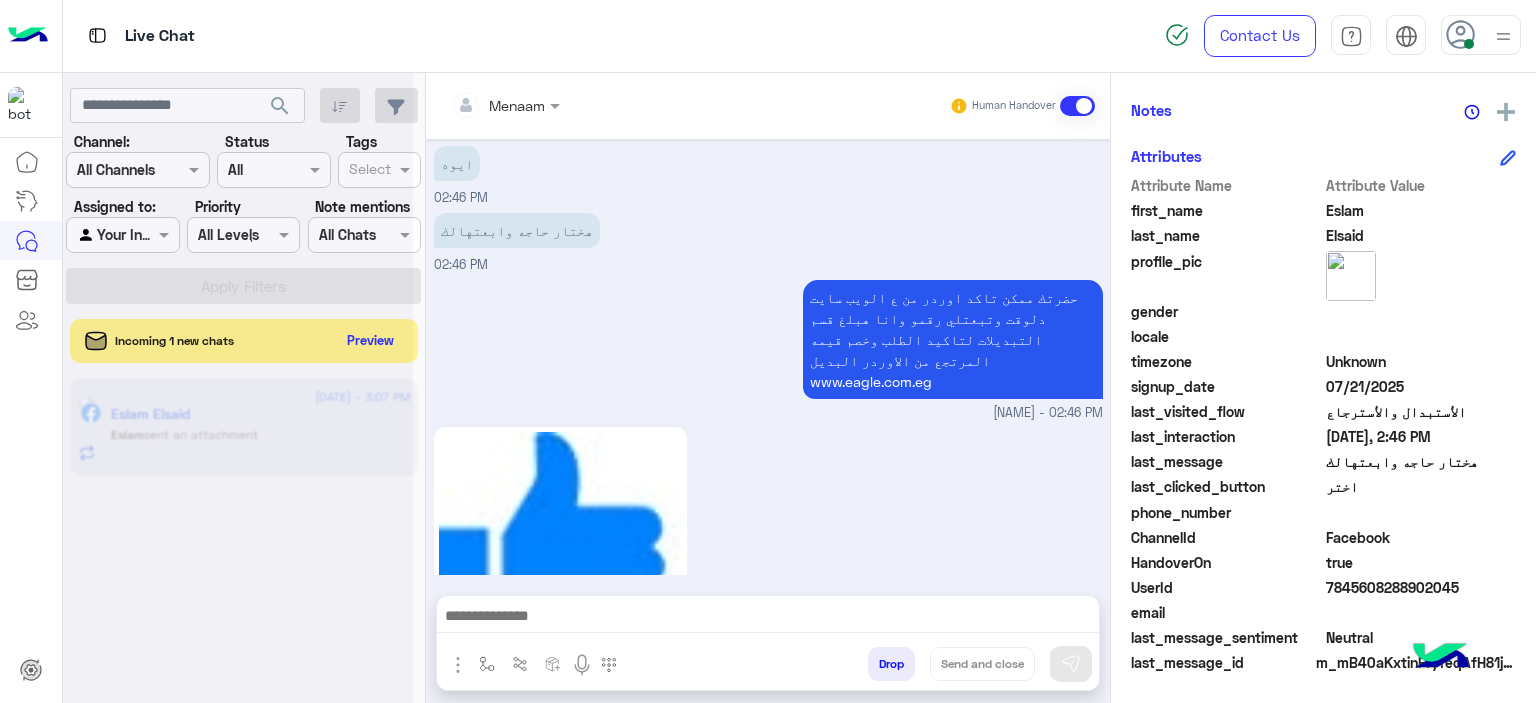 scroll, scrollTop: 514, scrollLeft: 0, axis: vertical 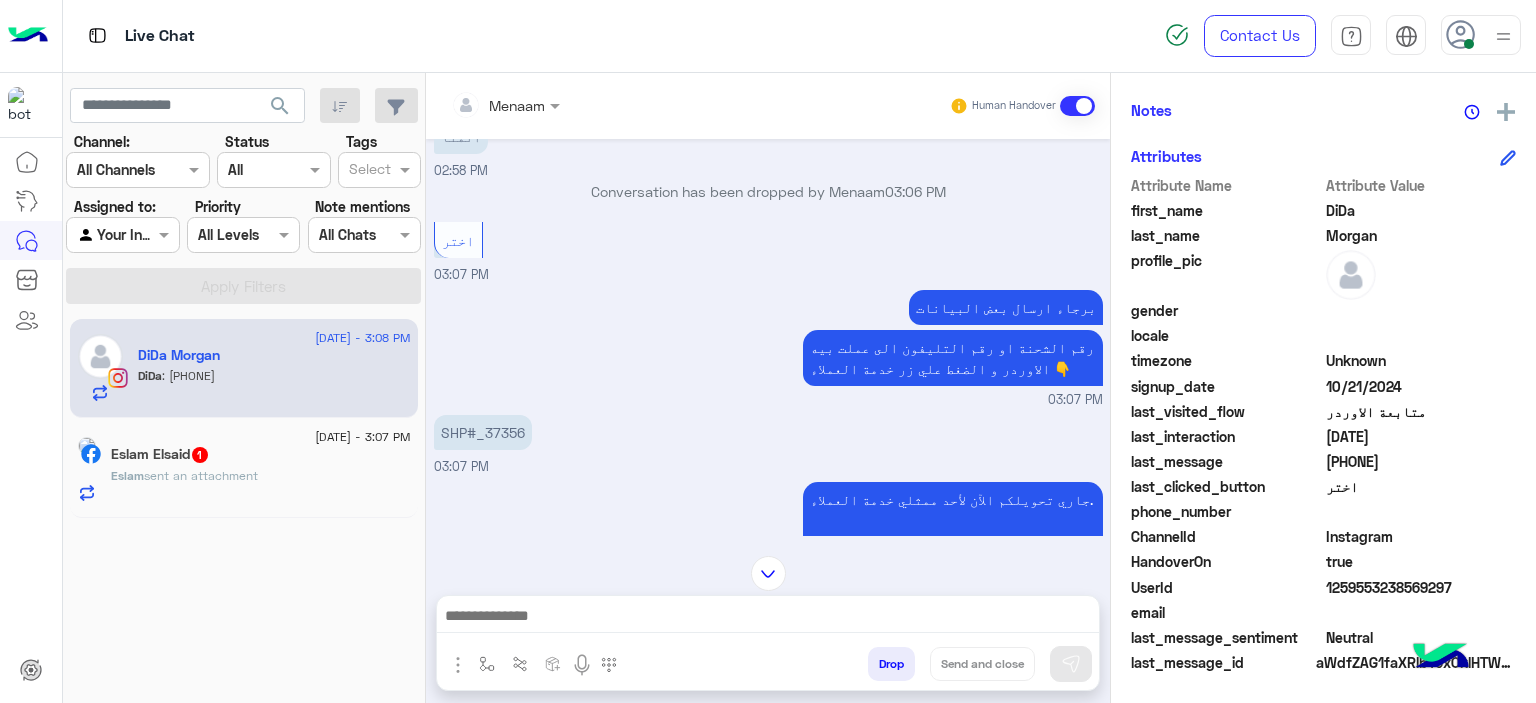 click on "SHP#_37356" at bounding box center [483, 432] 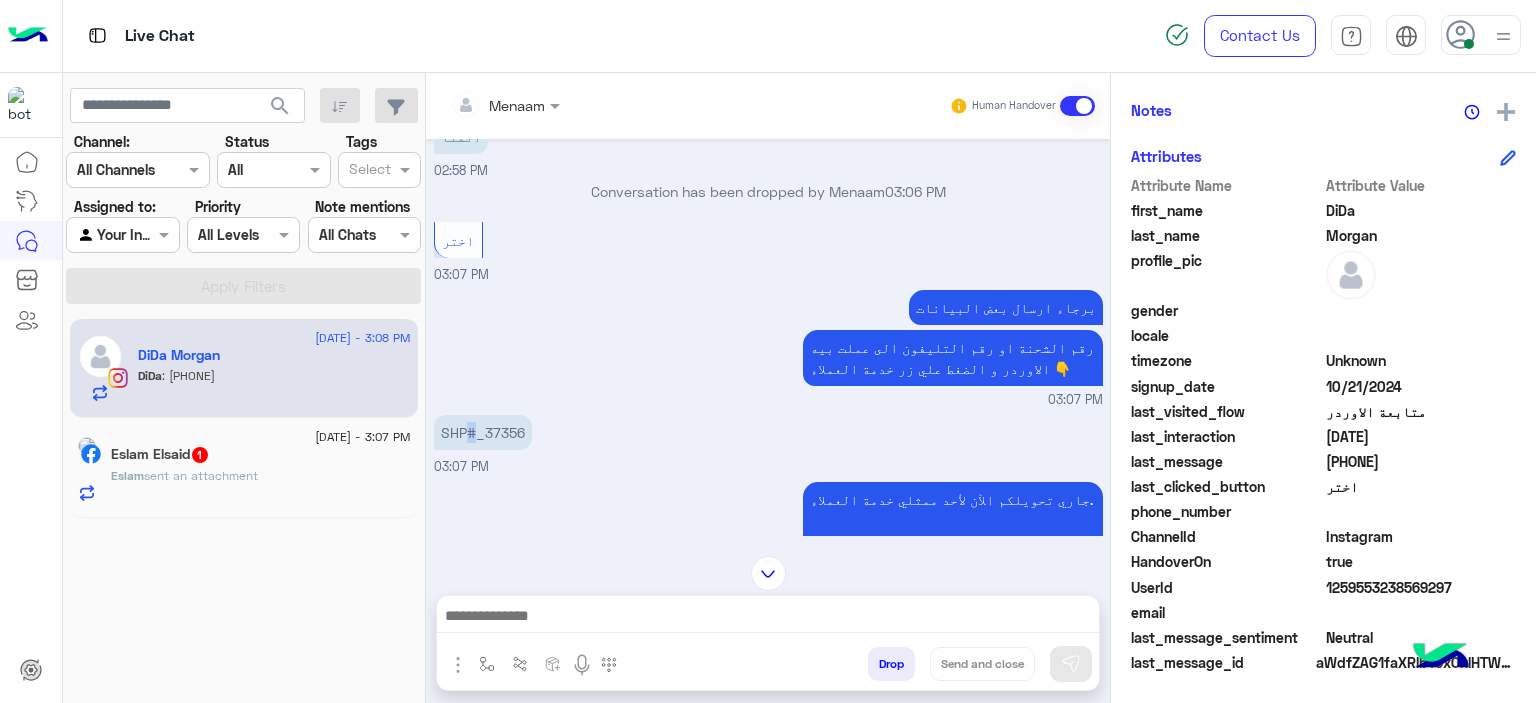click on "SHP#_37356" at bounding box center [483, 432] 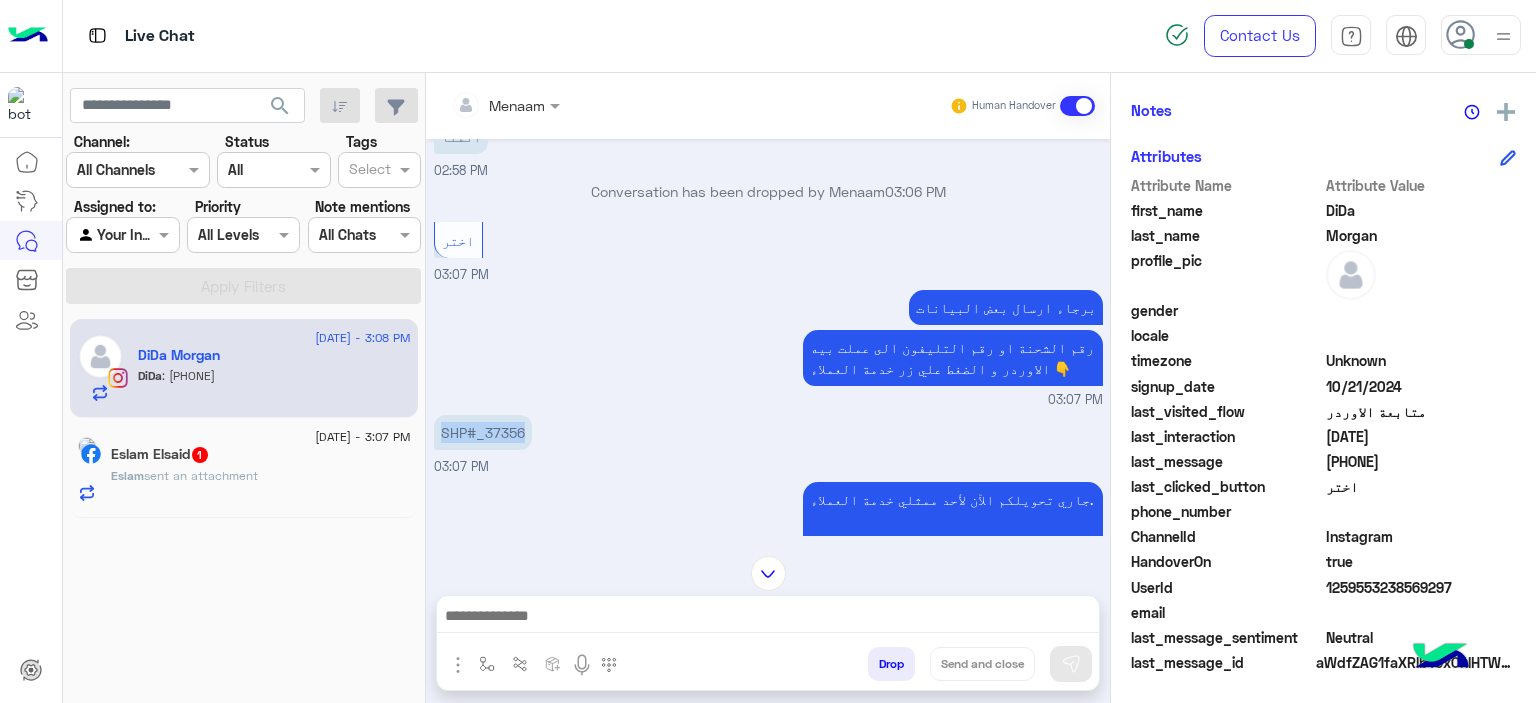 click on "SHP#_37356" at bounding box center [483, 432] 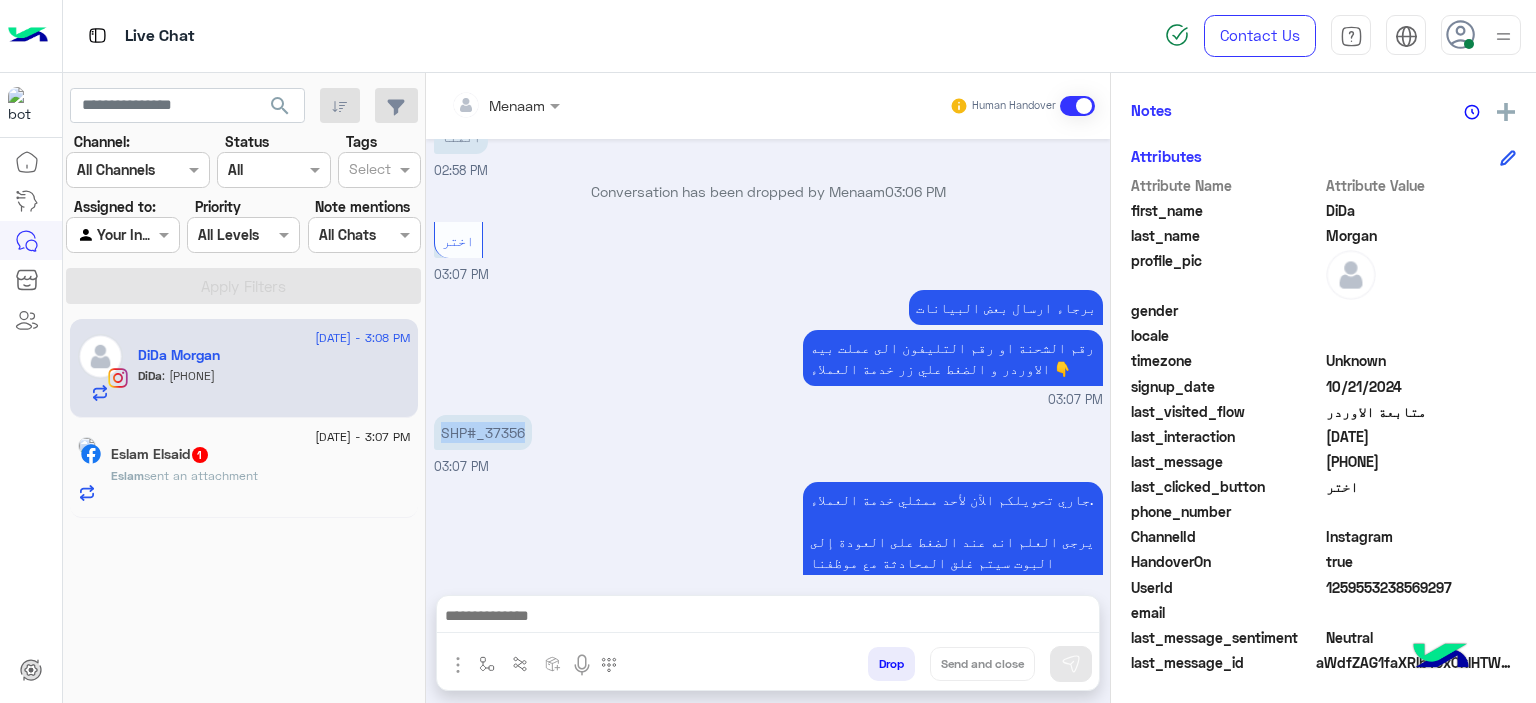 scroll, scrollTop: 1459, scrollLeft: 0, axis: vertical 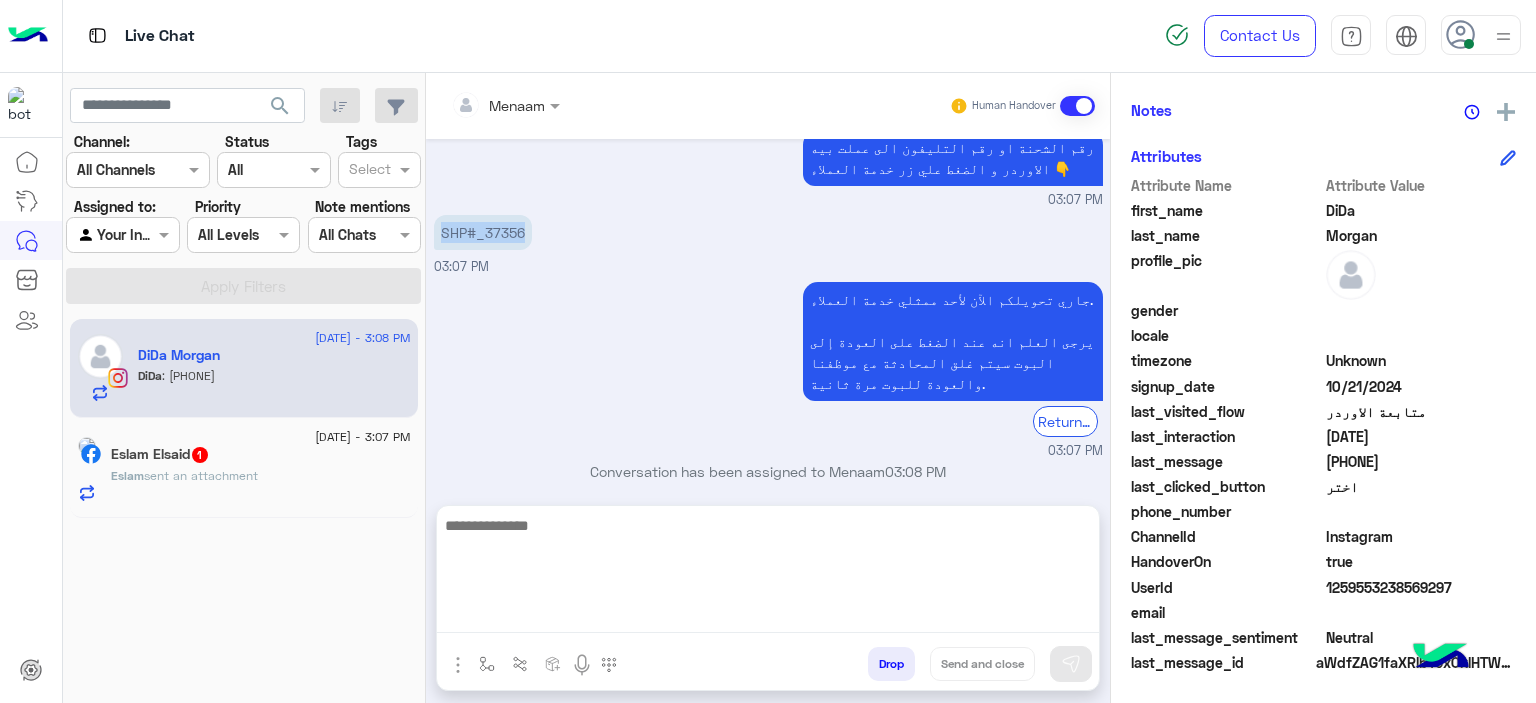 click at bounding box center (768, 573) 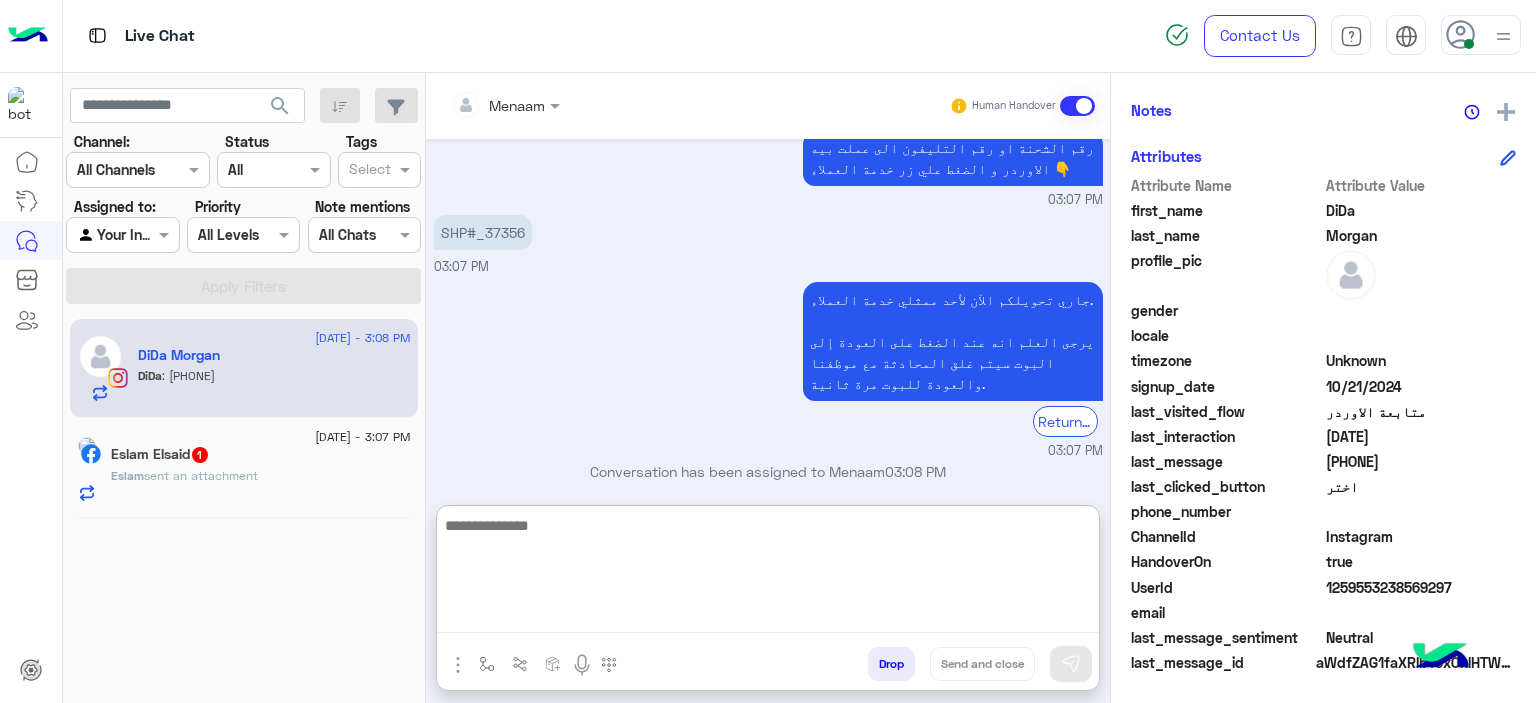 scroll, scrollTop: 1549, scrollLeft: 0, axis: vertical 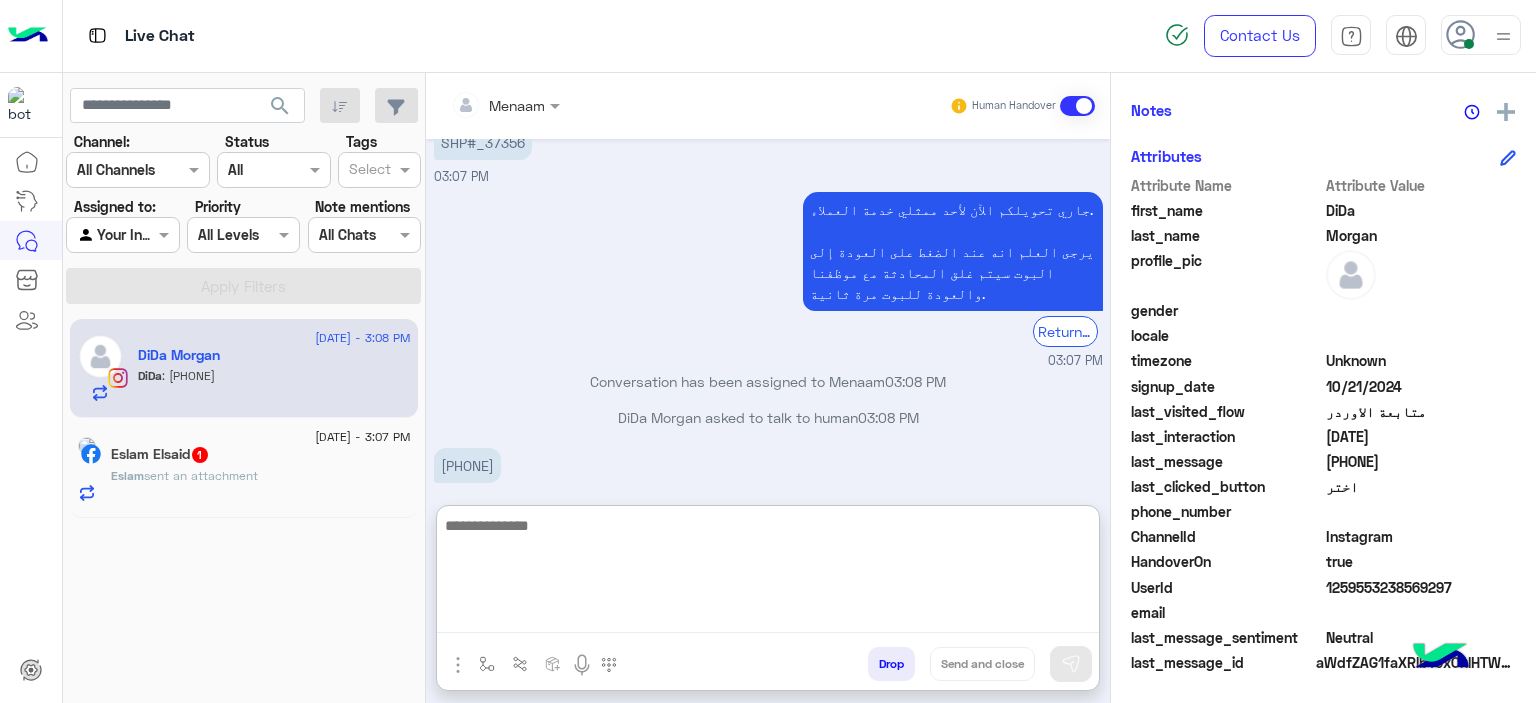 click at bounding box center (768, 573) 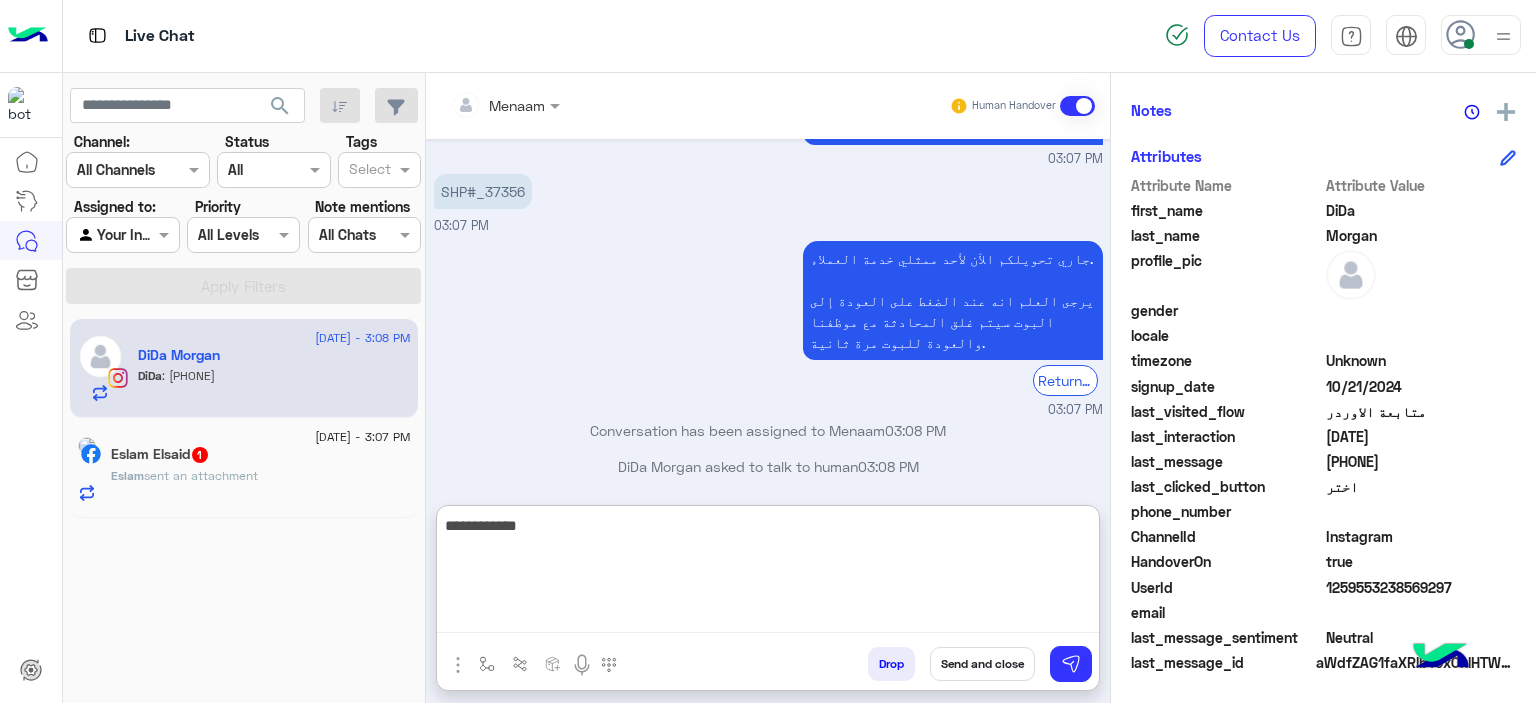 scroll, scrollTop: 1549, scrollLeft: 0, axis: vertical 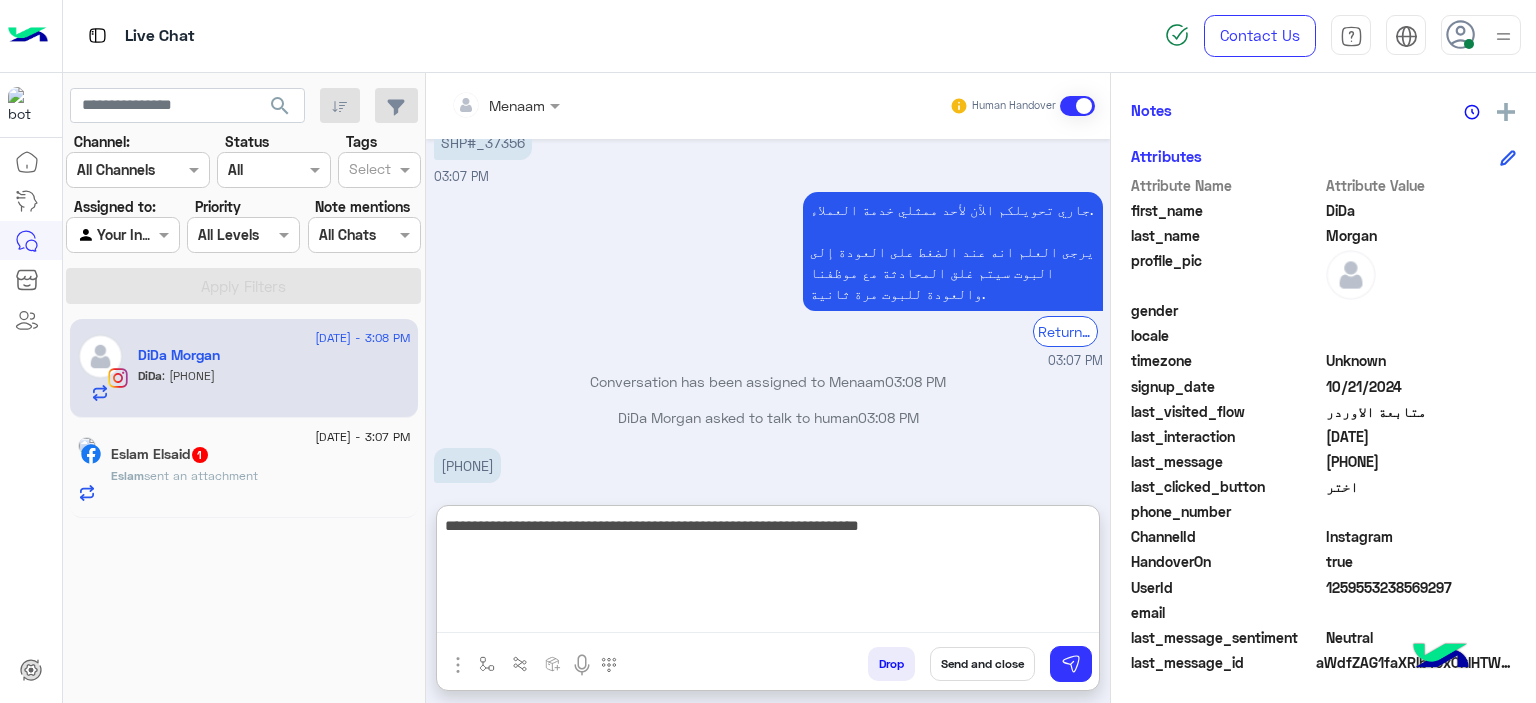 type on "**********" 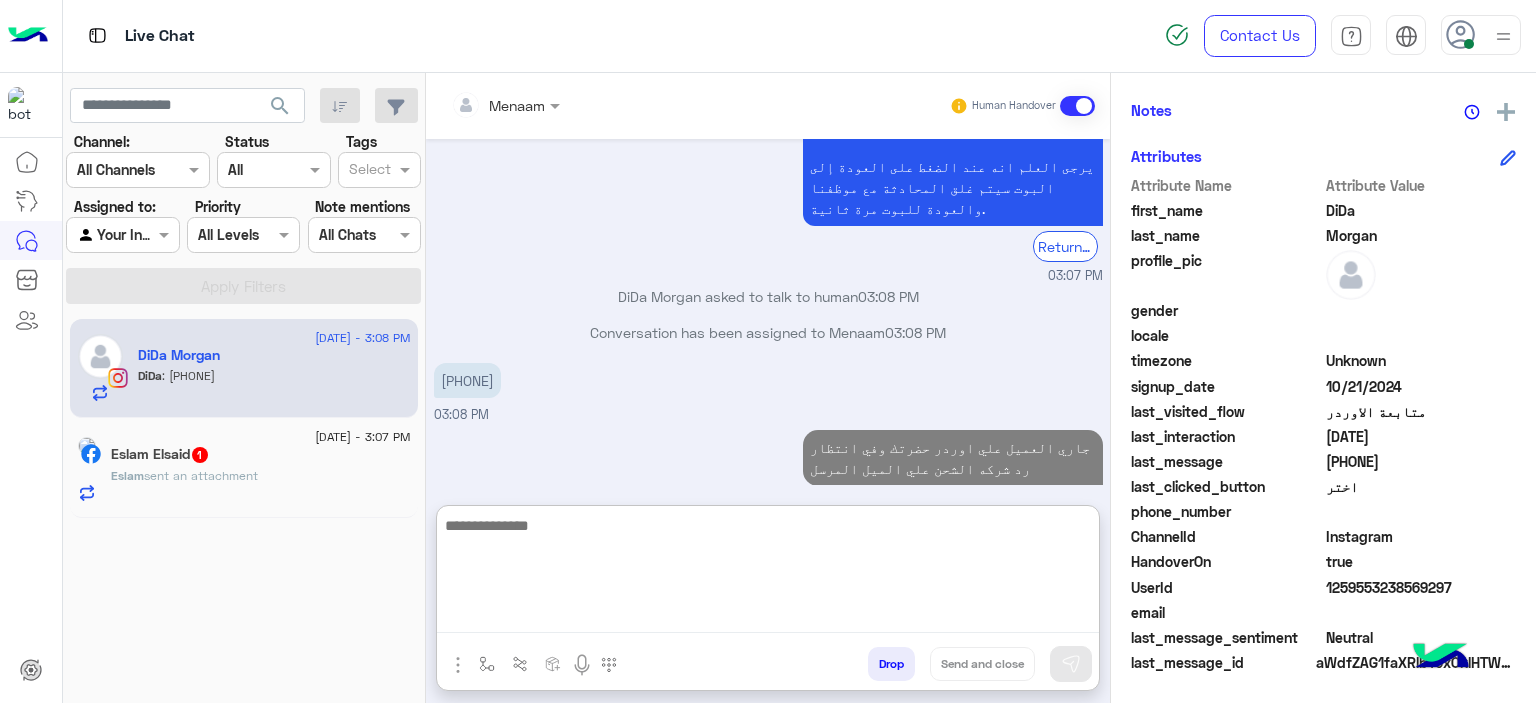 scroll, scrollTop: 1670, scrollLeft: 0, axis: vertical 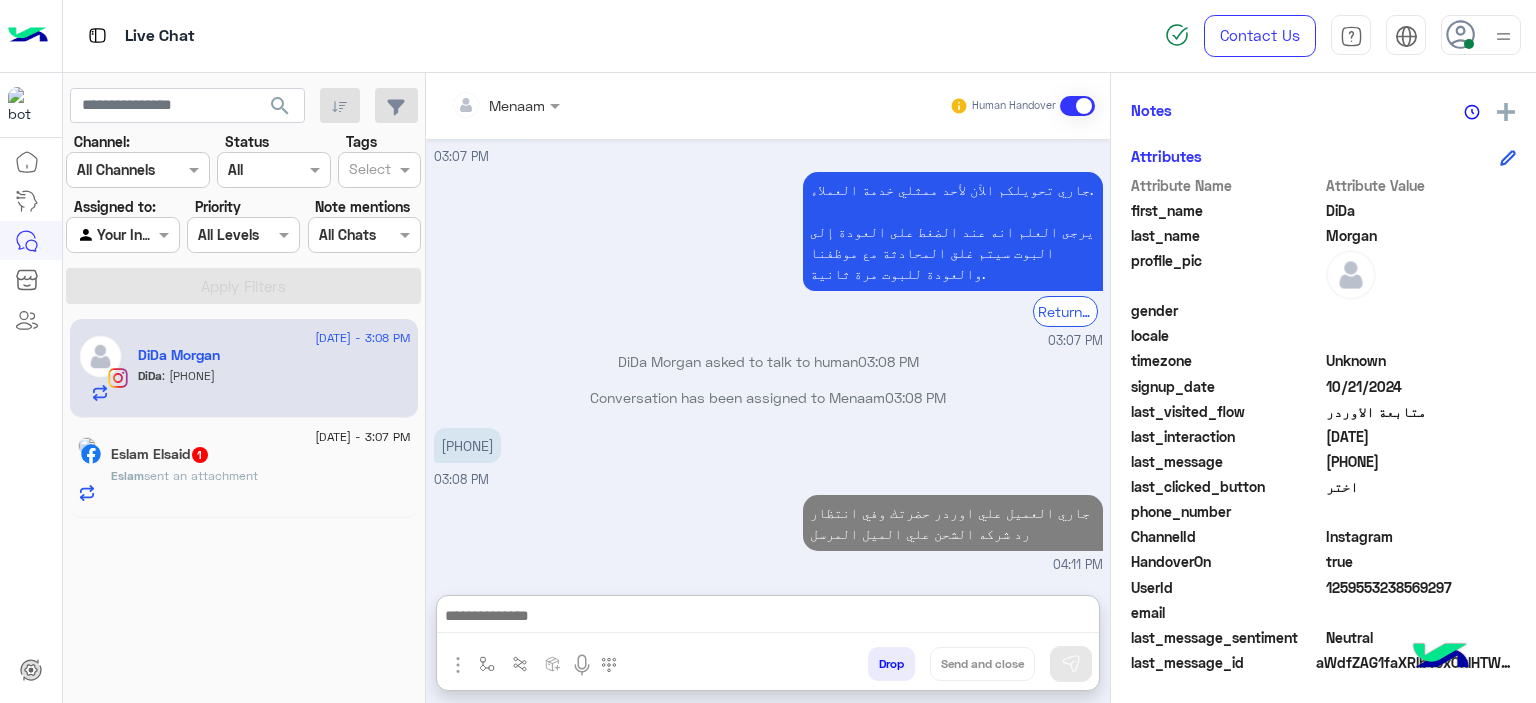 click on "Eslam  sent an attachment" 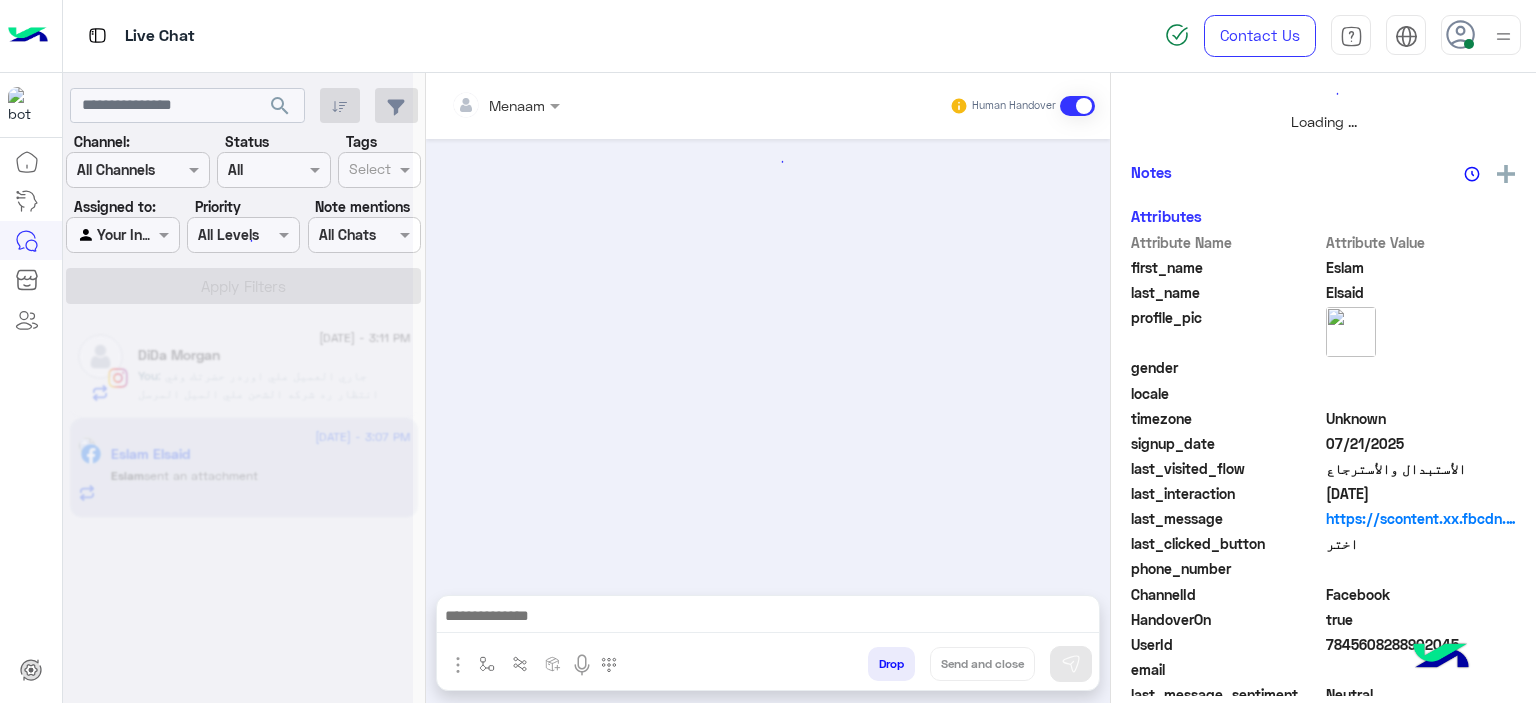 scroll, scrollTop: 0, scrollLeft: 0, axis: both 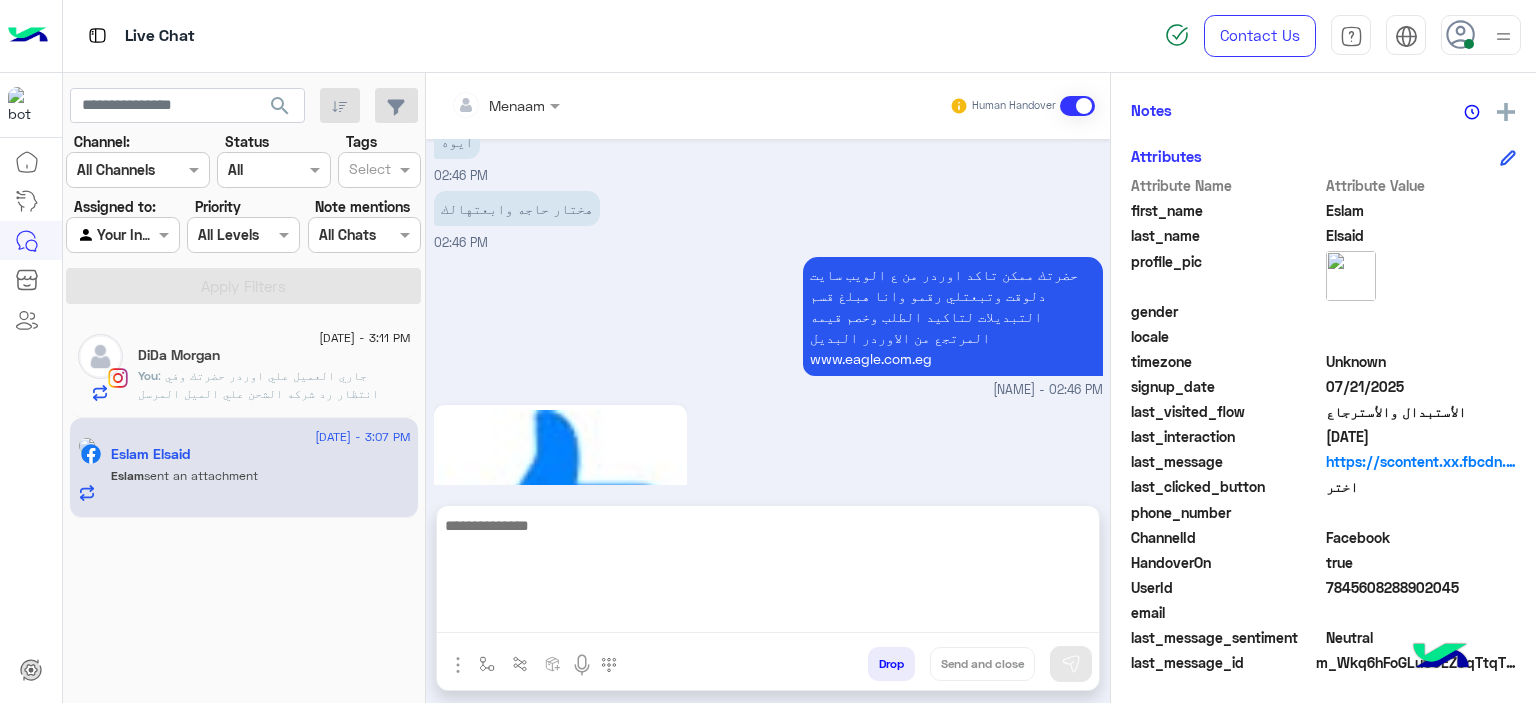 click at bounding box center [768, 573] 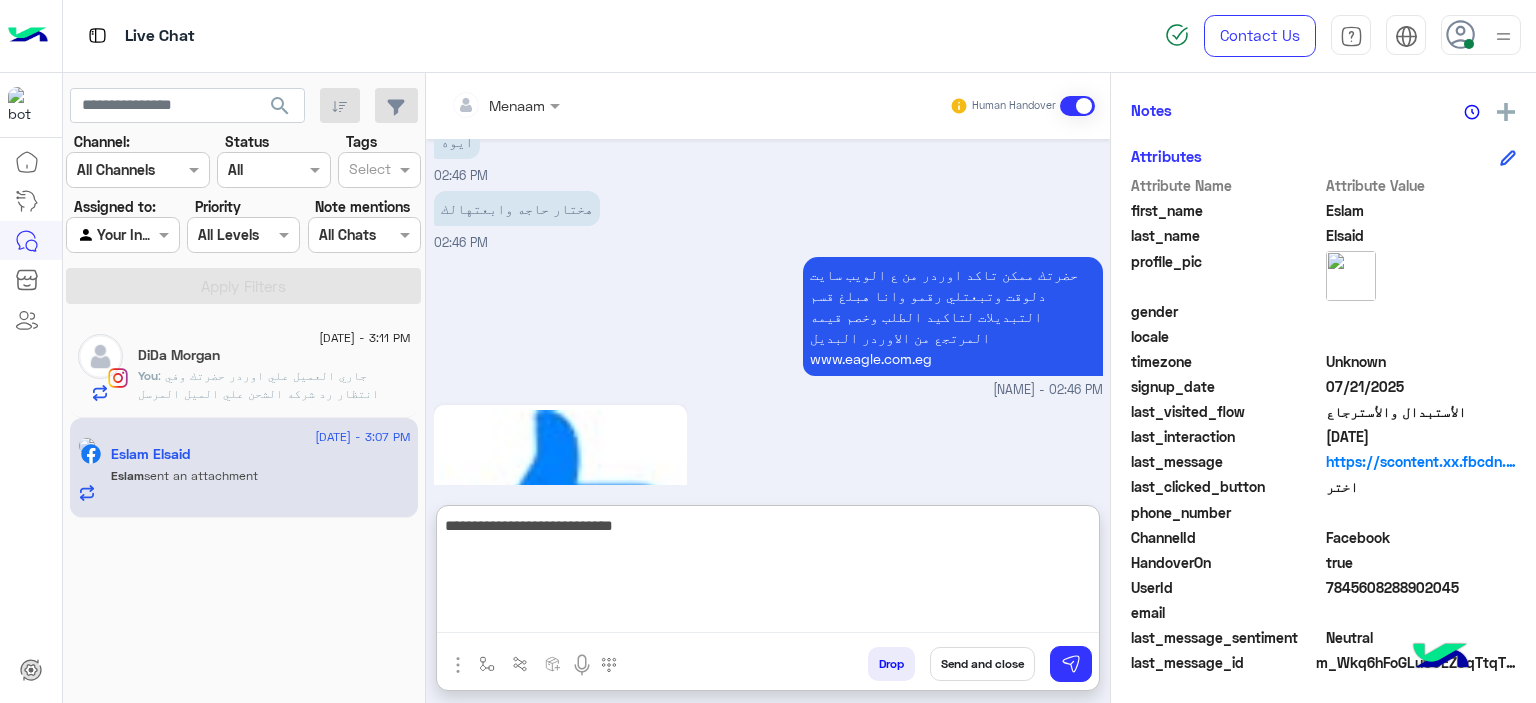 type on "**********" 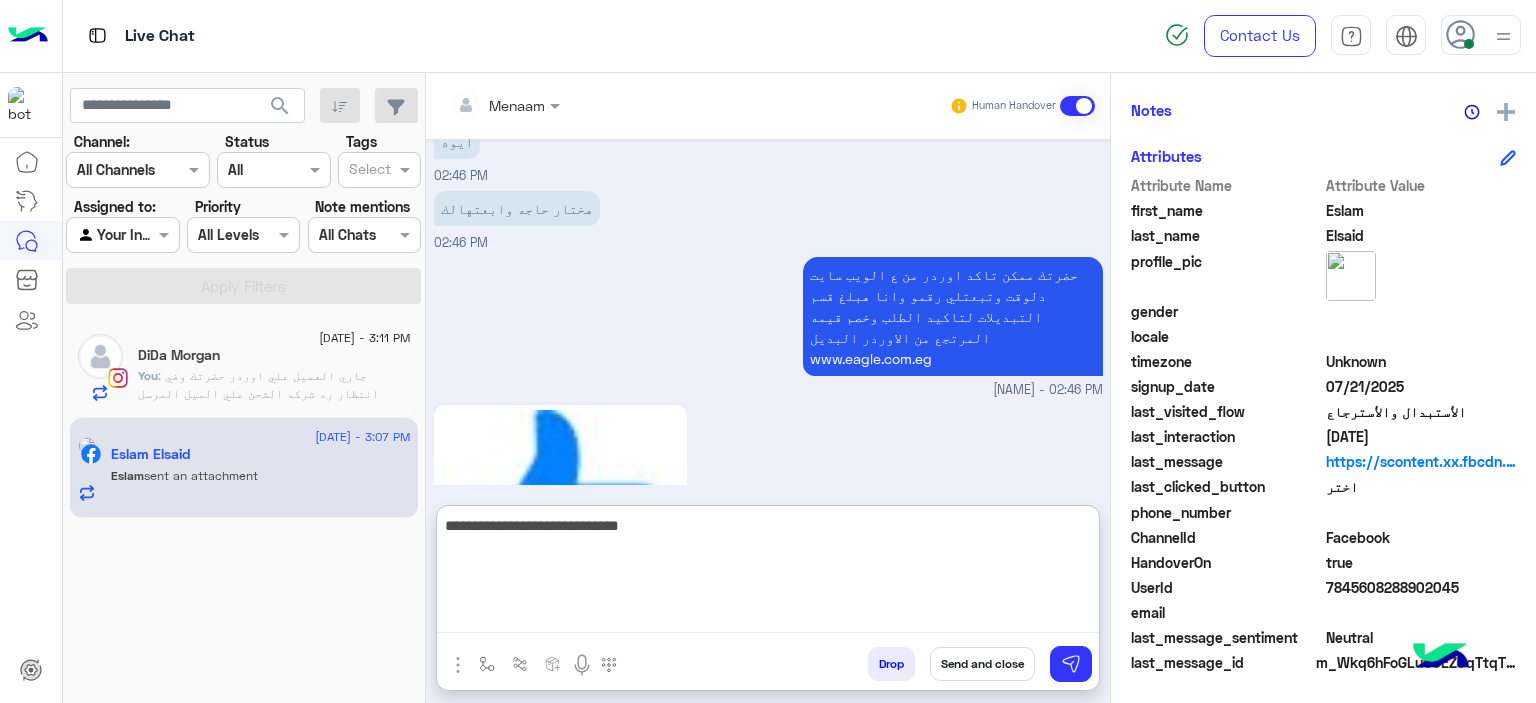 type 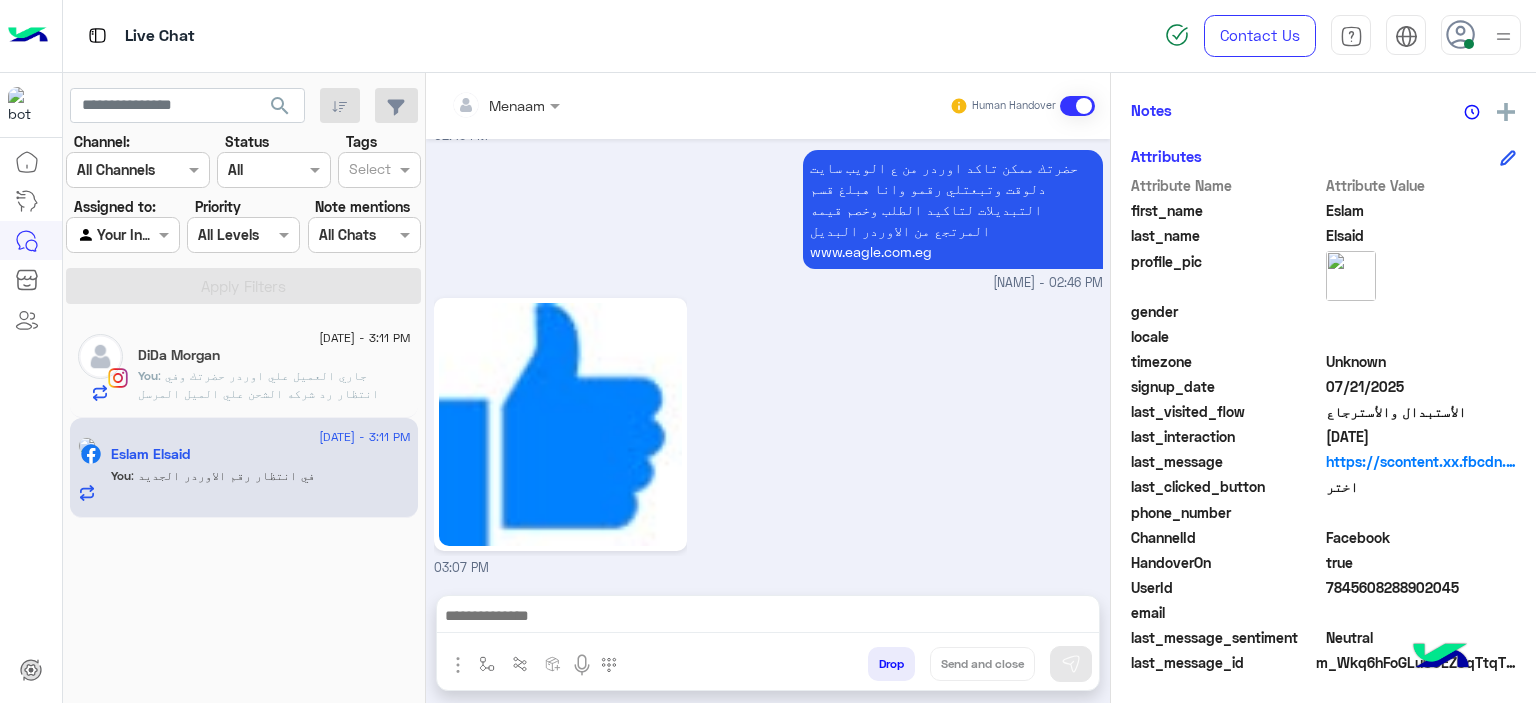 scroll, scrollTop: 2198, scrollLeft: 0, axis: vertical 